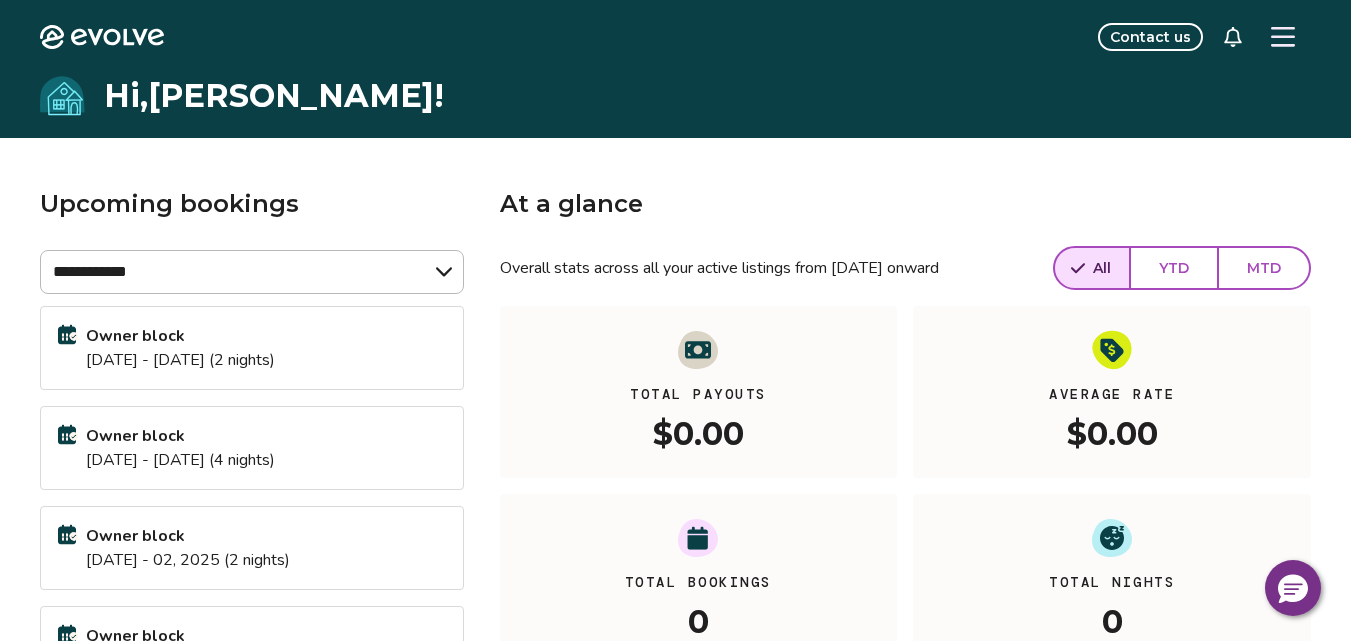 scroll, scrollTop: 0, scrollLeft: 0, axis: both 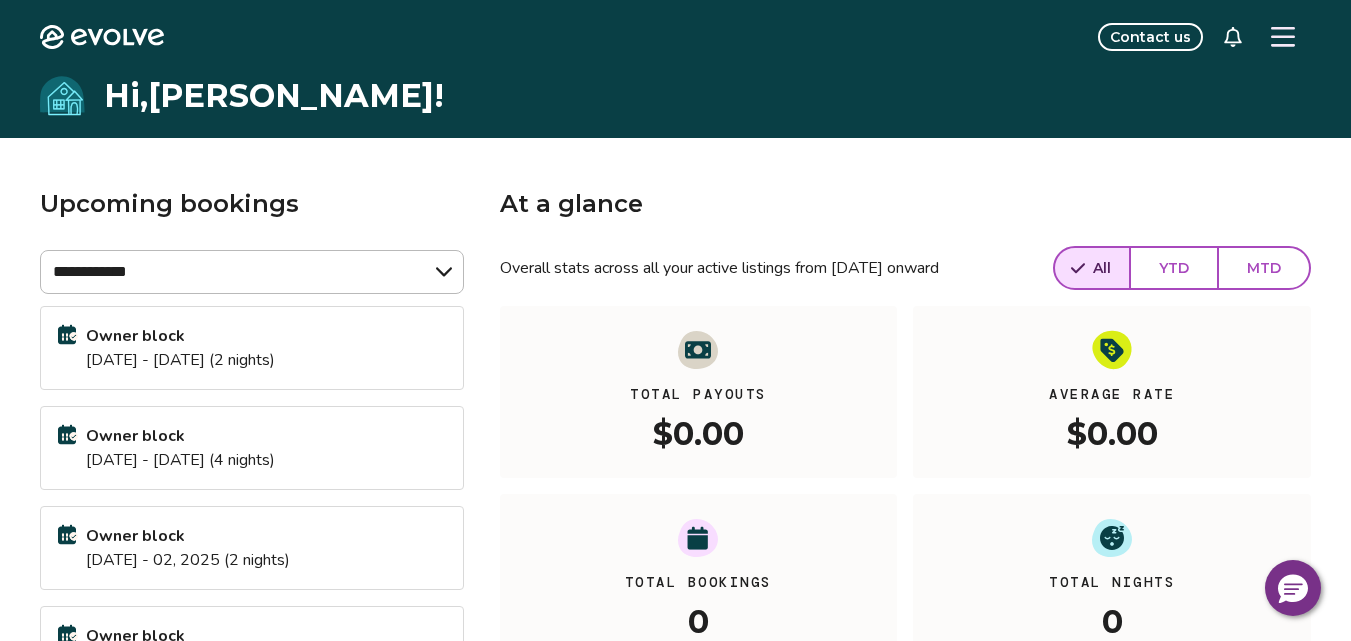 click 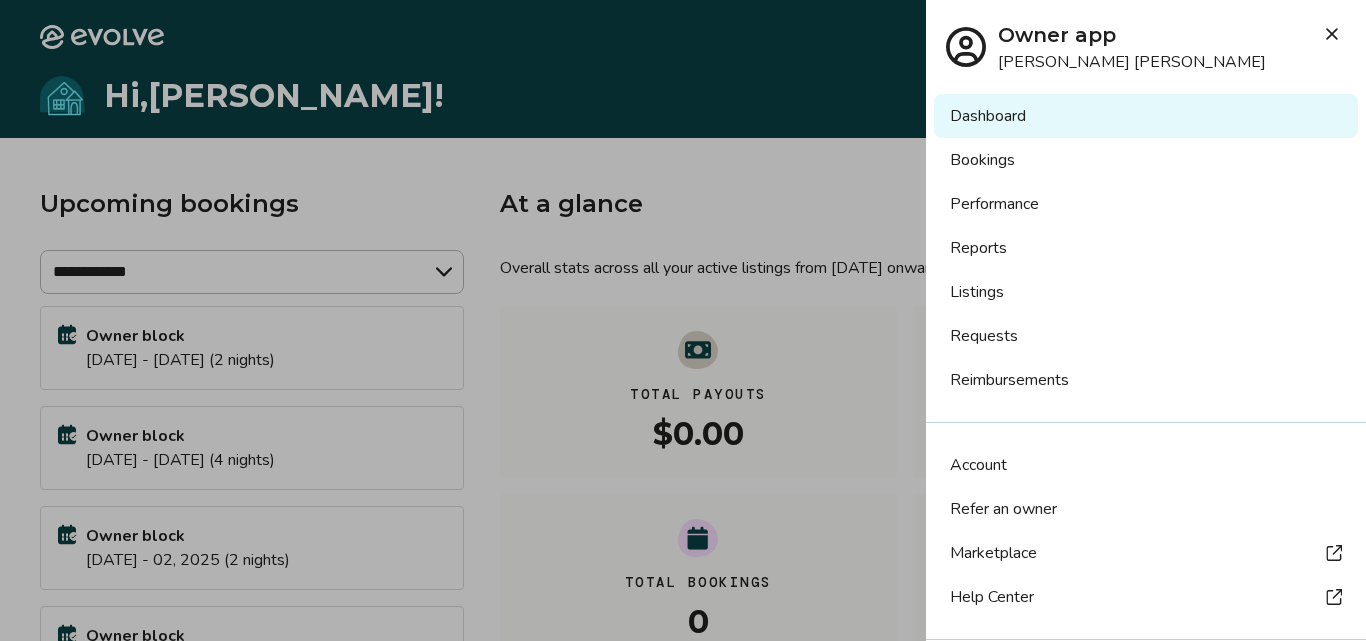 click 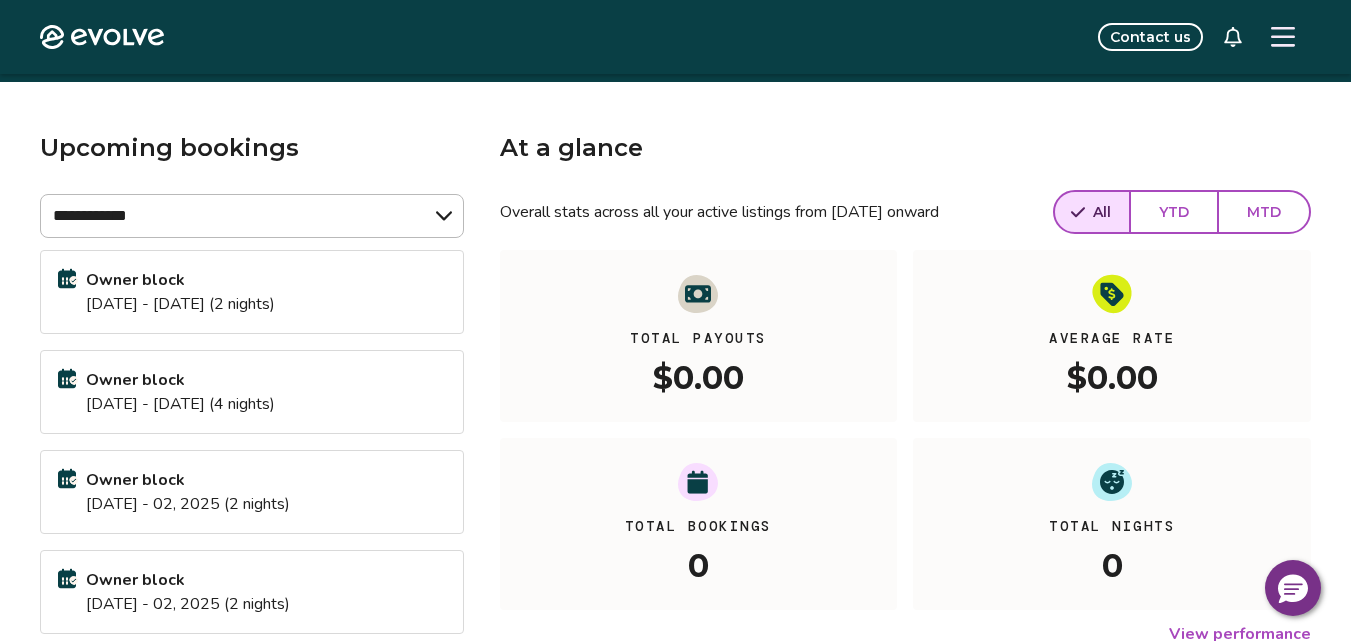 scroll, scrollTop: 32, scrollLeft: 0, axis: vertical 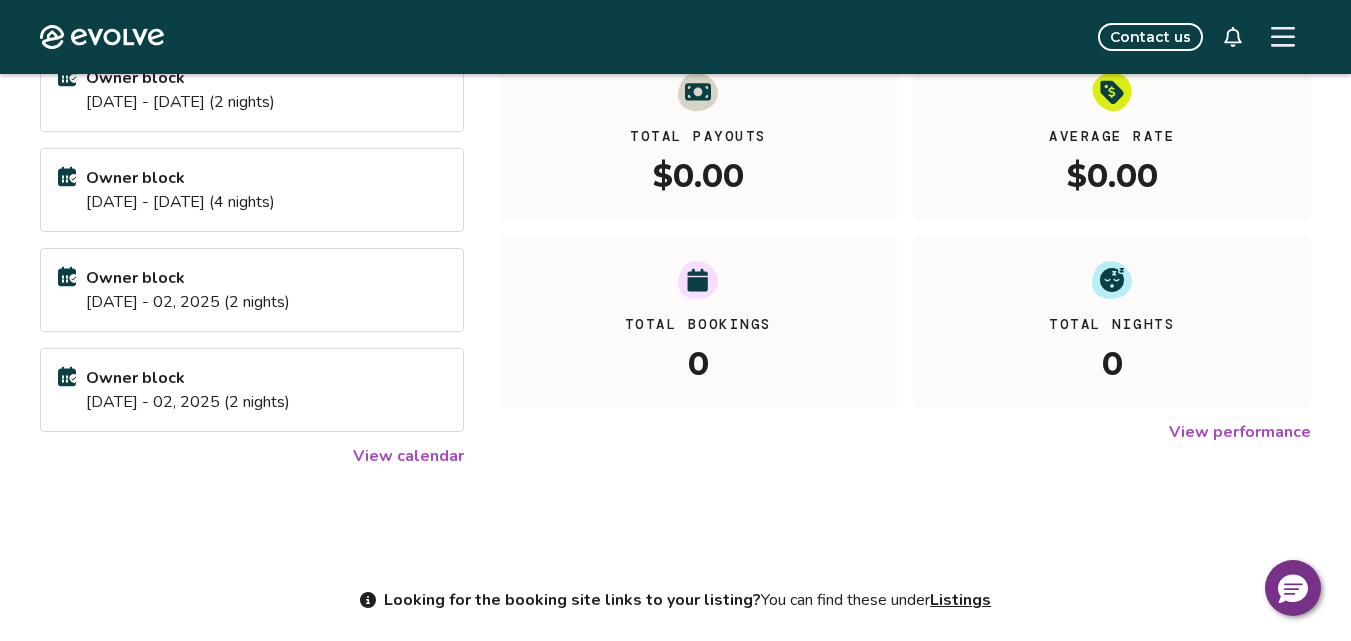click on "View calendar" at bounding box center [408, 456] 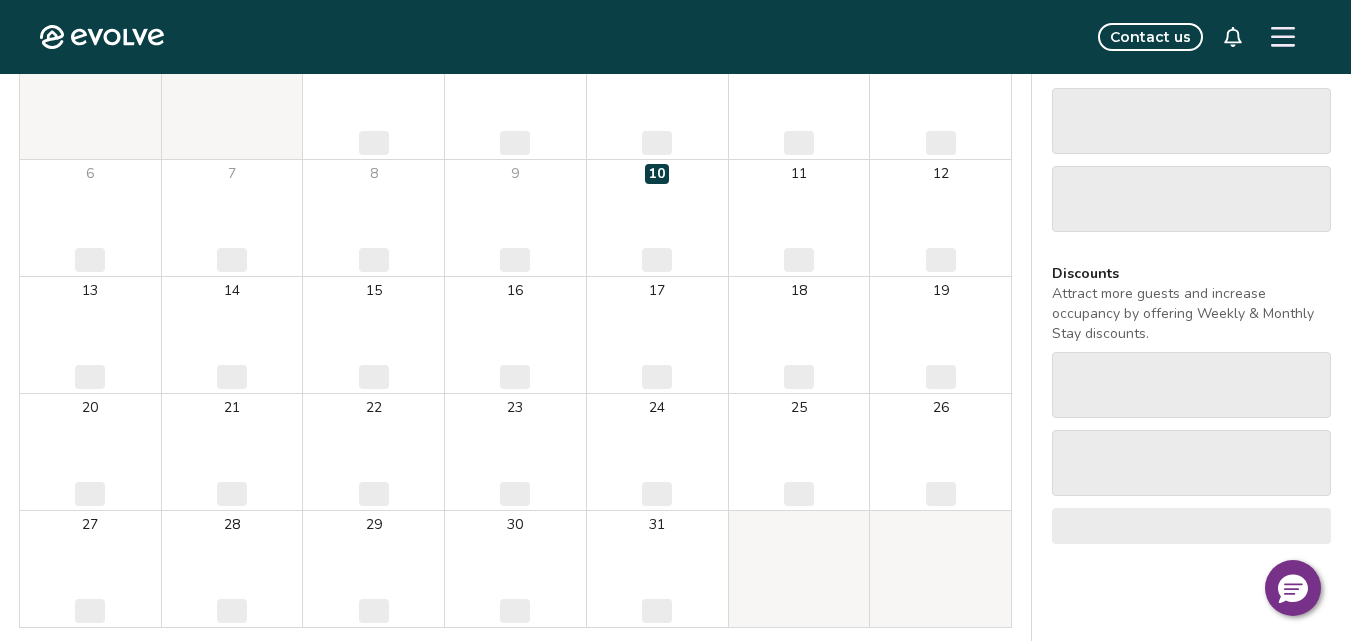 scroll, scrollTop: 0, scrollLeft: 0, axis: both 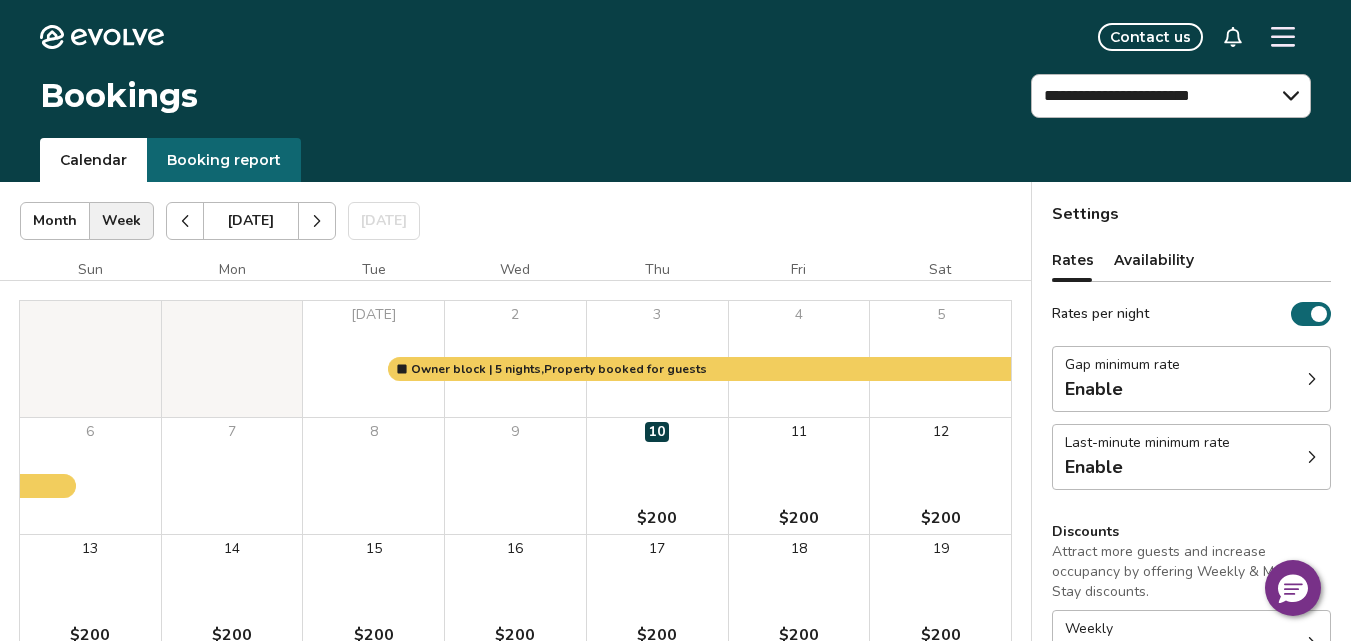 click 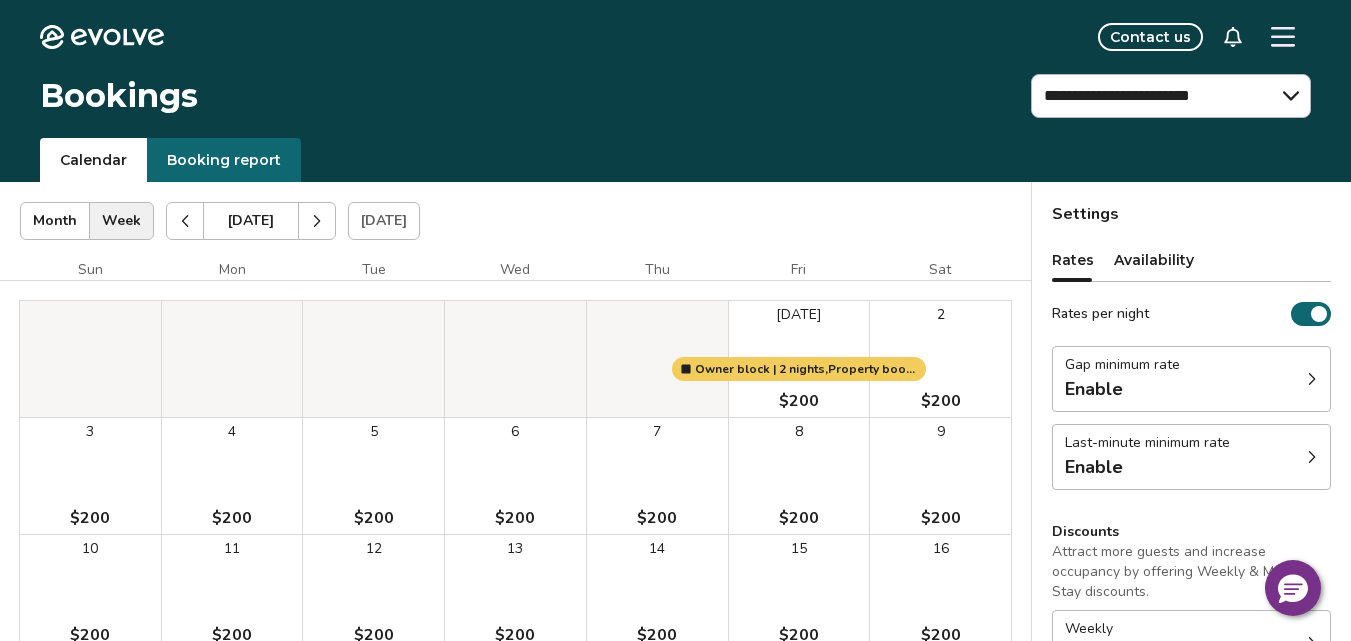 click at bounding box center [185, 221] 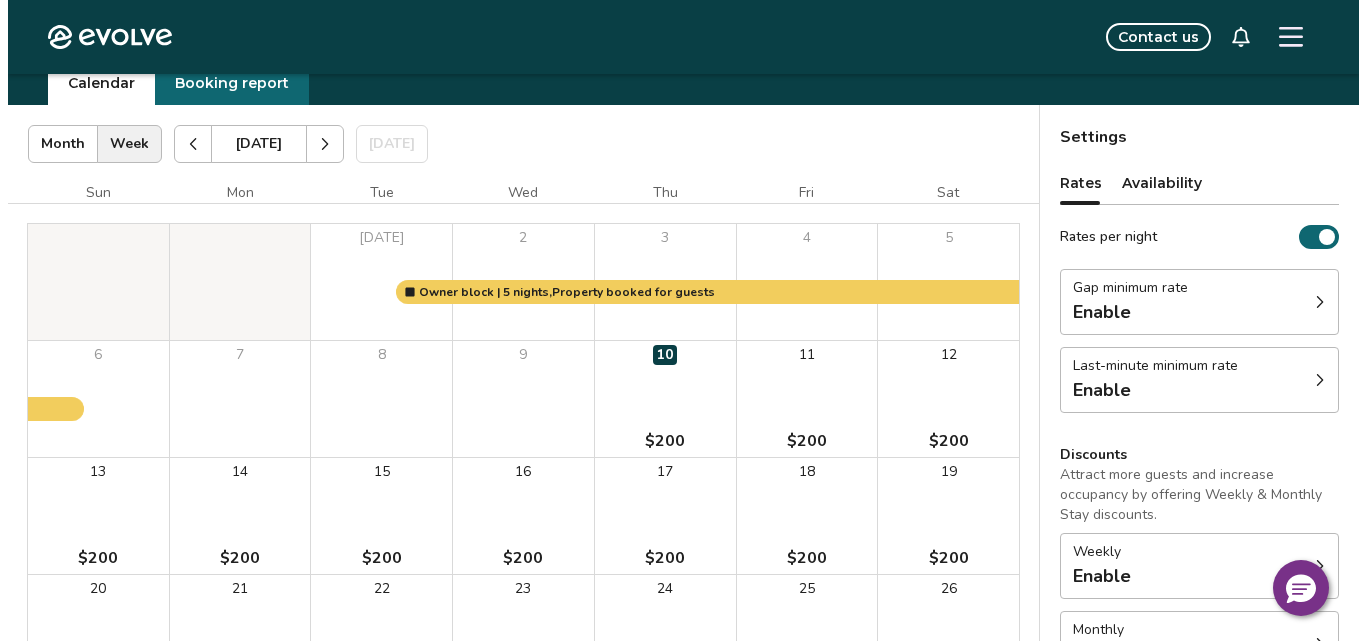 scroll, scrollTop: 73, scrollLeft: 0, axis: vertical 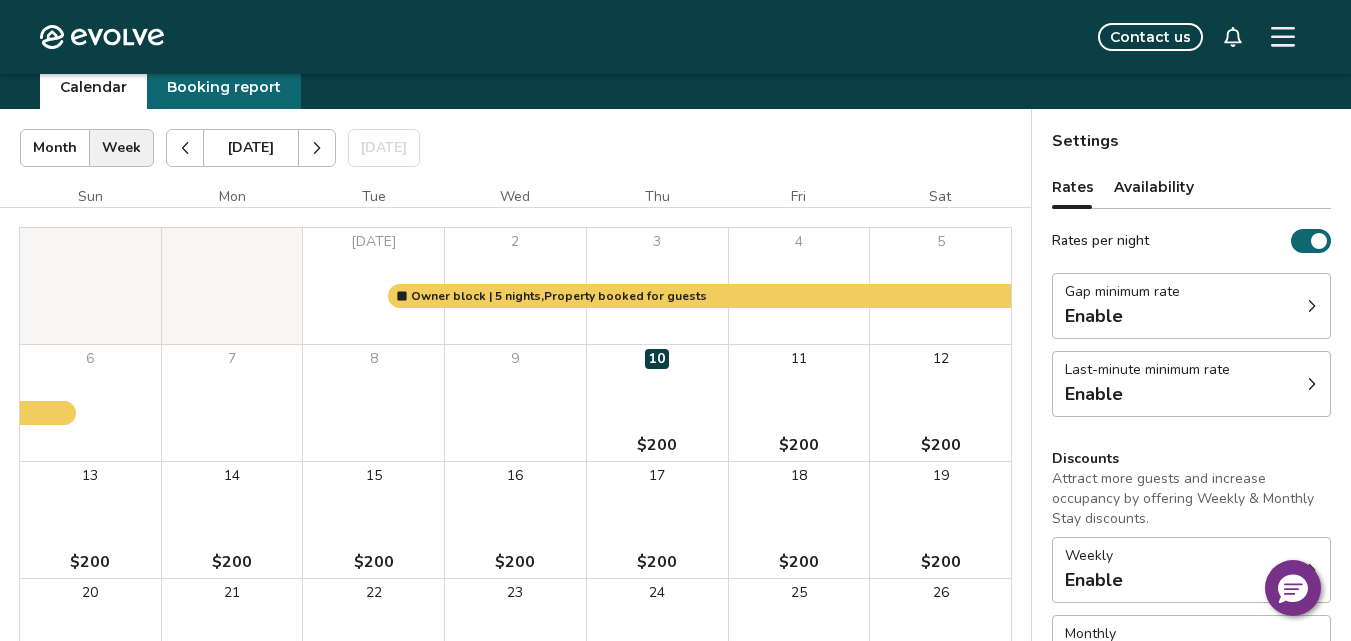 click 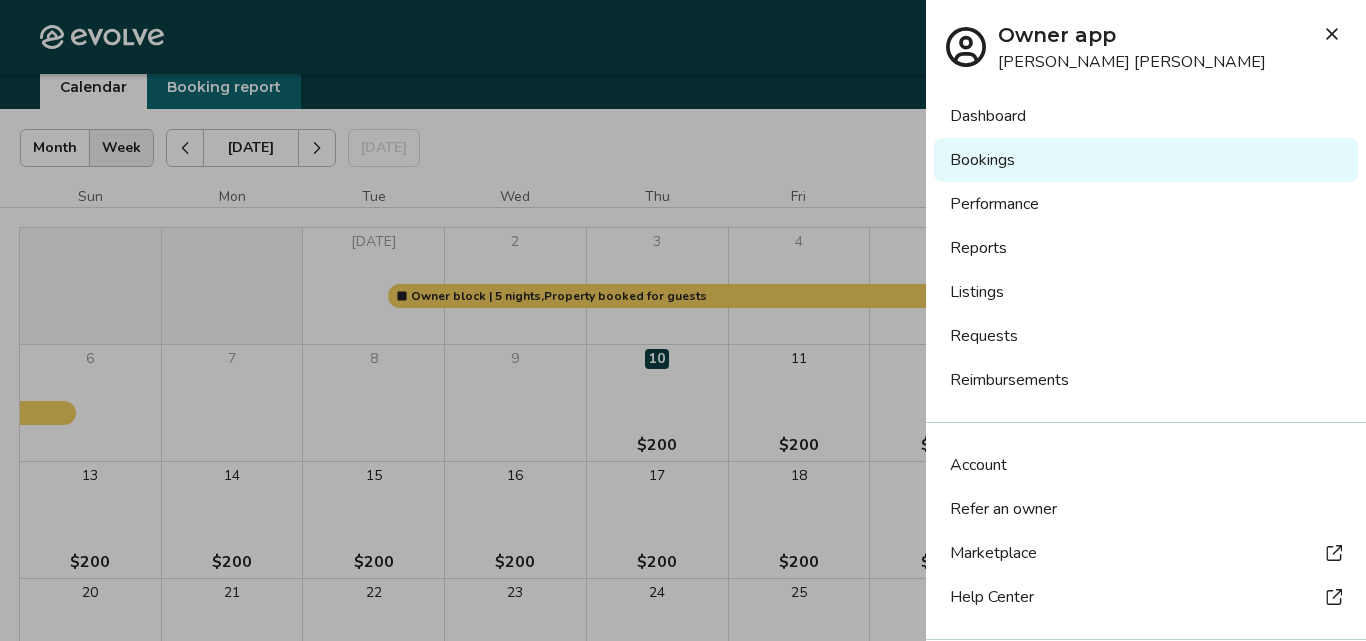 click at bounding box center (683, 320) 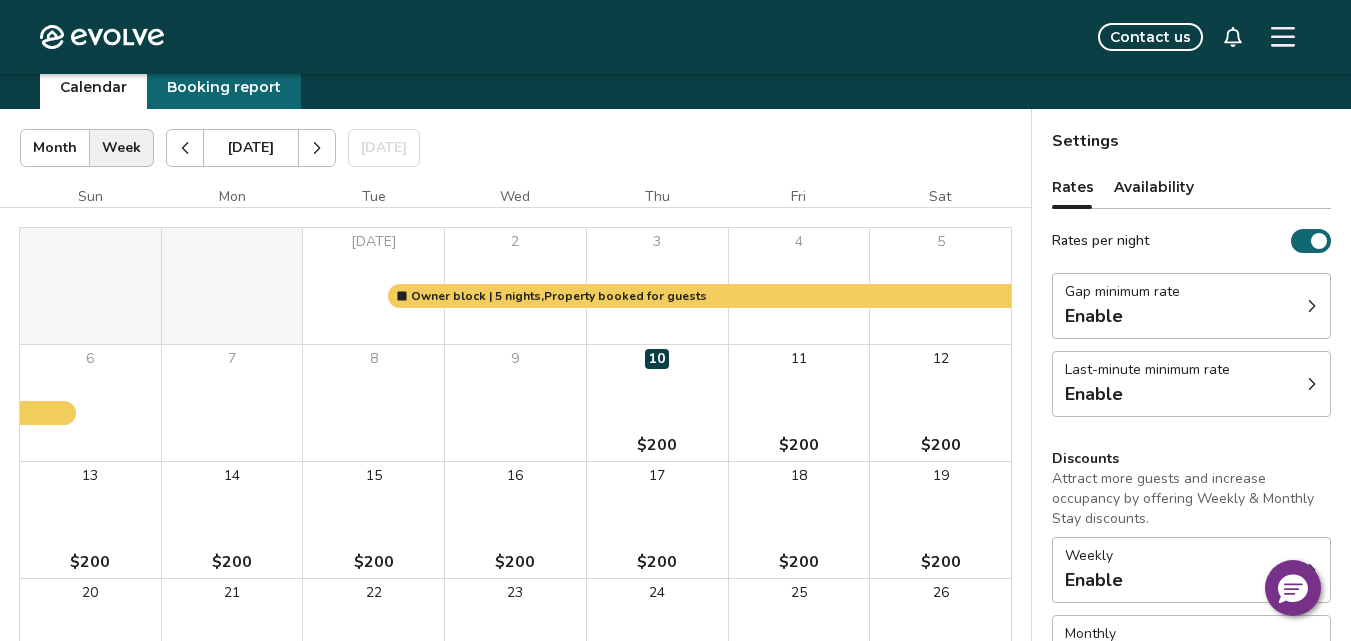 click 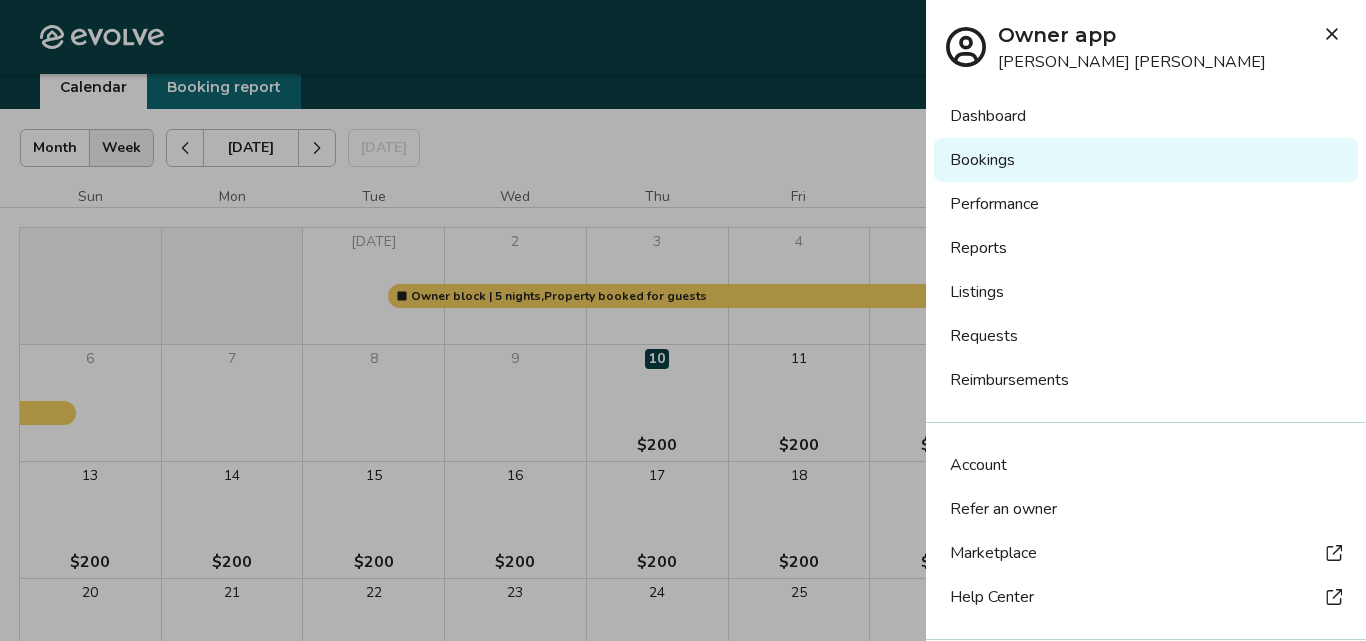click on "Dashboard" at bounding box center (1146, 116) 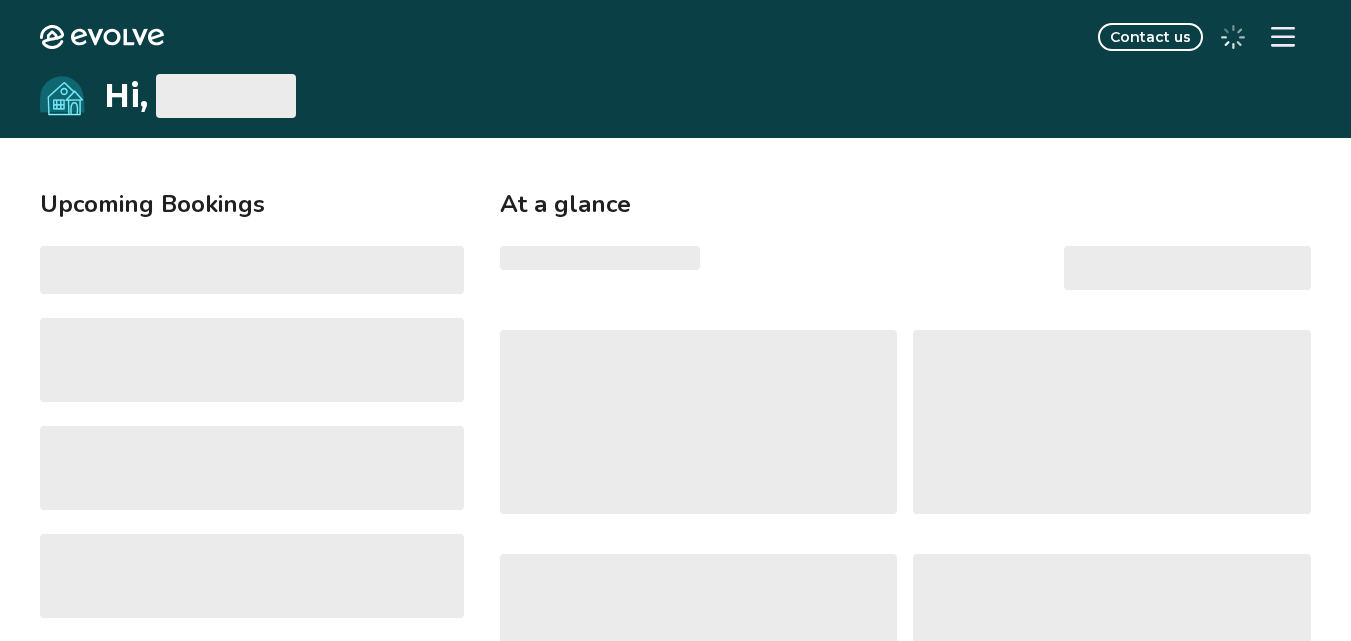 scroll, scrollTop: 0, scrollLeft: 0, axis: both 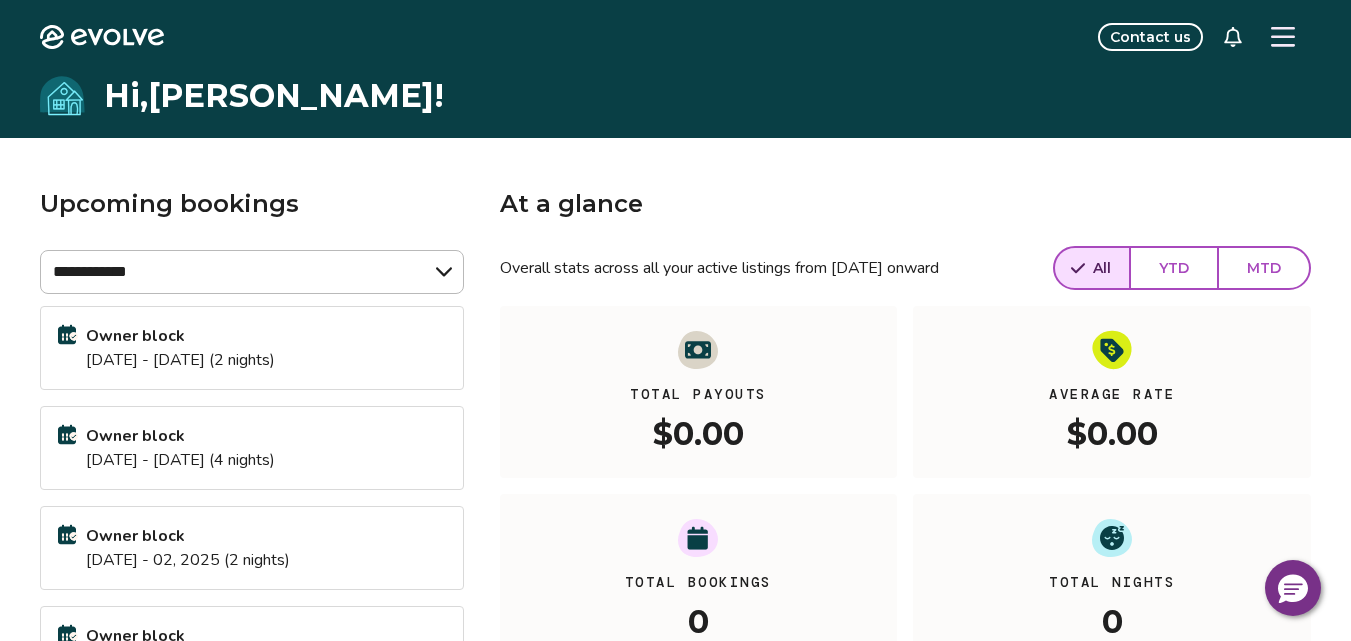 click 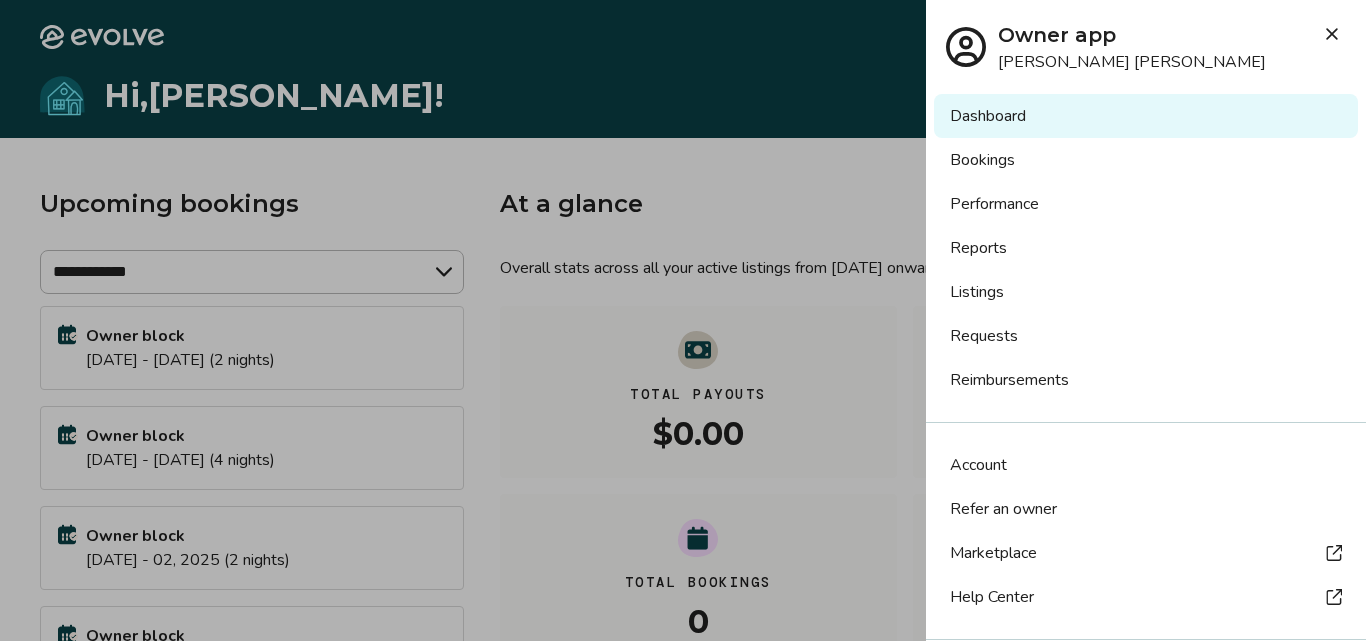 click on "Listings" at bounding box center [1146, 292] 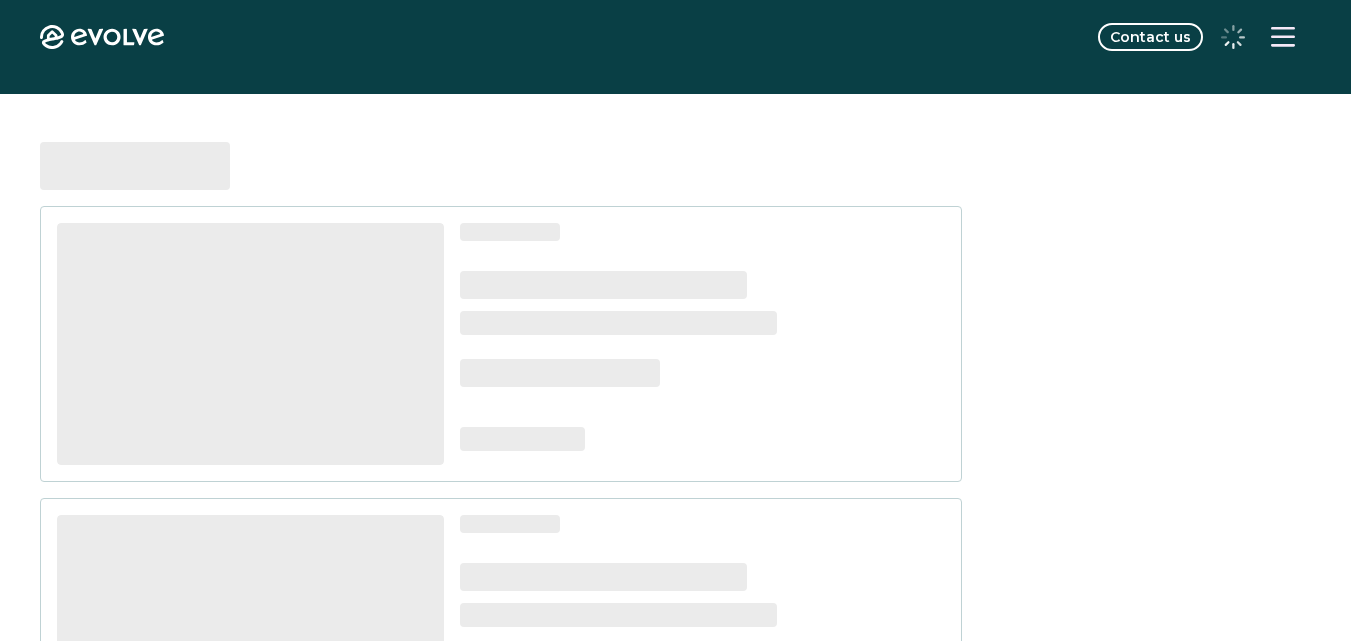 scroll, scrollTop: 0, scrollLeft: 0, axis: both 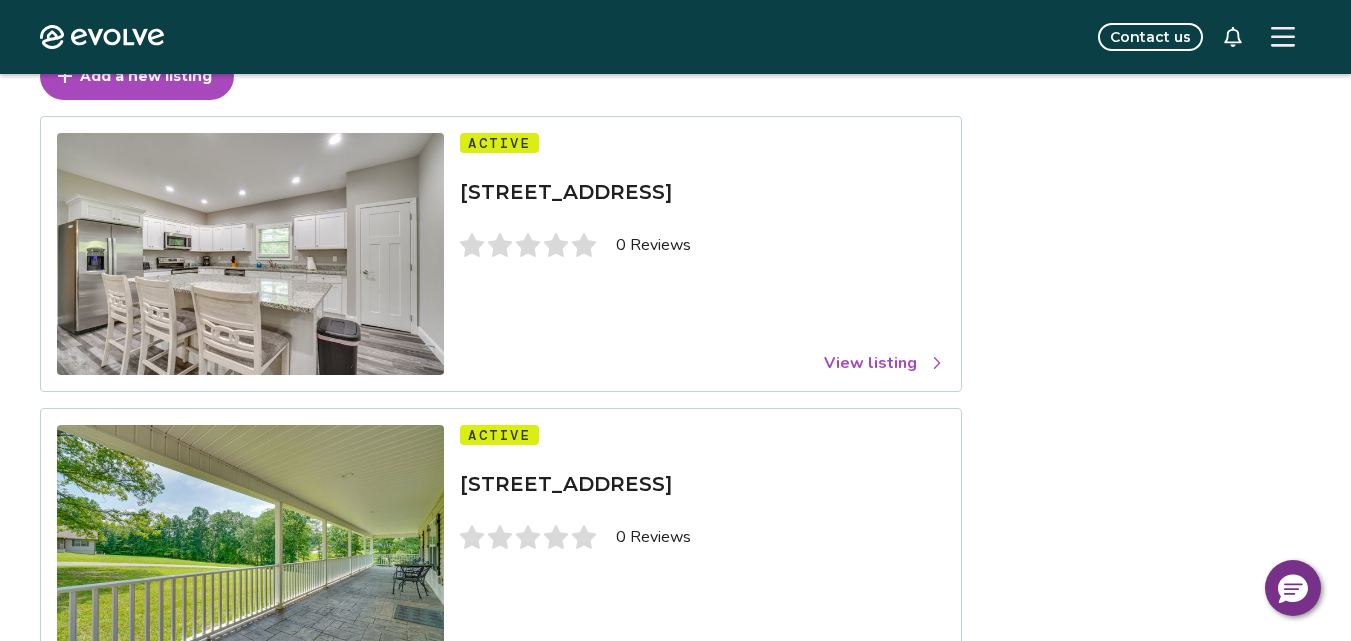 click on "View listing" at bounding box center (884, 363) 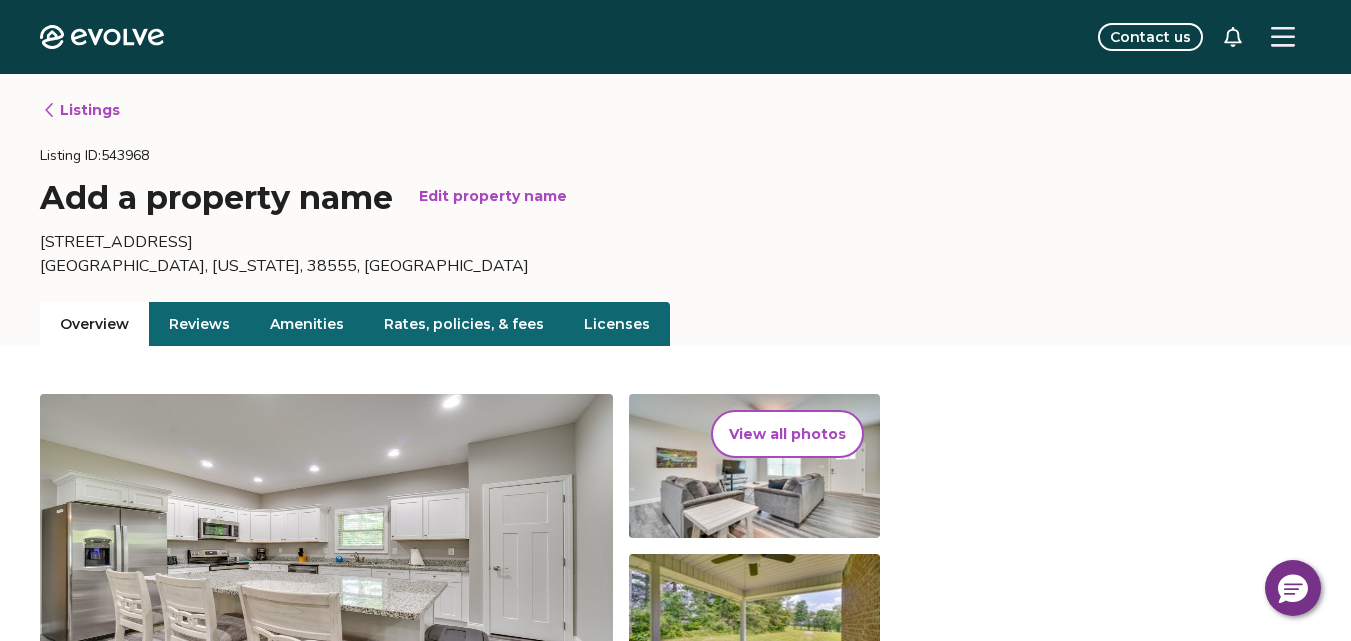 drag, startPoint x: 1350, startPoint y: 40, endPoint x: 1363, endPoint y: 66, distance: 29.068884 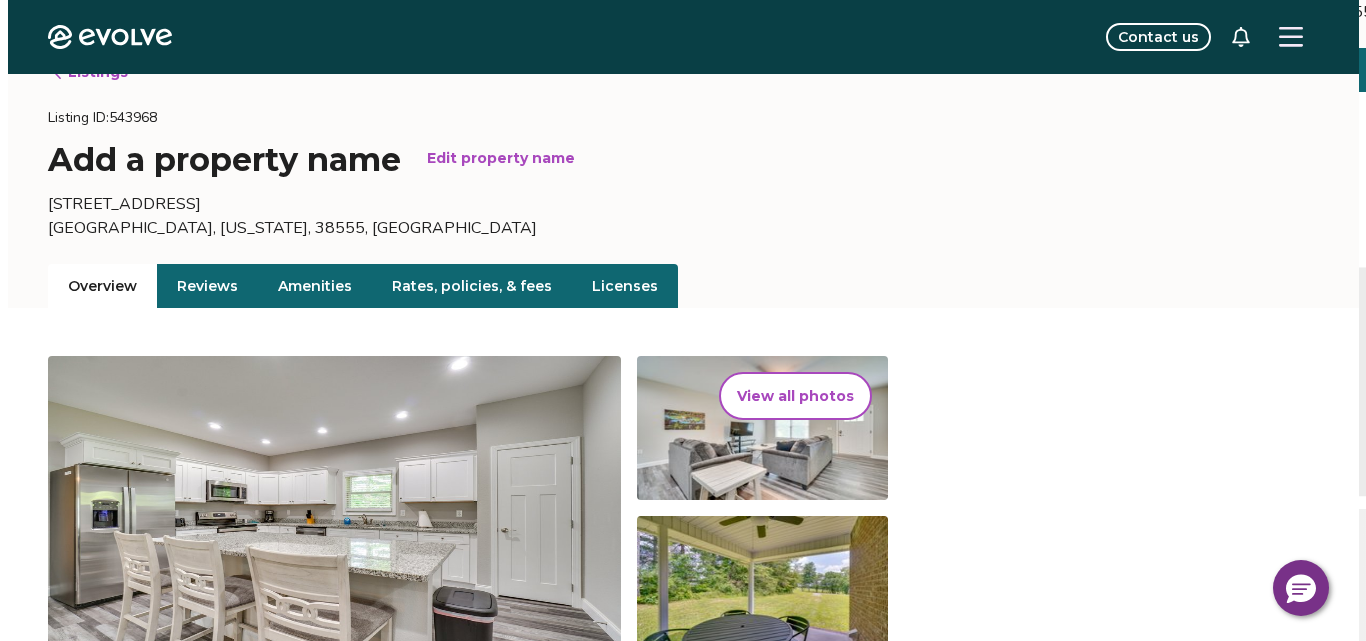 scroll, scrollTop: 0, scrollLeft: 0, axis: both 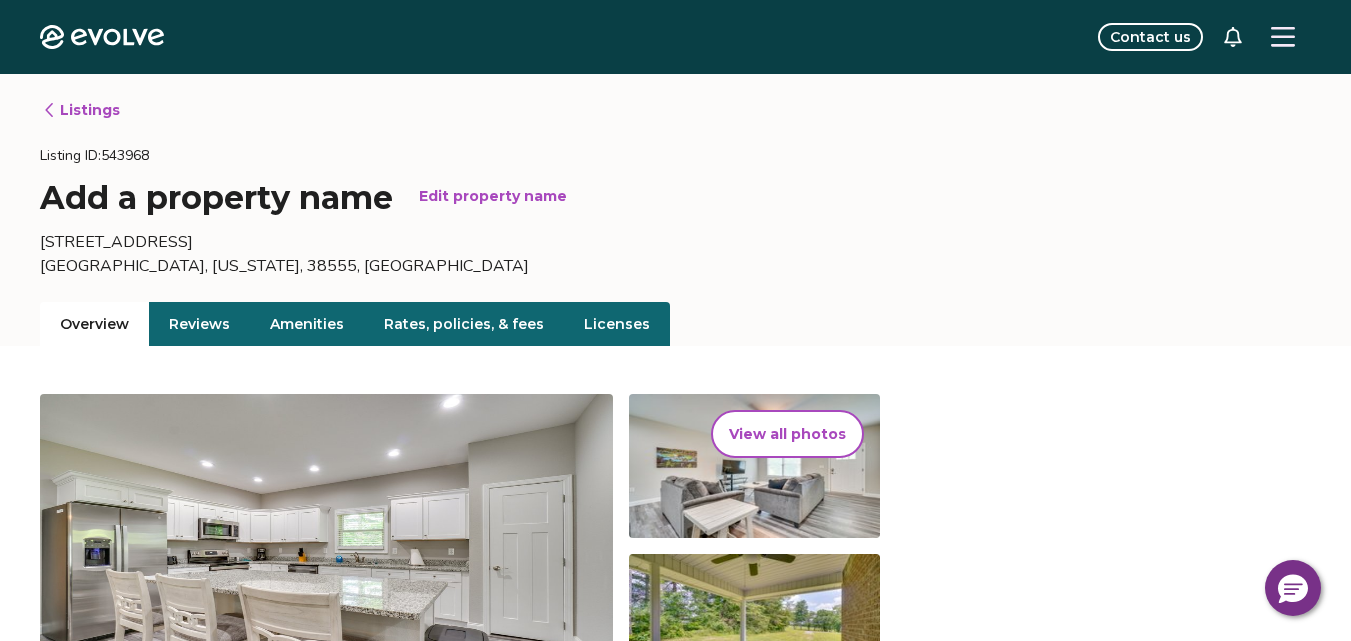 click 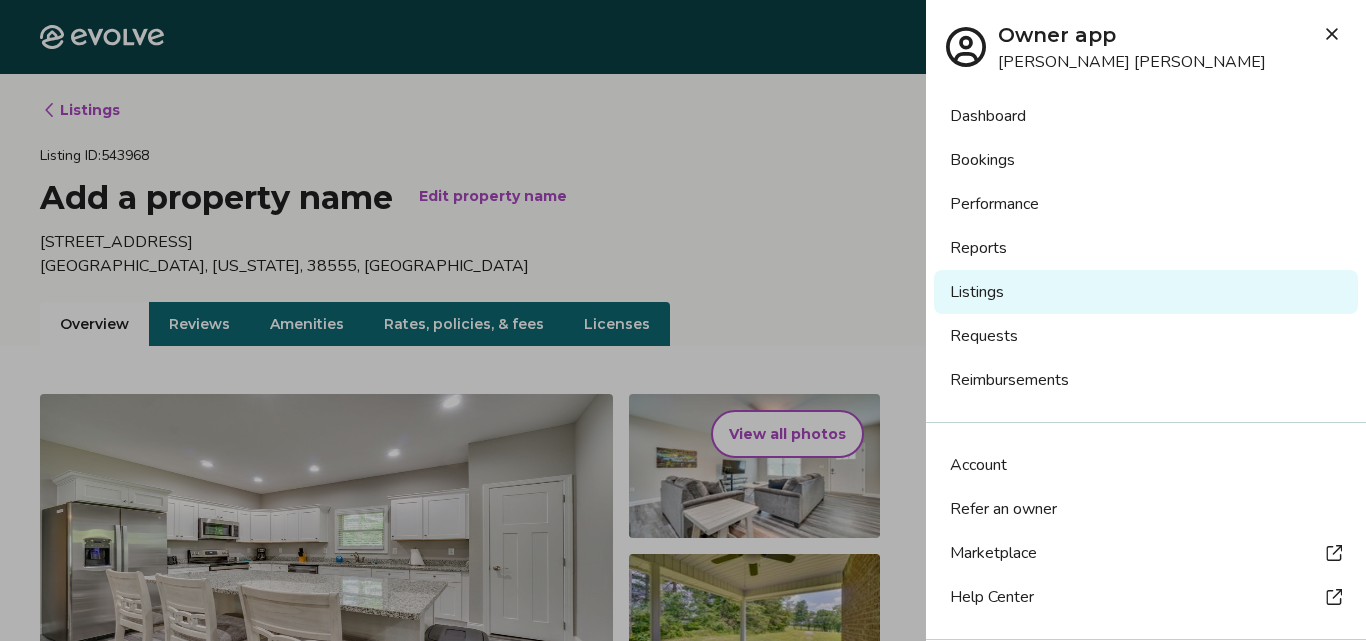 click on "Bookings" at bounding box center [1146, 160] 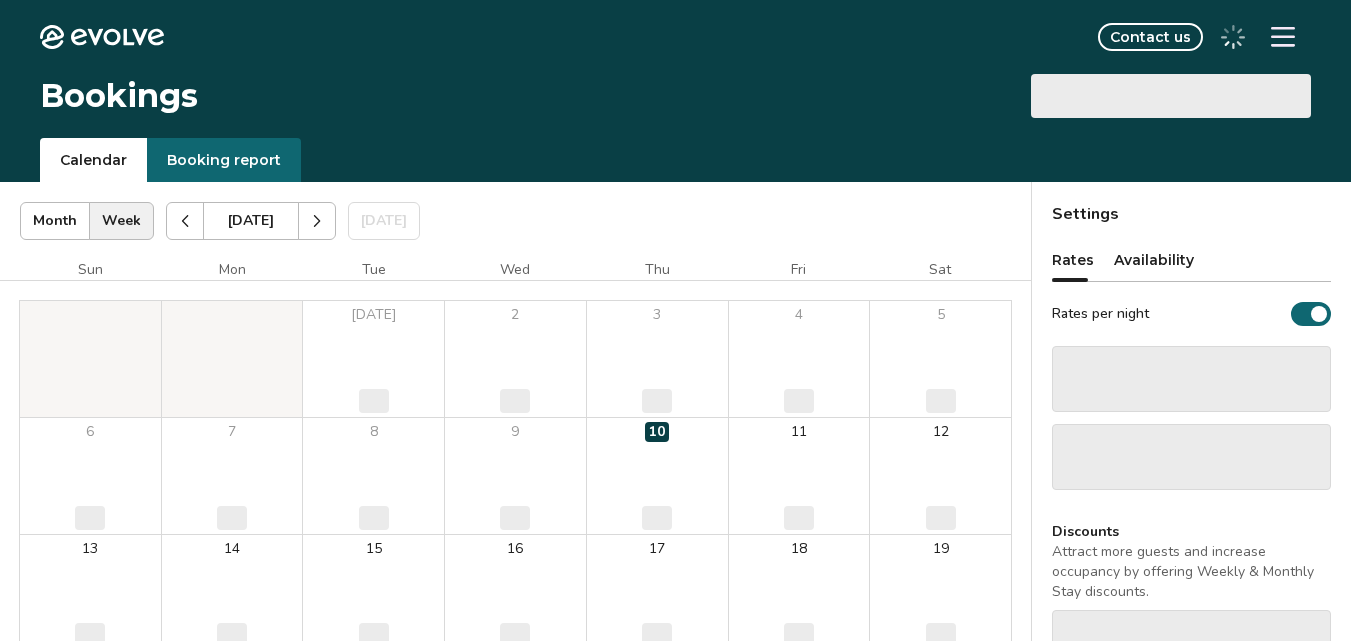scroll, scrollTop: 0, scrollLeft: 0, axis: both 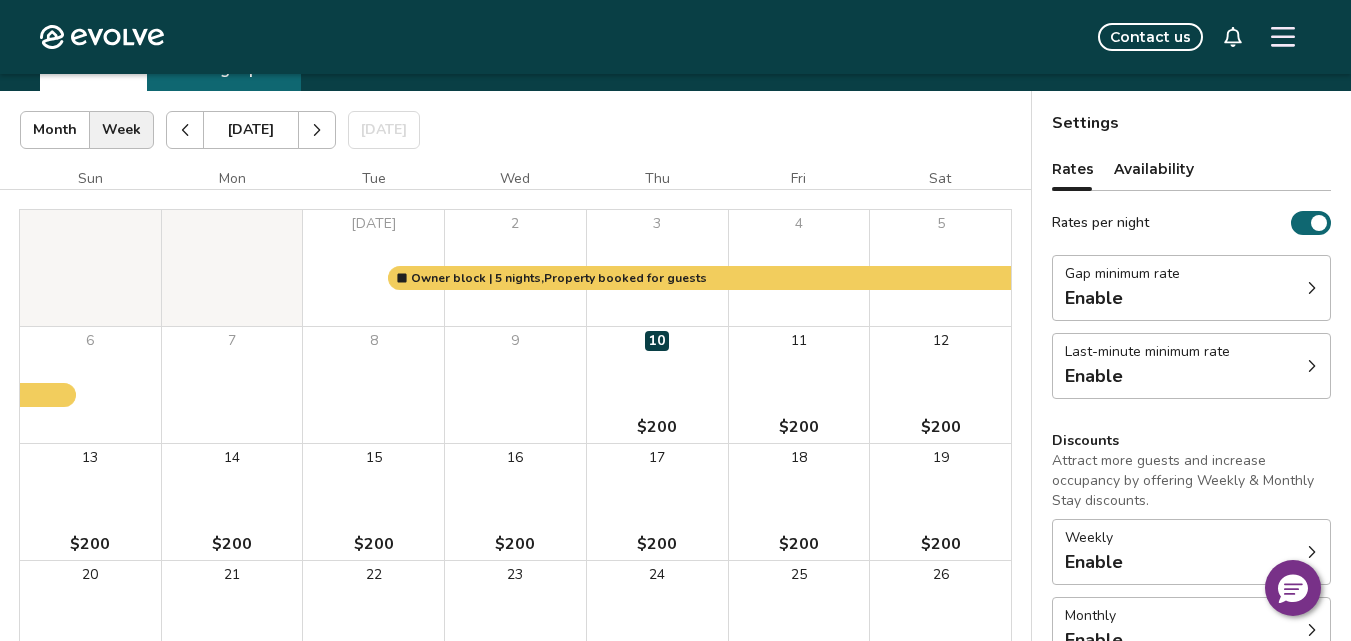 click at bounding box center (317, 130) 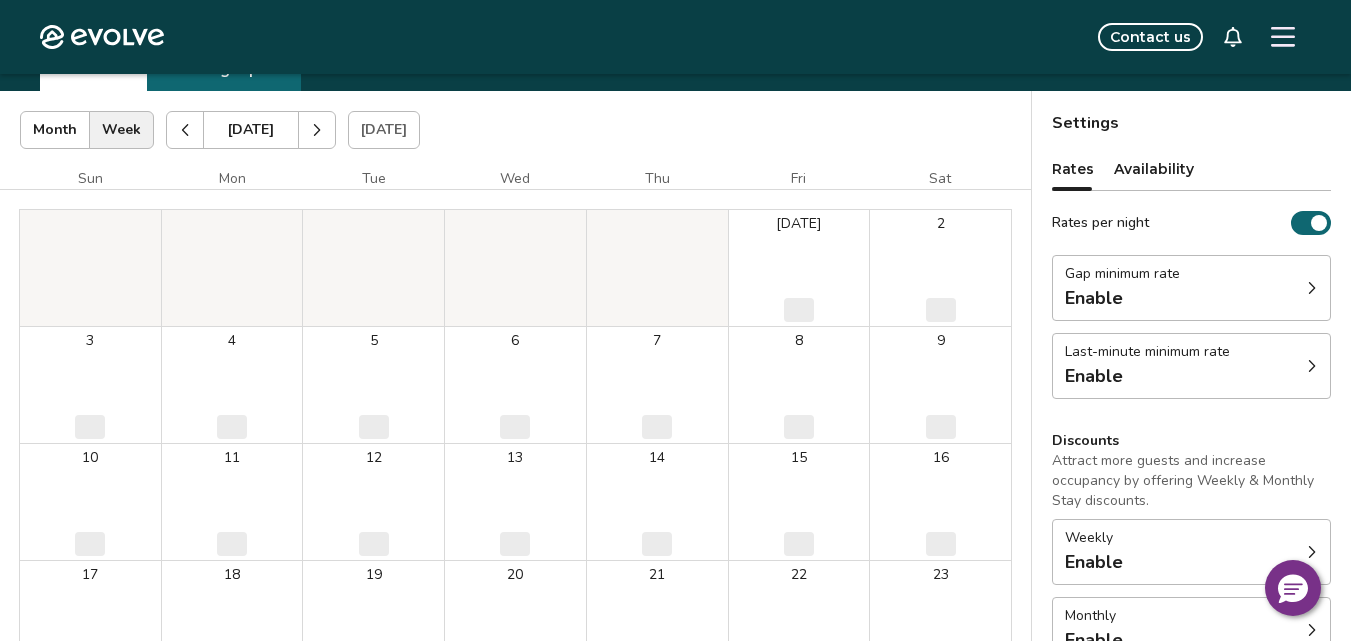 click at bounding box center (317, 130) 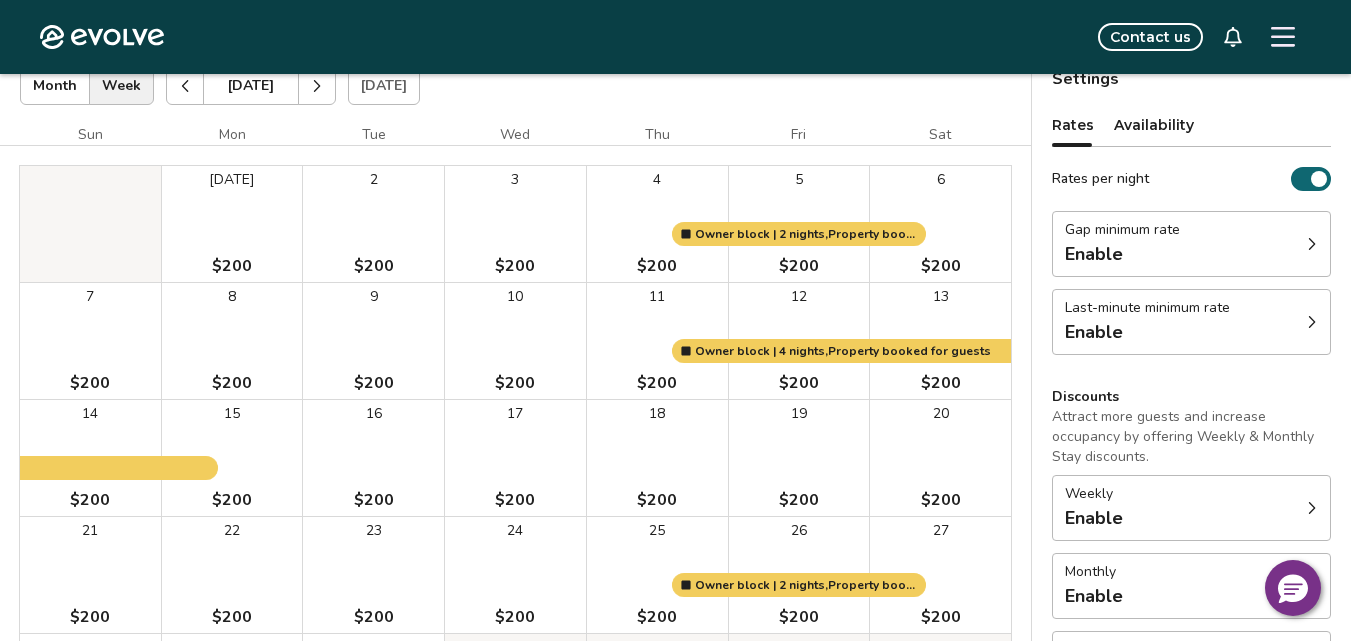 scroll, scrollTop: 142, scrollLeft: 0, axis: vertical 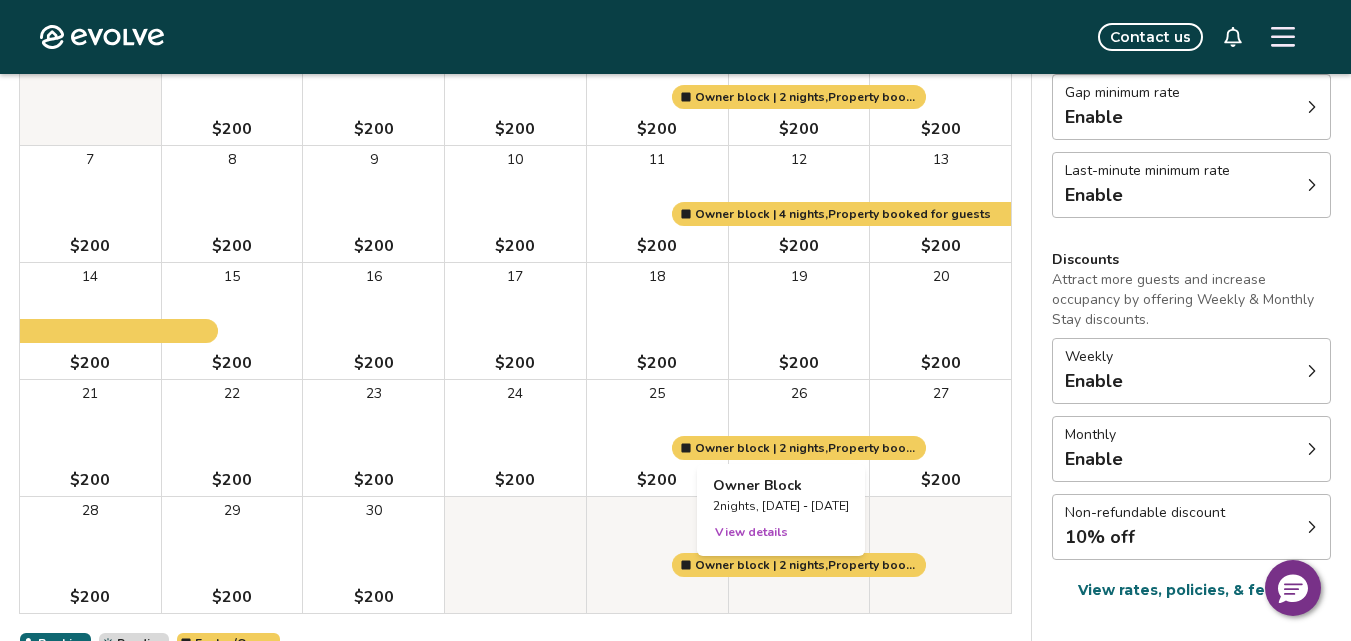 click at bounding box center [799, 438] 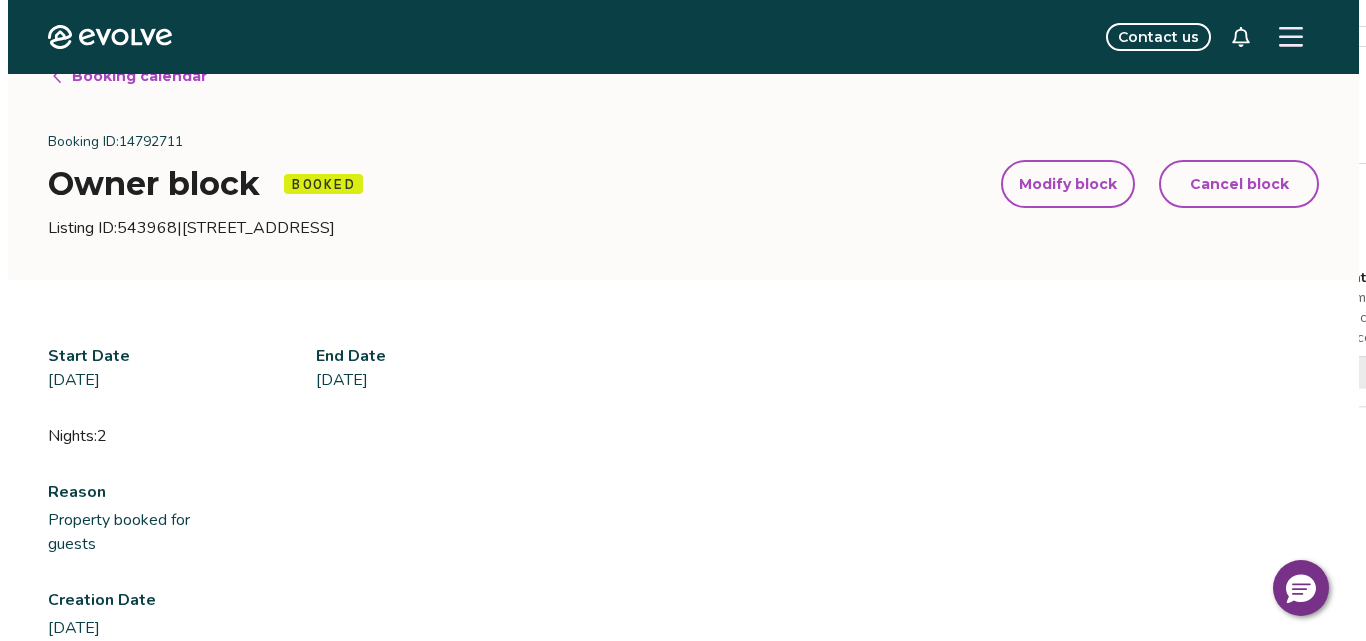 scroll, scrollTop: 0, scrollLeft: 0, axis: both 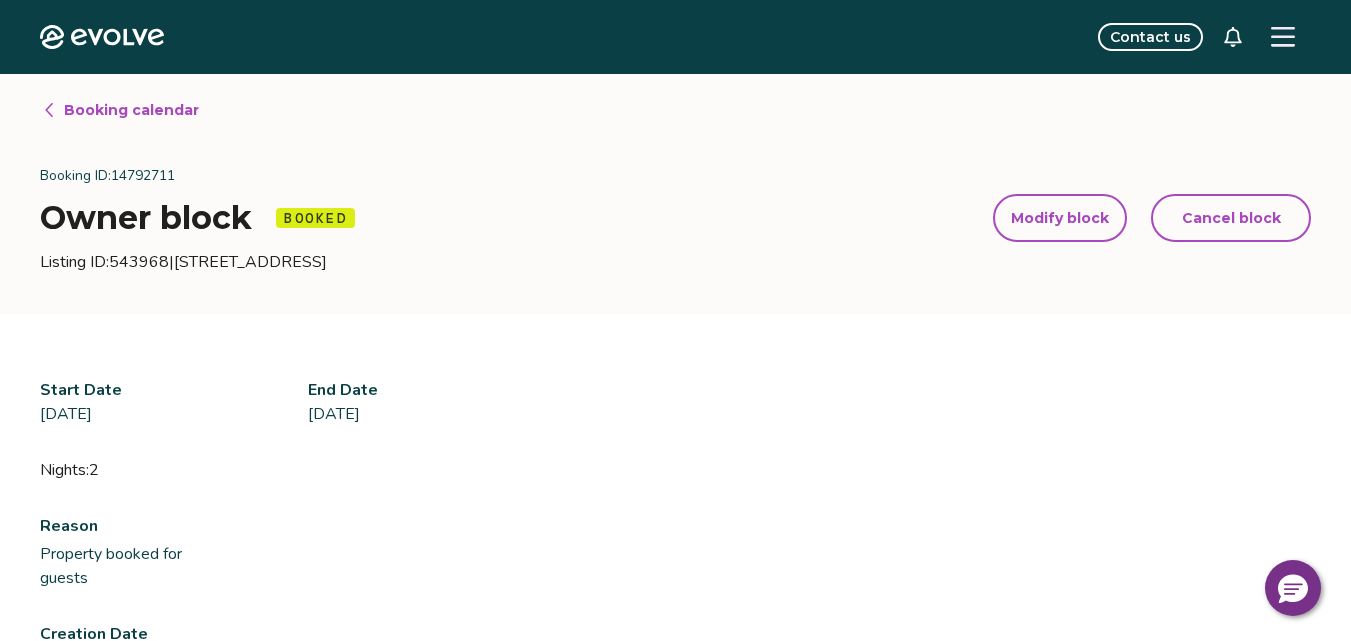click on "Modify block" at bounding box center (1060, 218) 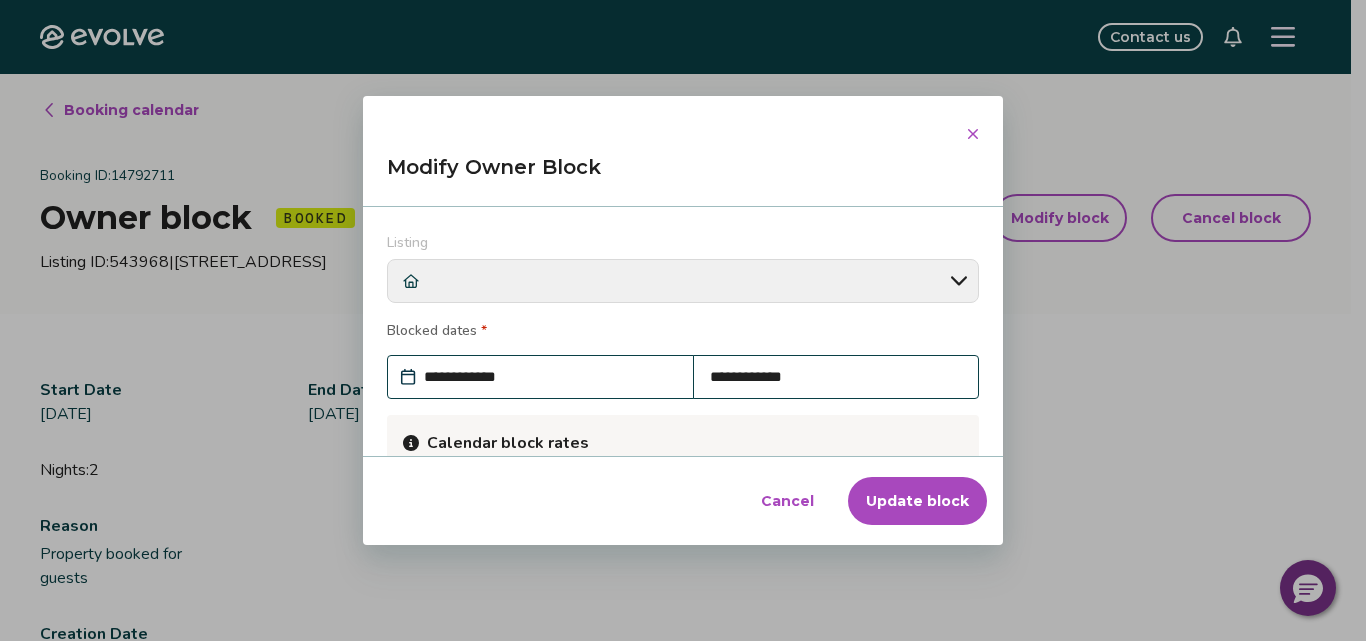 scroll, scrollTop: 266, scrollLeft: 0, axis: vertical 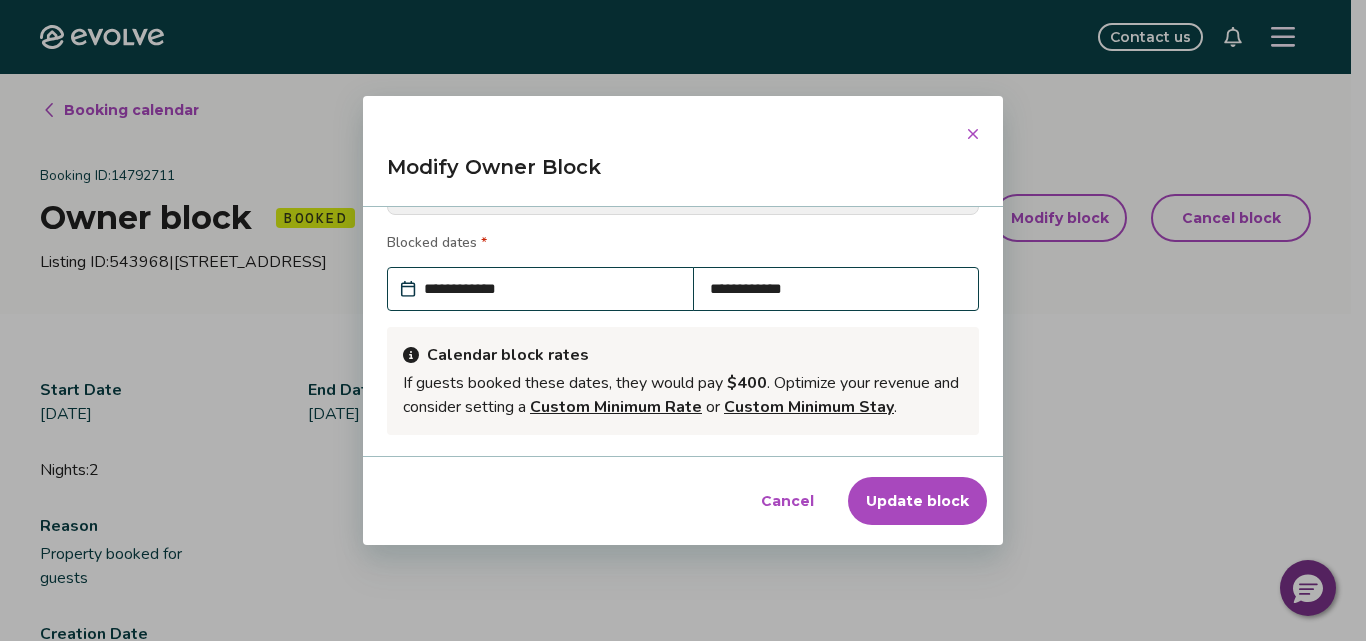 click on "**********" at bounding box center (836, 289) 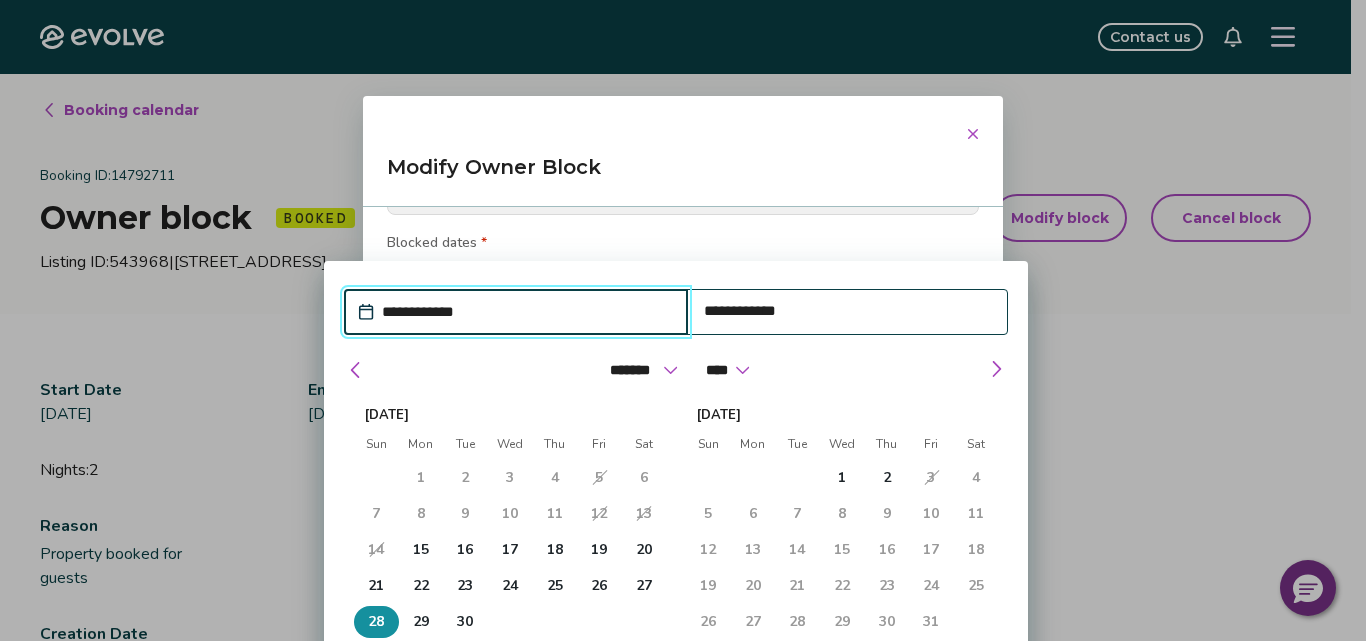 click on "28" at bounding box center (376, 622) 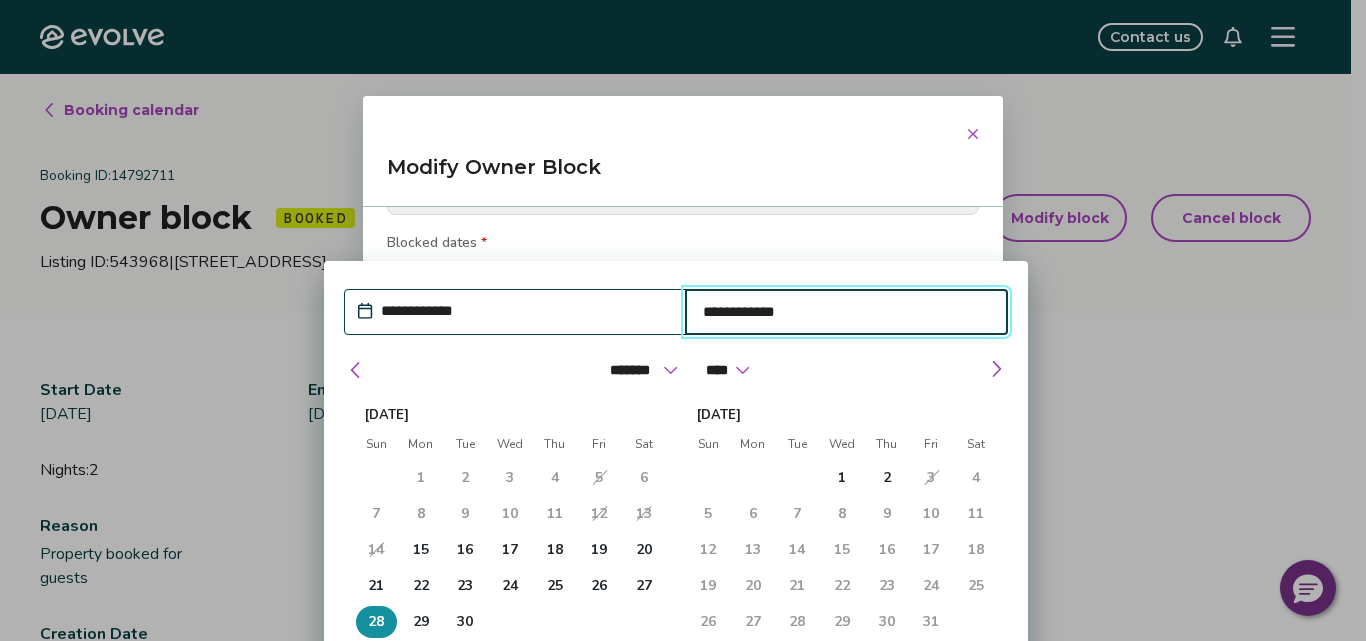 type on "*" 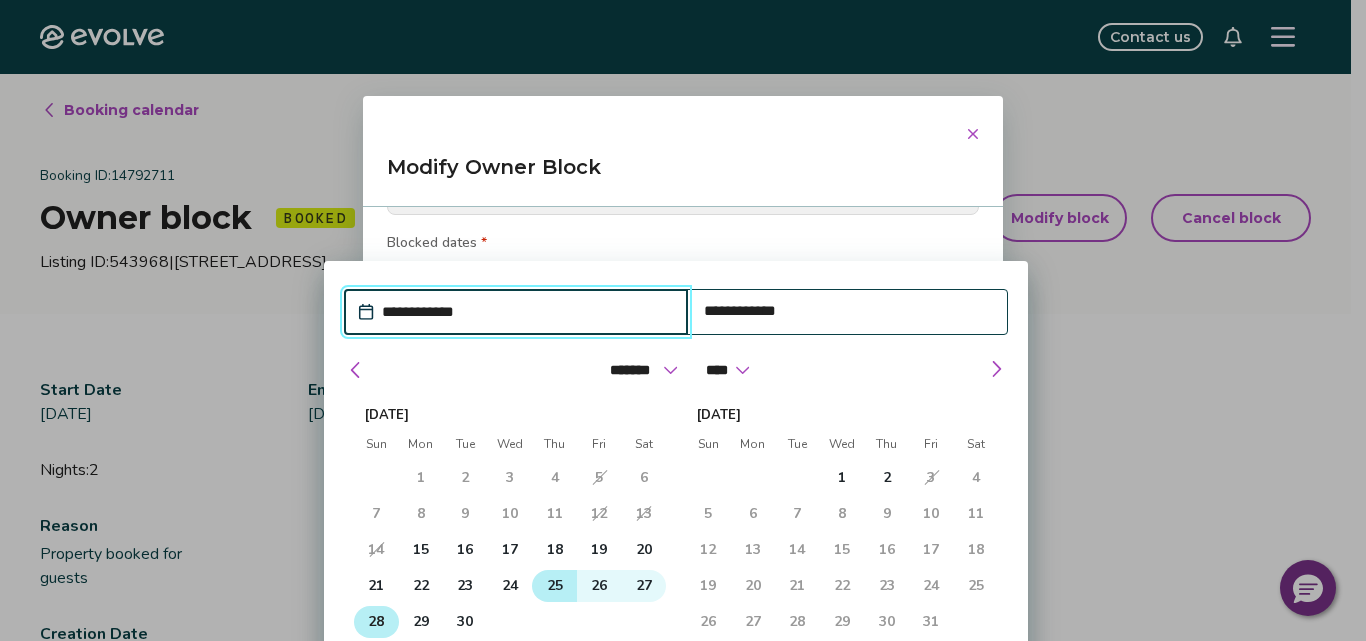 click on "25" at bounding box center (555, 586) 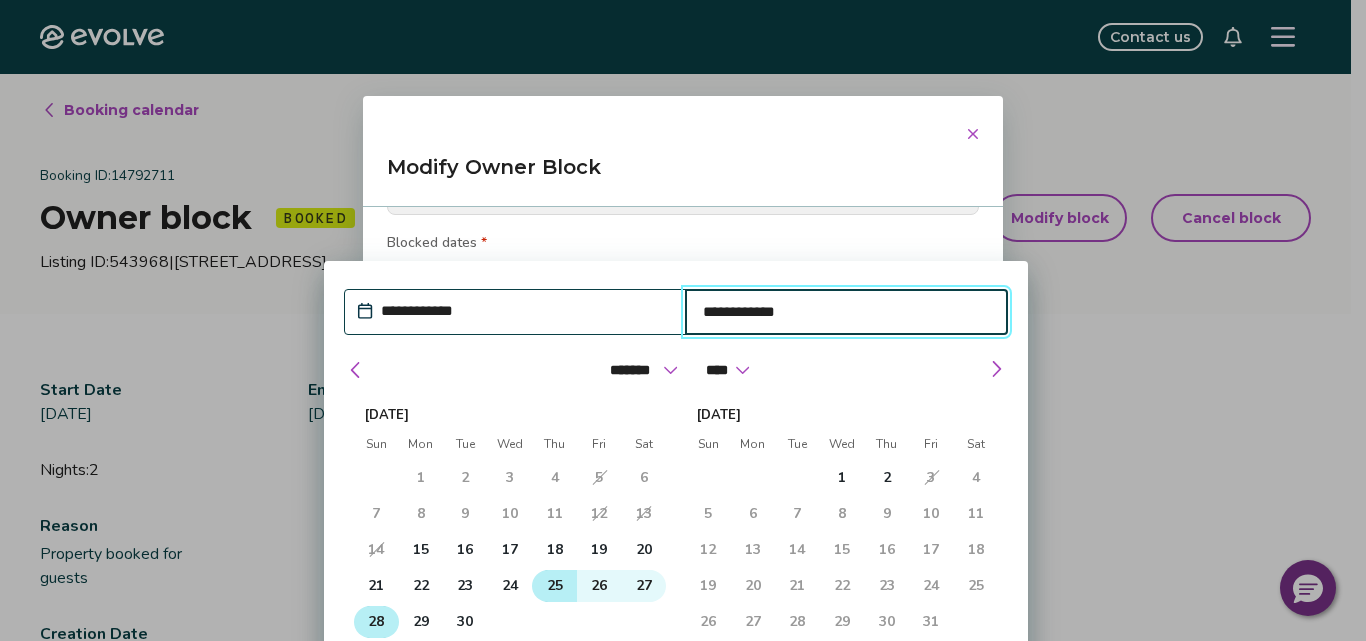 click on "28" at bounding box center (376, 622) 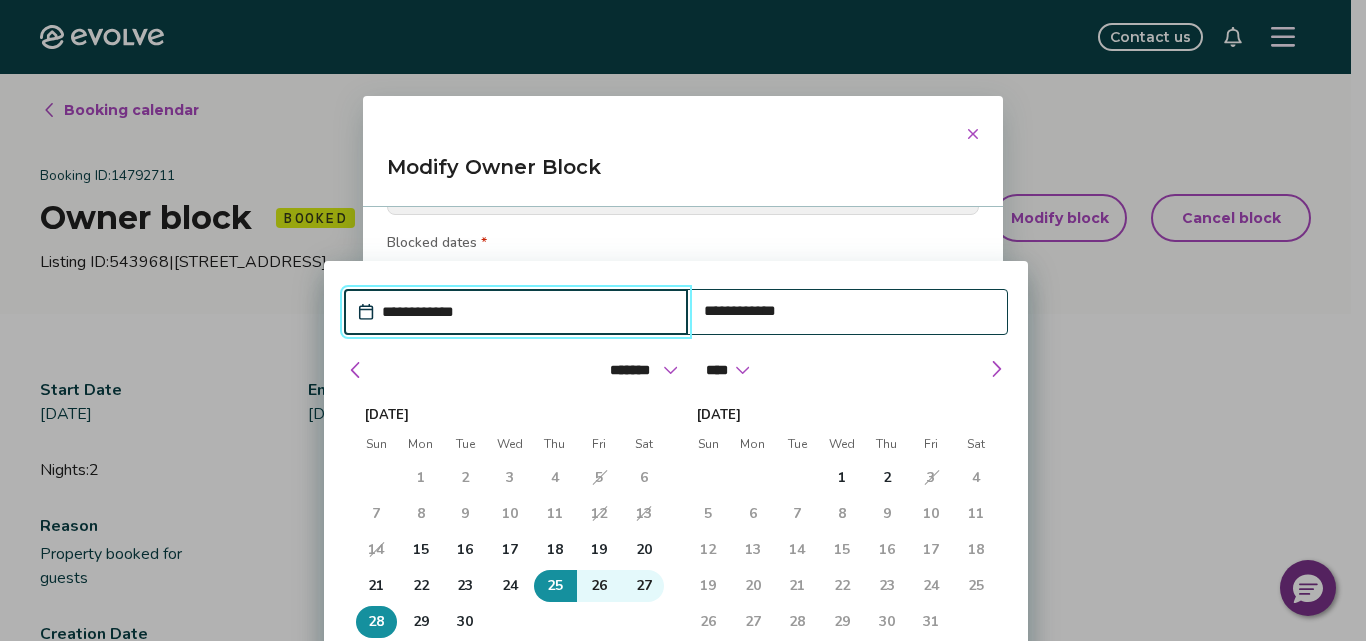 type 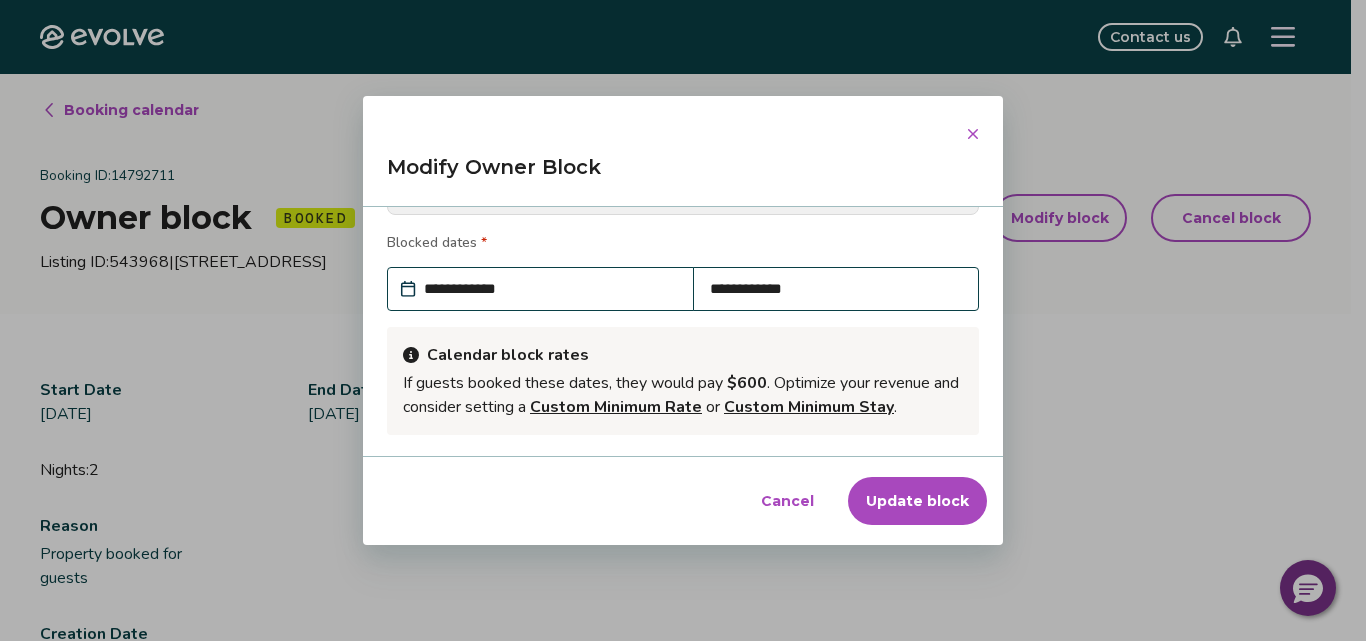 click on "Update block" at bounding box center (917, 501) 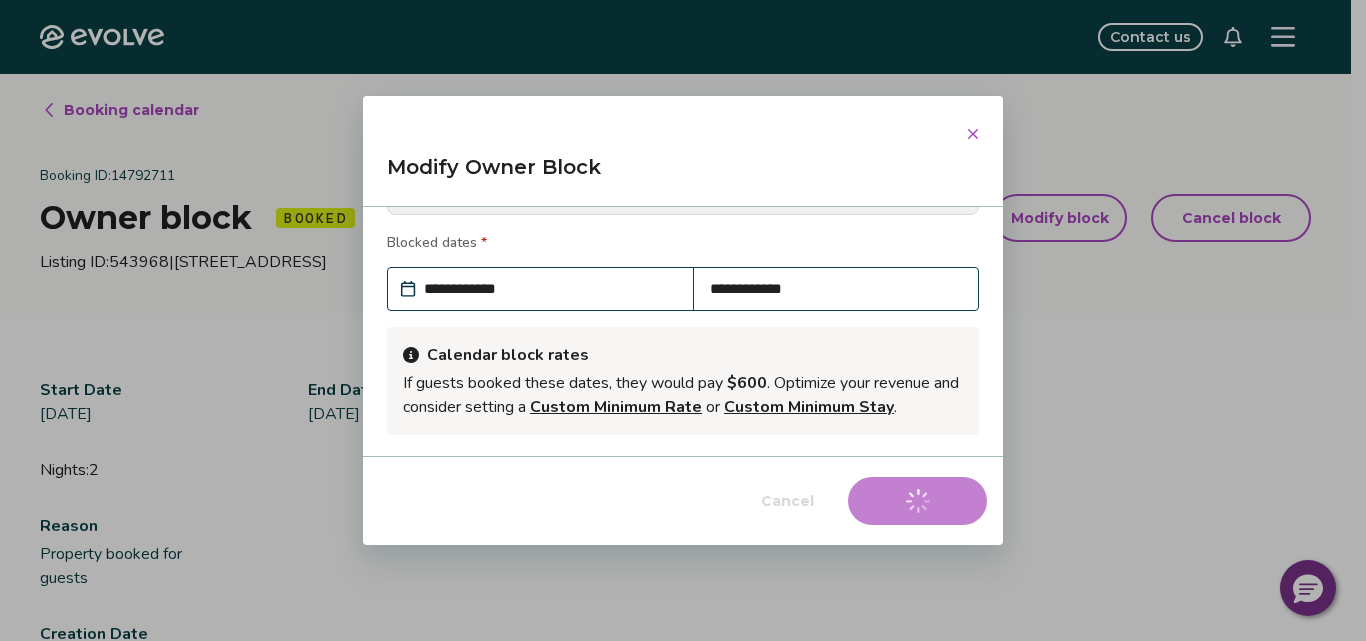 type on "*" 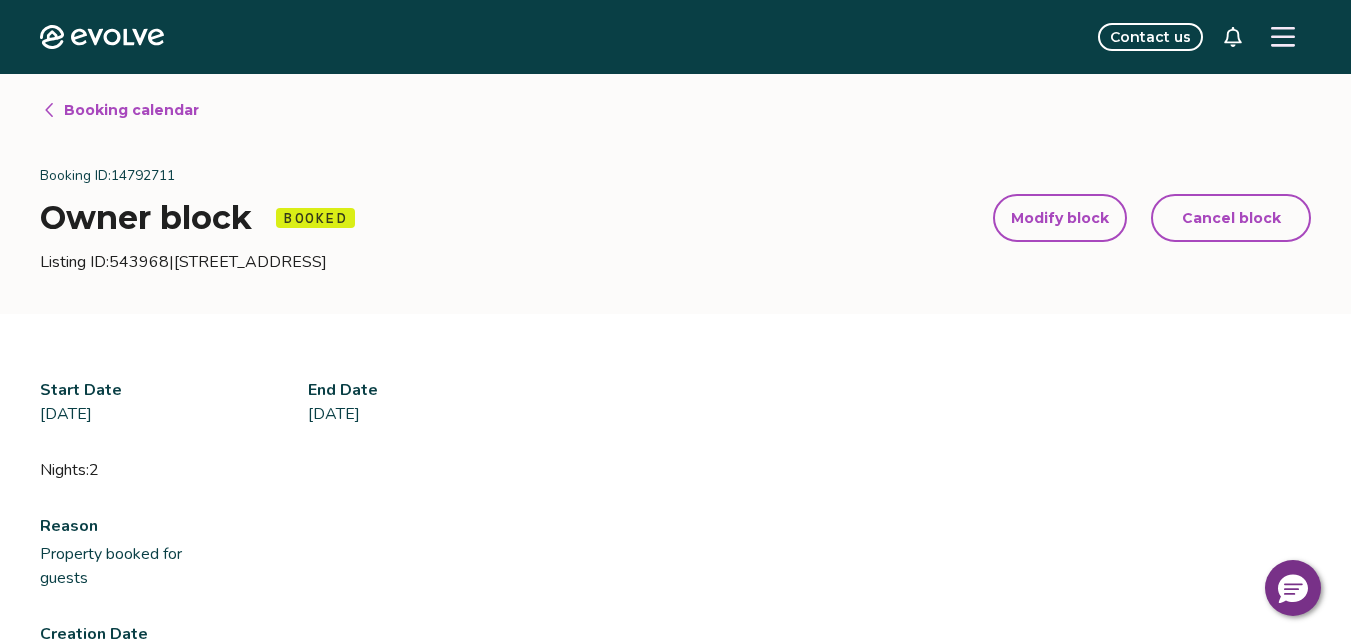 click on "Booking calendar" at bounding box center (131, 110) 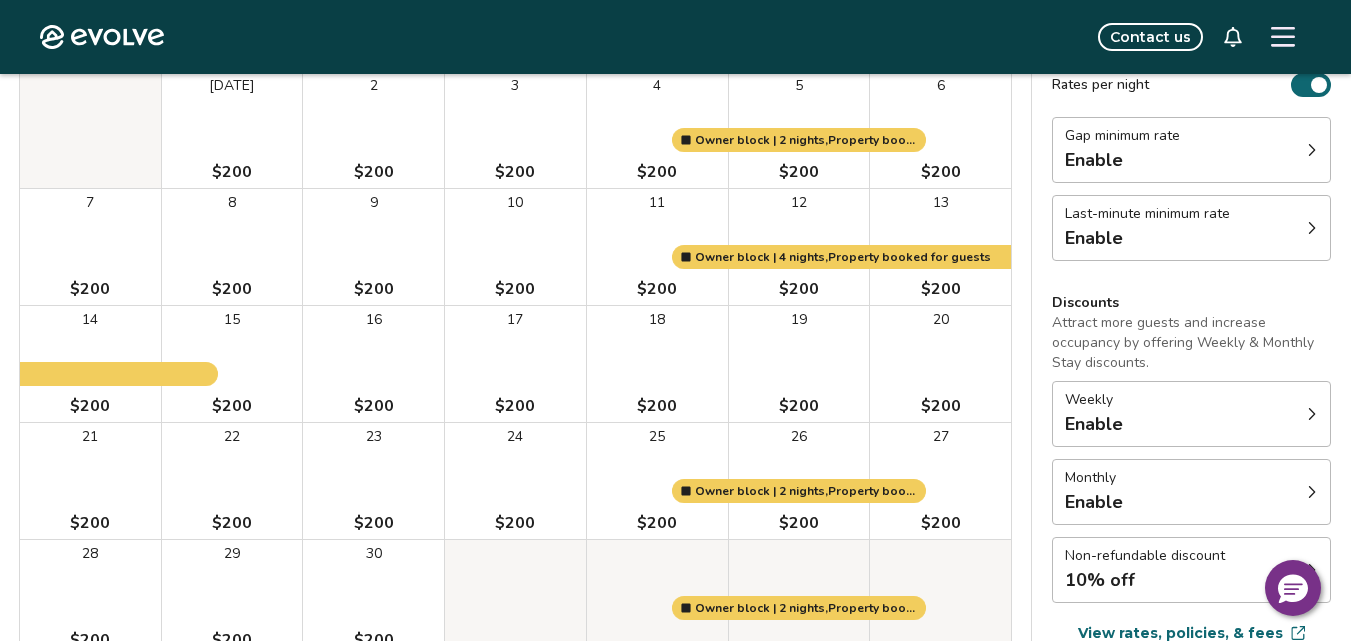 scroll, scrollTop: 226, scrollLeft: 0, axis: vertical 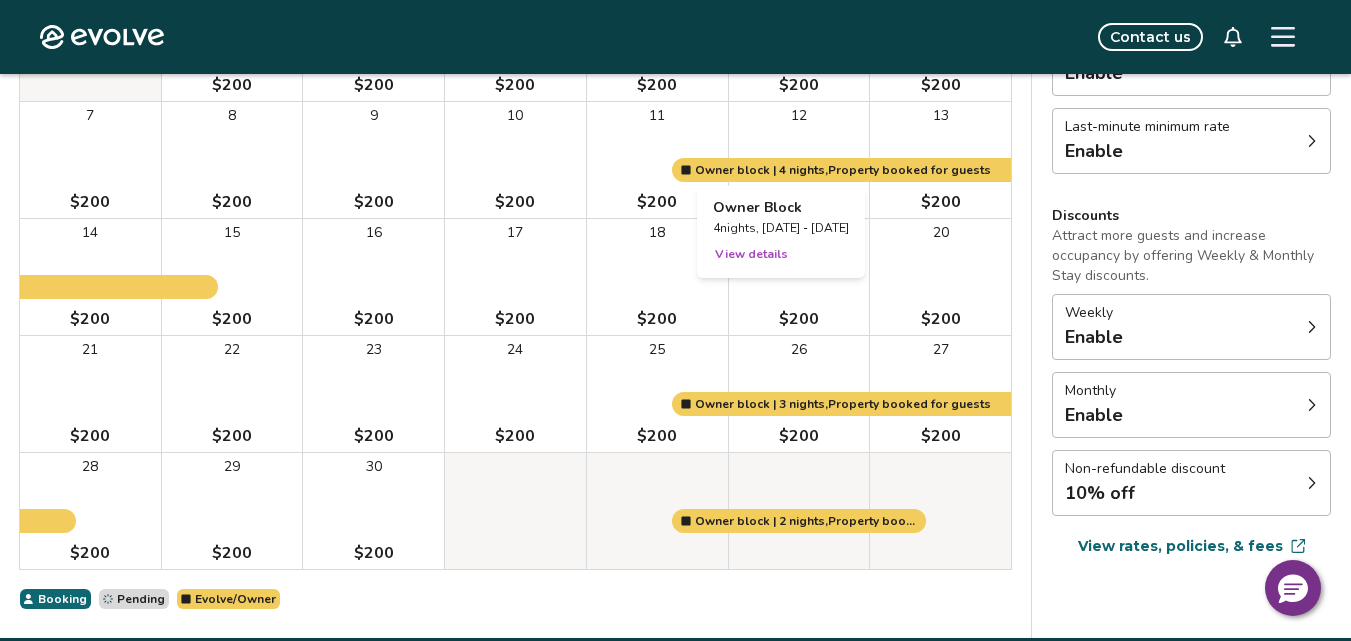 click at bounding box center [799, 160] 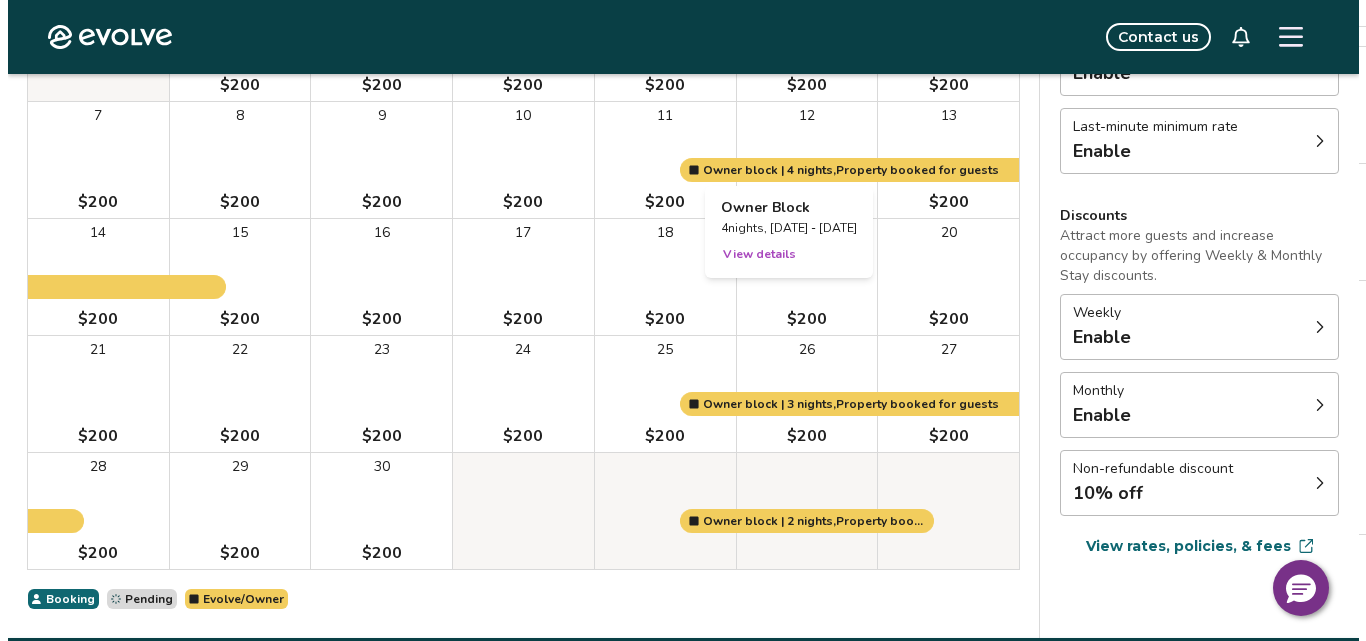 scroll, scrollTop: 0, scrollLeft: 0, axis: both 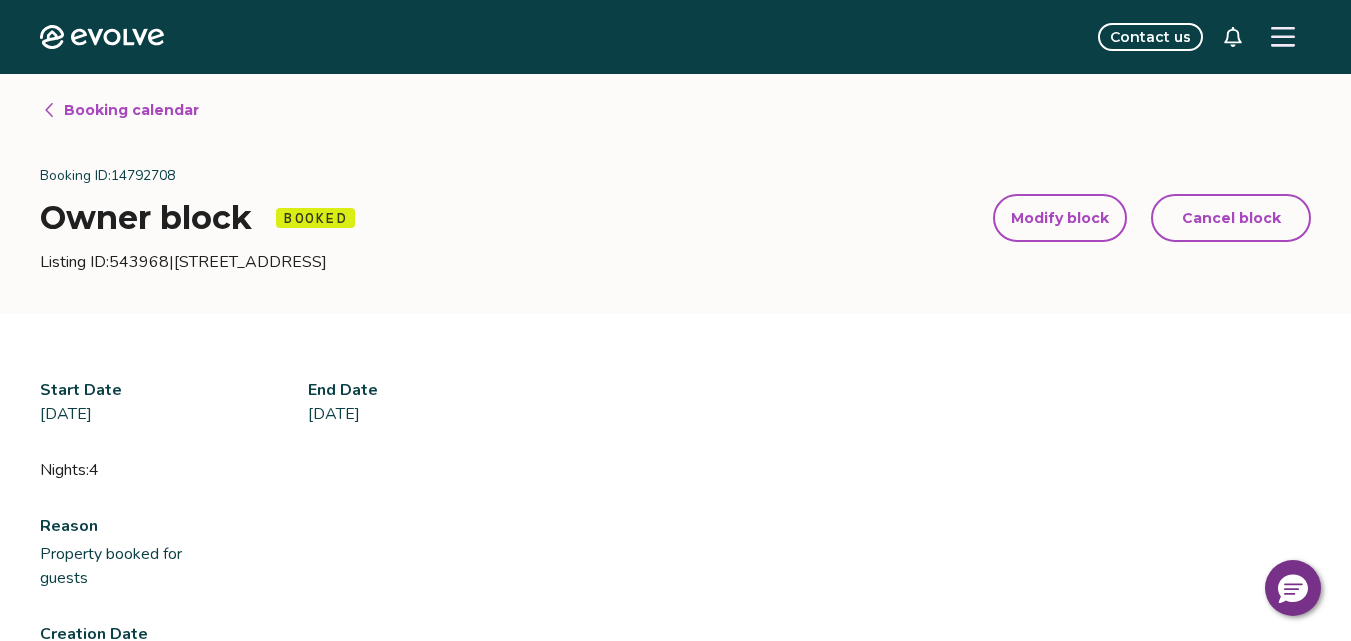 click on "Modify block" at bounding box center [1060, 218] 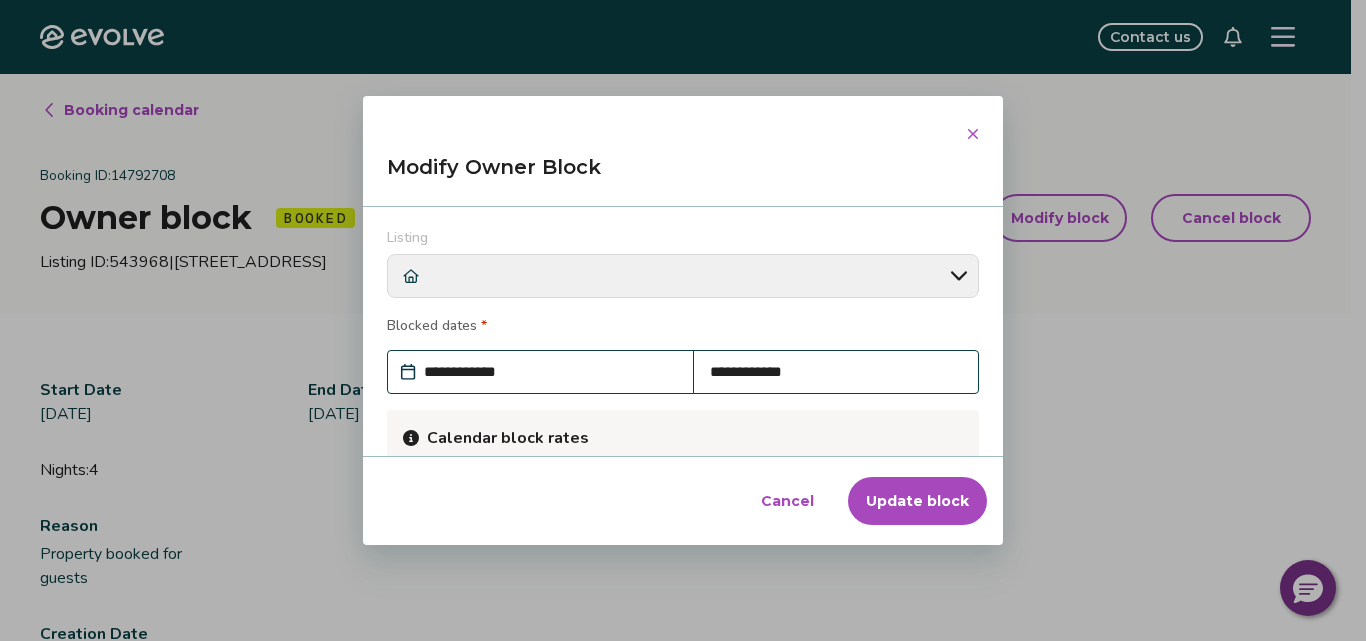 scroll, scrollTop: 0, scrollLeft: 0, axis: both 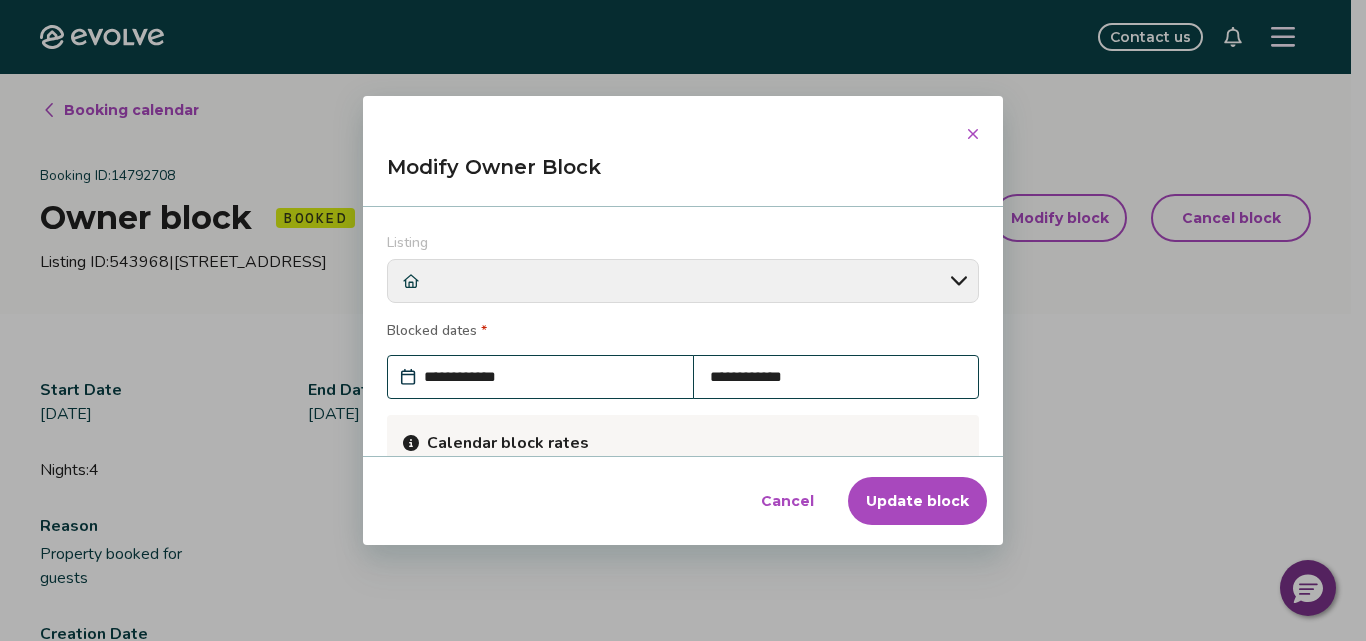 click on "**********" at bounding box center (550, 377) 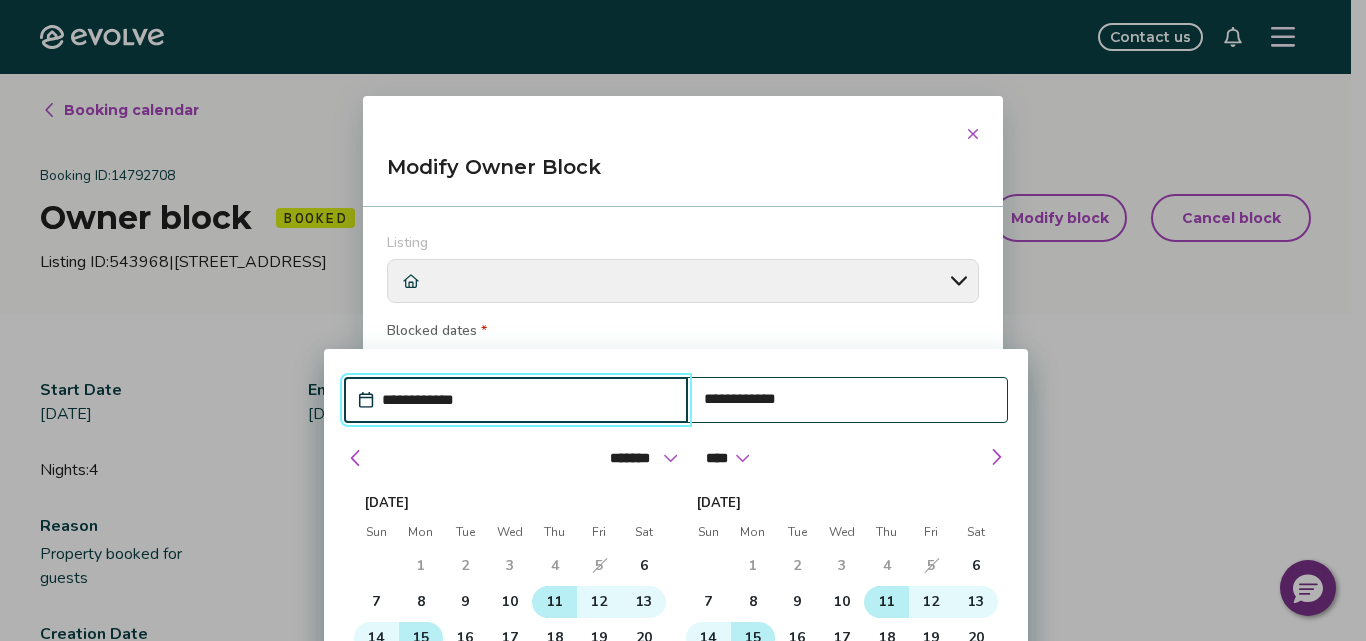 click on "11" at bounding box center [555, 602] 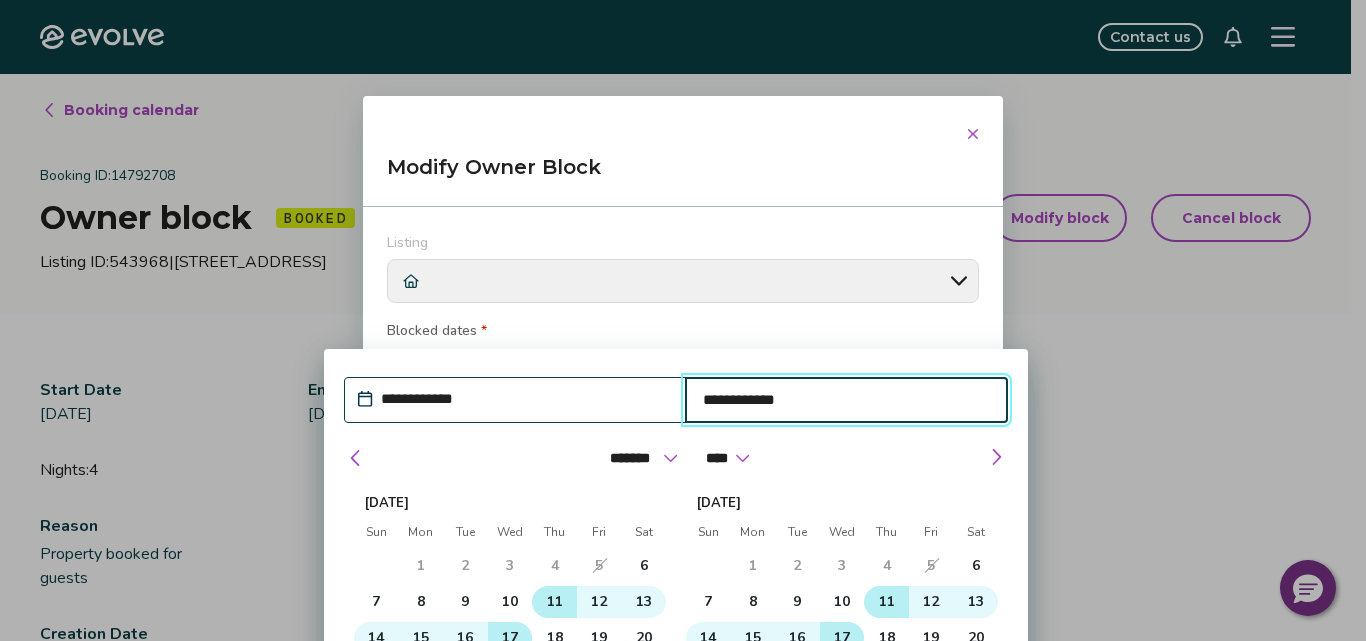 click on "17" at bounding box center [510, 638] 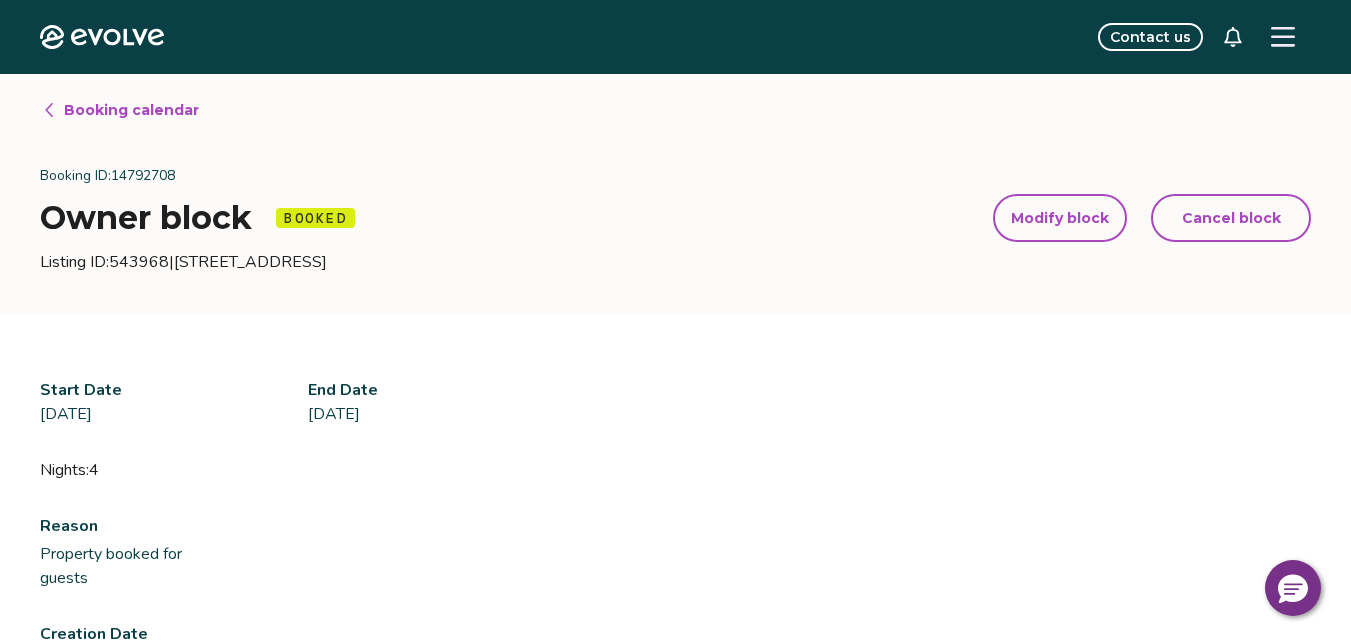 click on "Modify block" at bounding box center [1060, 218] 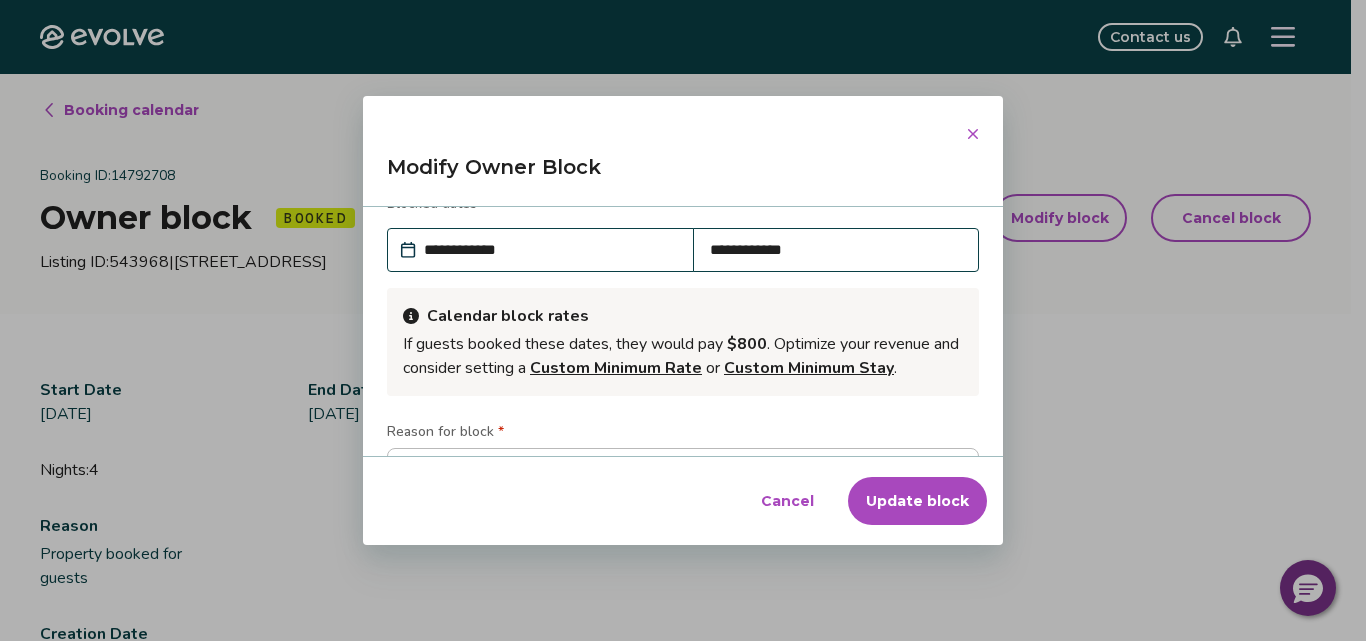 scroll, scrollTop: 122, scrollLeft: 0, axis: vertical 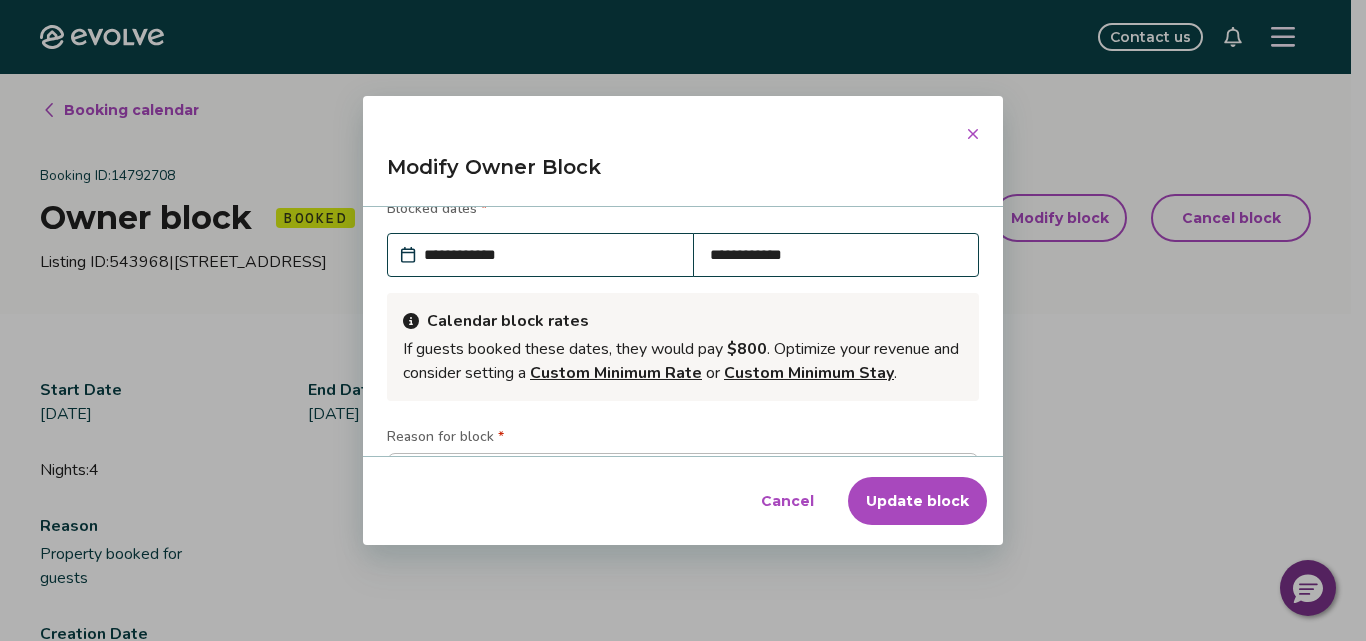 click on "**********" at bounding box center [550, 255] 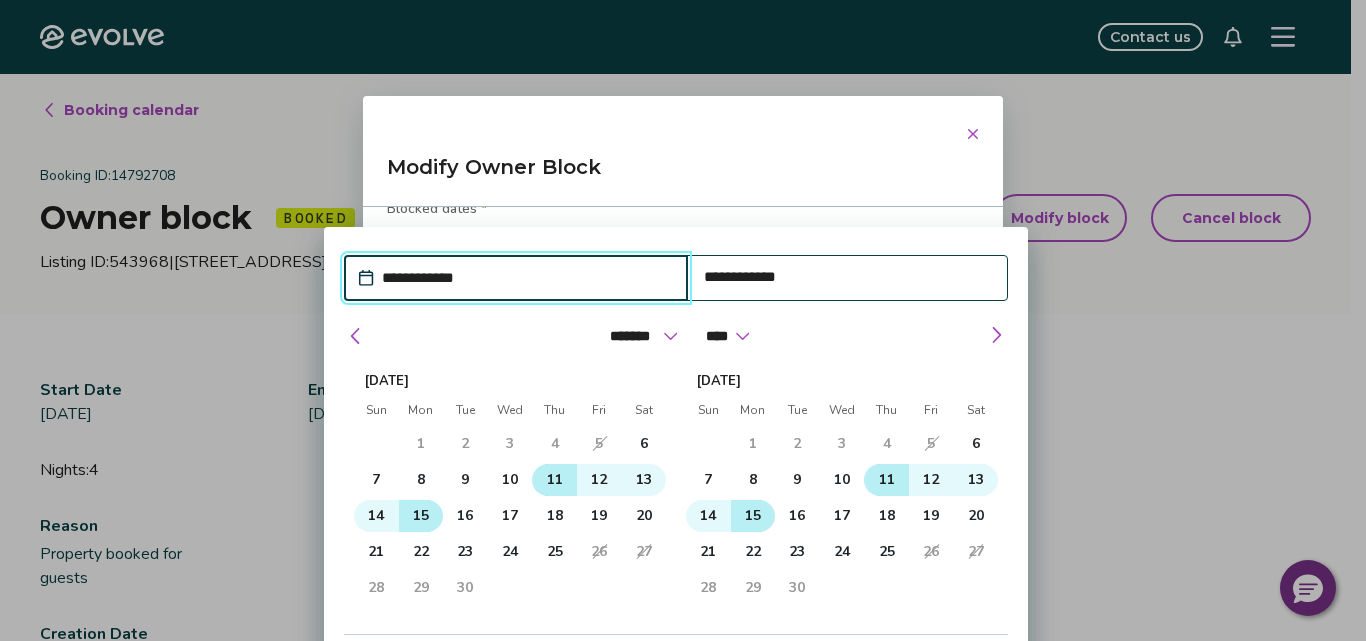 click on "11" at bounding box center [555, 480] 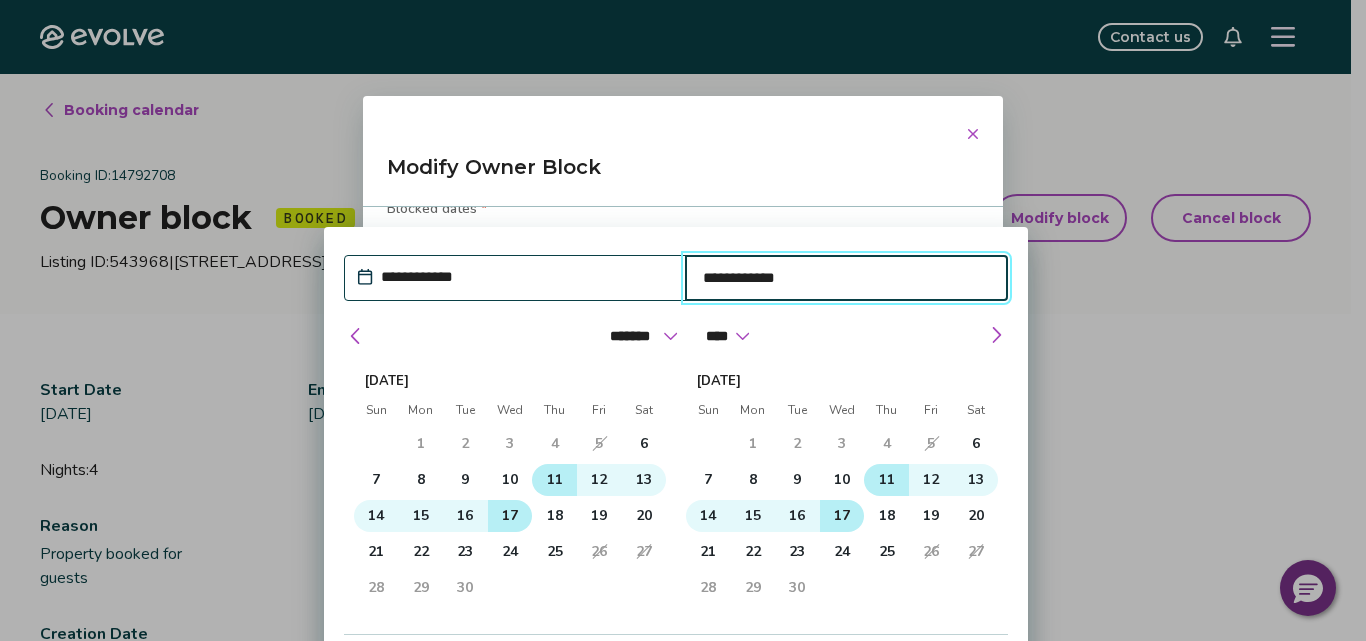 click on "17" at bounding box center [510, 516] 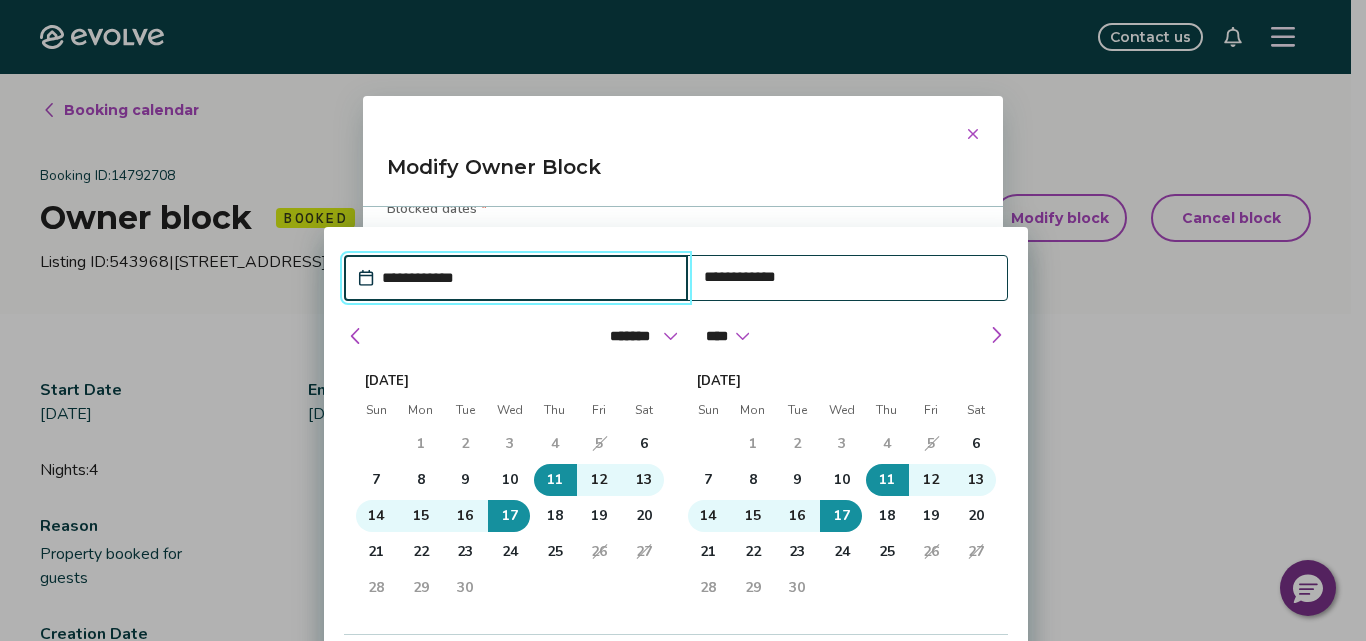 click on "Modify Owner Block" at bounding box center [683, 175] 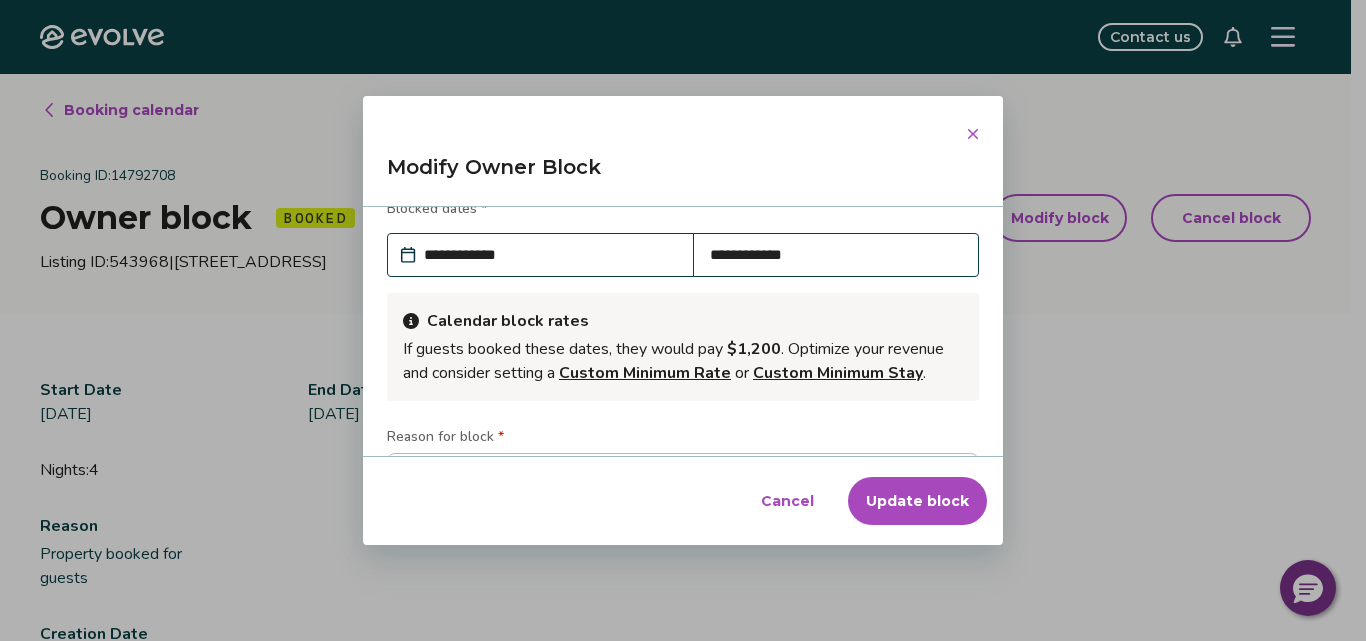 click on "Update block" at bounding box center (917, 501) 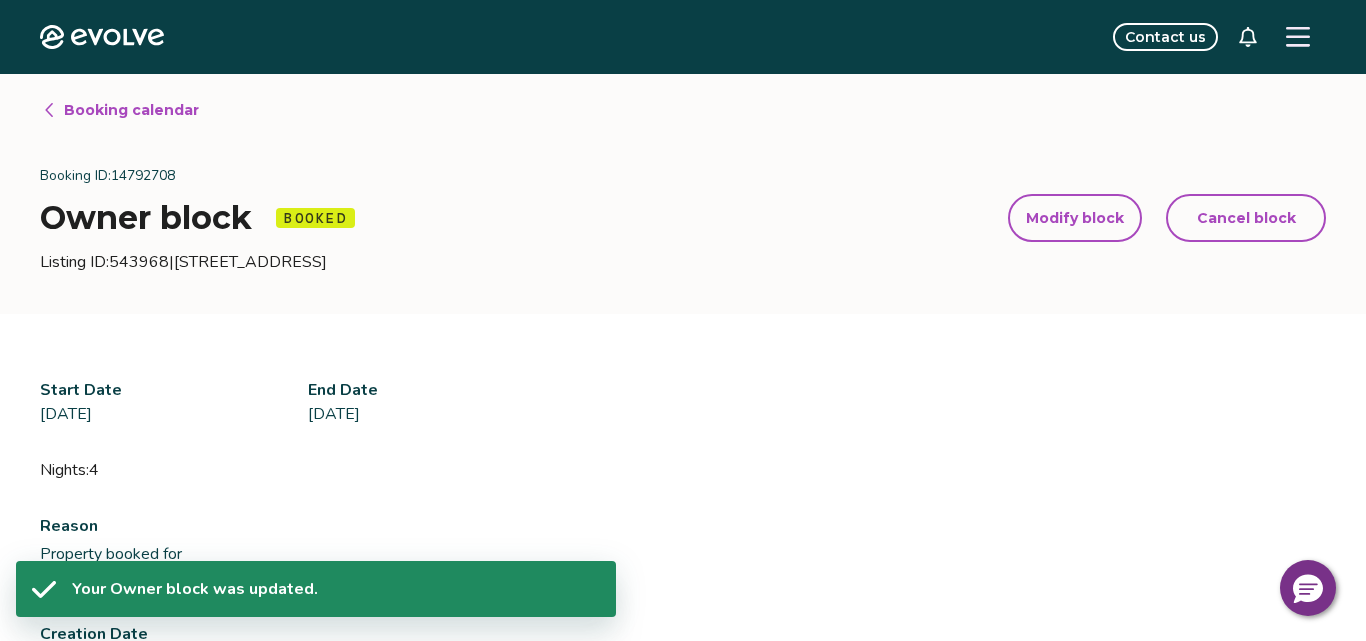 type on "*" 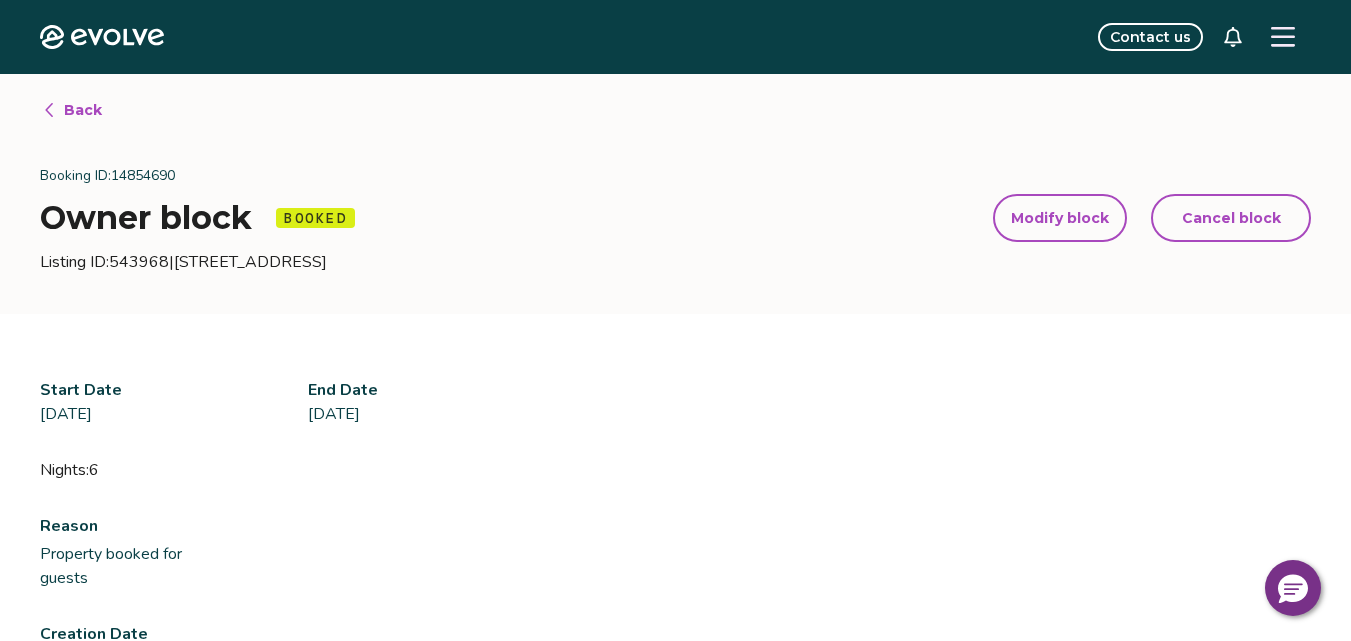 click 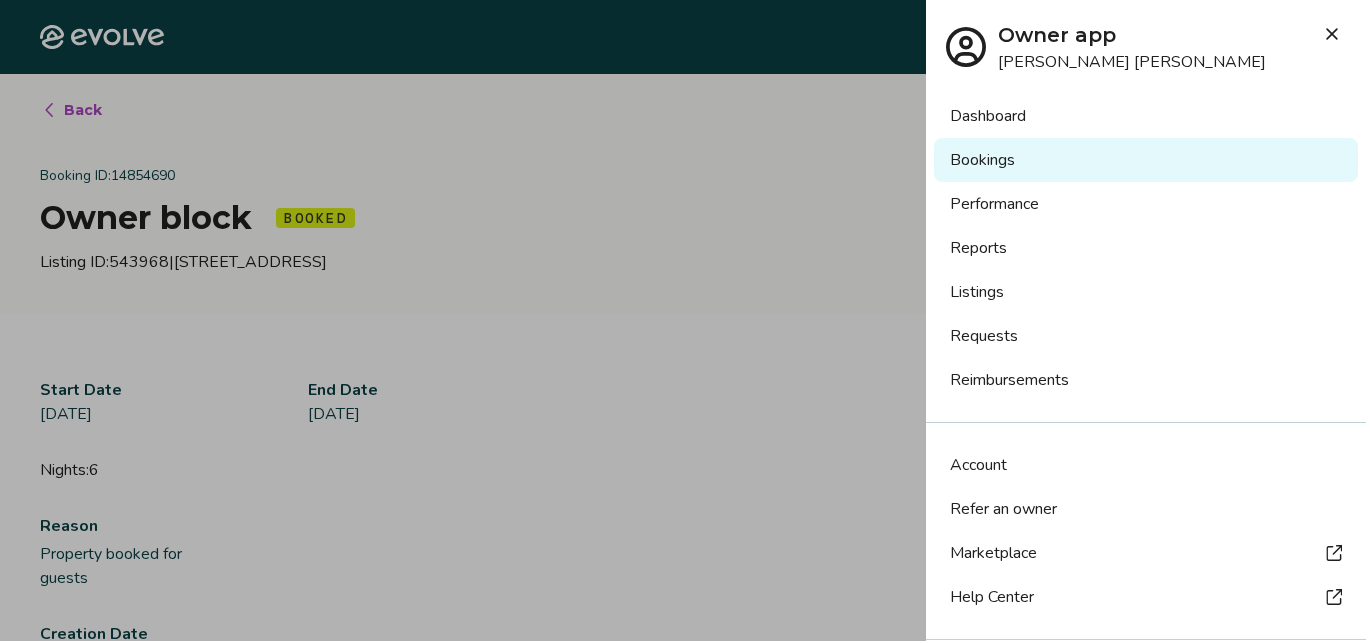 click on "Listings" at bounding box center (1146, 292) 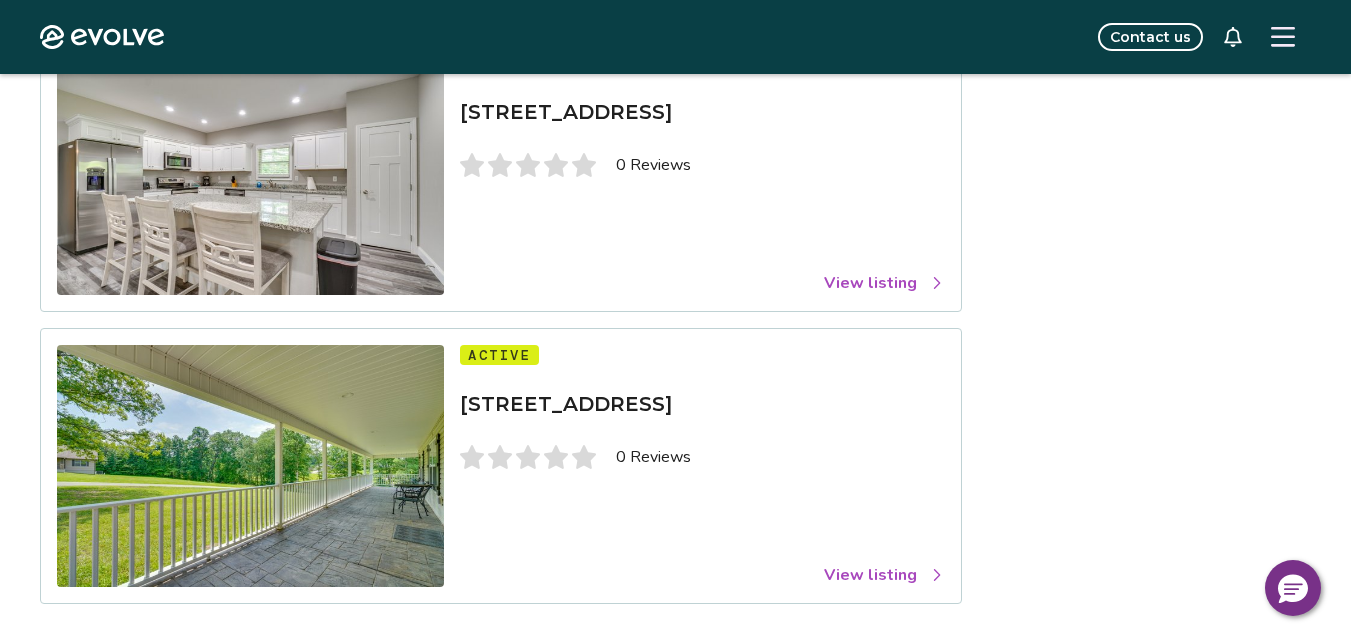 scroll, scrollTop: 221, scrollLeft: 0, axis: vertical 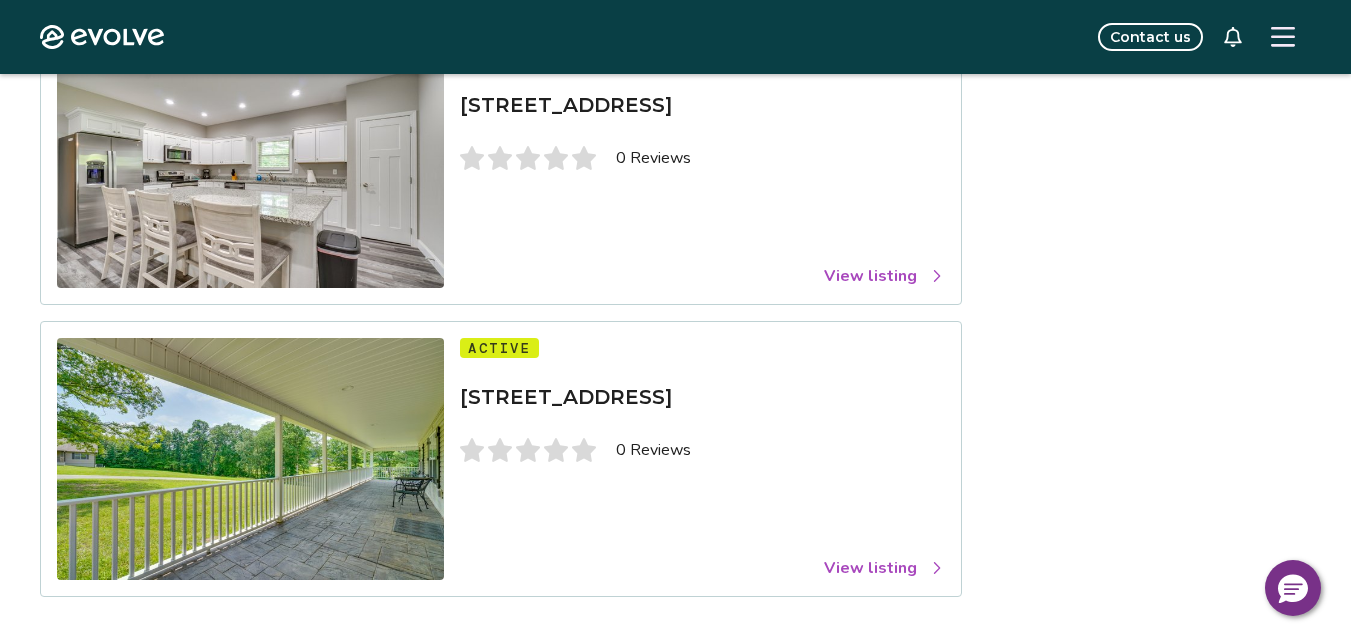 click on "Active [STREET_ADDRESS] 0 Reviews View listing" at bounding box center [702, 459] 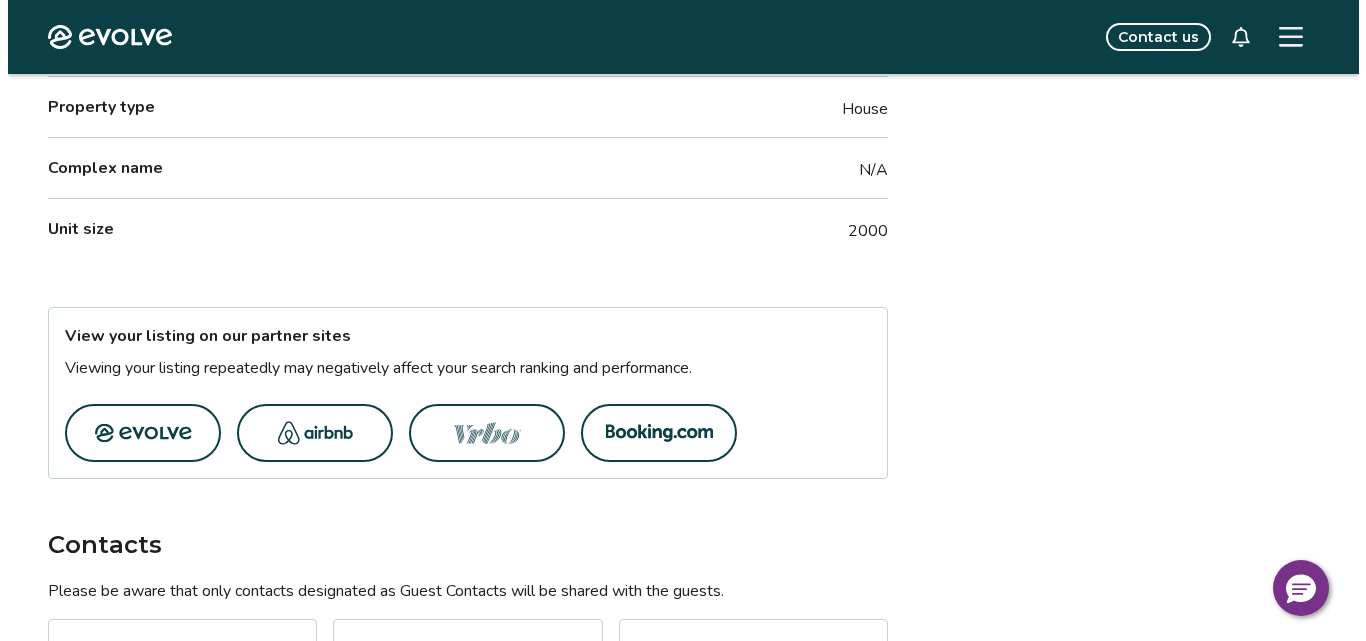 scroll, scrollTop: 944, scrollLeft: 0, axis: vertical 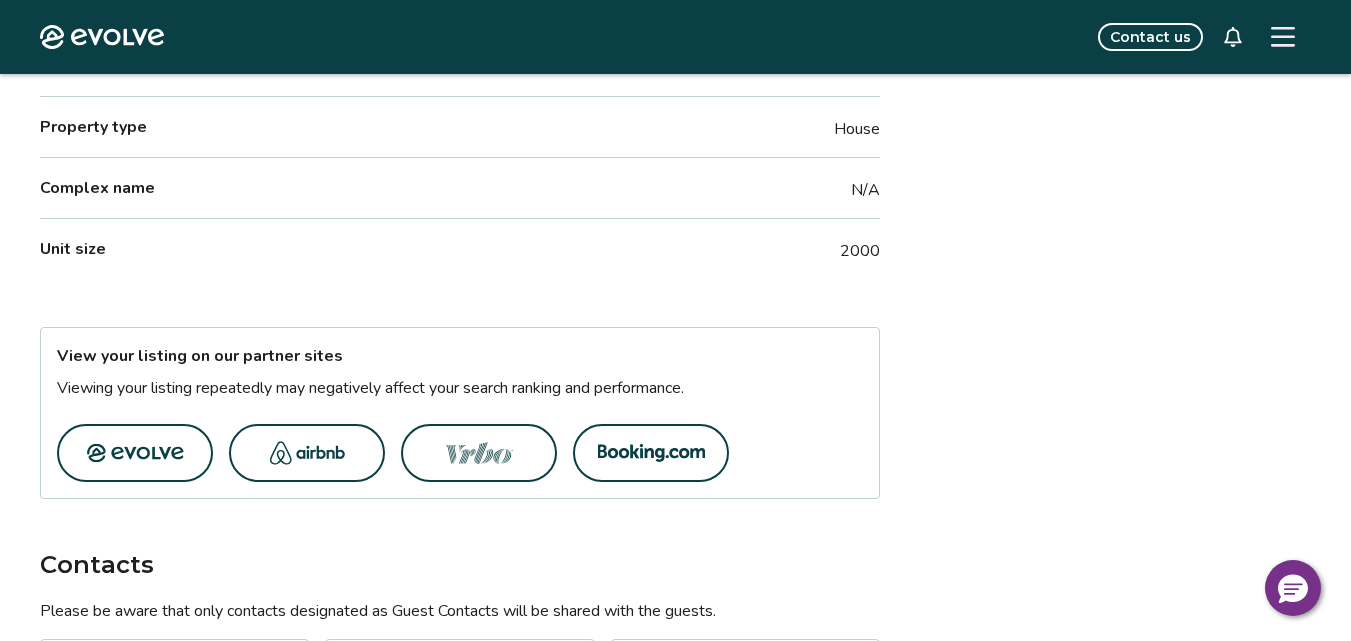 click 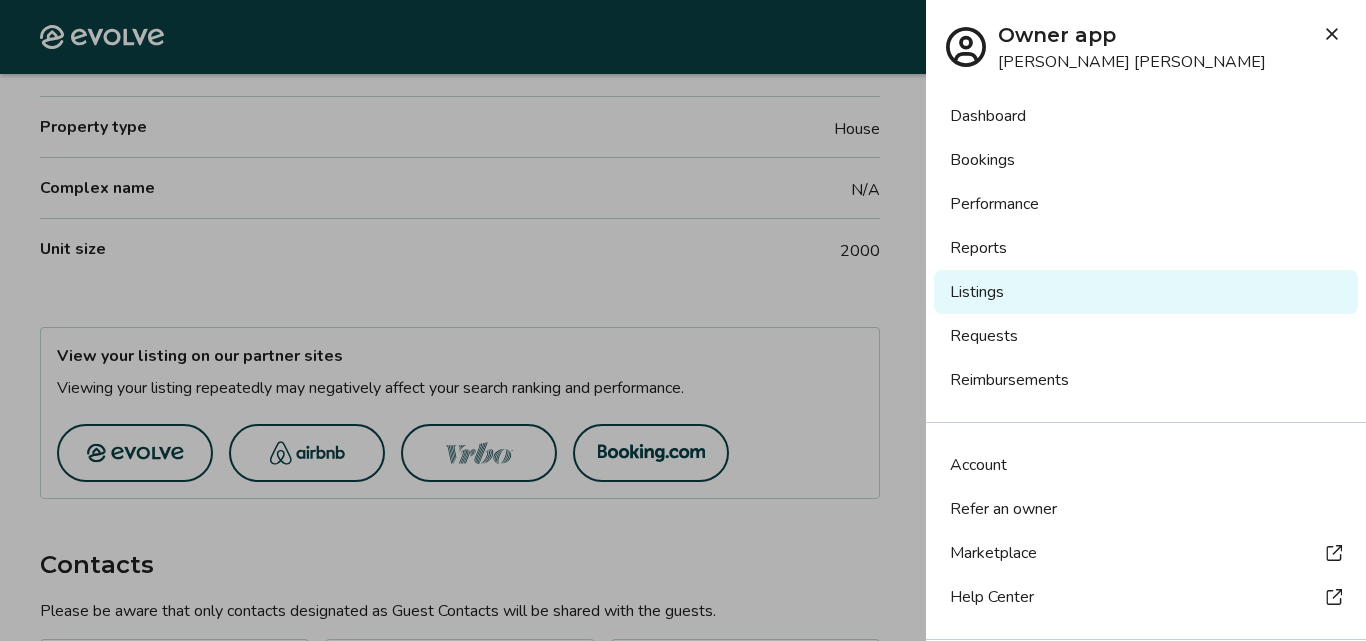 click on "Bookings" at bounding box center (1146, 160) 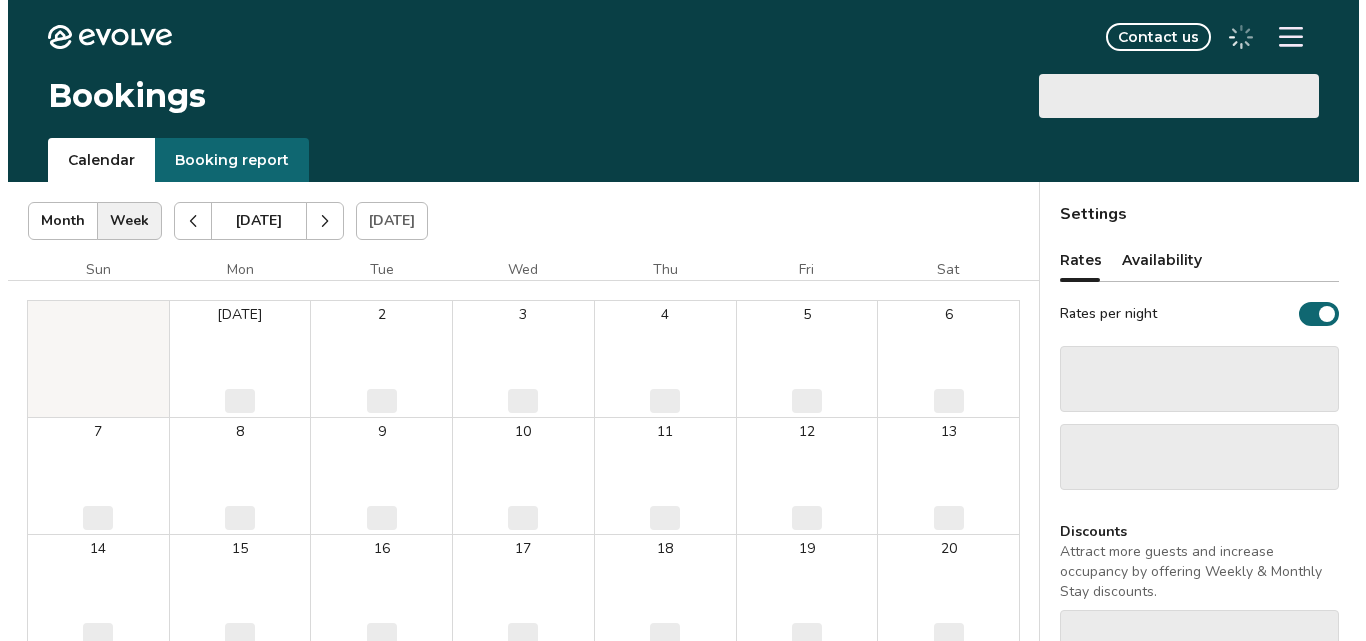 scroll, scrollTop: 0, scrollLeft: 0, axis: both 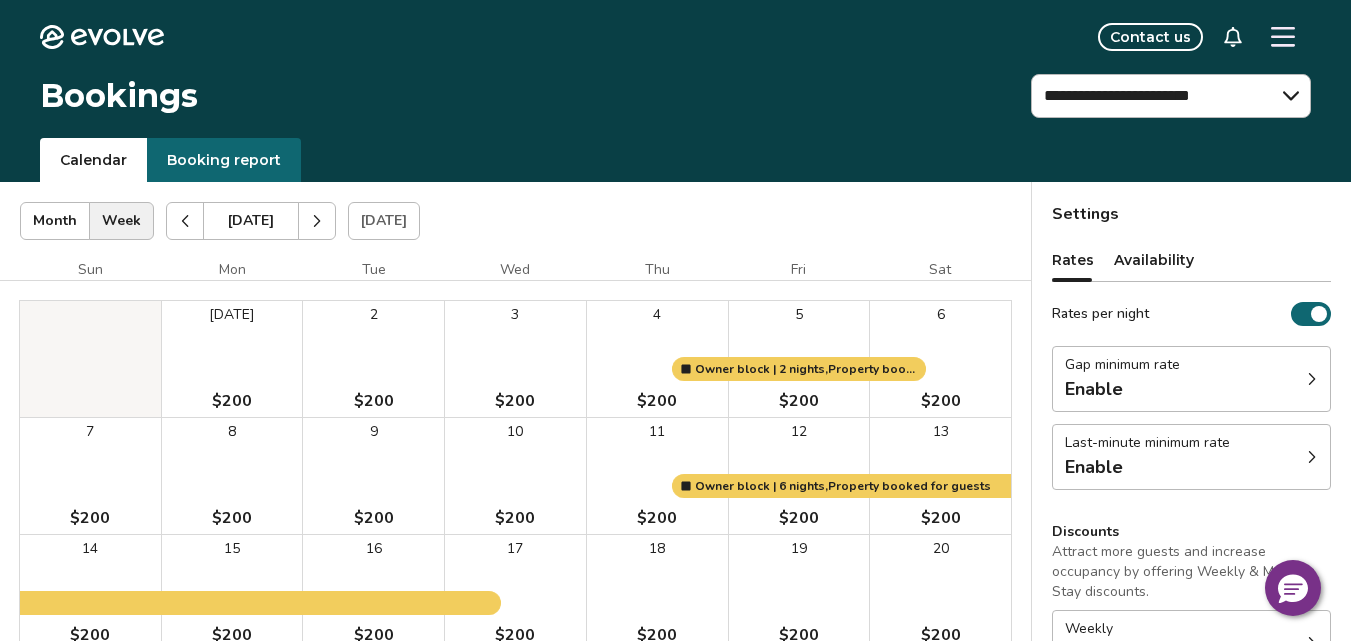 click at bounding box center [799, 359] 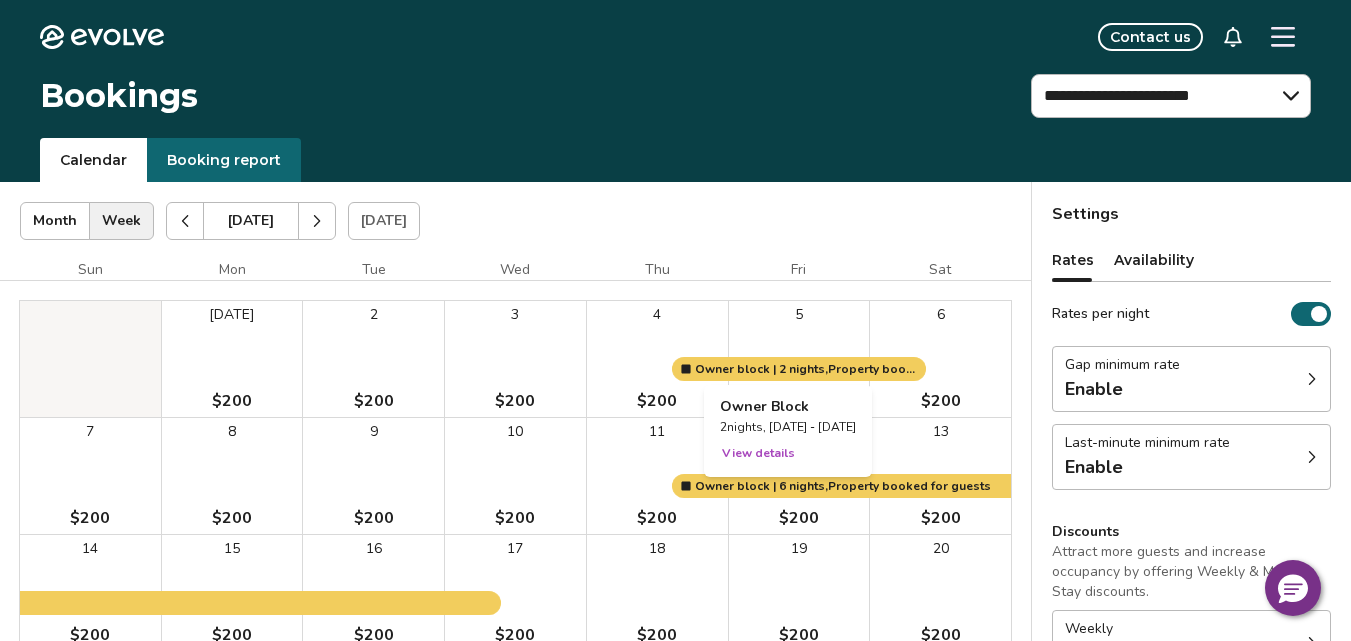 click at bounding box center [799, 359] 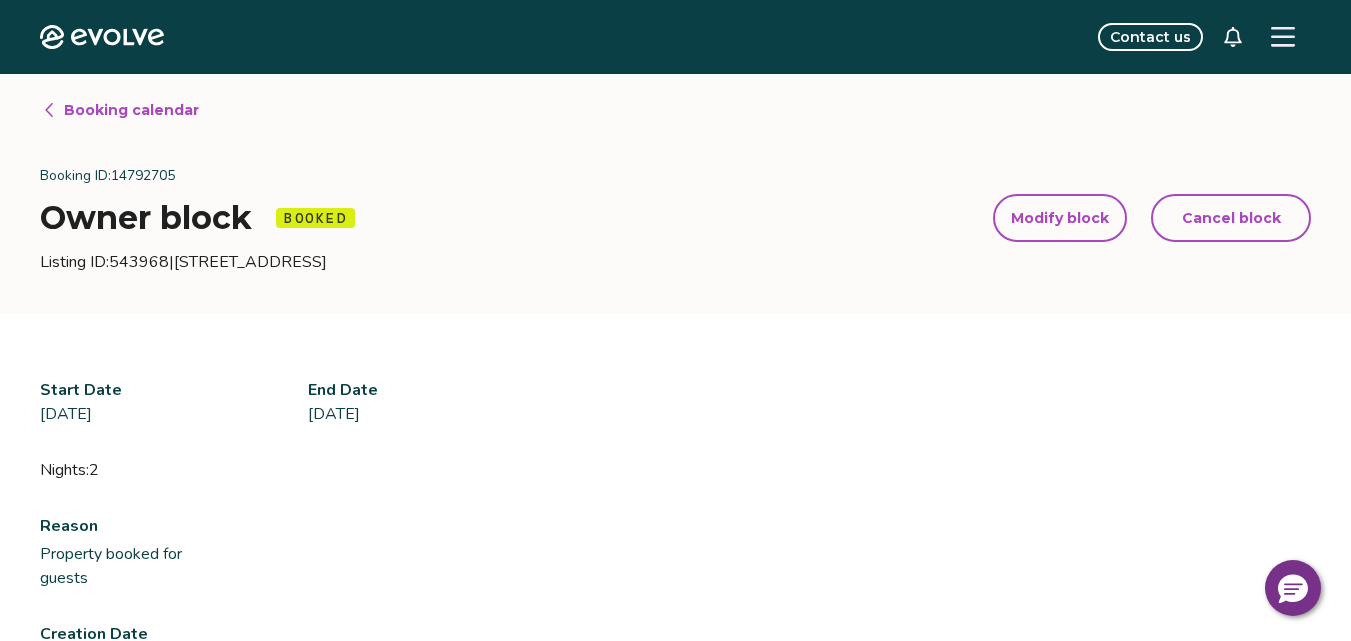 click on "Modify block" at bounding box center [1060, 218] 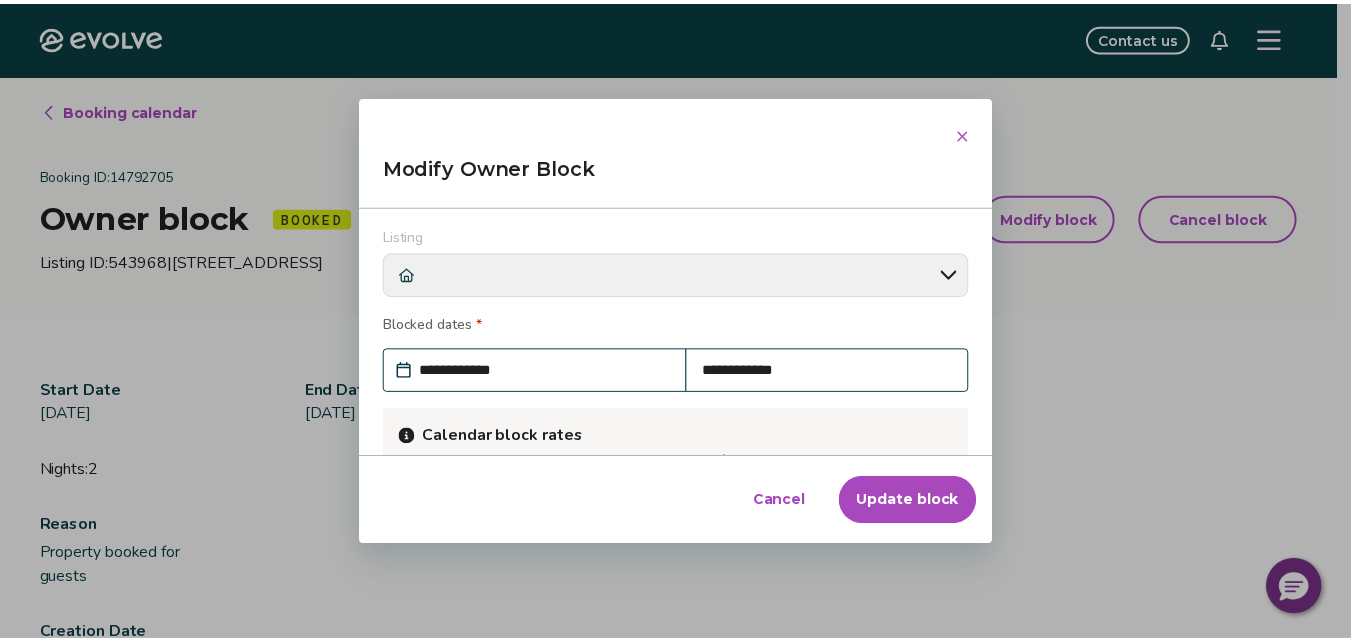 scroll, scrollTop: 0, scrollLeft: 0, axis: both 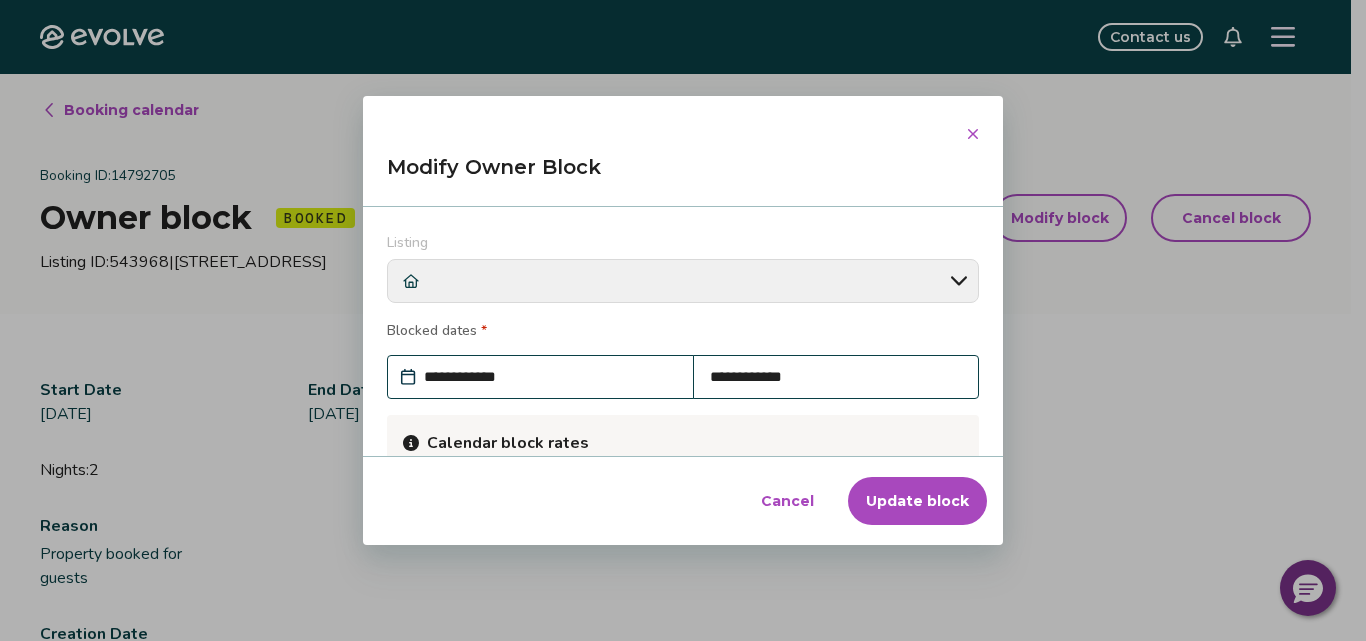 click on "**********" at bounding box center [550, 377] 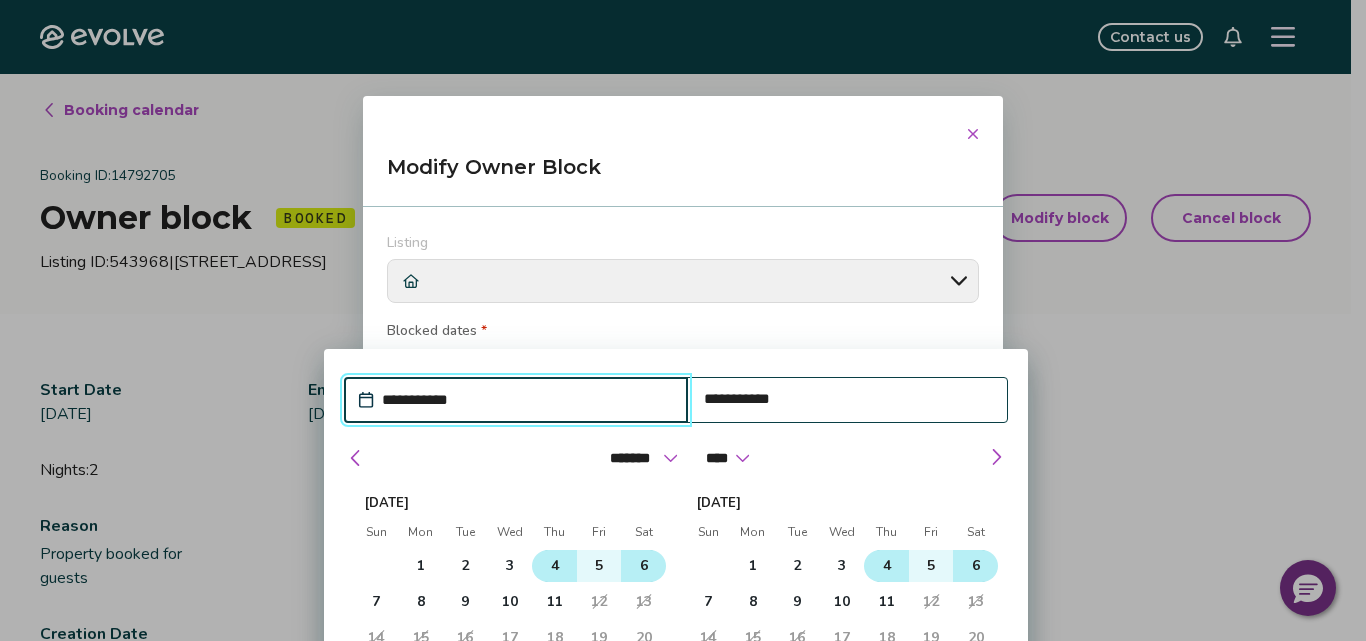 click on "4" at bounding box center [555, 566] 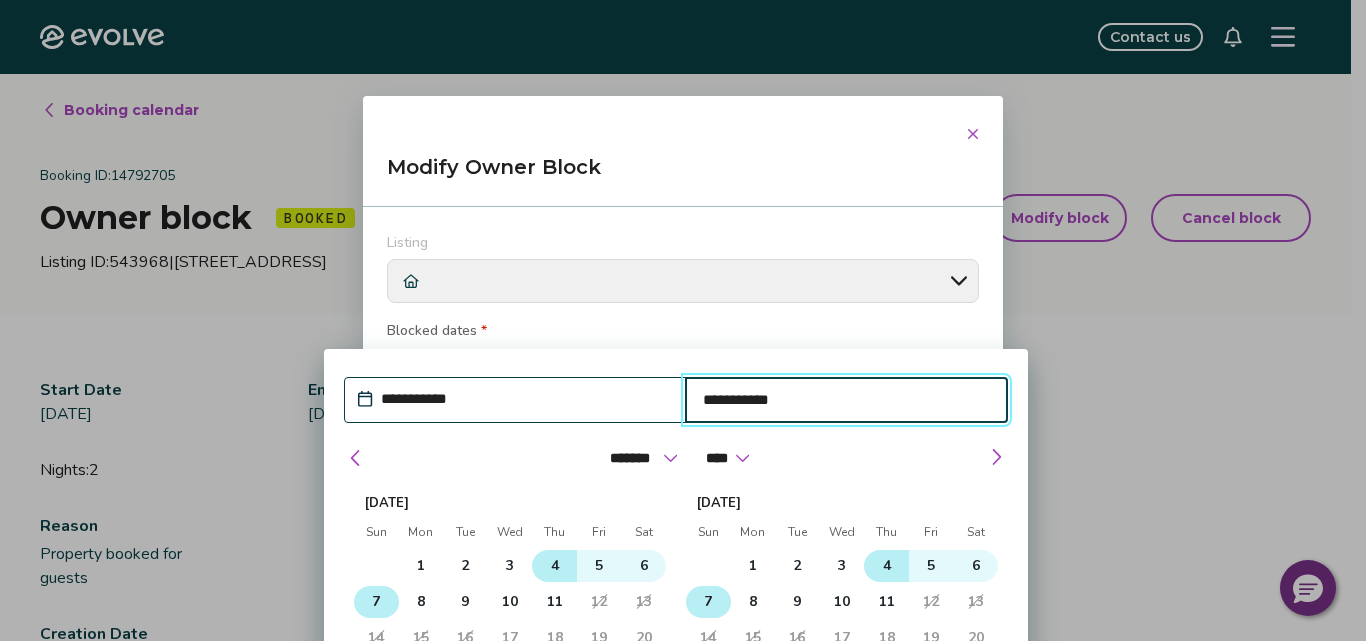 click on "7" at bounding box center [376, 602] 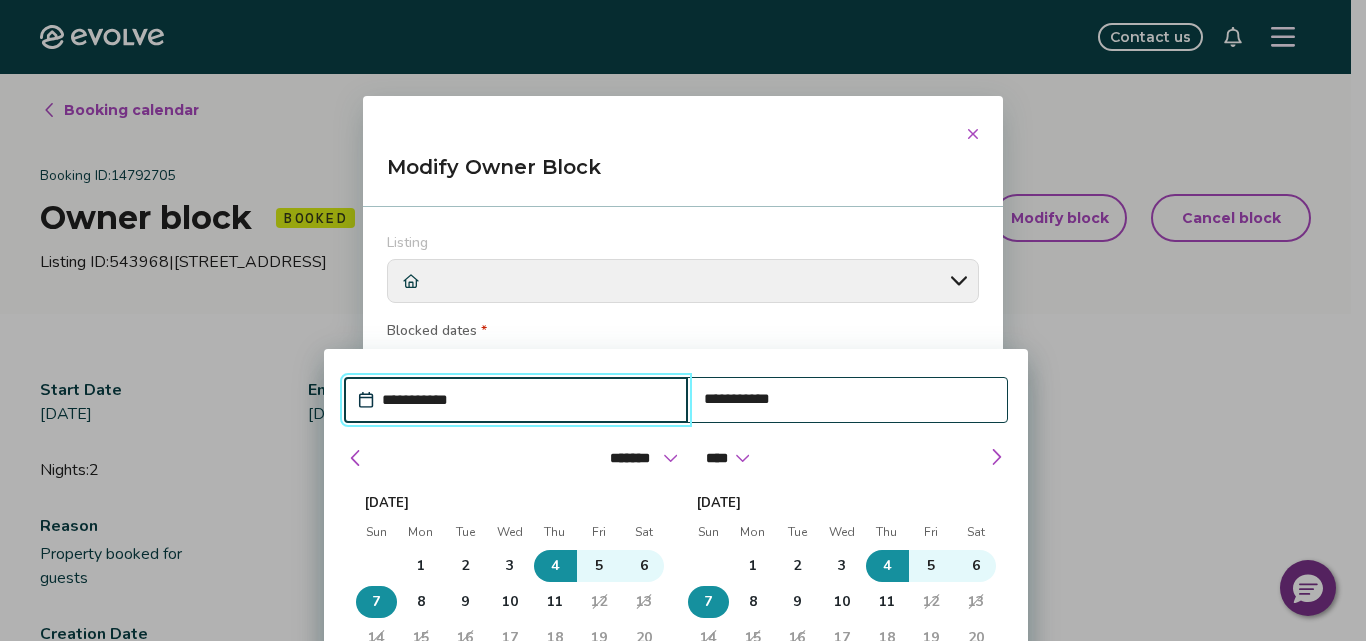 click on "Modify Owner Block" at bounding box center (683, 175) 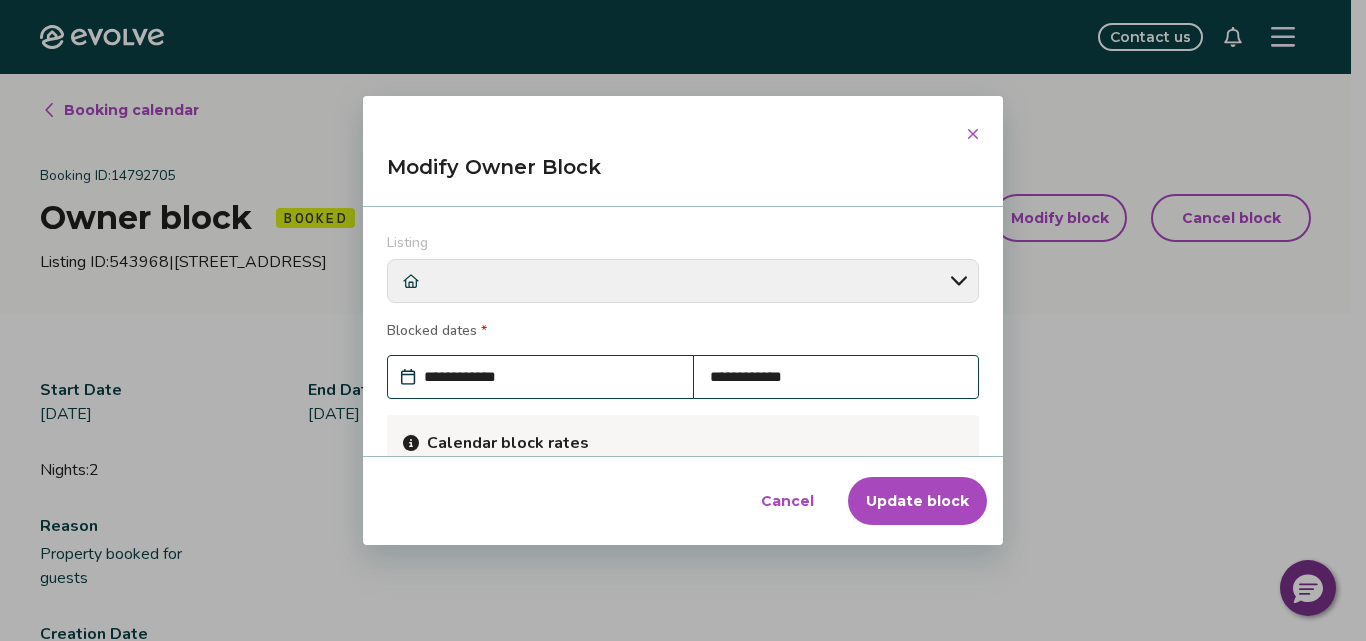 click on "Update block" at bounding box center (917, 501) 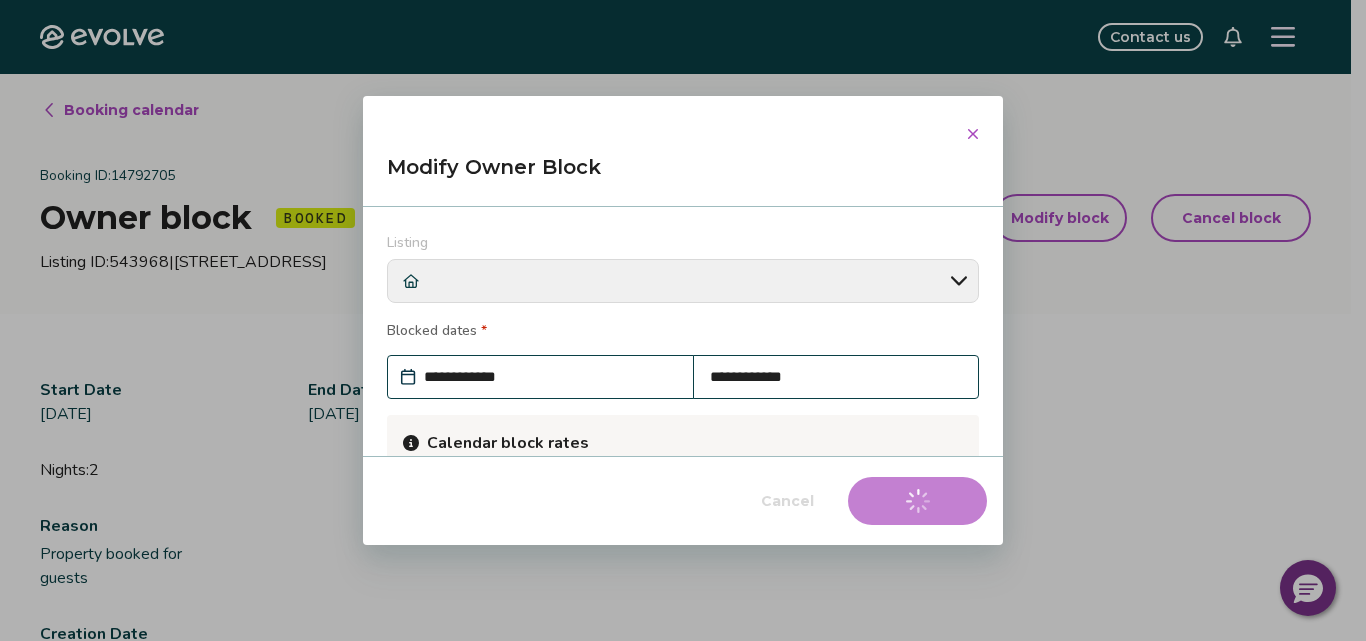 type on "*" 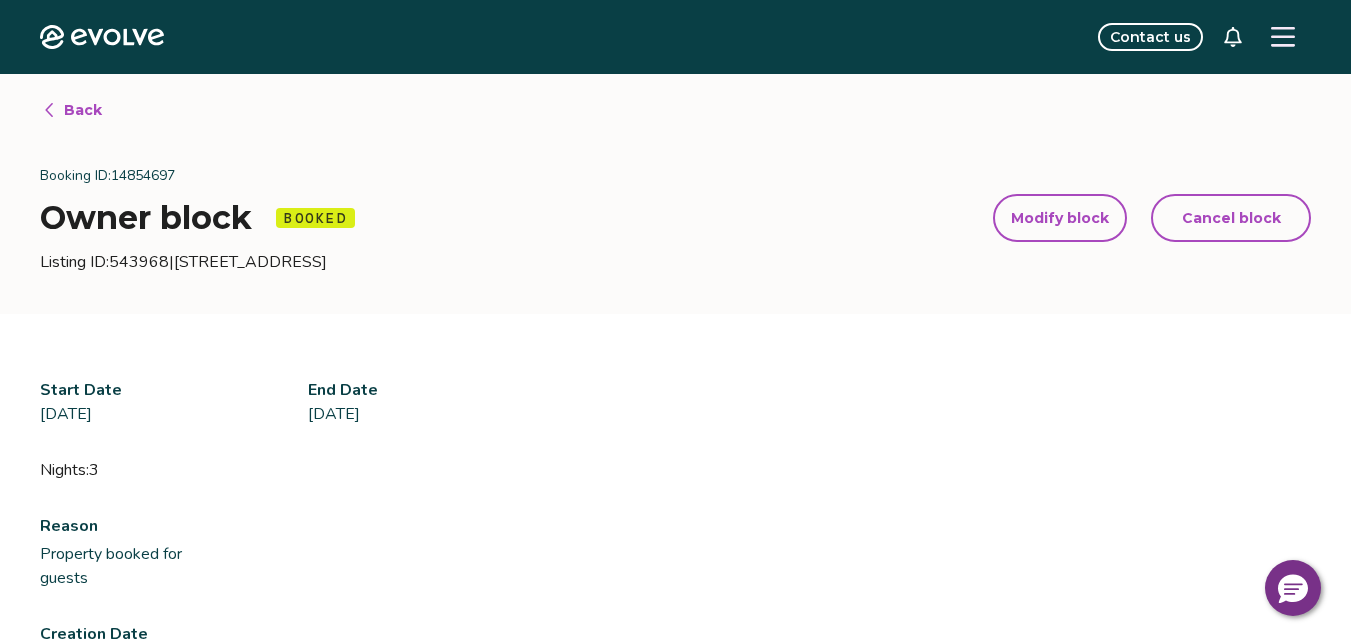 click on "Back" at bounding box center (83, 110) 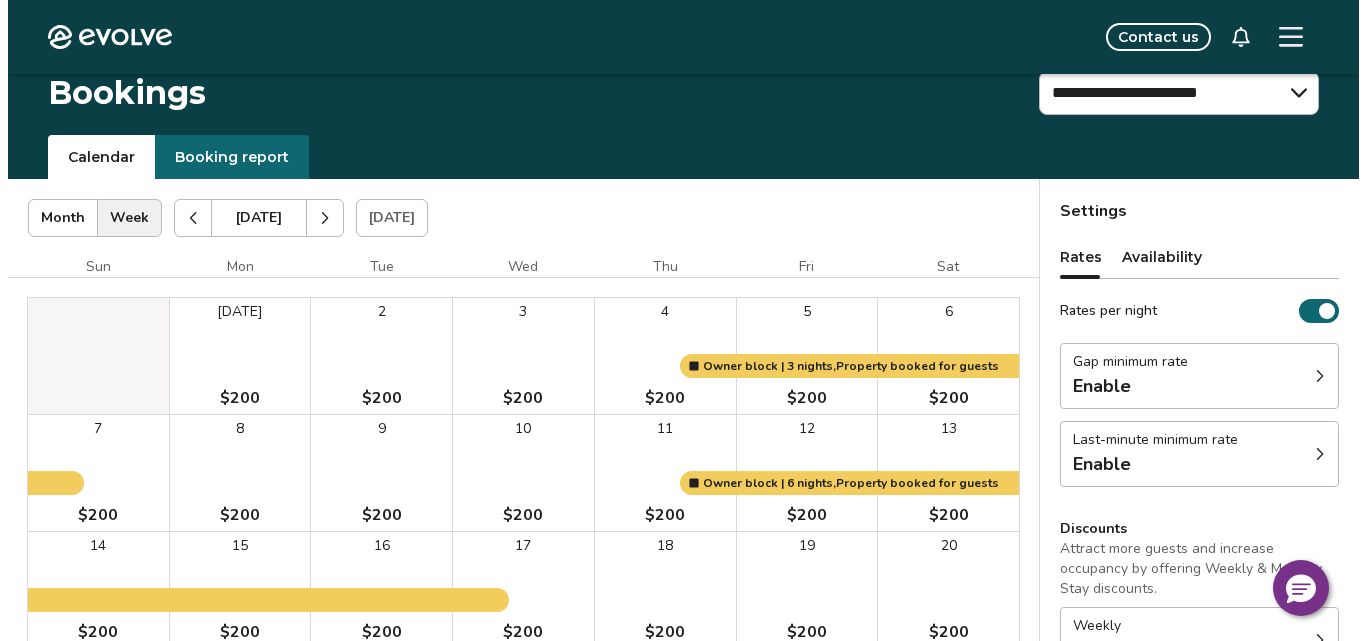 scroll, scrollTop: 0, scrollLeft: 0, axis: both 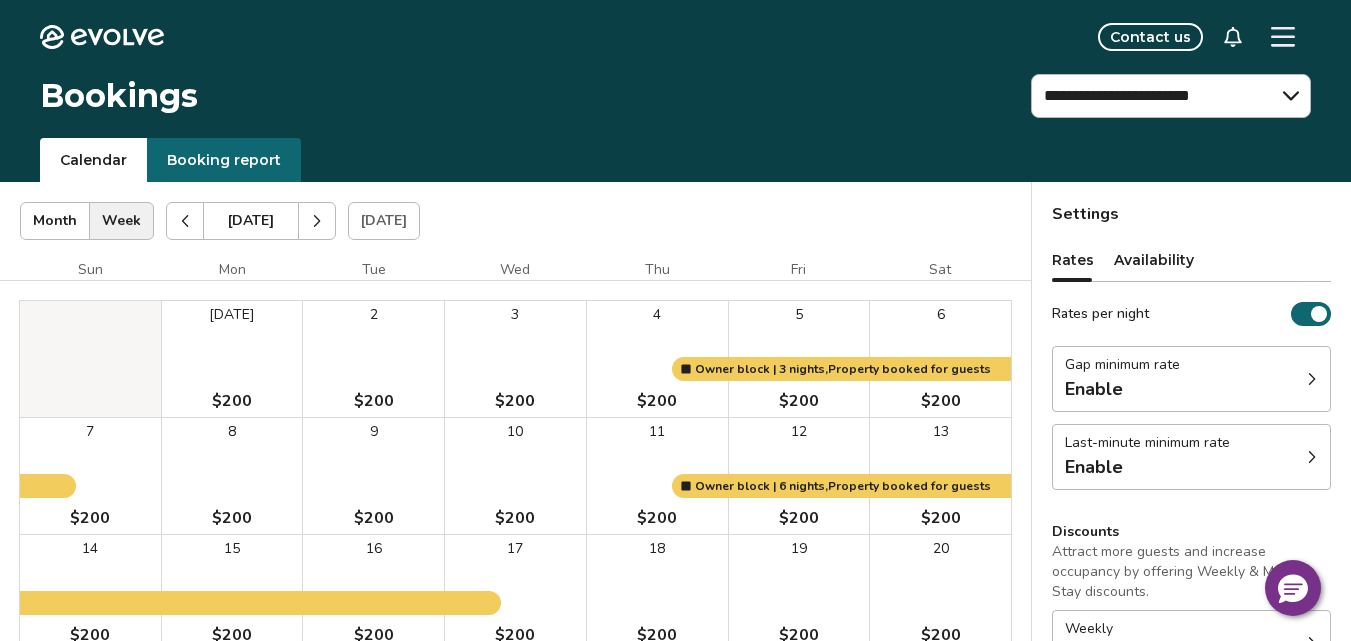 click 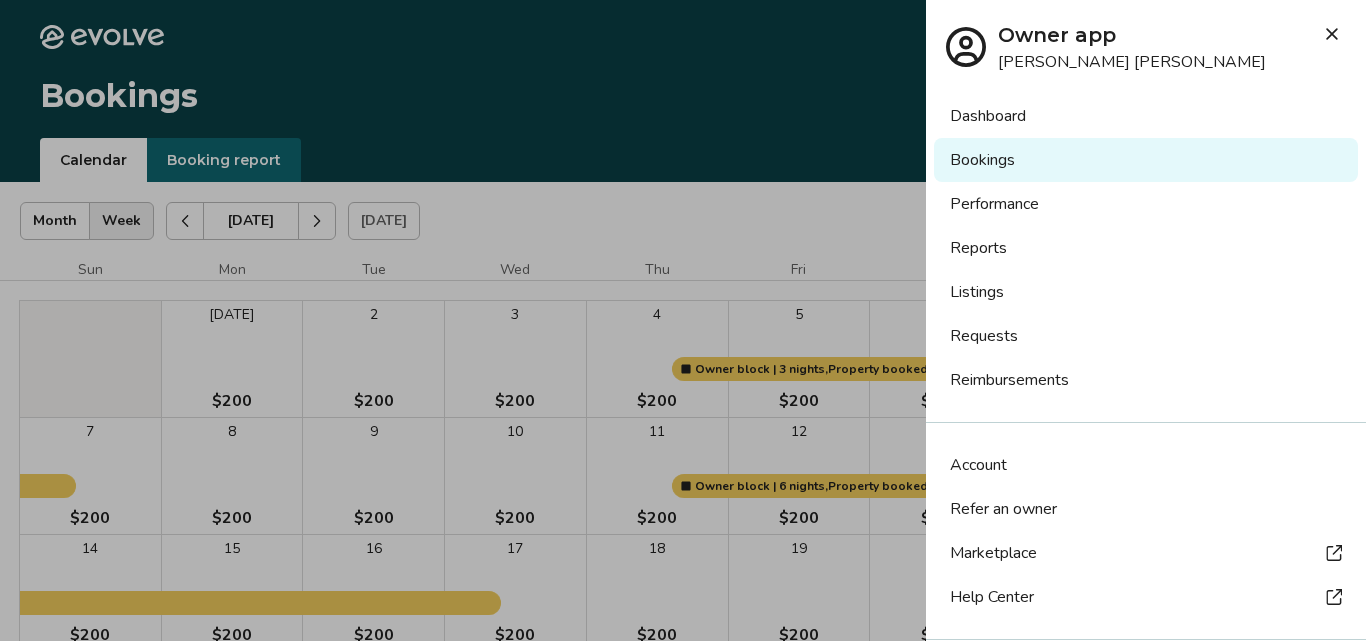 click on "Listings" at bounding box center (1146, 292) 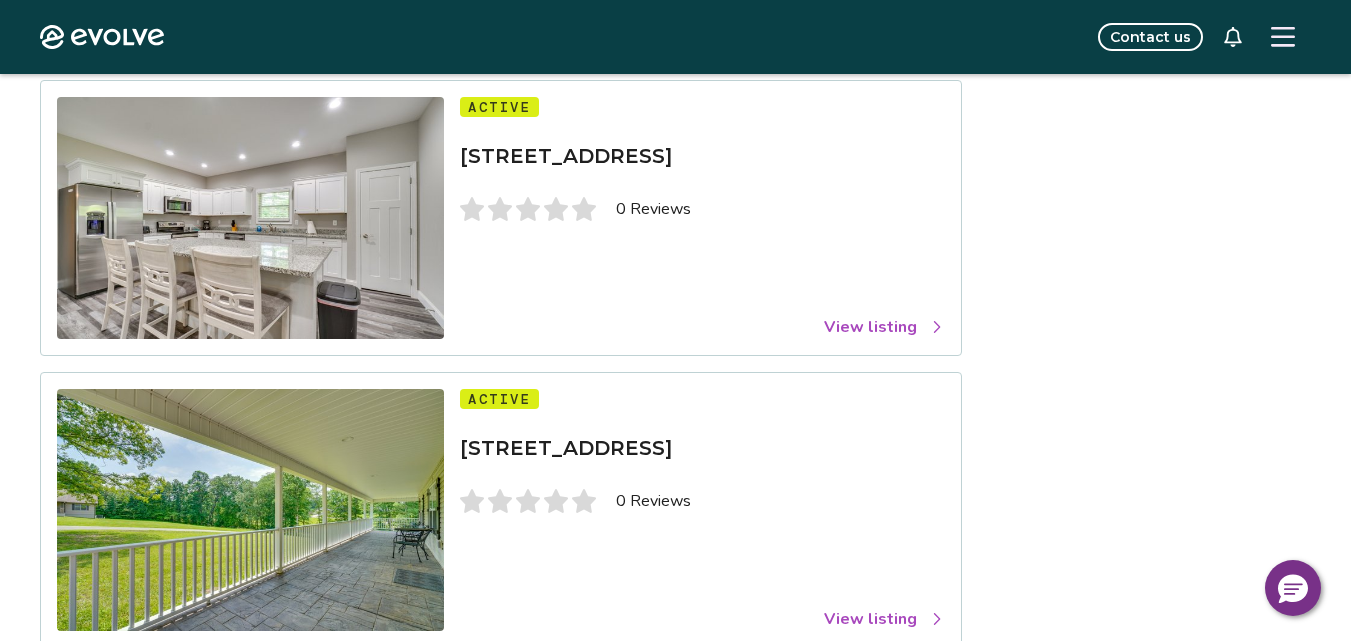 scroll, scrollTop: 202, scrollLeft: 0, axis: vertical 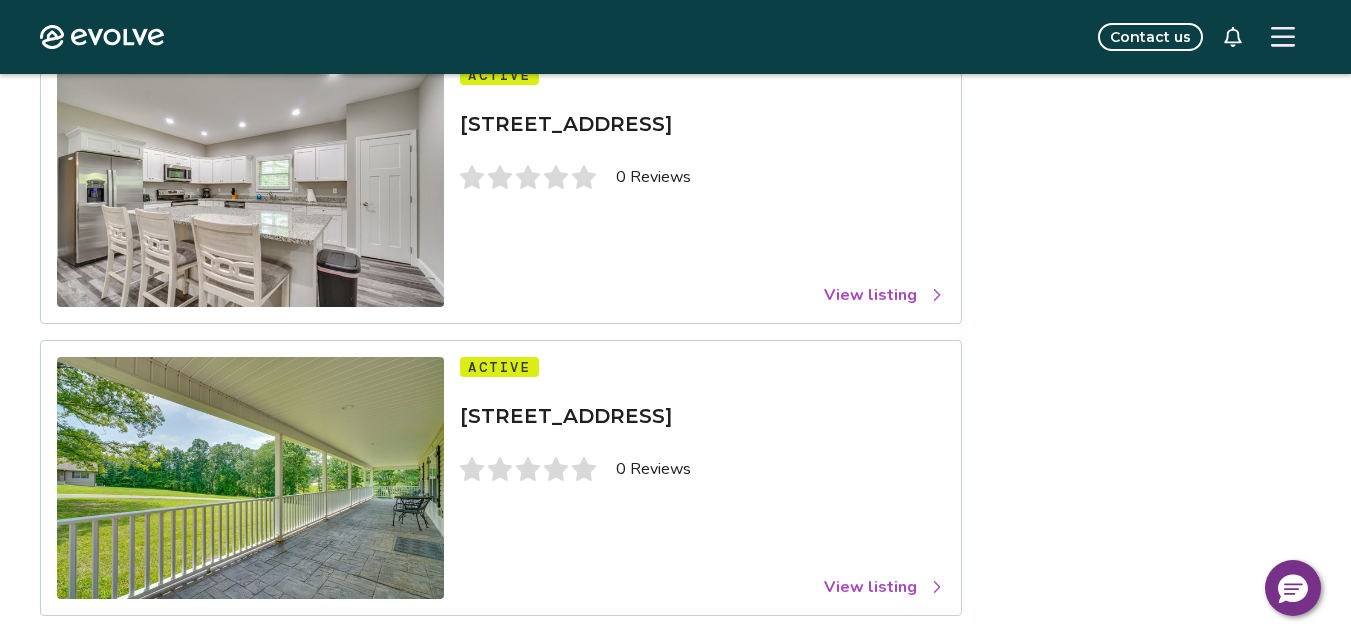 click at bounding box center (250, 478) 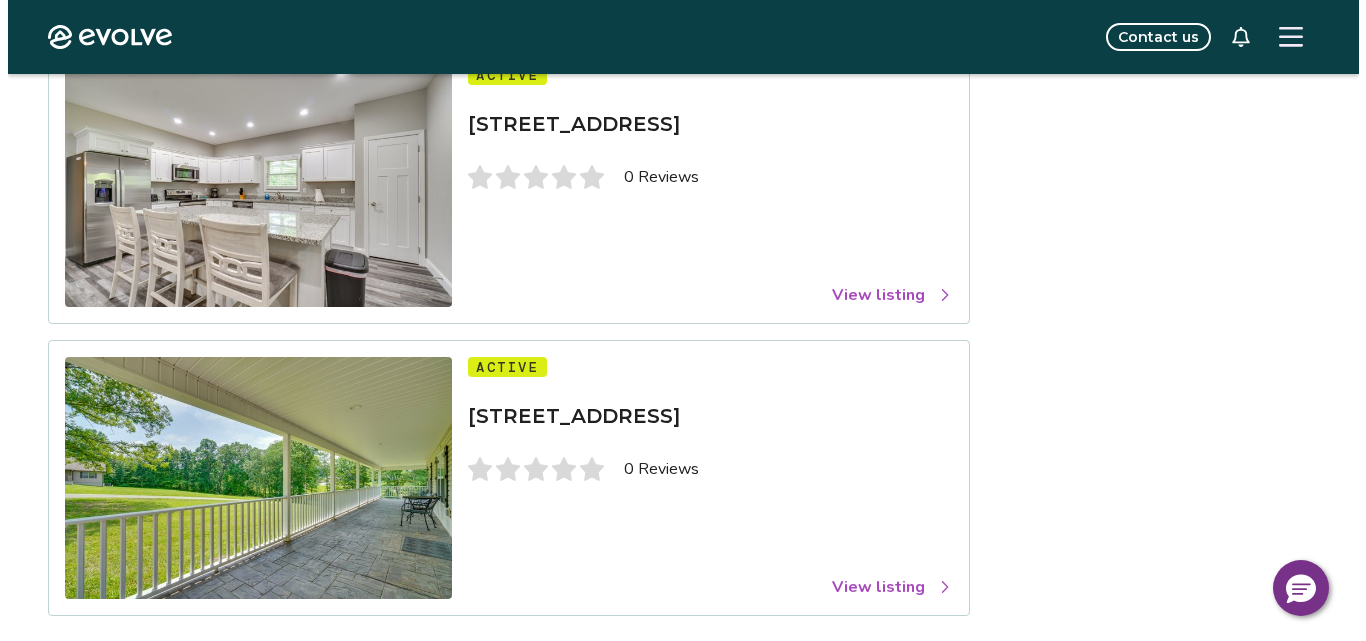 scroll, scrollTop: 0, scrollLeft: 0, axis: both 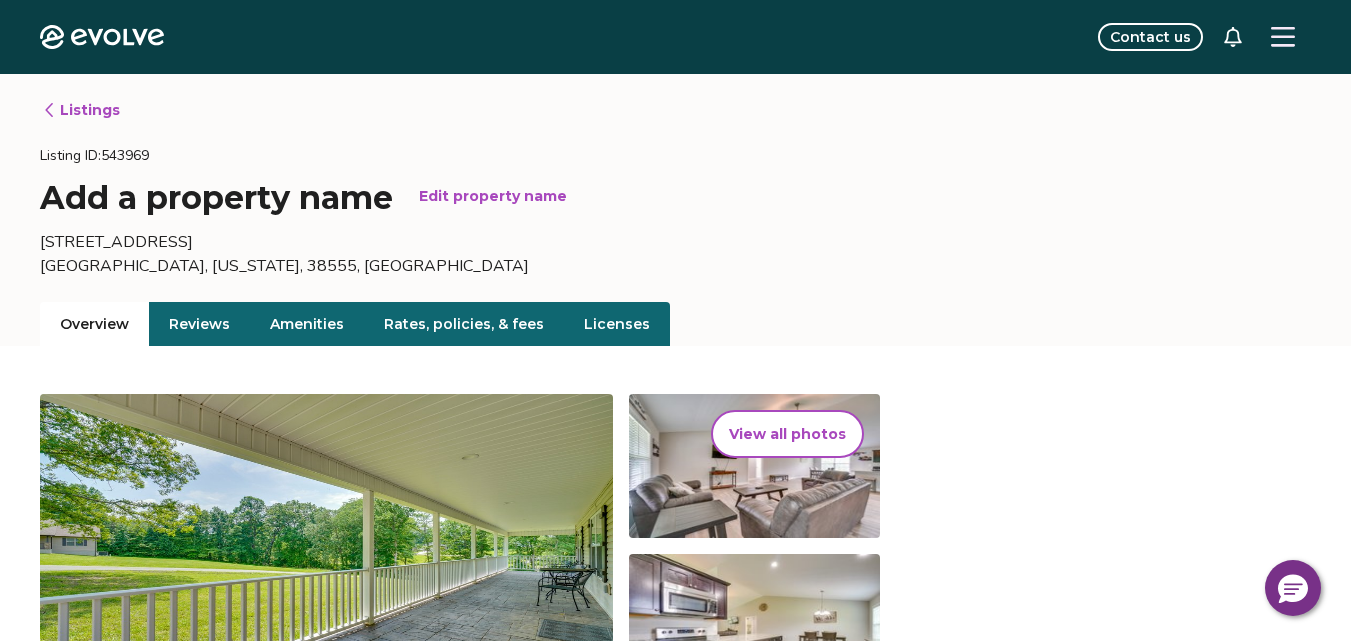 click 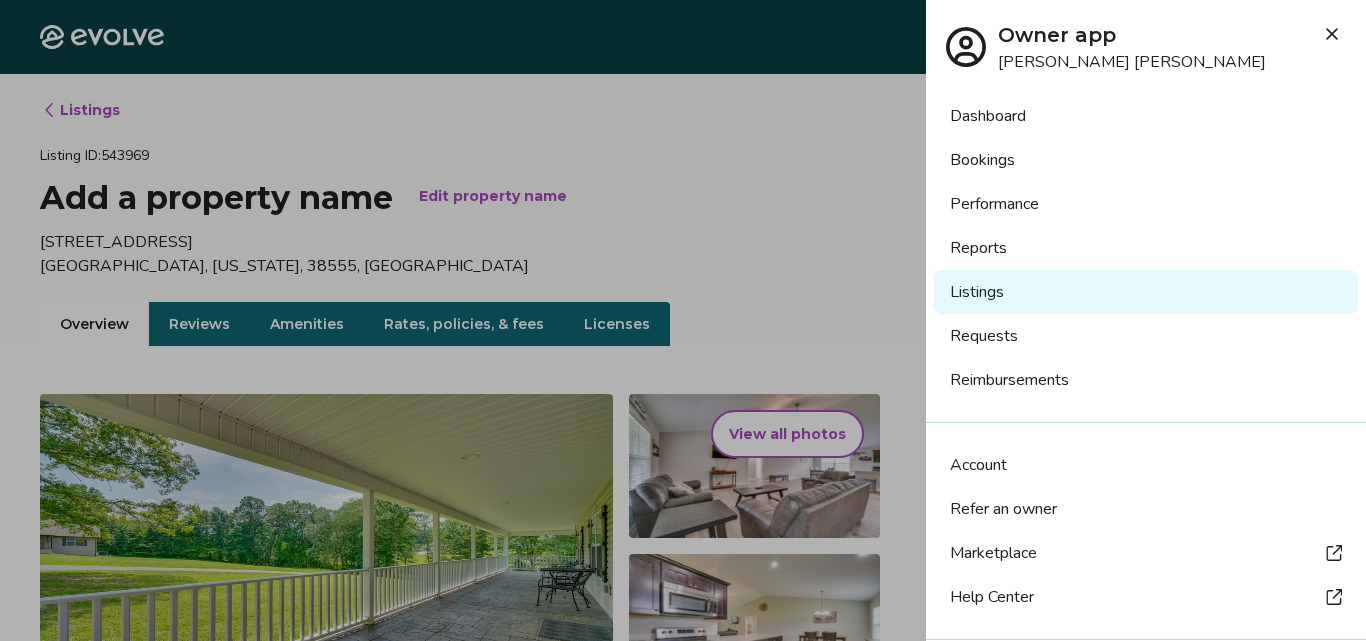 click on "Bookings" at bounding box center [1146, 160] 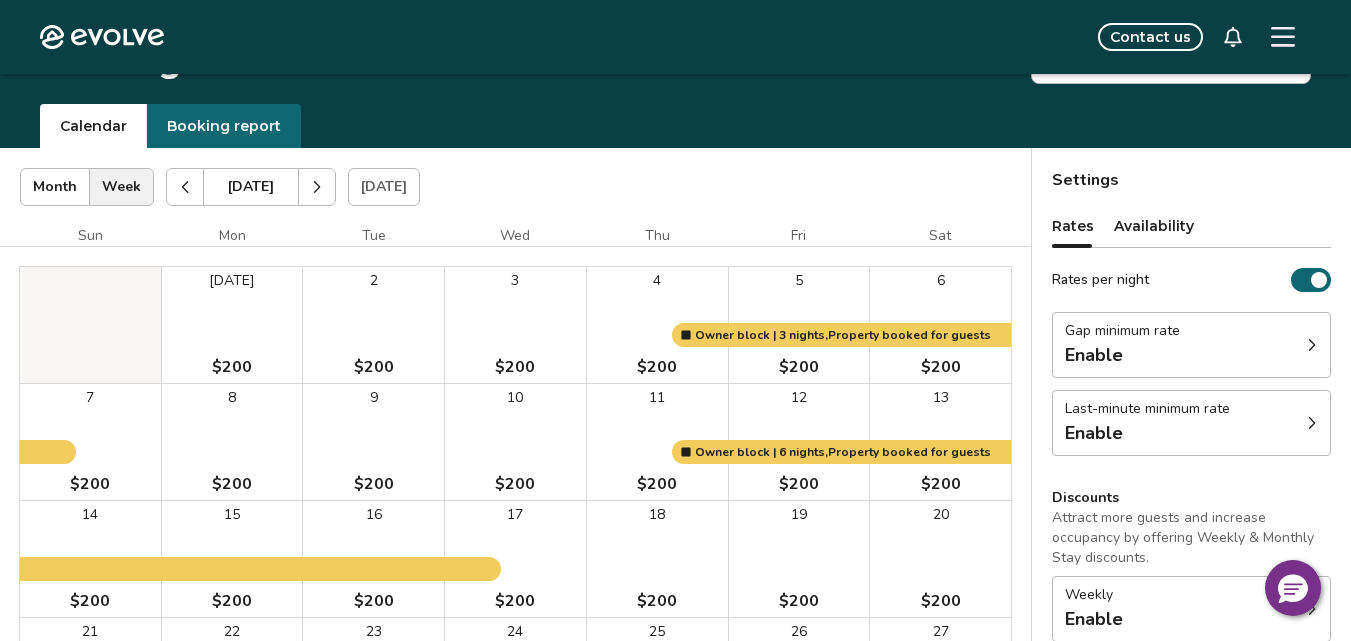 scroll, scrollTop: 35, scrollLeft: 0, axis: vertical 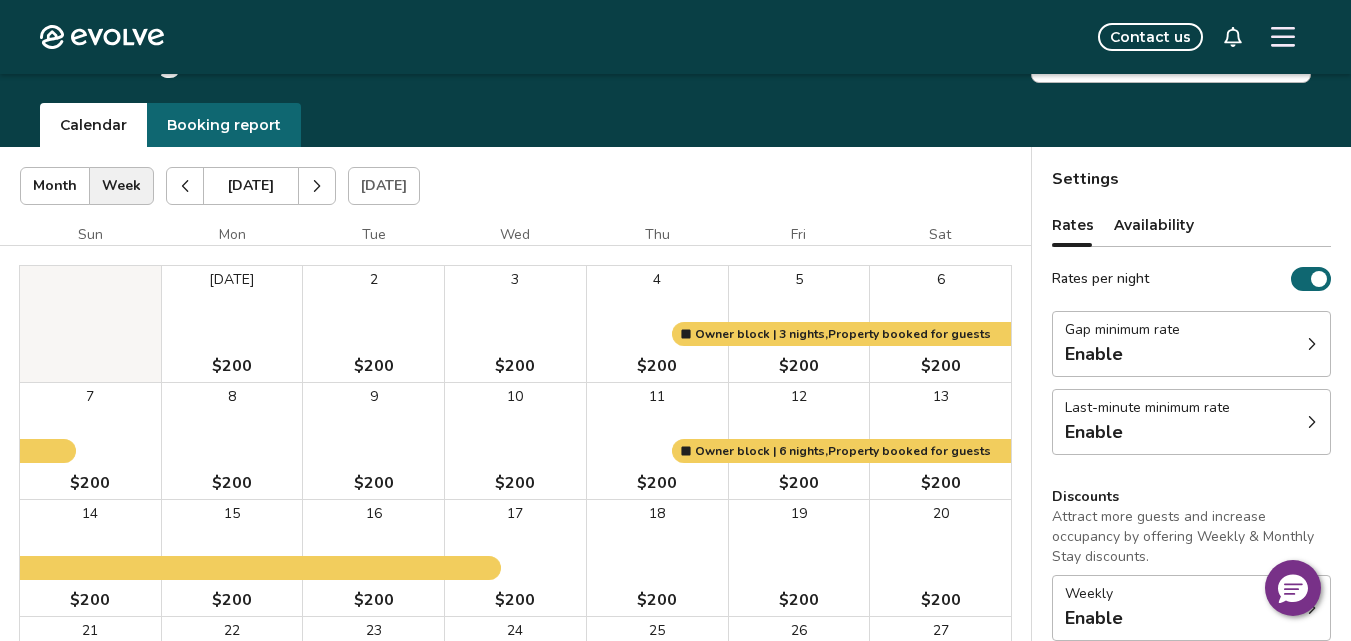 click on "3 $200" at bounding box center [515, 324] 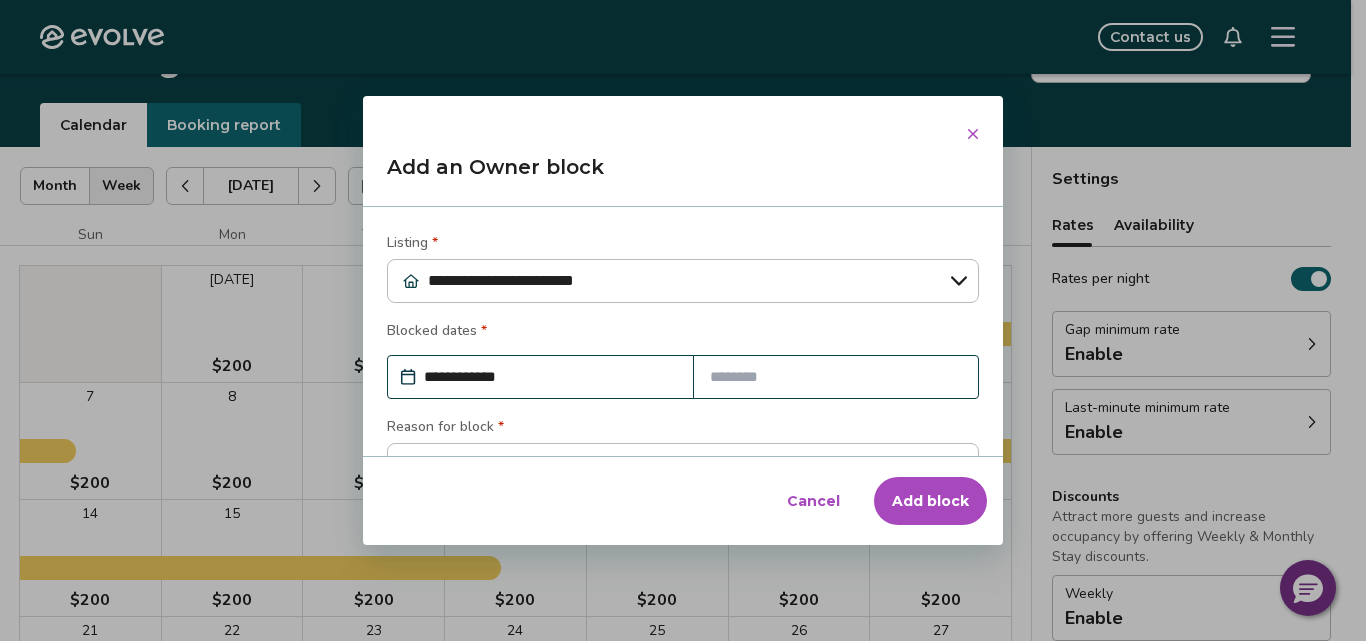 click on "**********" at bounding box center [683, 331] 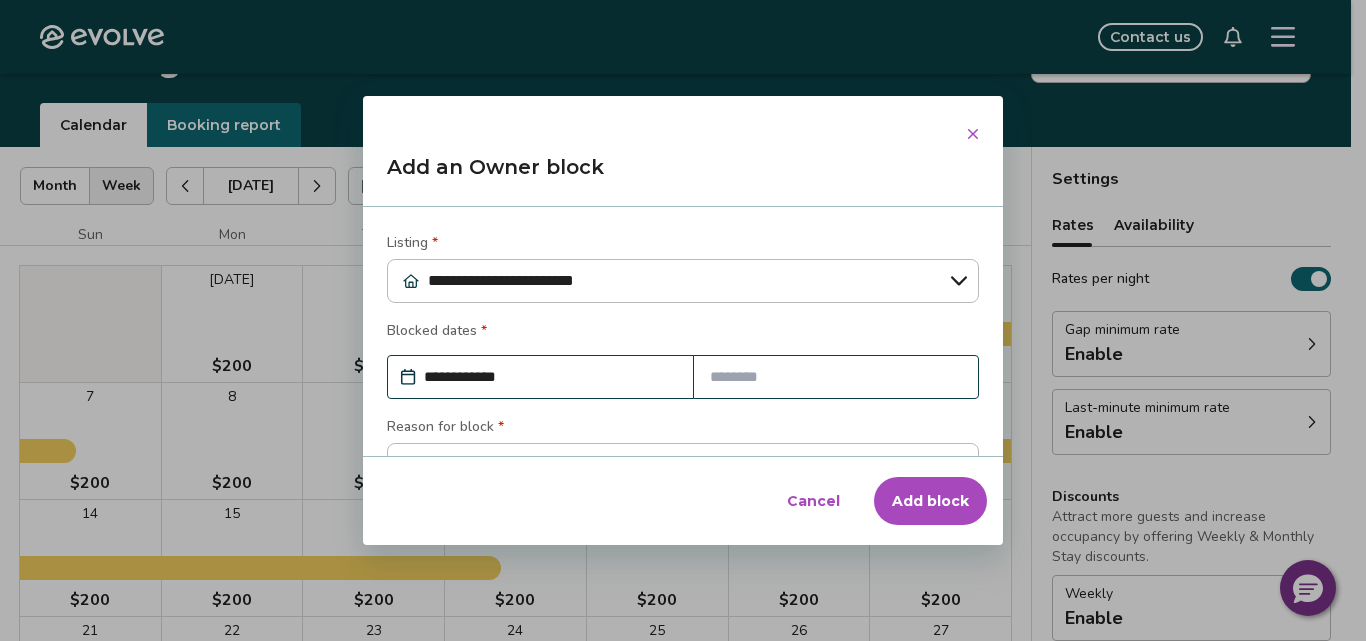 click 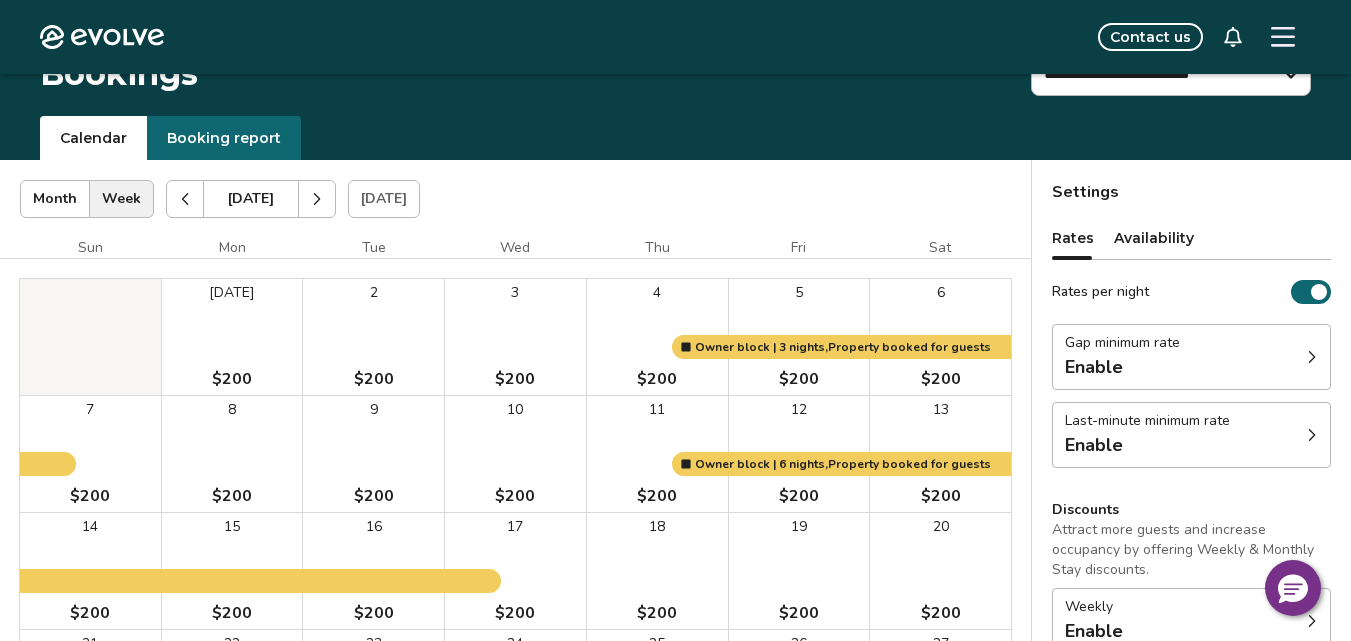 scroll, scrollTop: 0, scrollLeft: 0, axis: both 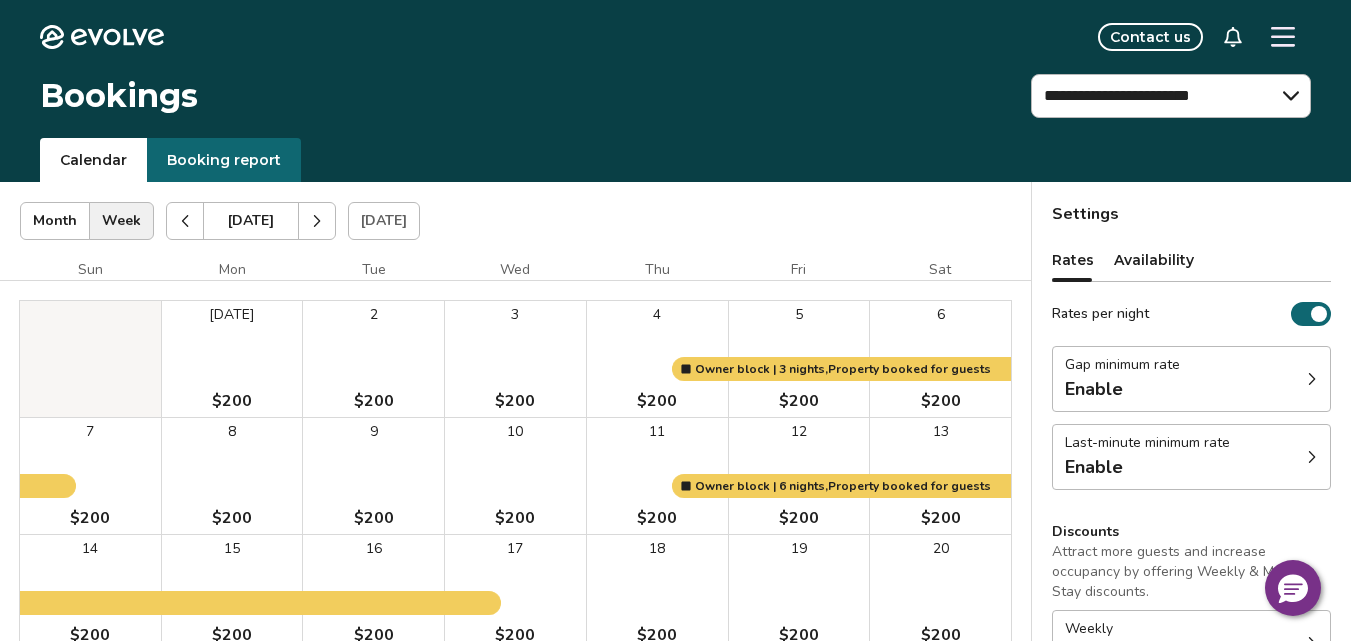 click on "19 $200" at bounding box center [799, 593] 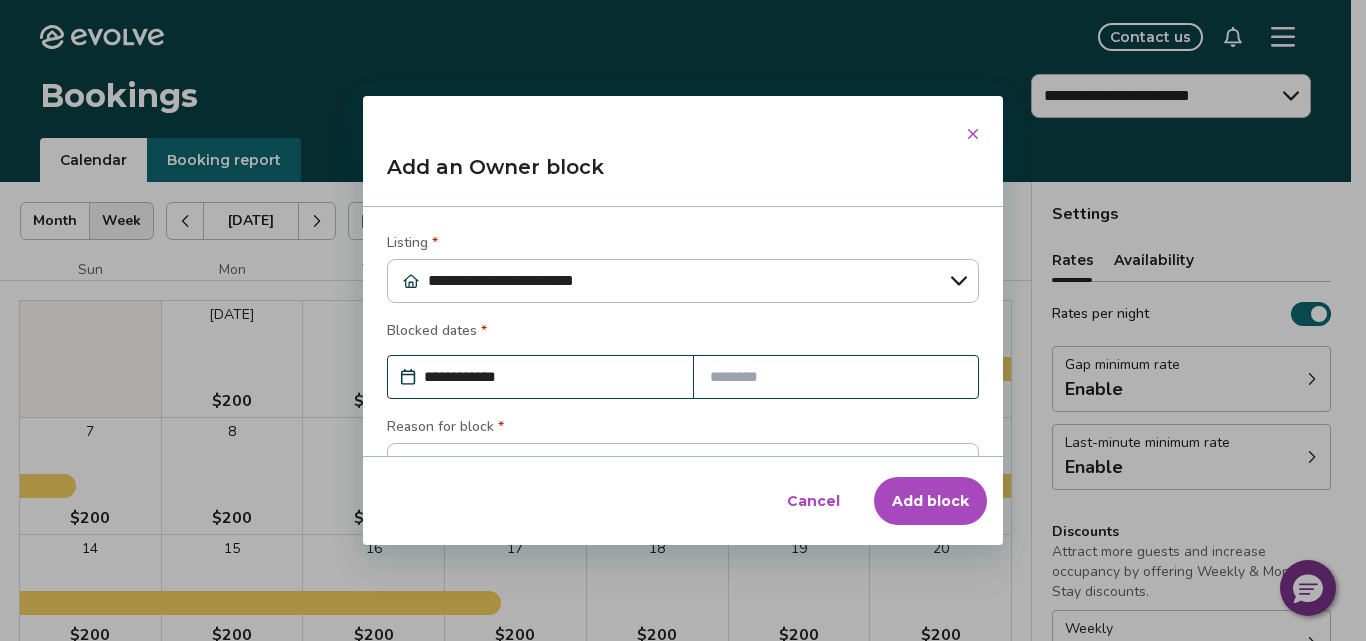click at bounding box center [836, 377] 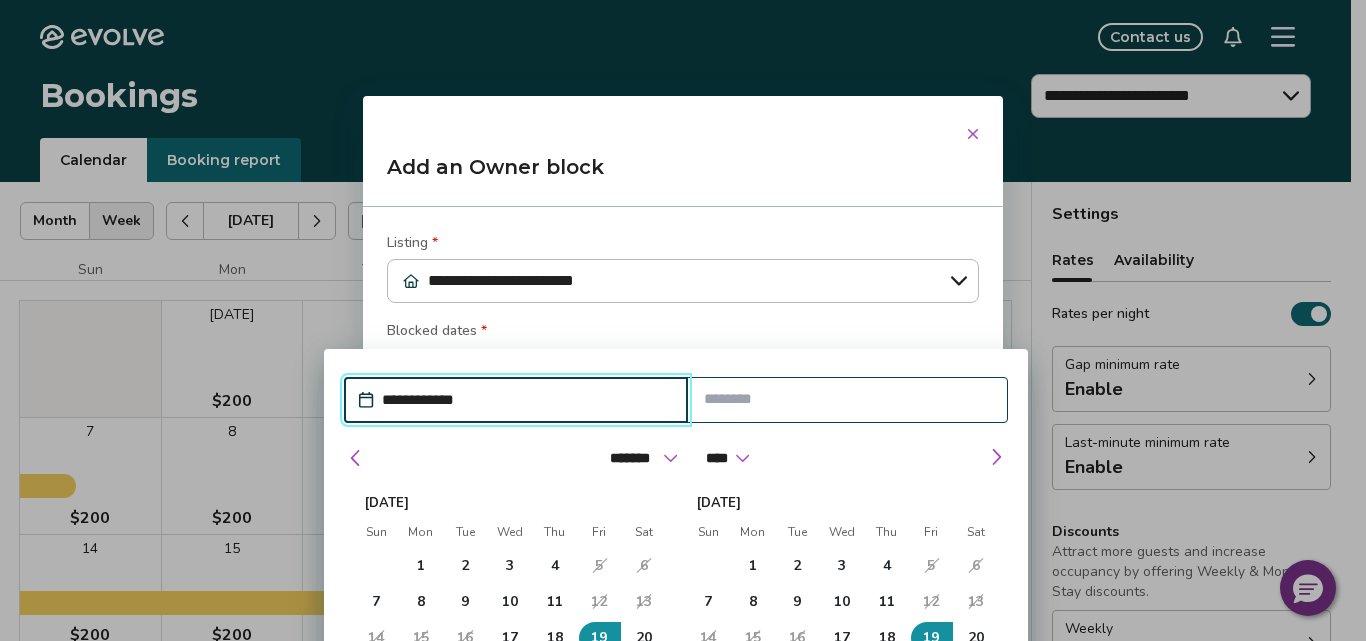 drag, startPoint x: 512, startPoint y: 467, endPoint x: 522, endPoint y: 339, distance: 128.39003 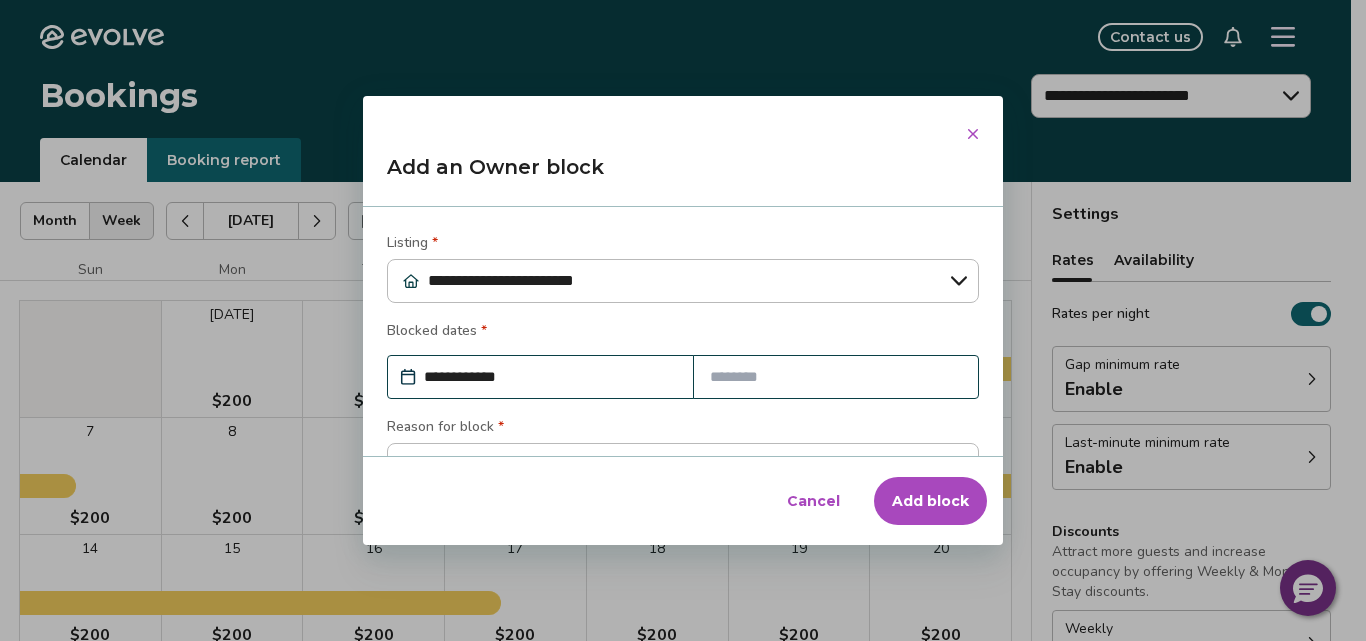 click at bounding box center (973, 134) 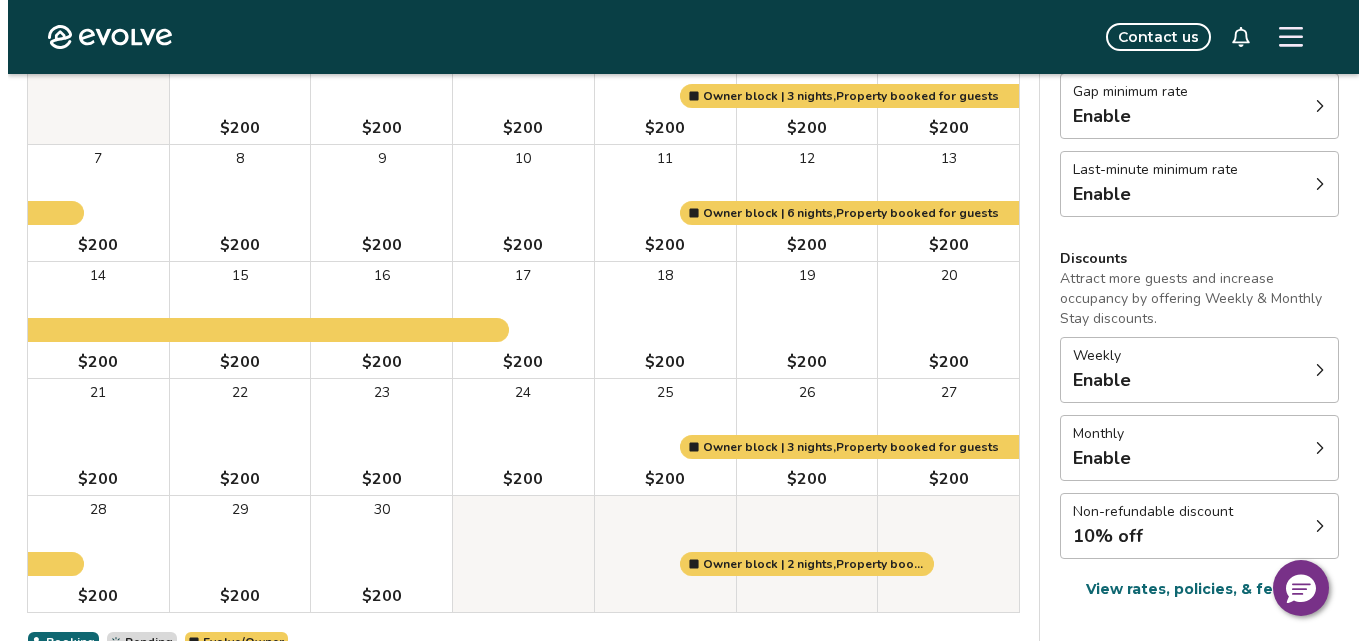 scroll, scrollTop: 276, scrollLeft: 0, axis: vertical 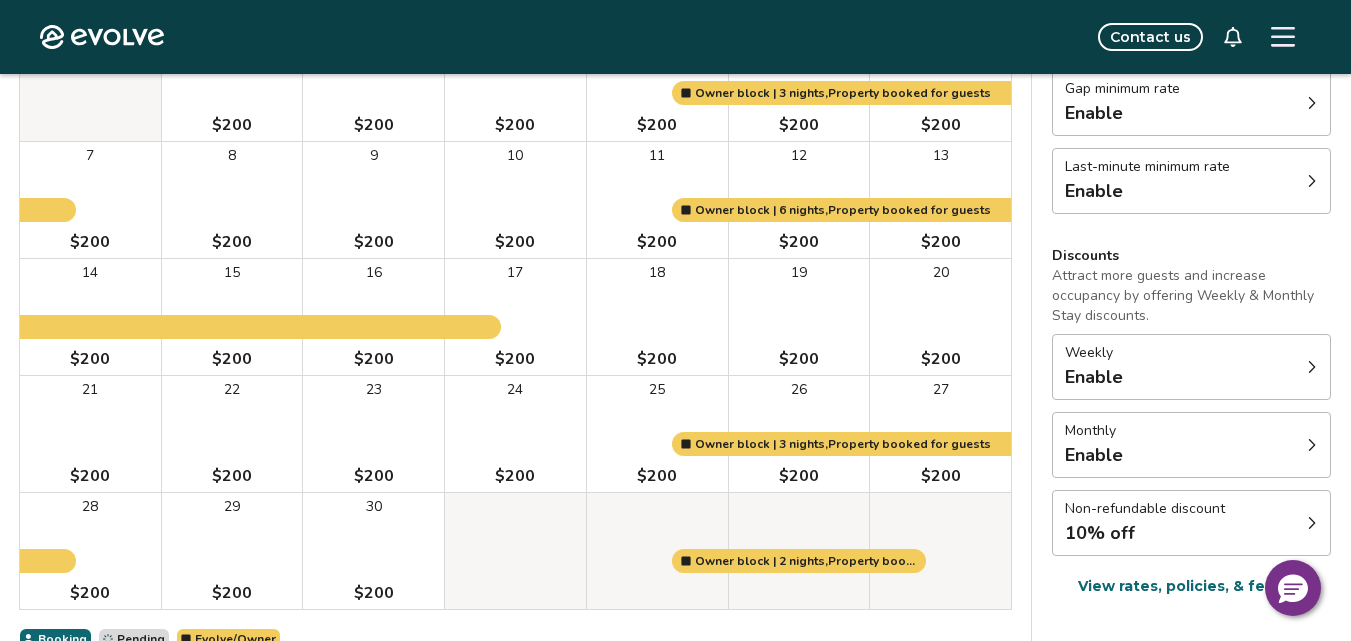 click on "19 $200" at bounding box center (799, 317) 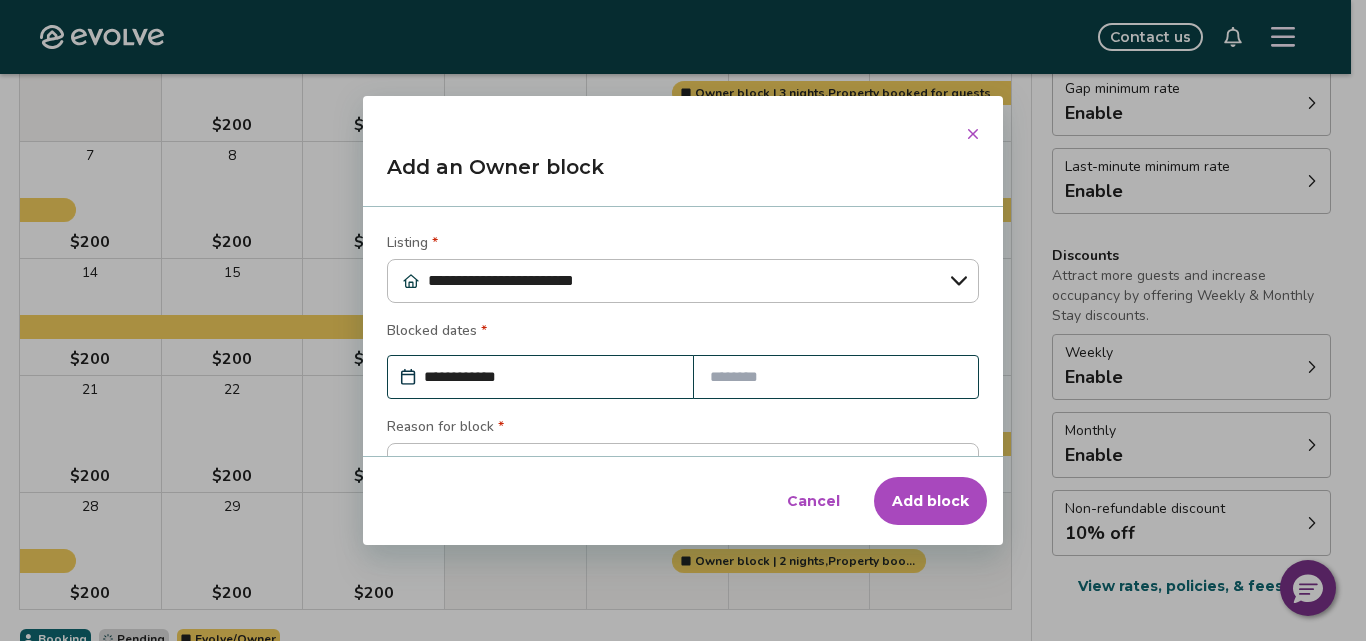 click on "Blocked dates   *" at bounding box center (683, 333) 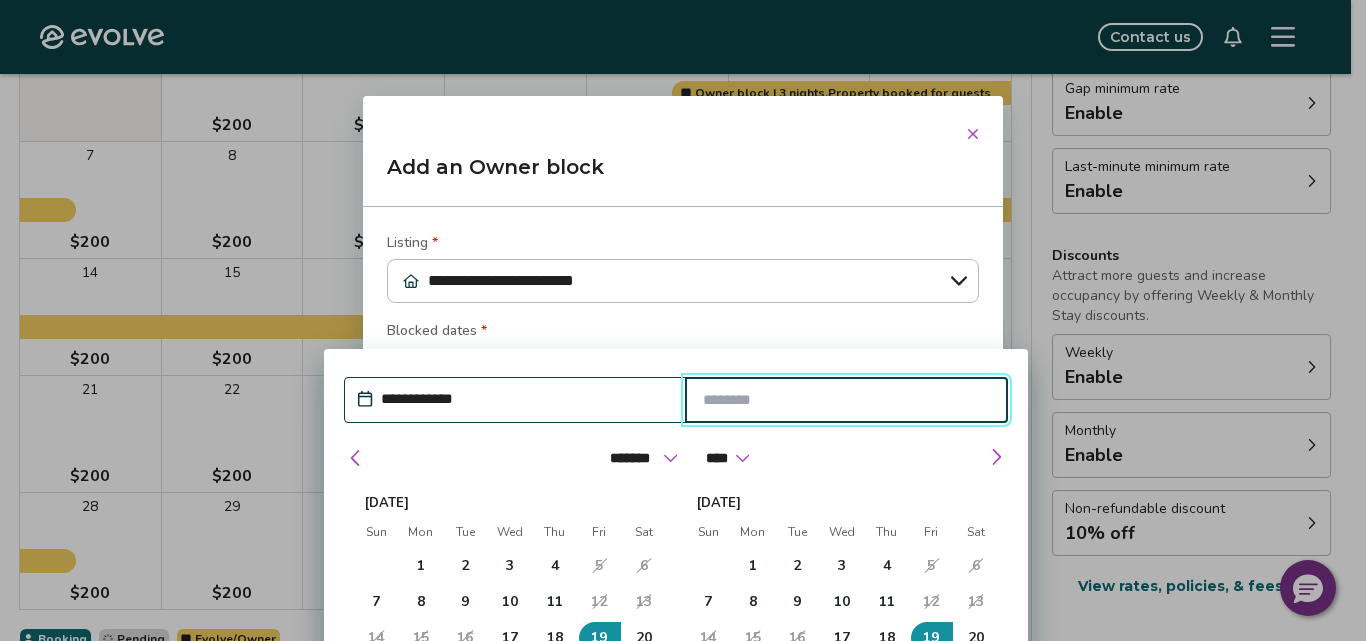 click at bounding box center (847, 400) 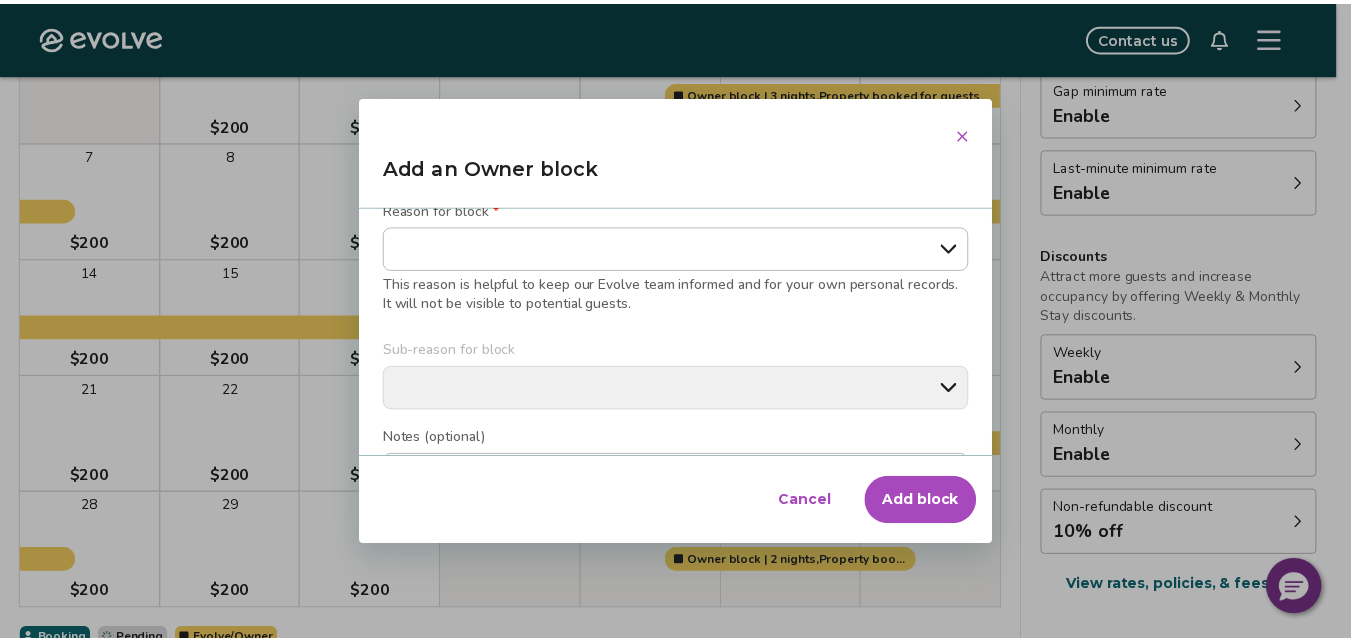 scroll, scrollTop: 214, scrollLeft: 0, axis: vertical 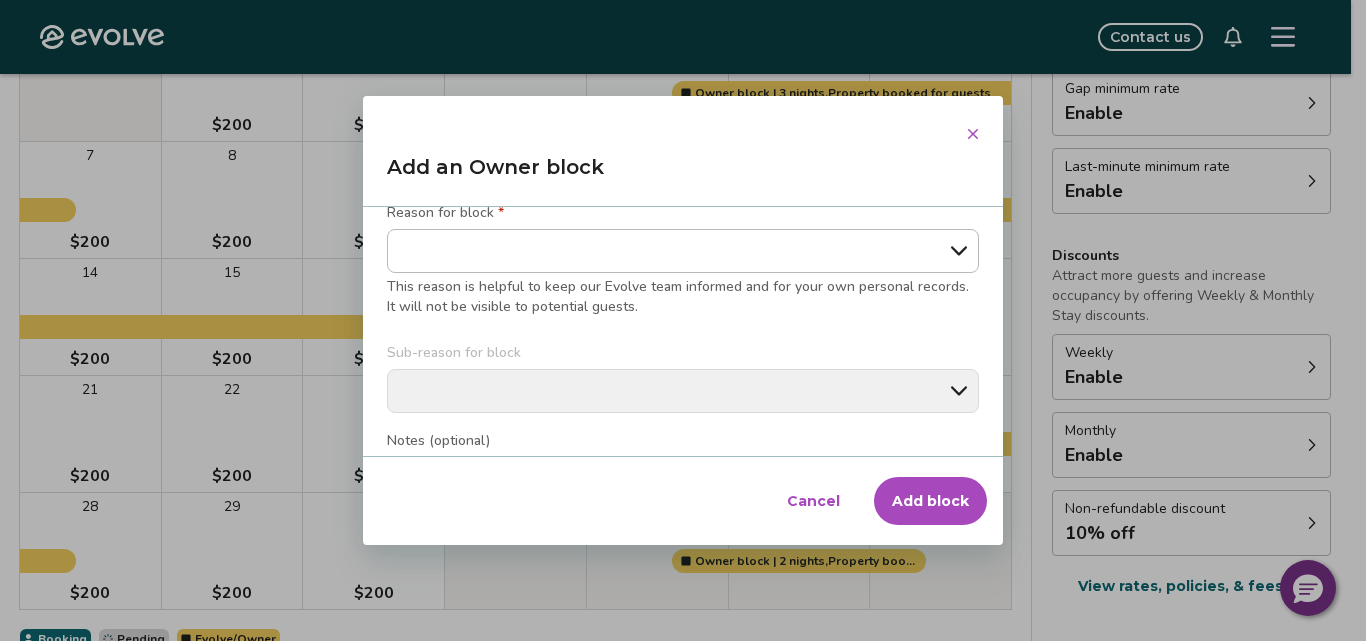 click on "Cancel" at bounding box center (813, 501) 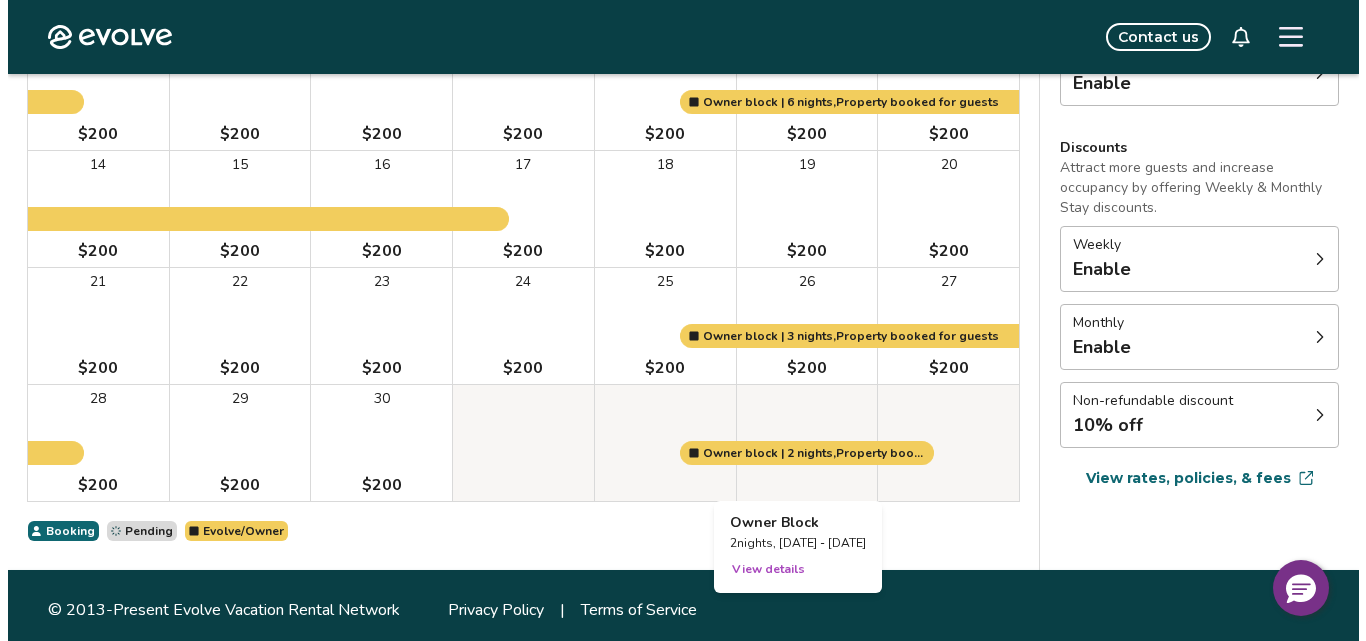 scroll, scrollTop: 393, scrollLeft: 0, axis: vertical 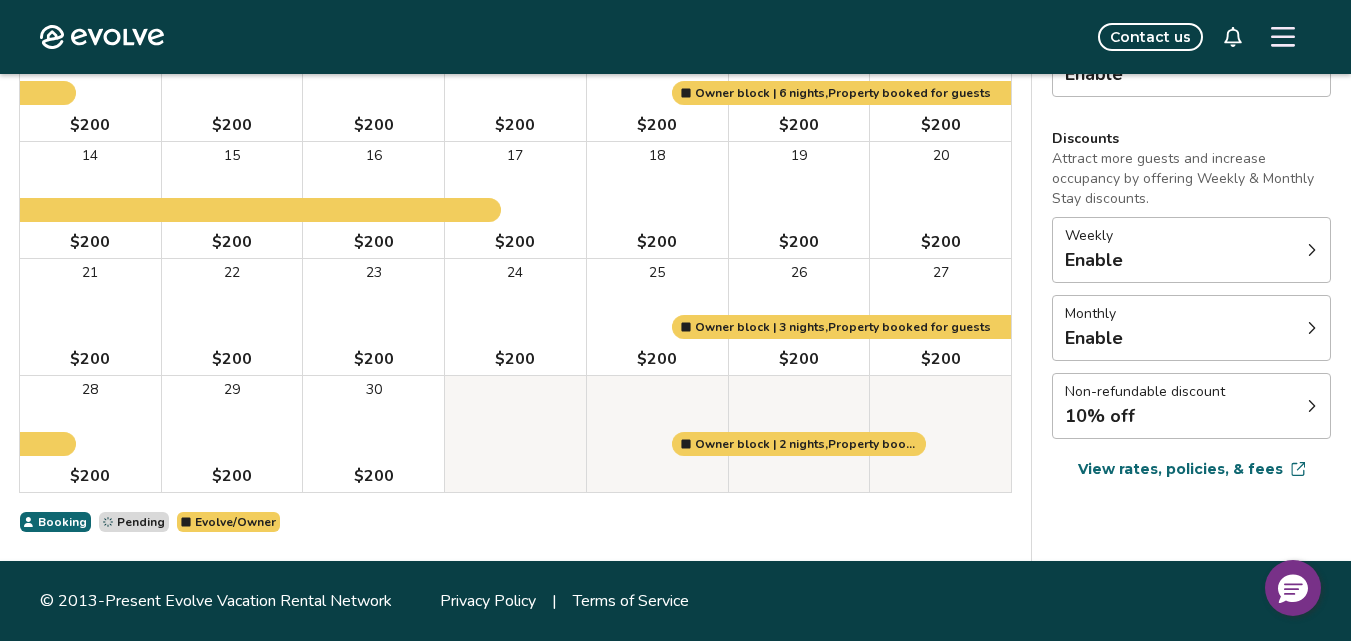 click on "19 $200" at bounding box center [799, 200] 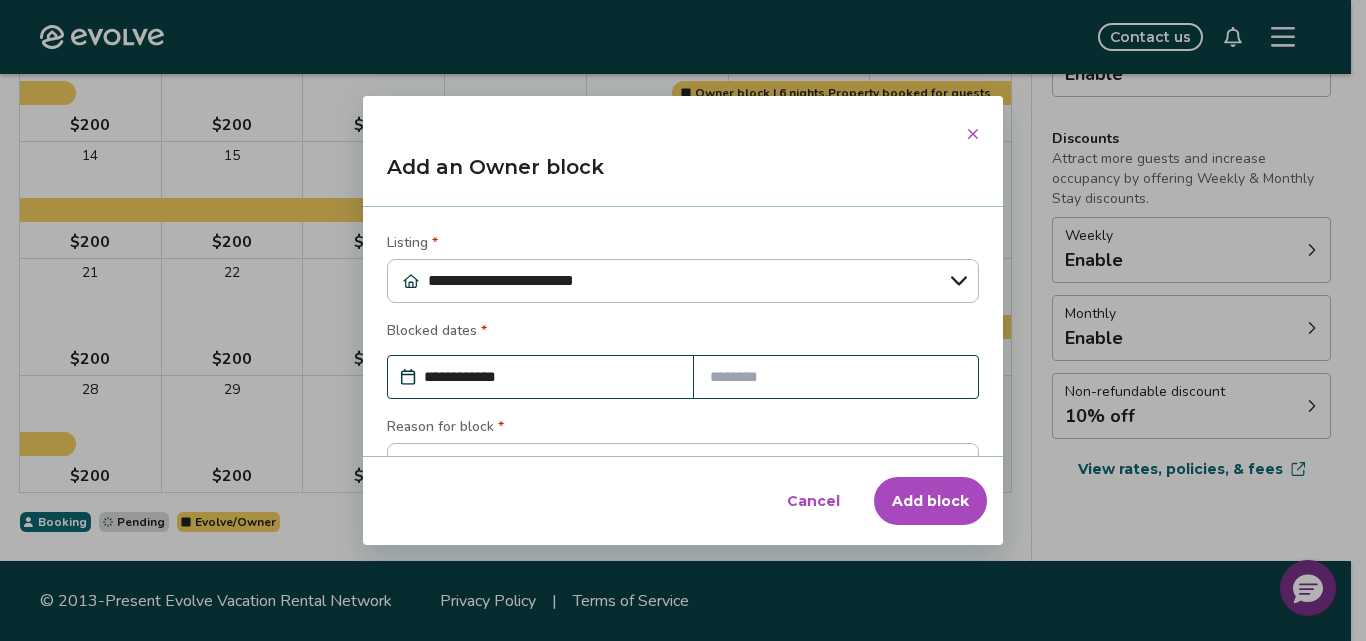 click at bounding box center [836, 377] 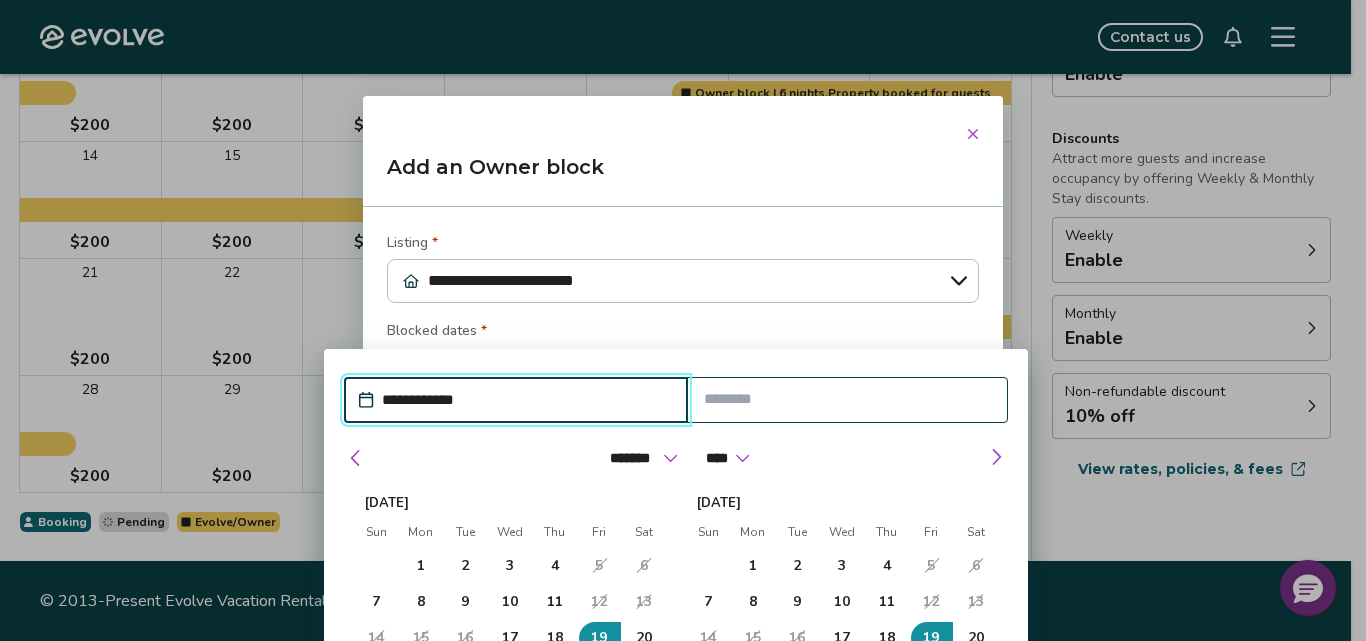 click on "Add an Owner block" at bounding box center [683, 175] 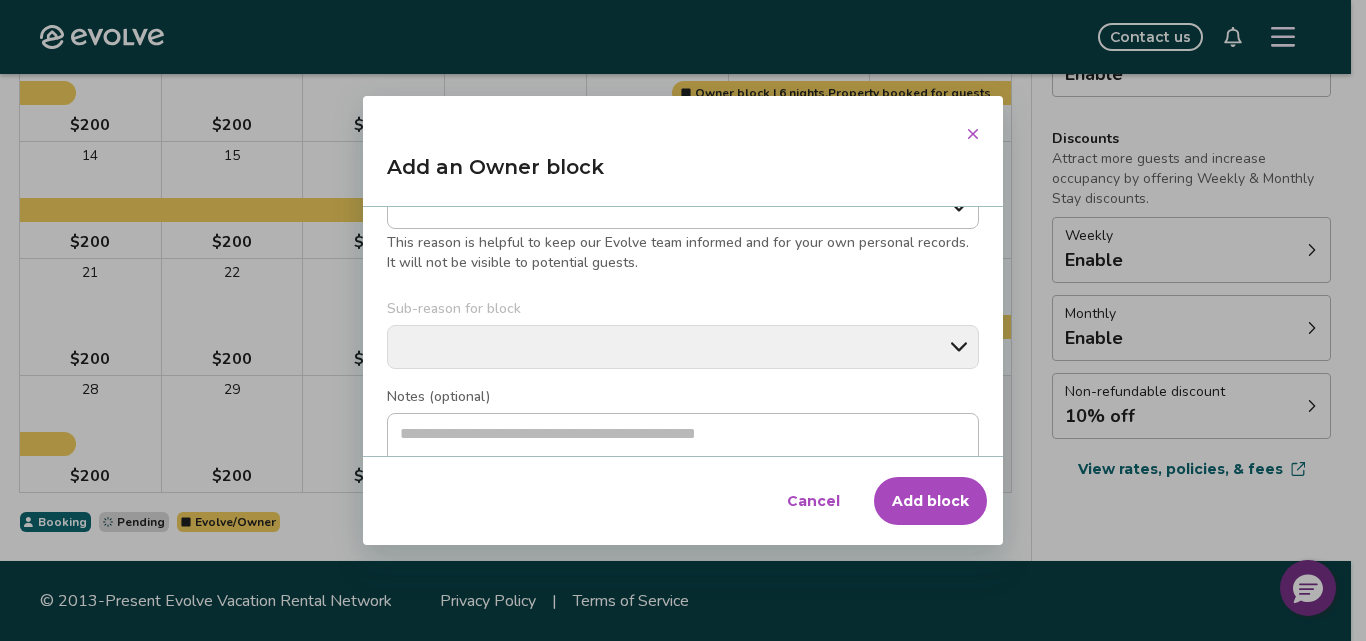 scroll, scrollTop: 313, scrollLeft: 0, axis: vertical 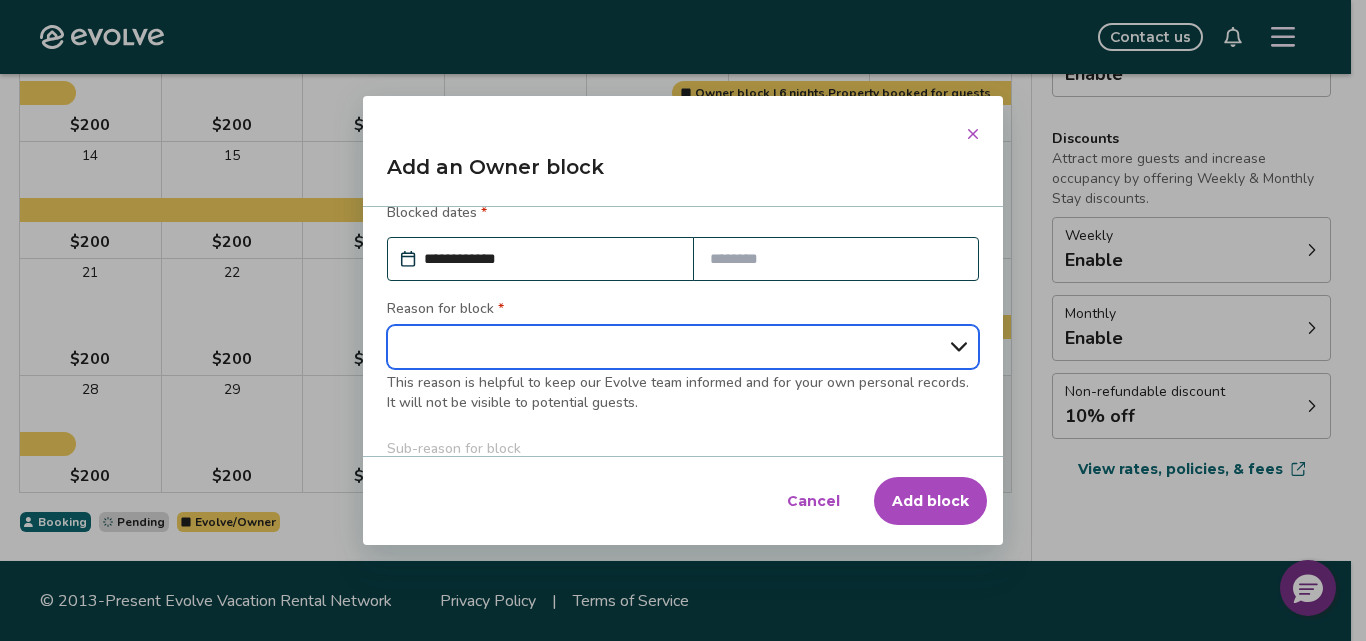click on "**********" at bounding box center (683, 347) 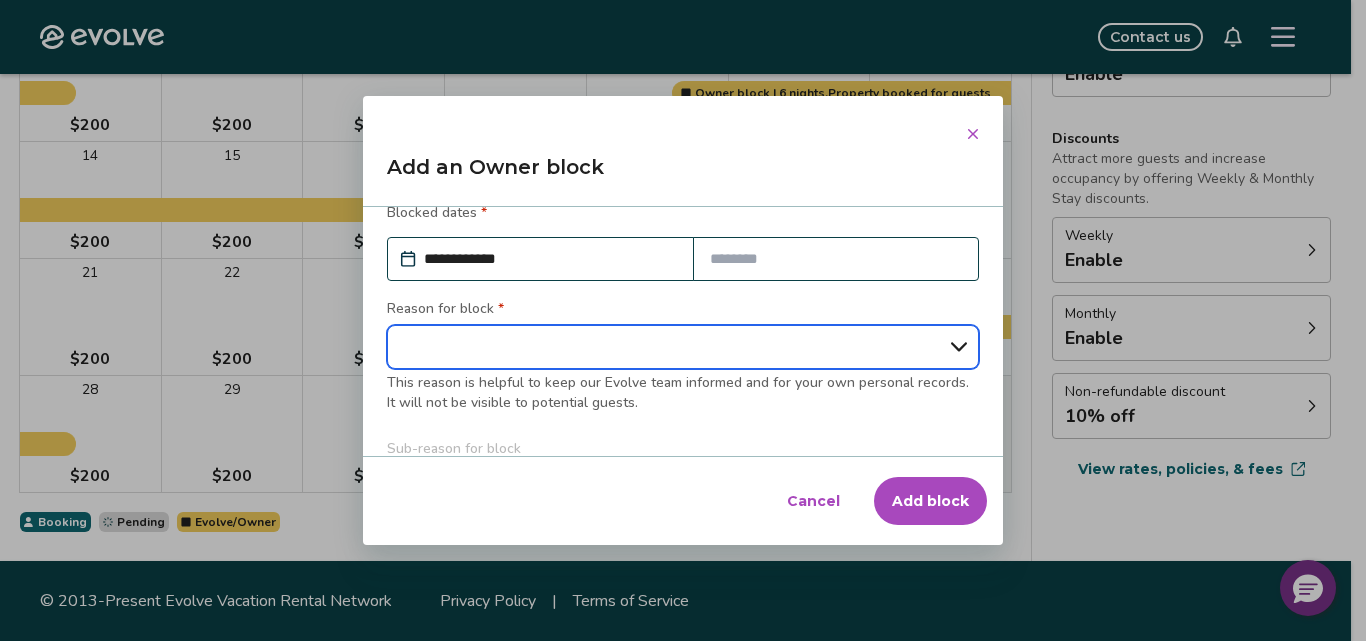 select on "**********" 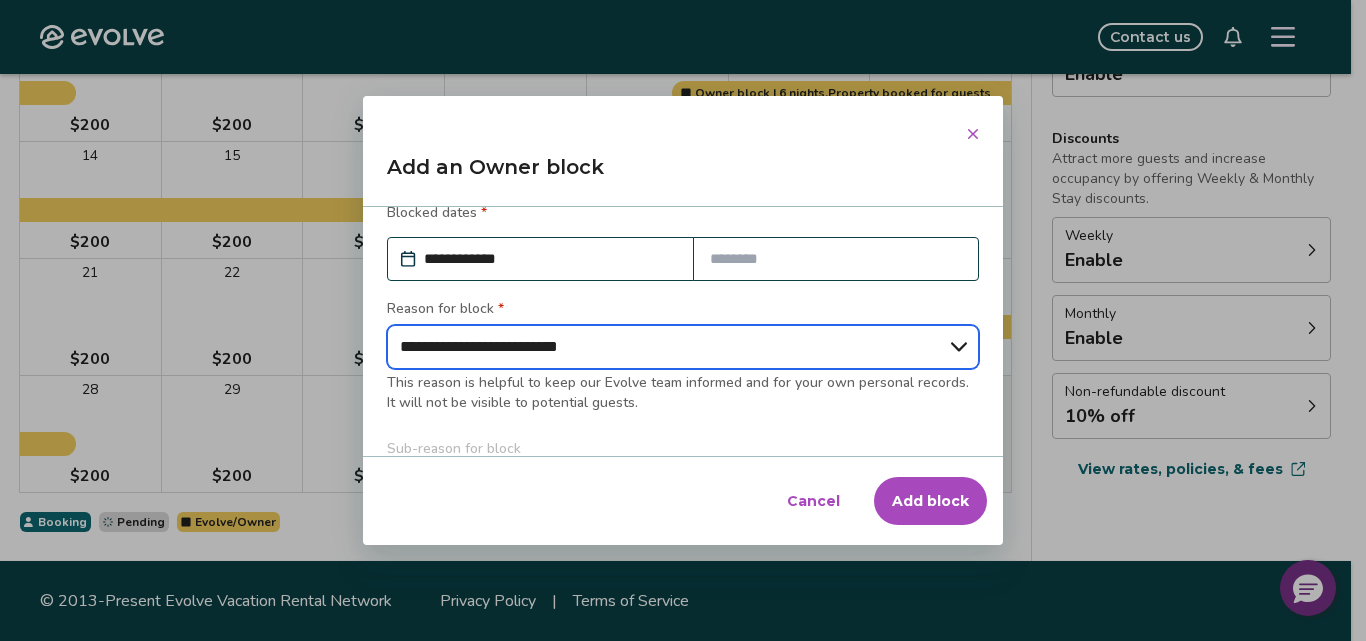 click on "**********" at bounding box center (683, 347) 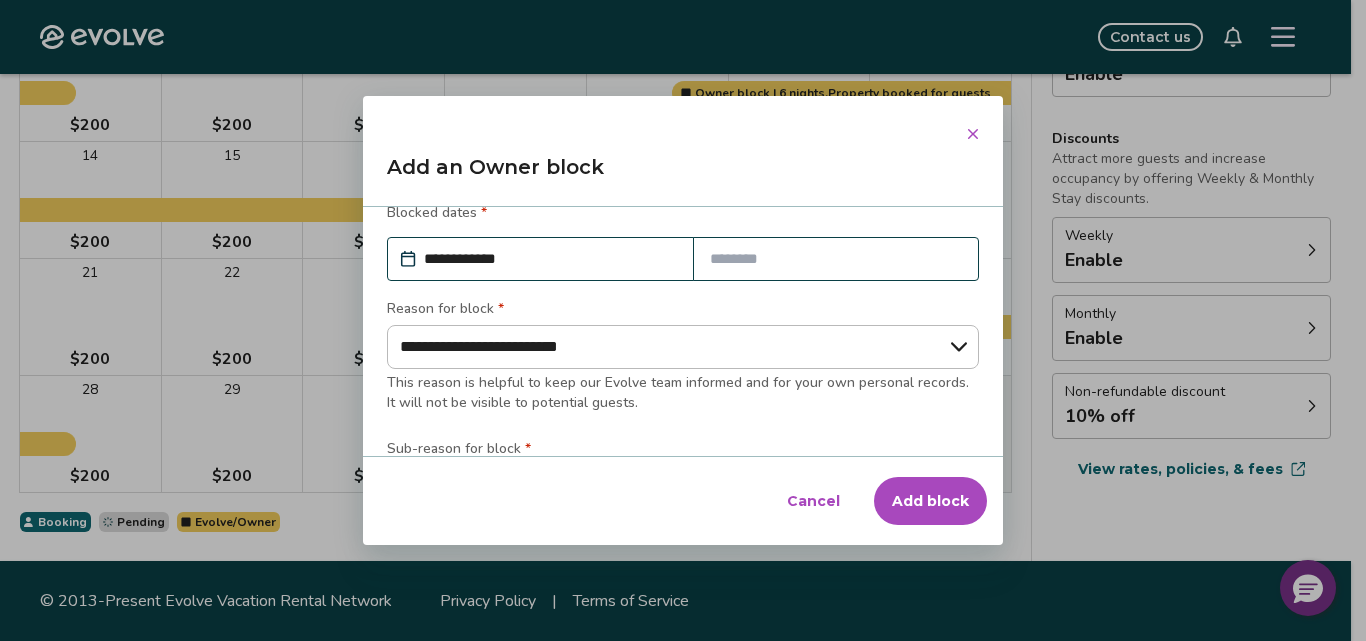 click at bounding box center (836, 259) 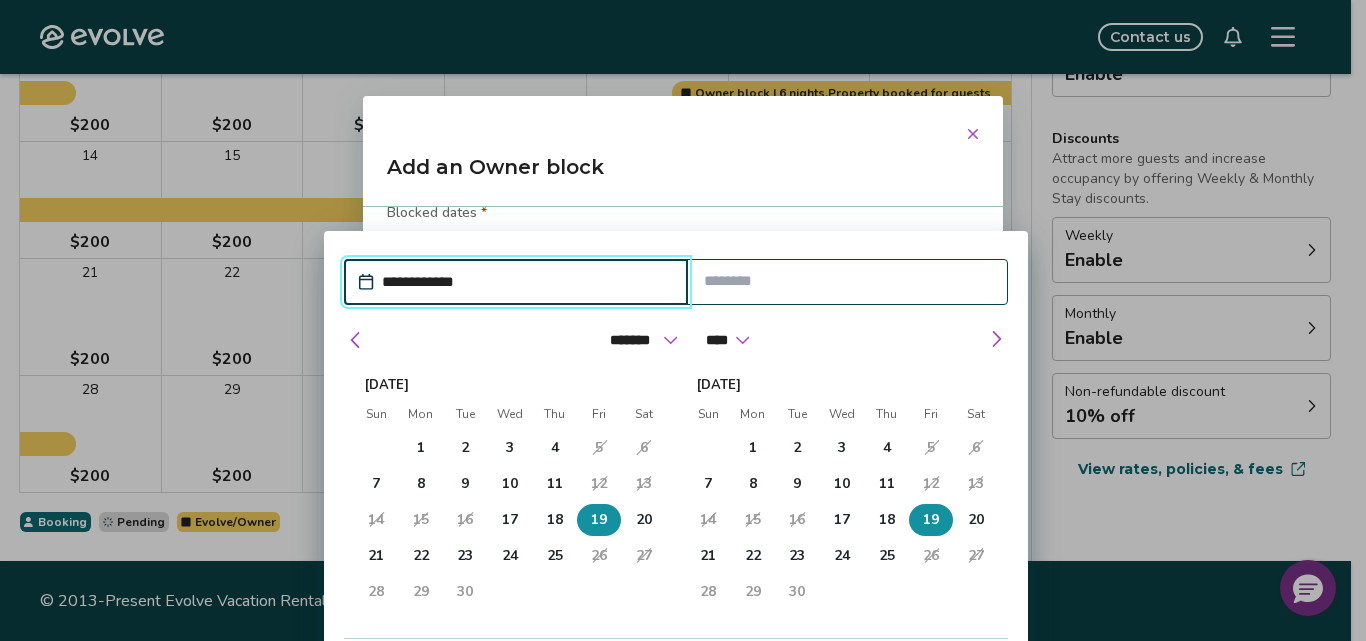 click on "19" at bounding box center (599, 520) 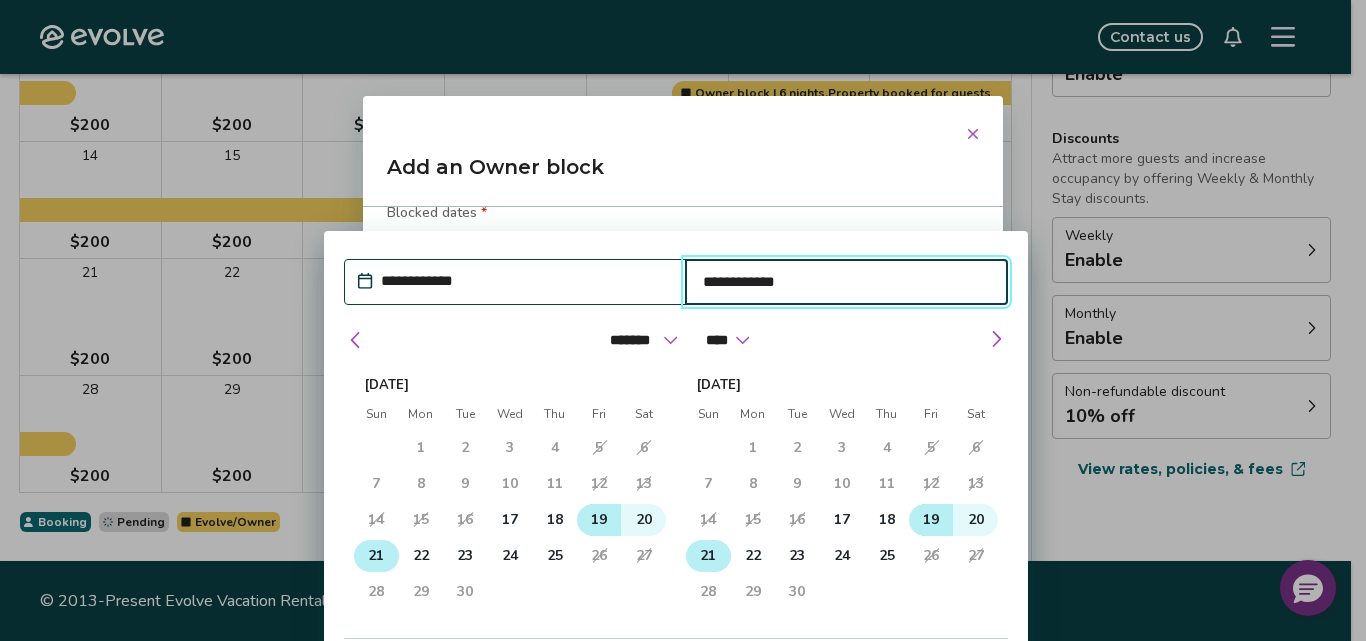 click on "21" at bounding box center (376, 556) 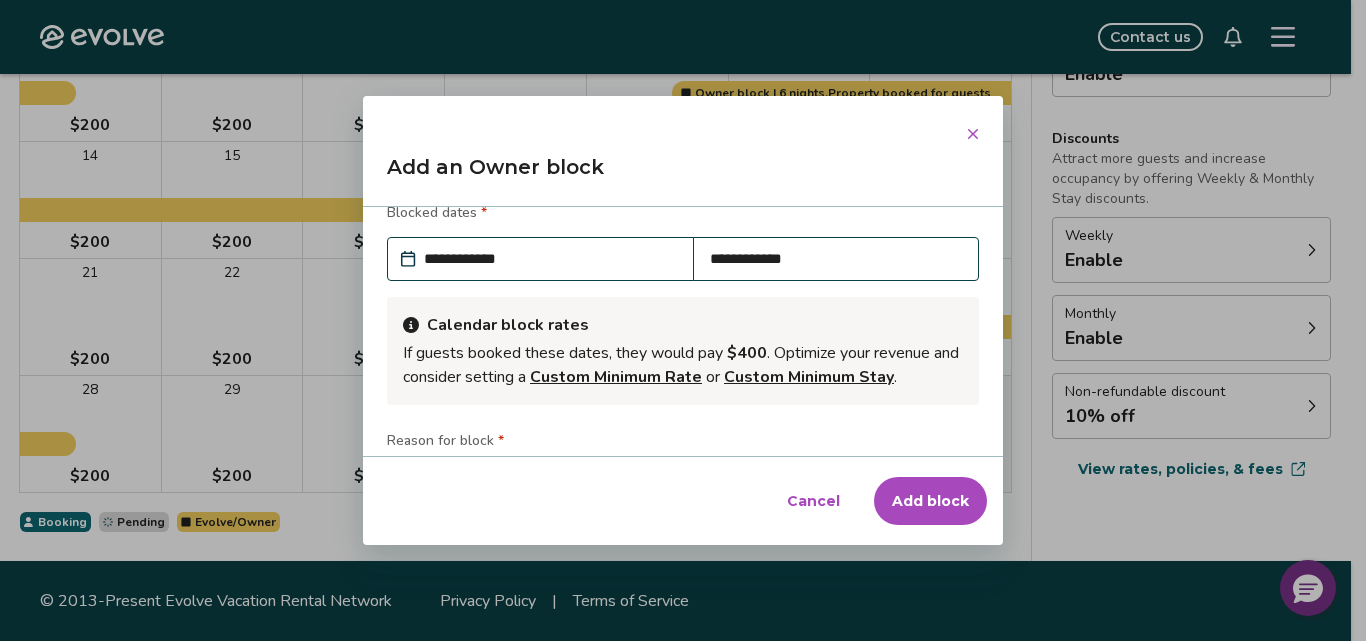 click on "Add an Owner block" at bounding box center [683, 175] 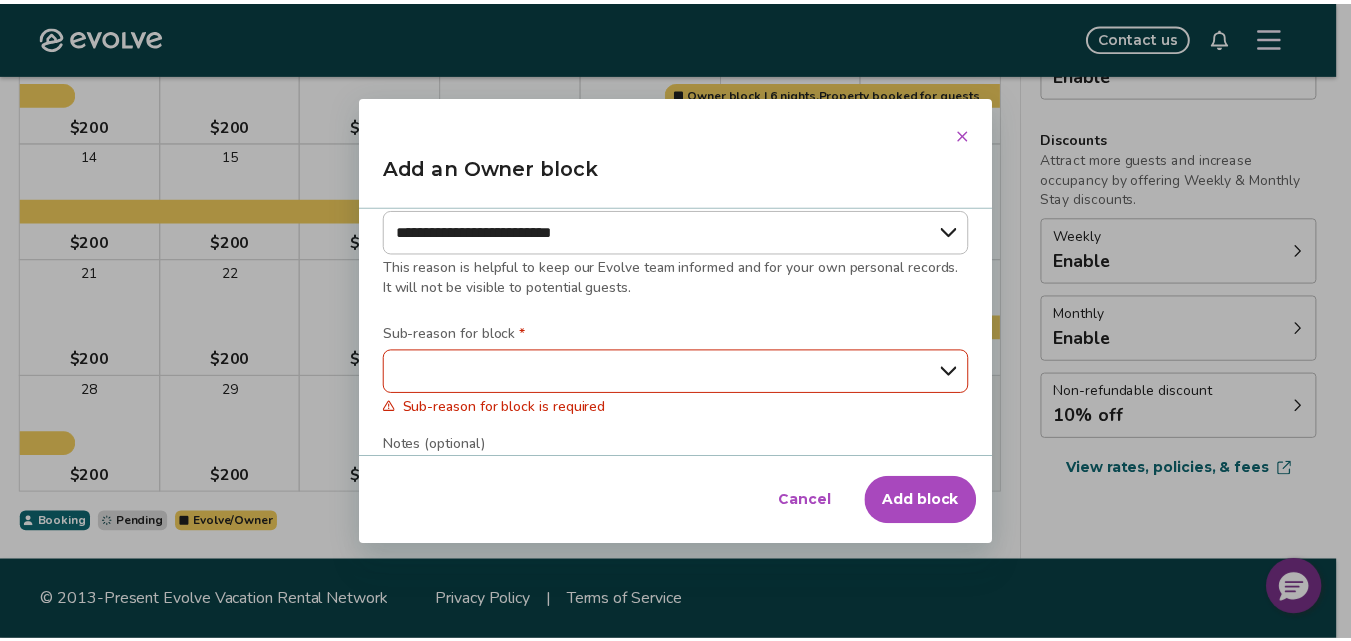 scroll, scrollTop: 373, scrollLeft: 0, axis: vertical 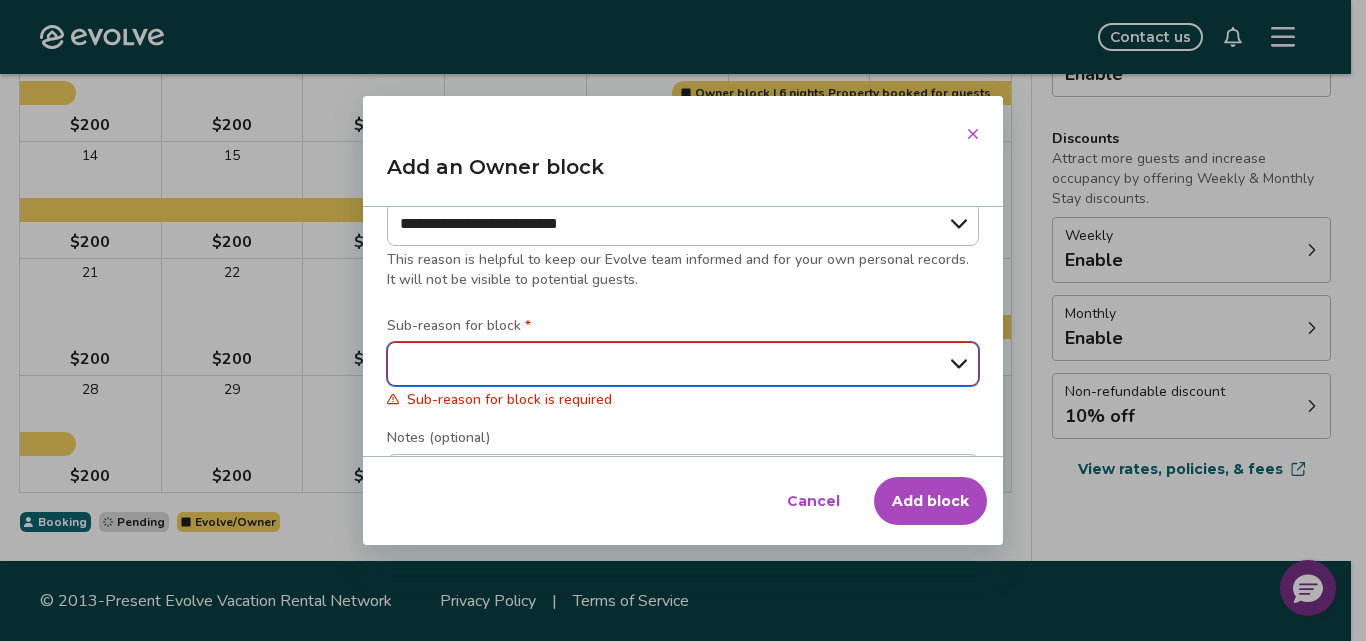 click on "**********" at bounding box center [683, 364] 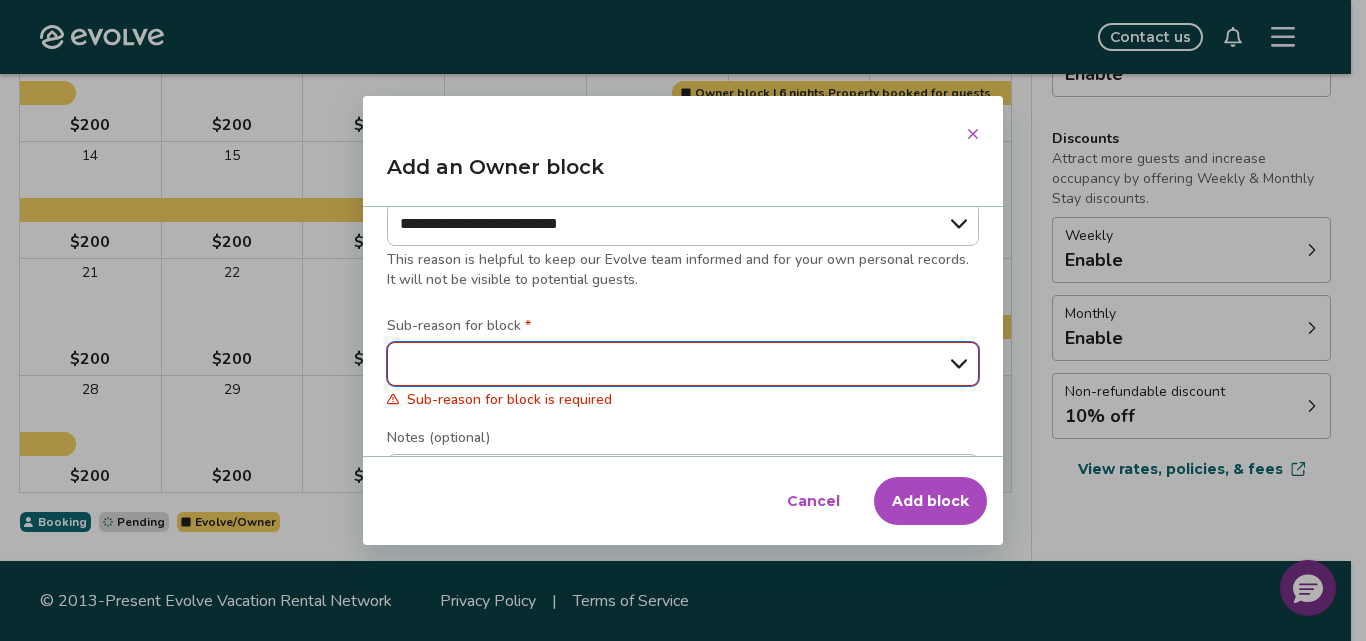 select on "**********" 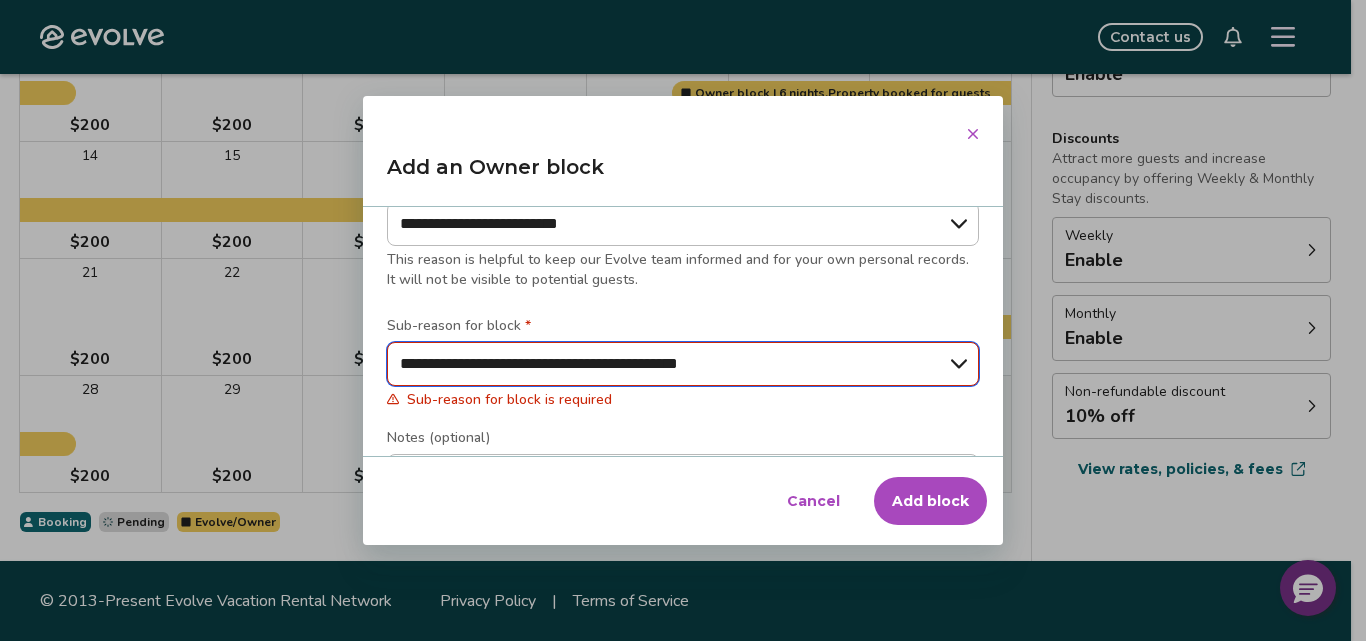 click on "**********" at bounding box center (683, 364) 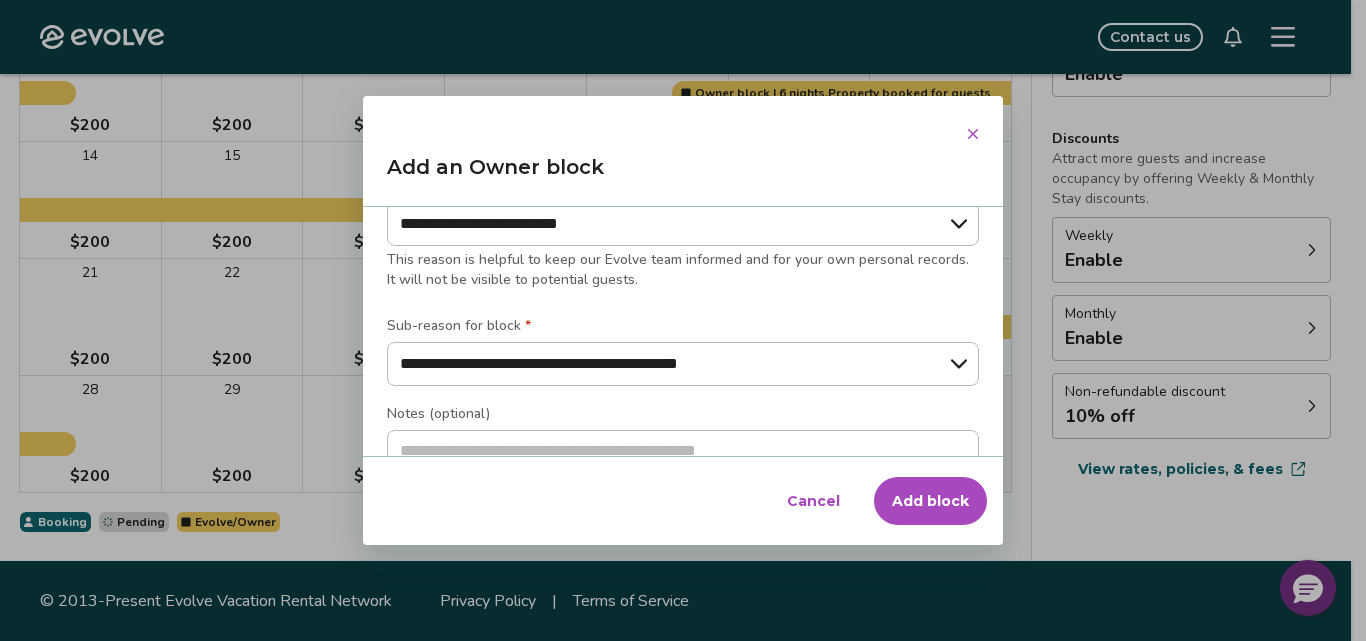 click on "Add block" at bounding box center [930, 501] 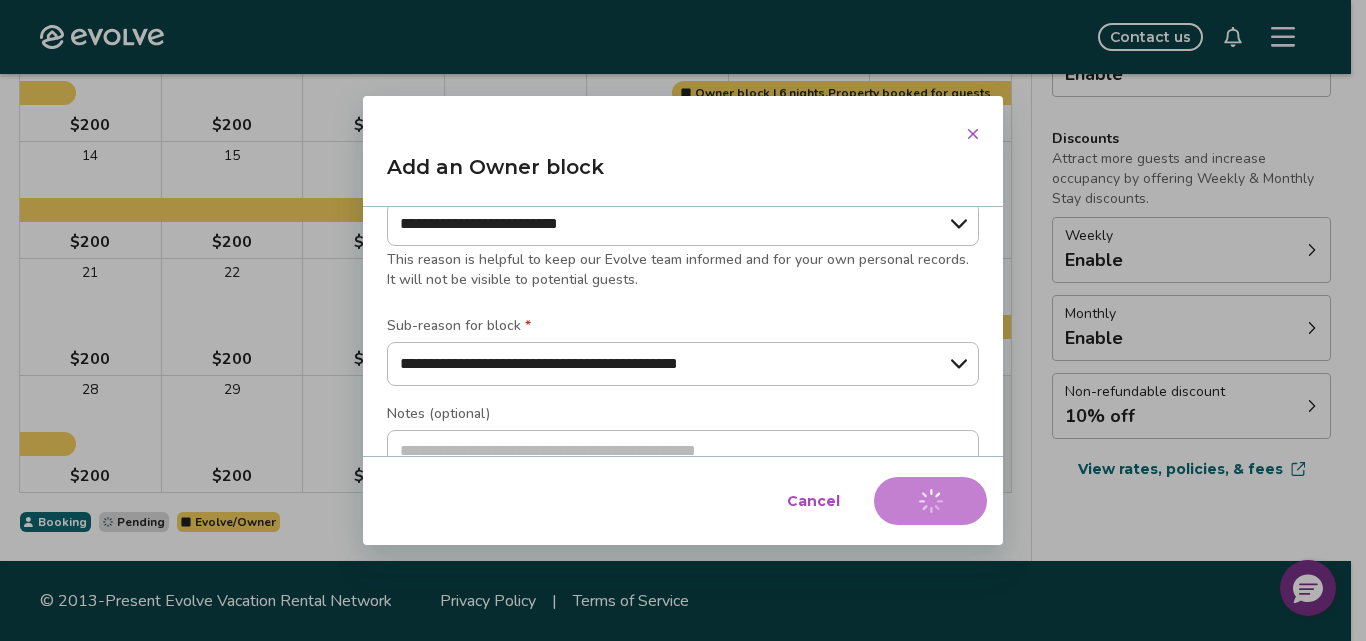 type on "*" 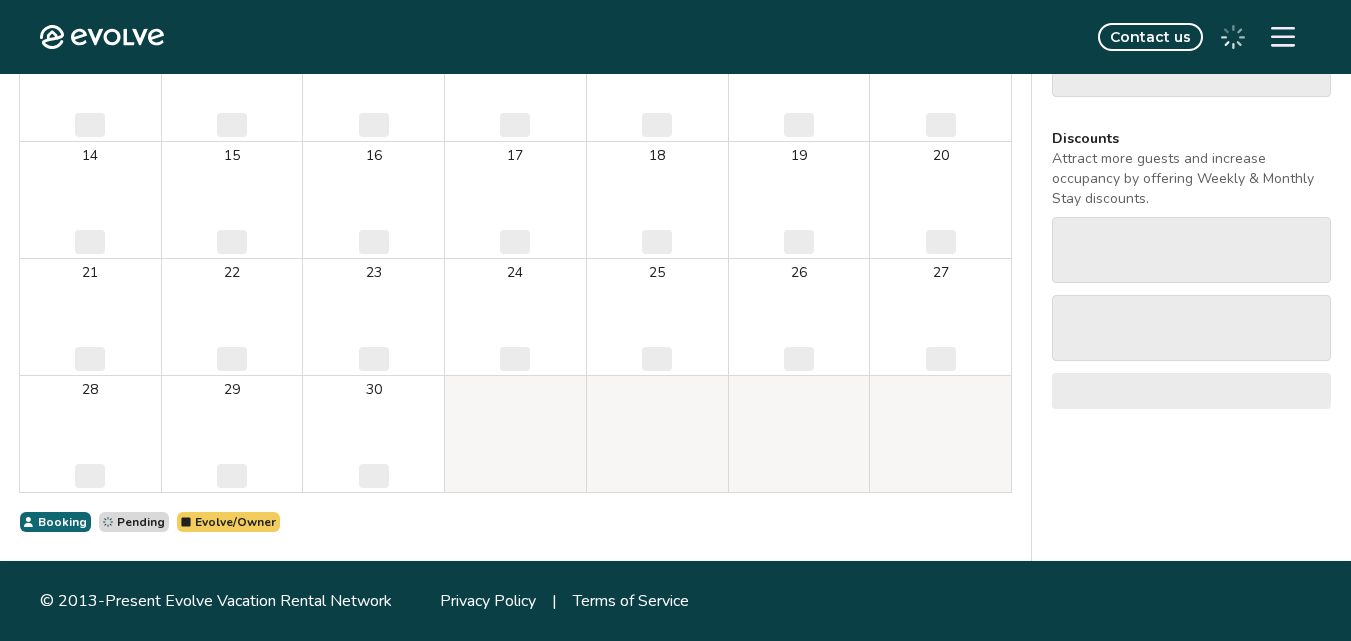 scroll, scrollTop: 393, scrollLeft: 0, axis: vertical 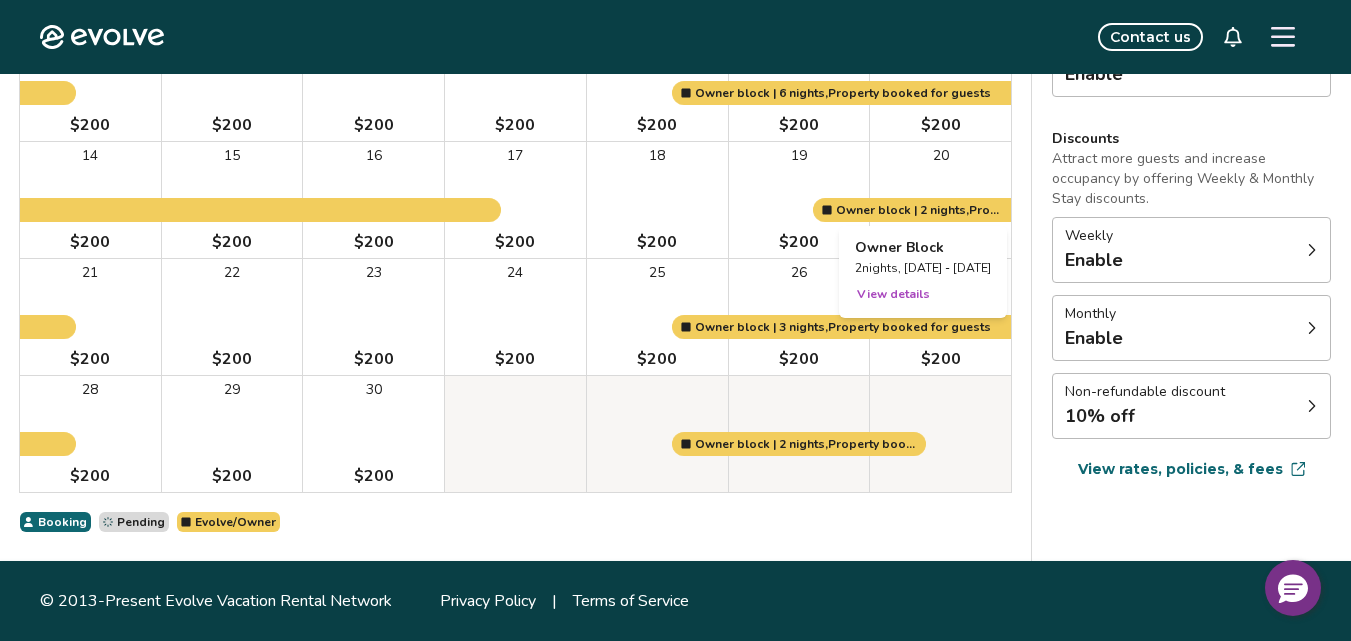 click at bounding box center [940, 200] 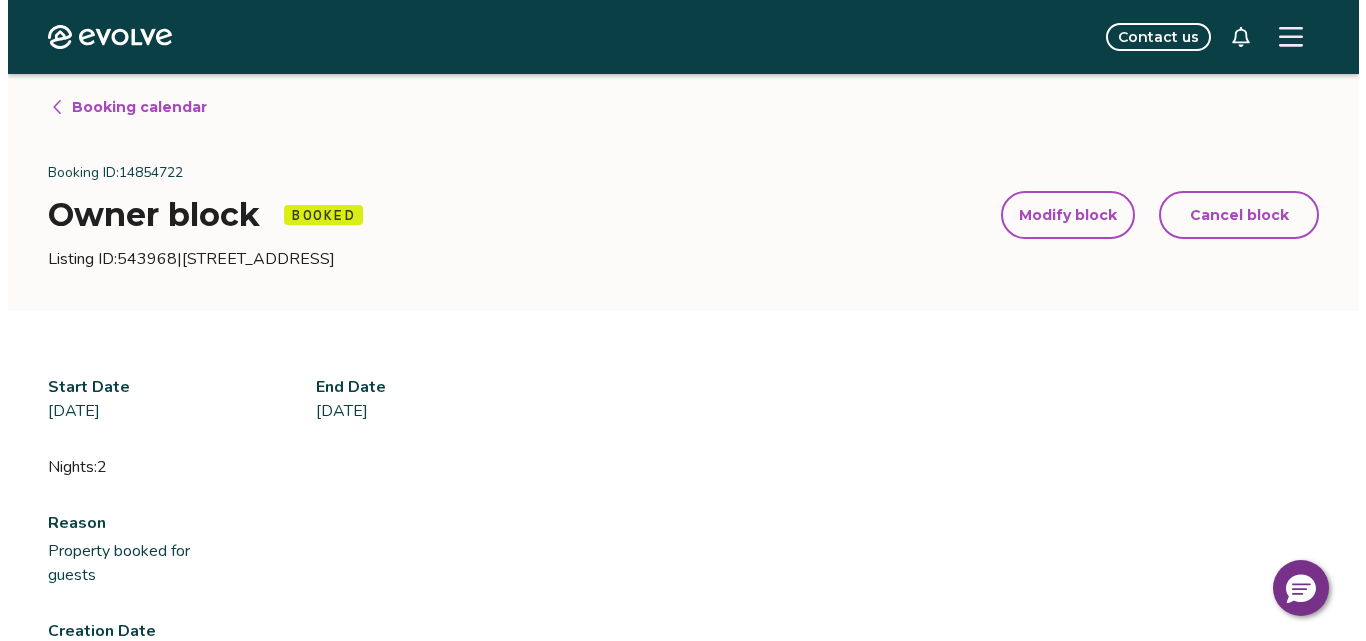 scroll, scrollTop: 0, scrollLeft: 0, axis: both 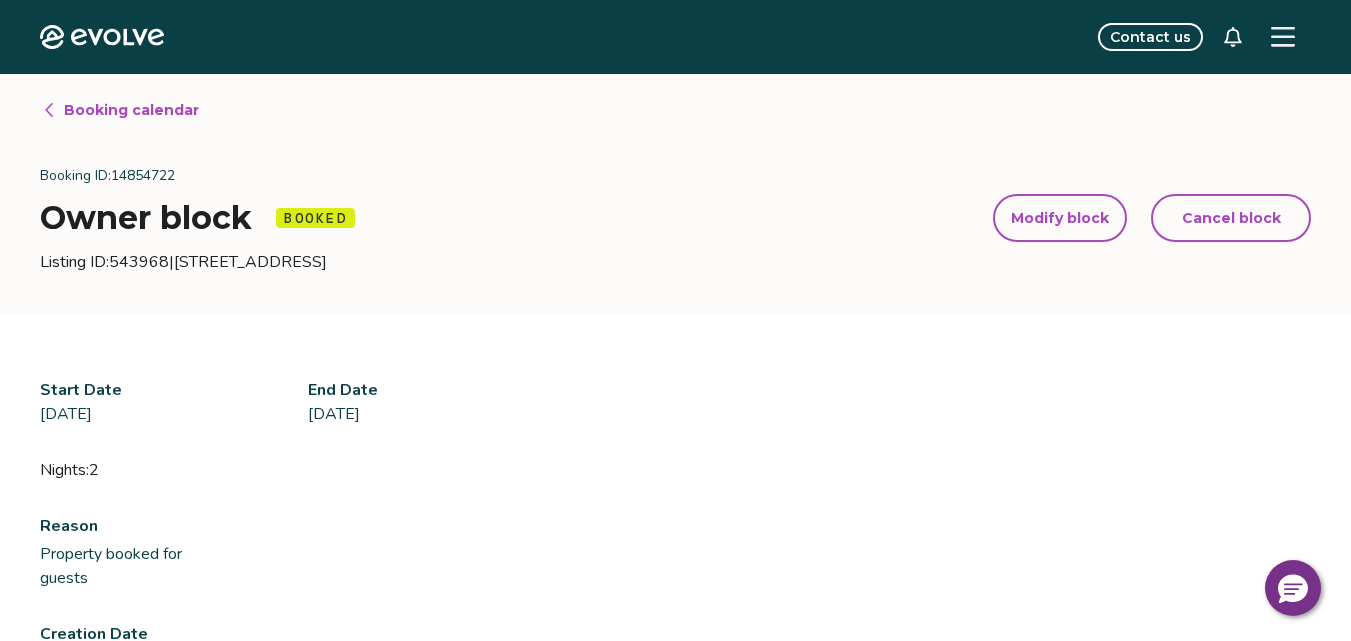 click on "Modify block" at bounding box center [1060, 218] 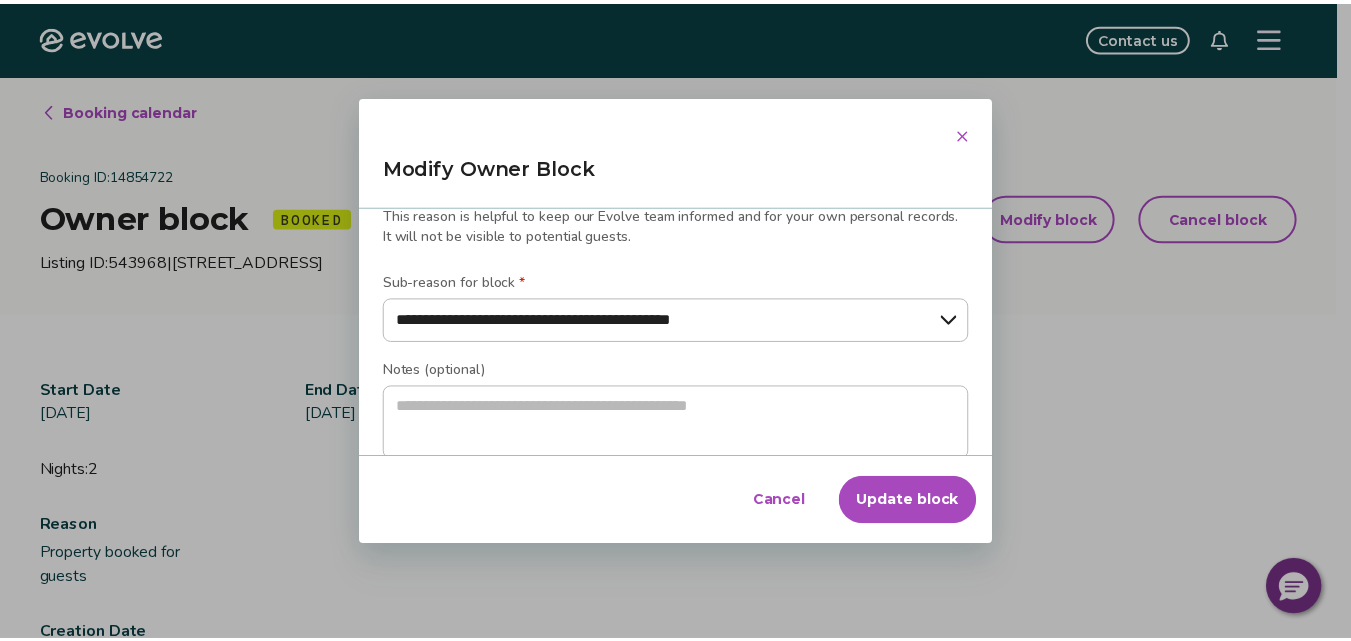scroll, scrollTop: 445, scrollLeft: 0, axis: vertical 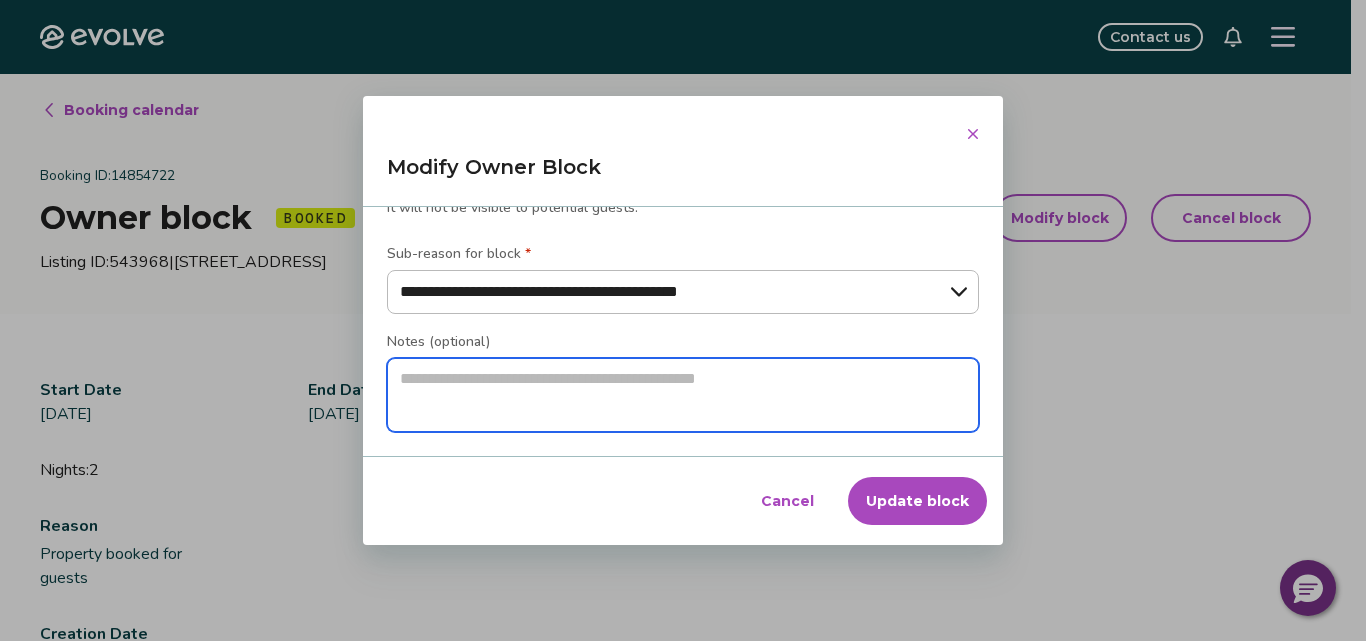 click at bounding box center (683, 395) 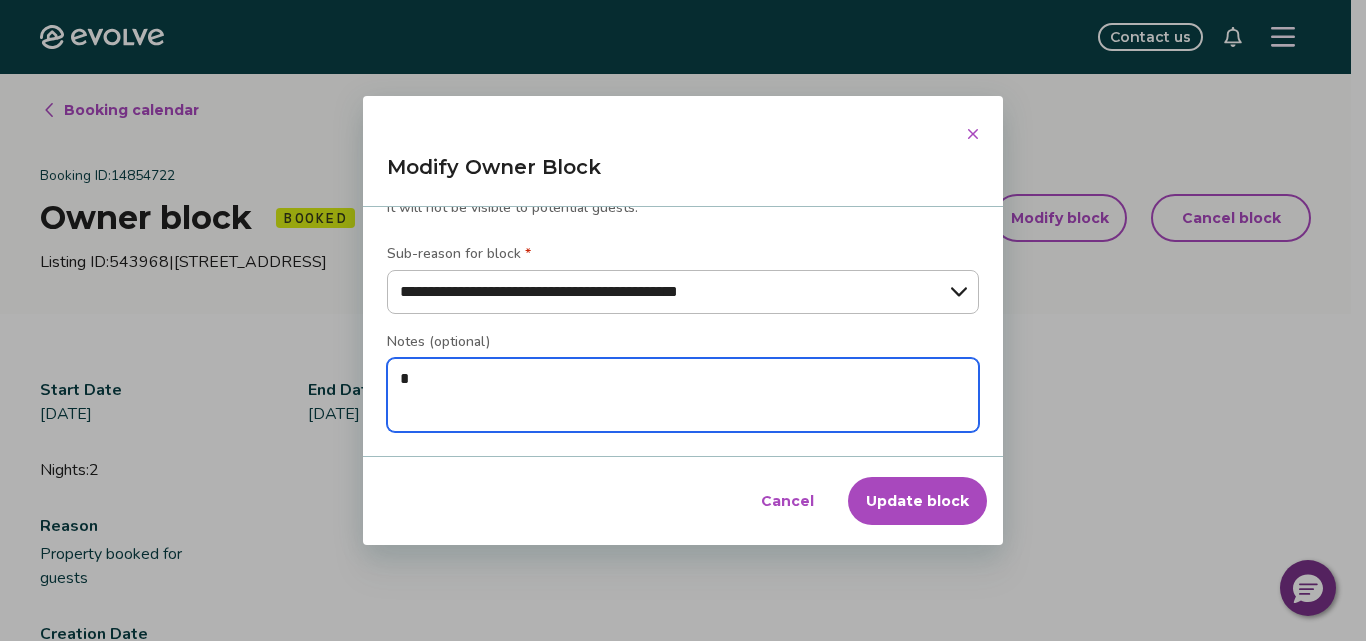 type on "**" 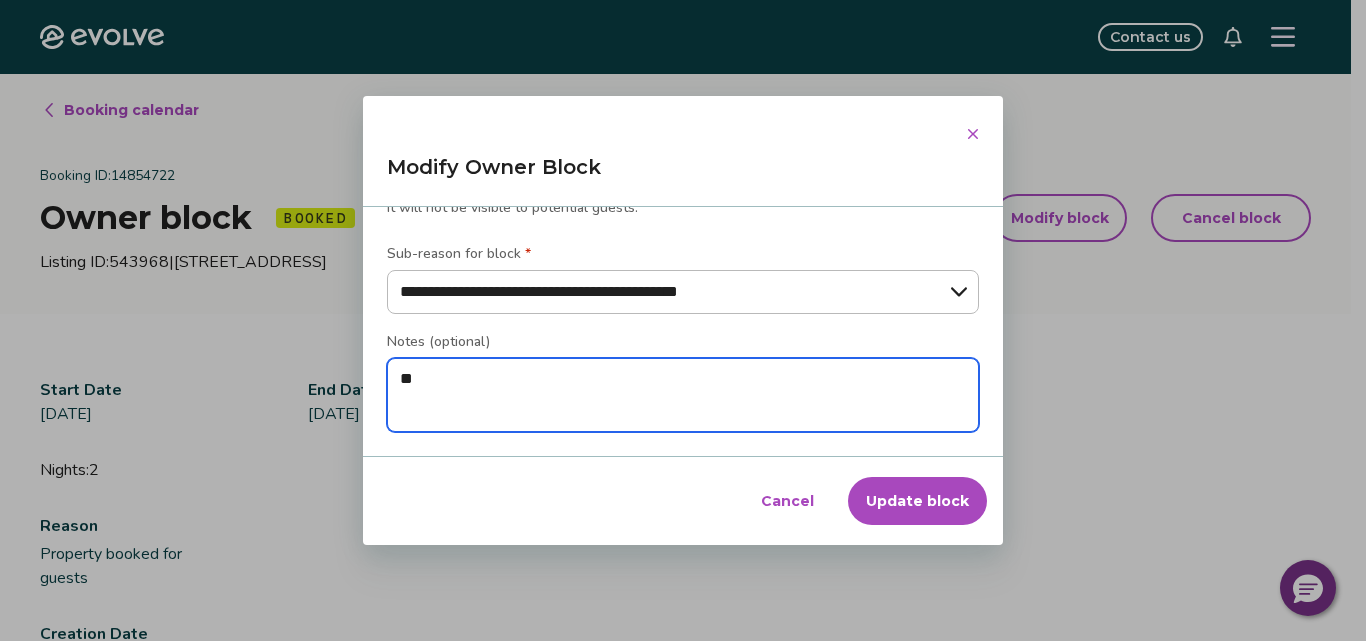type on "***" 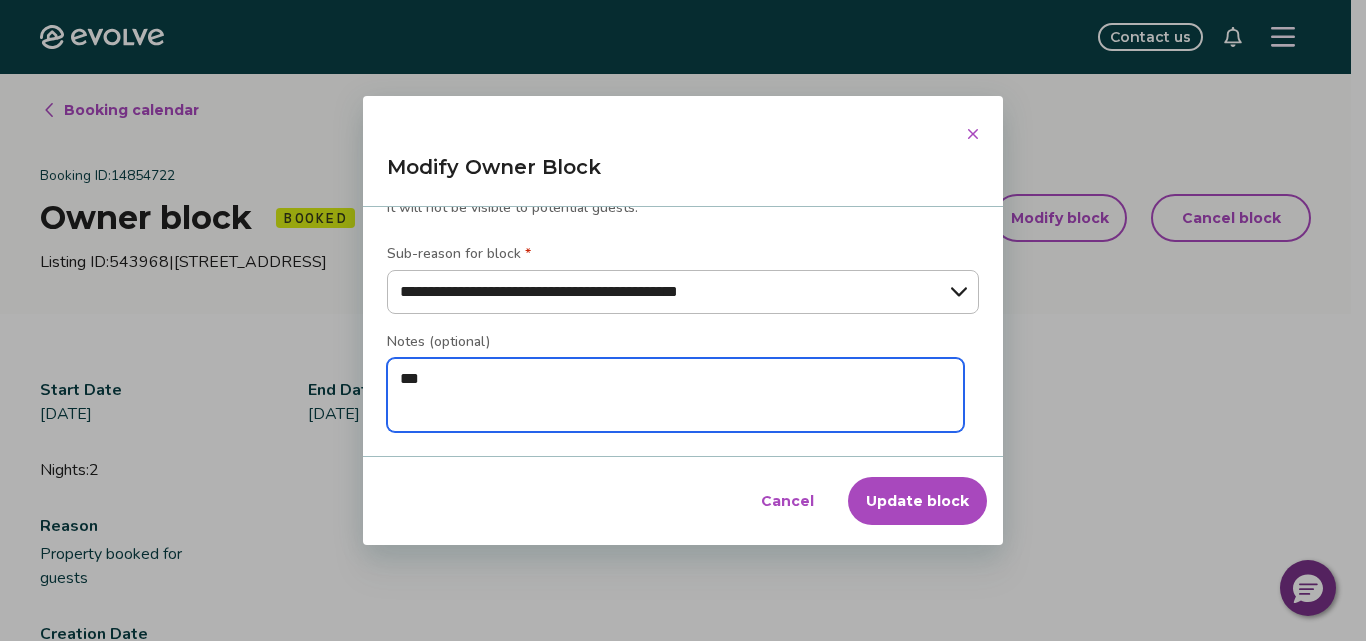 type on "****" 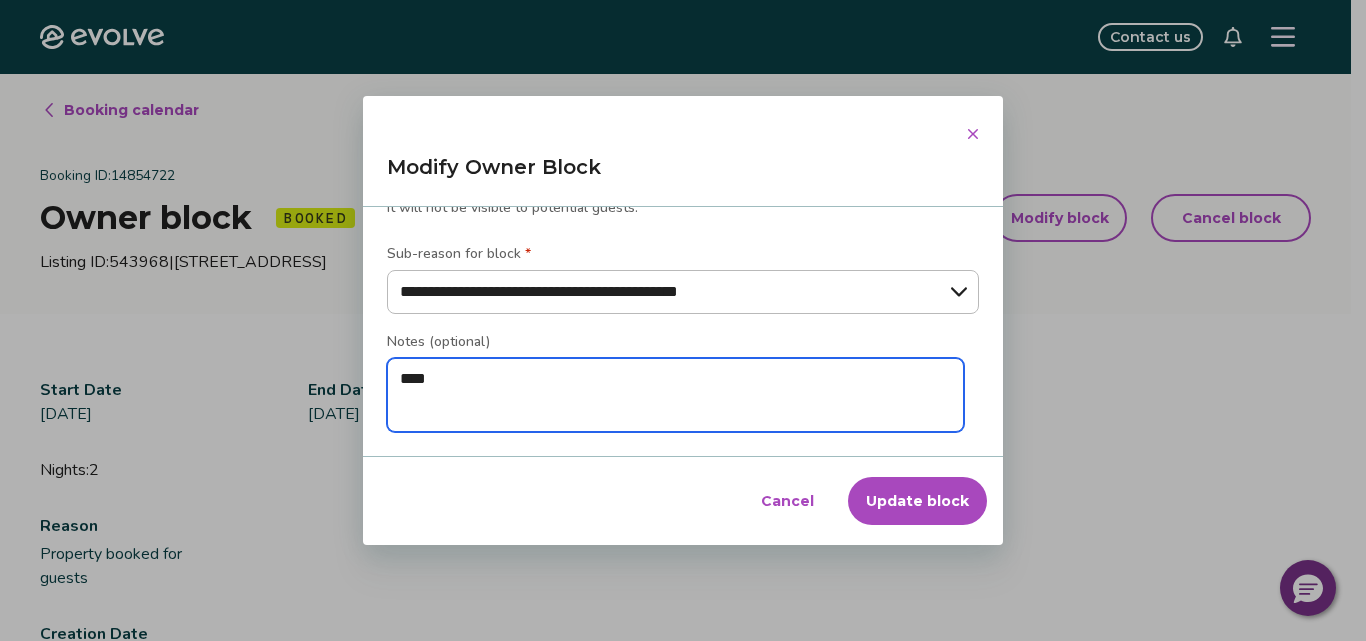 type on "*****" 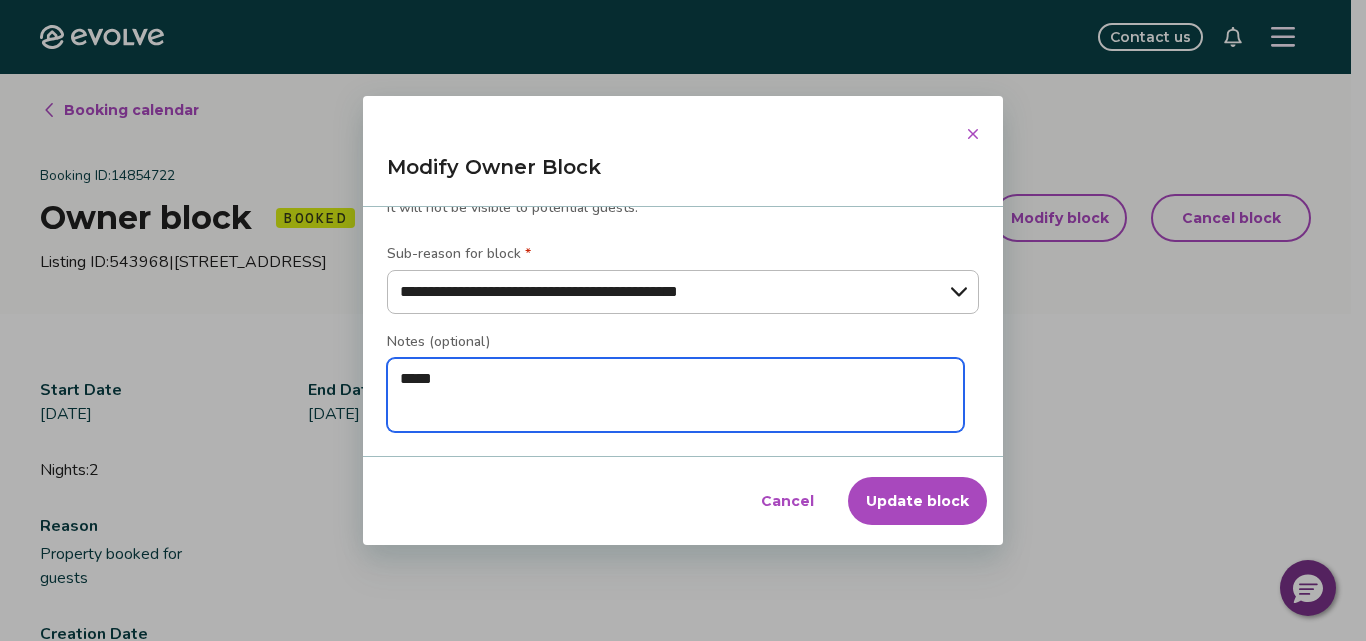 type on "*" 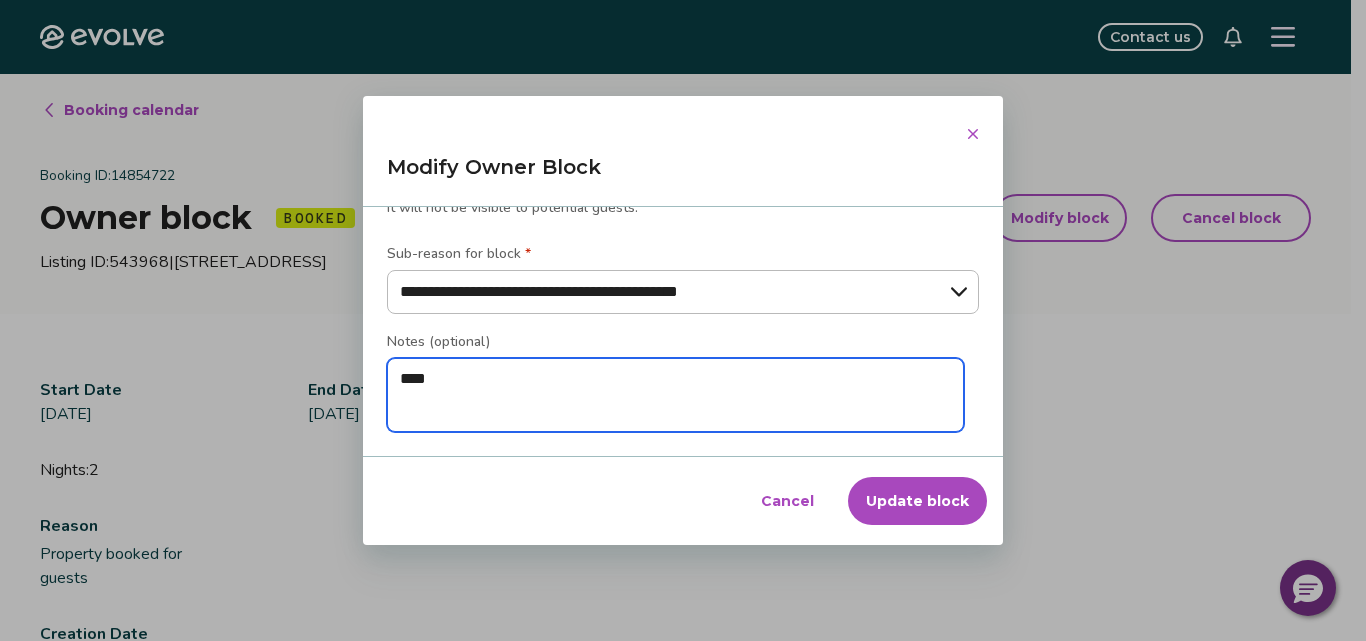 type on "*" 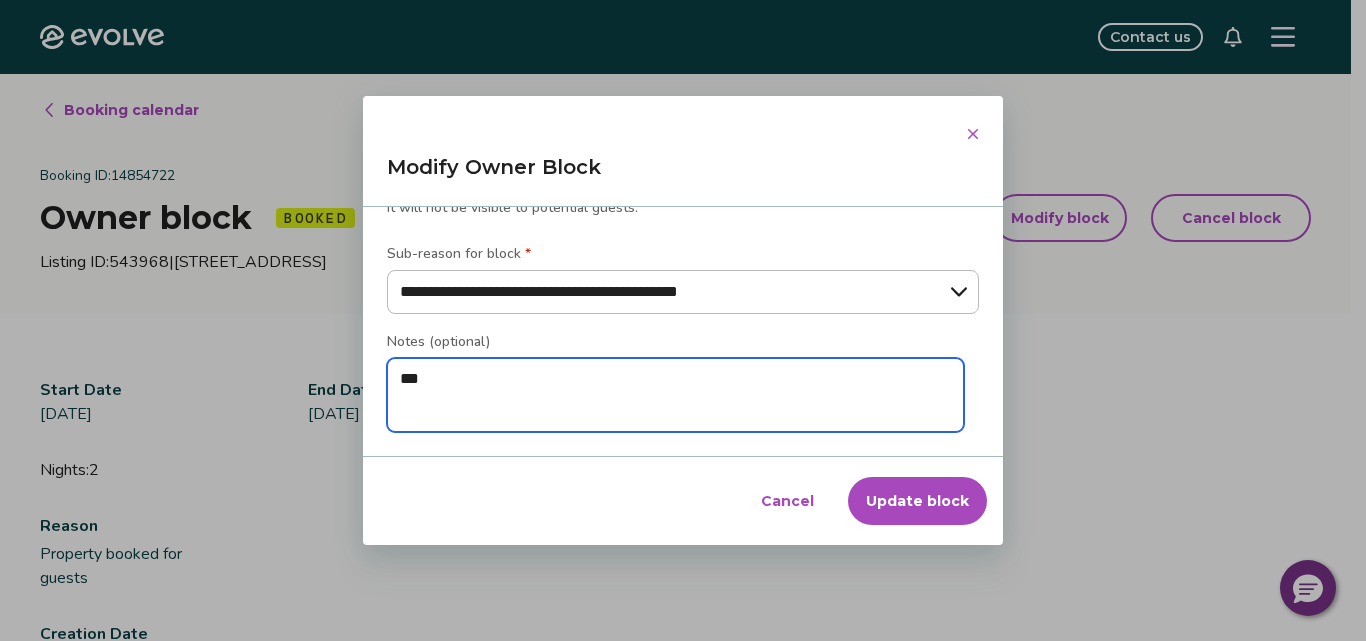 type on "*" 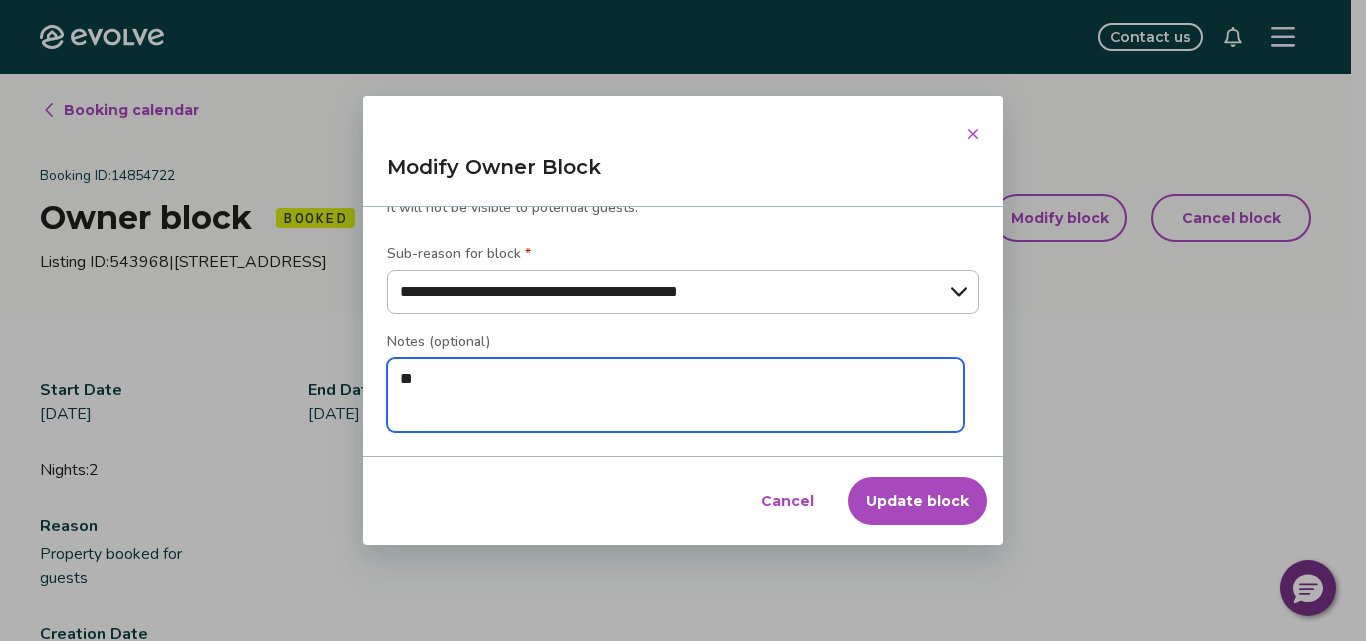 type on "*" 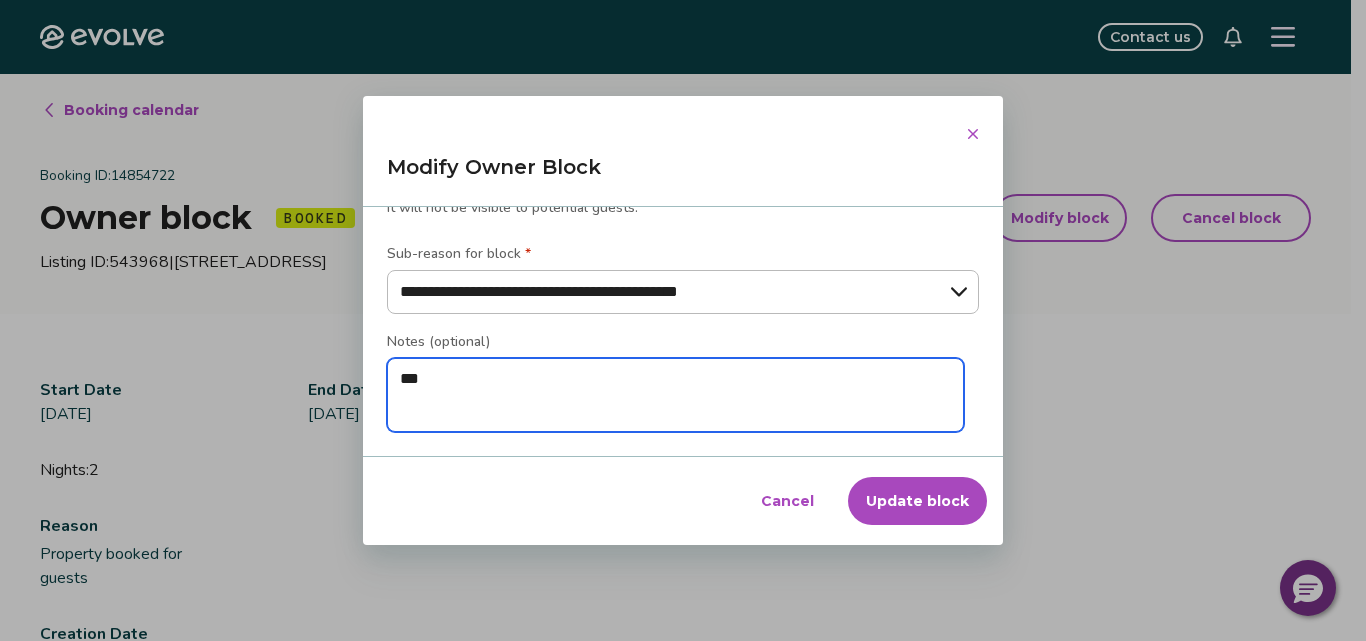 type on "****" 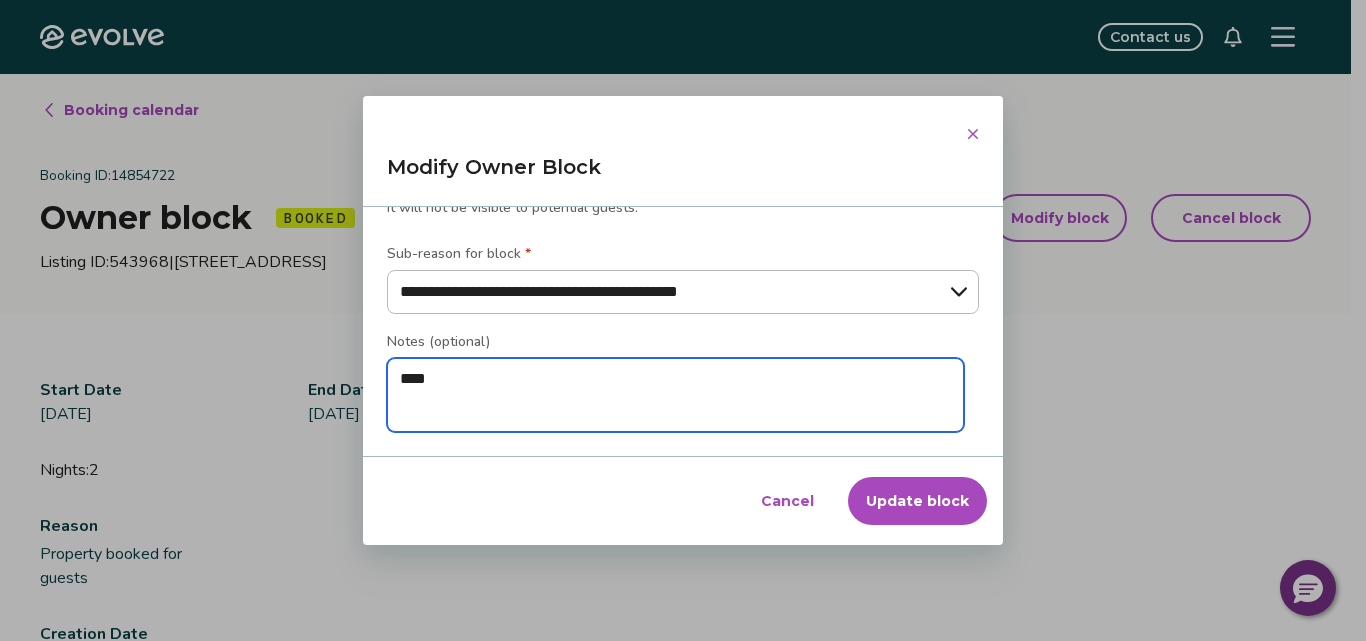 type on "*" 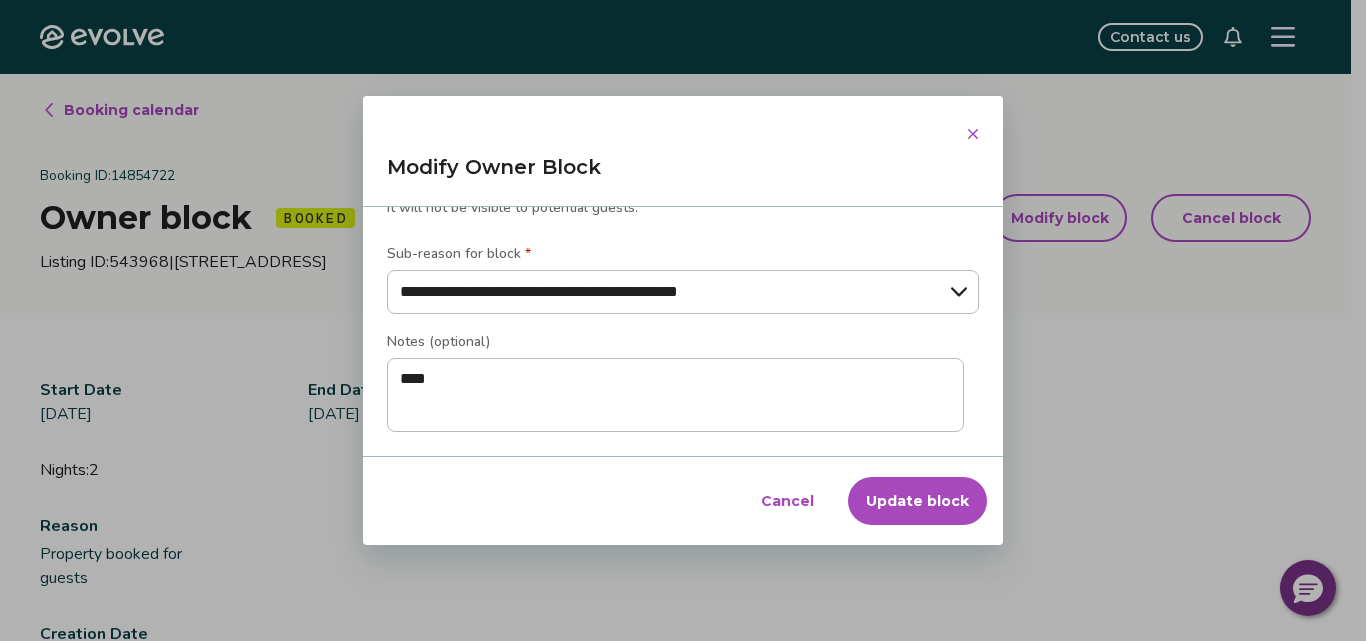 click on "Update block" at bounding box center (917, 501) 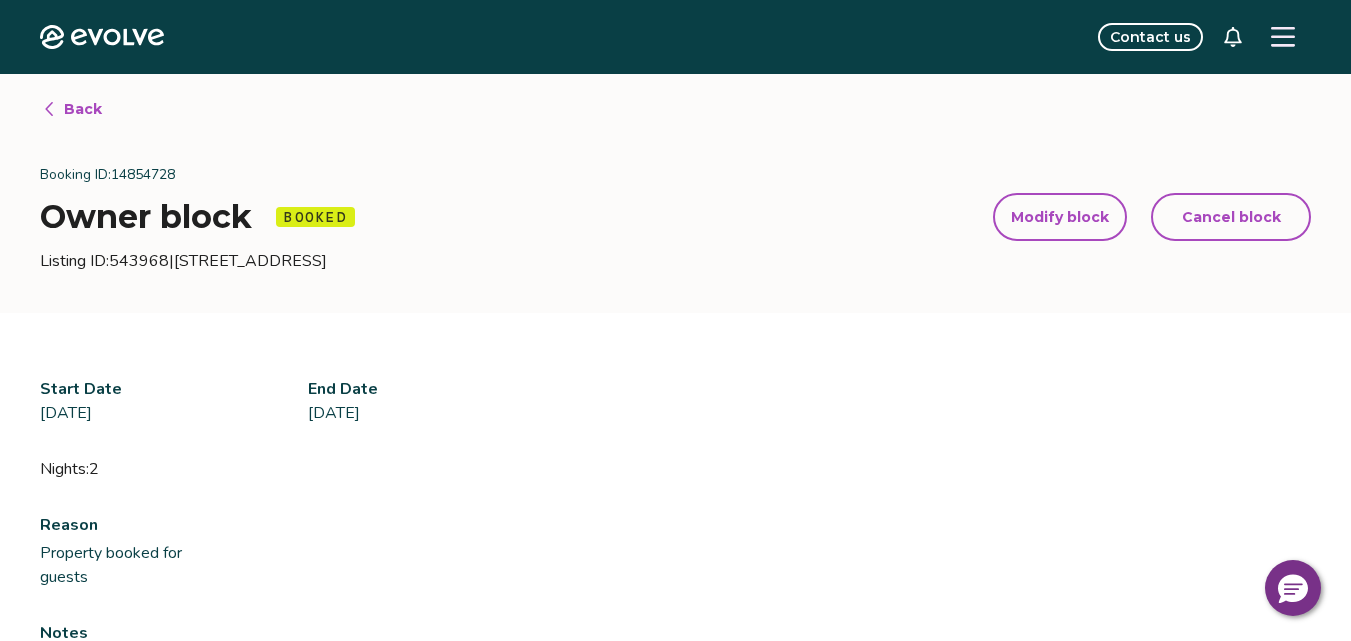 scroll, scrollTop: 0, scrollLeft: 0, axis: both 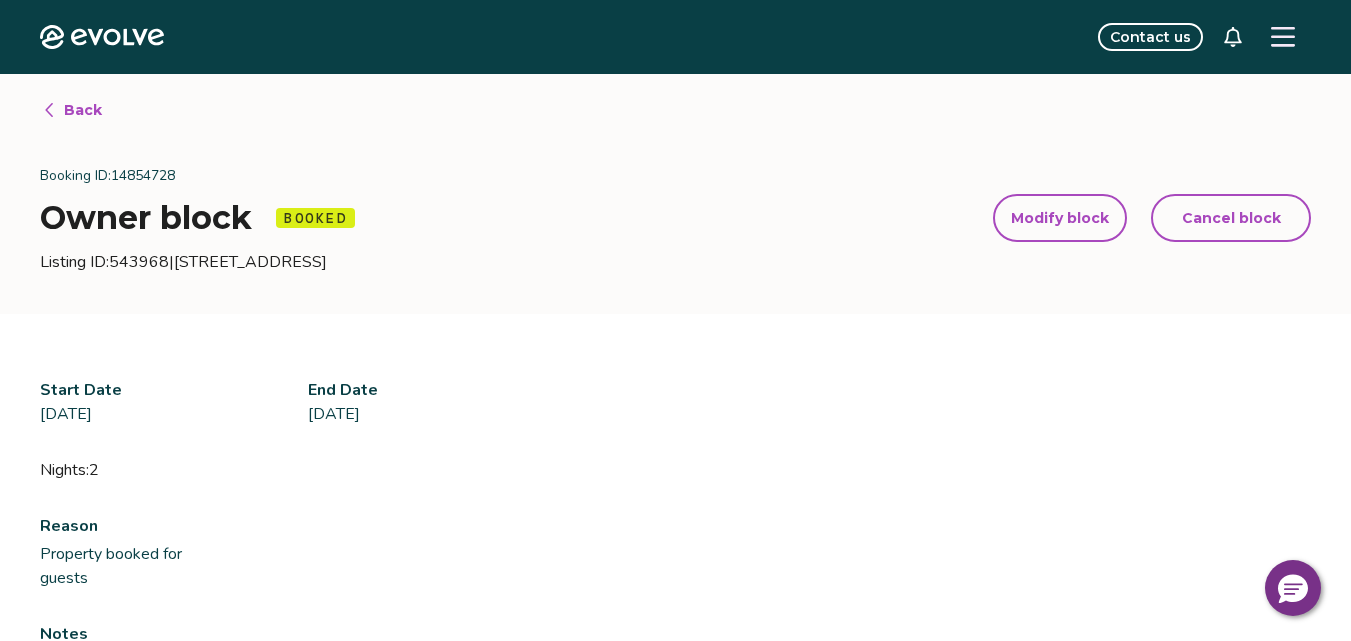 click at bounding box center (1283, 37) 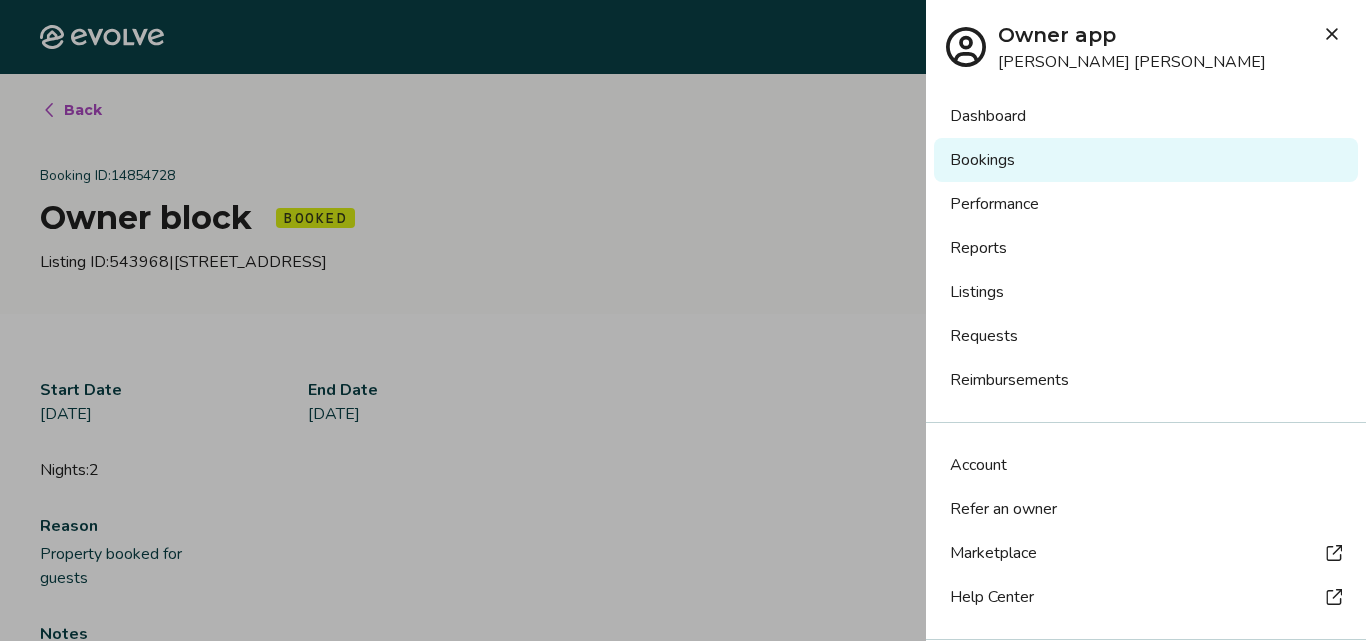 click at bounding box center (683, 320) 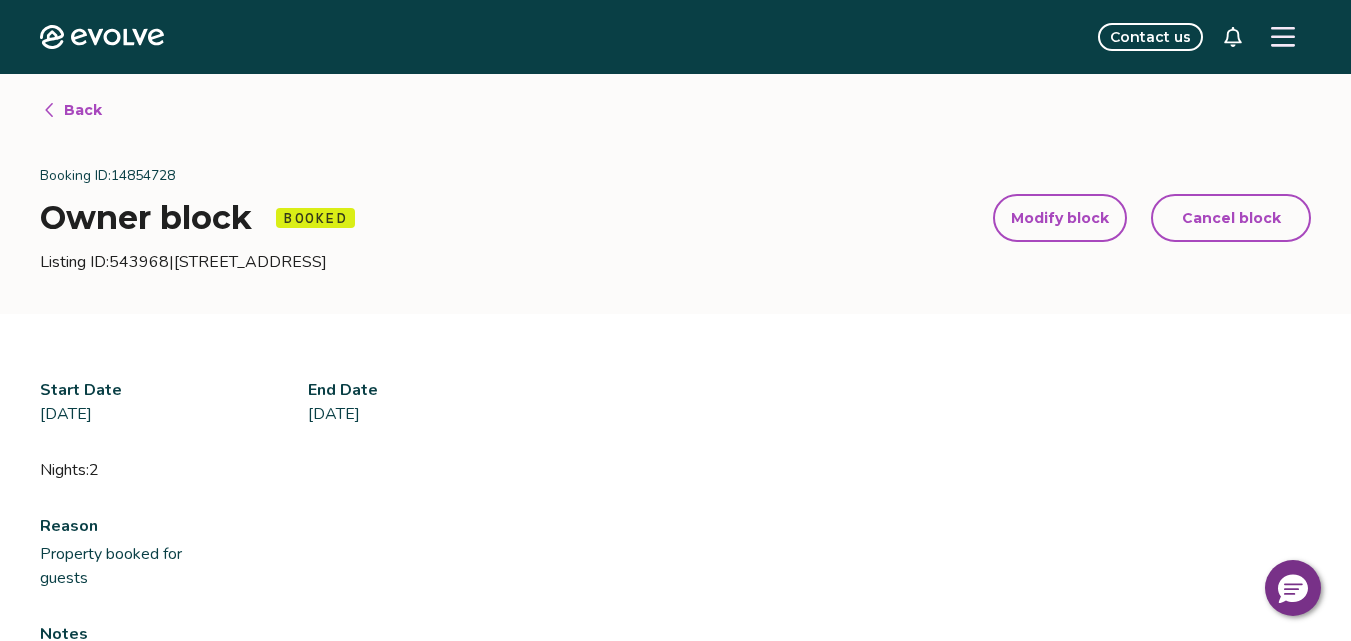 click on "Back" at bounding box center (83, 110) 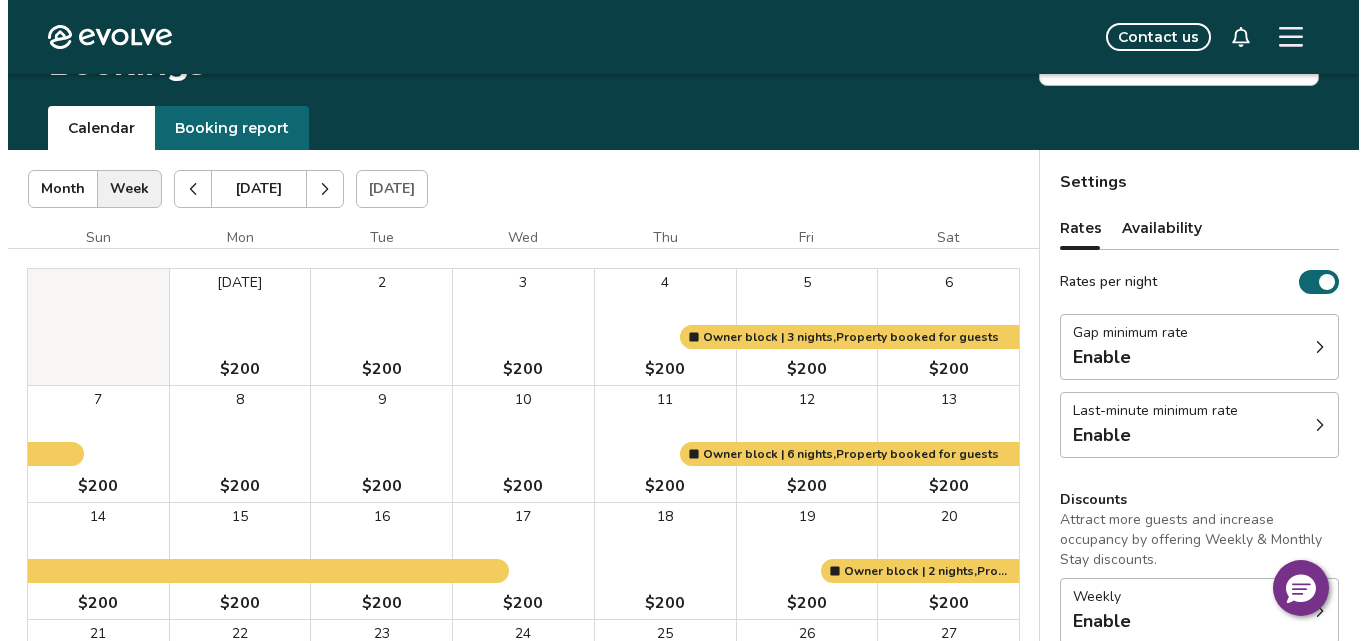 scroll, scrollTop: 0, scrollLeft: 0, axis: both 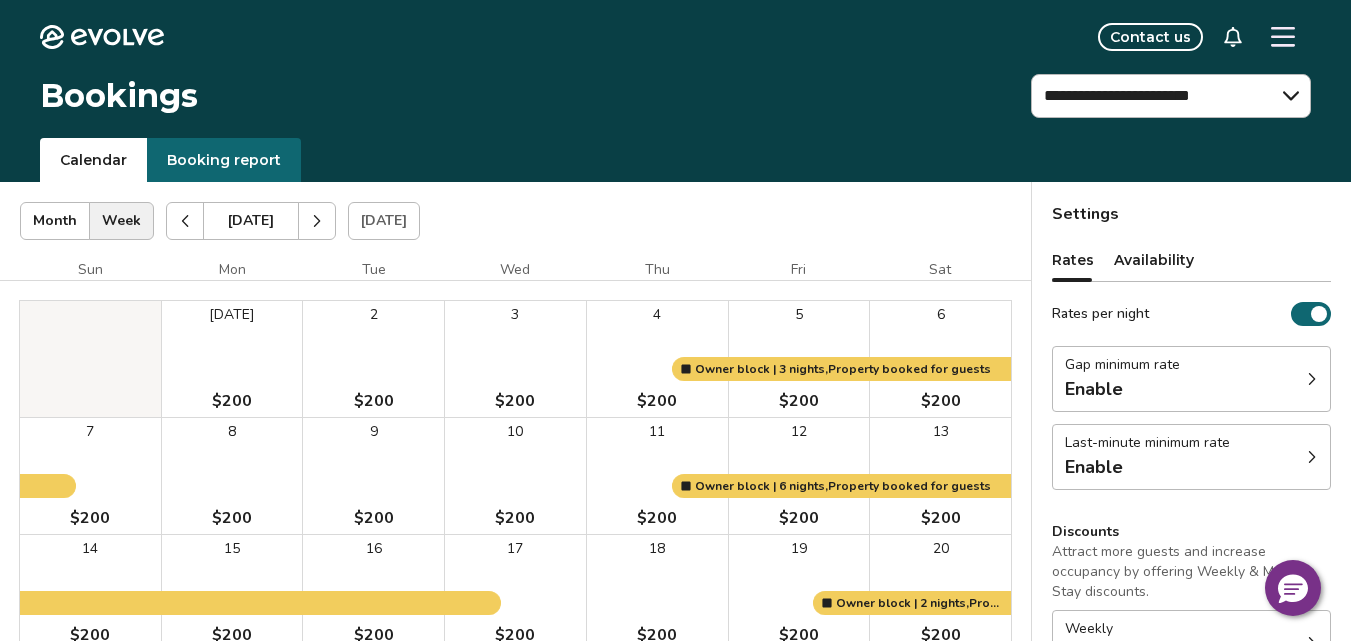 click at bounding box center (317, 221) 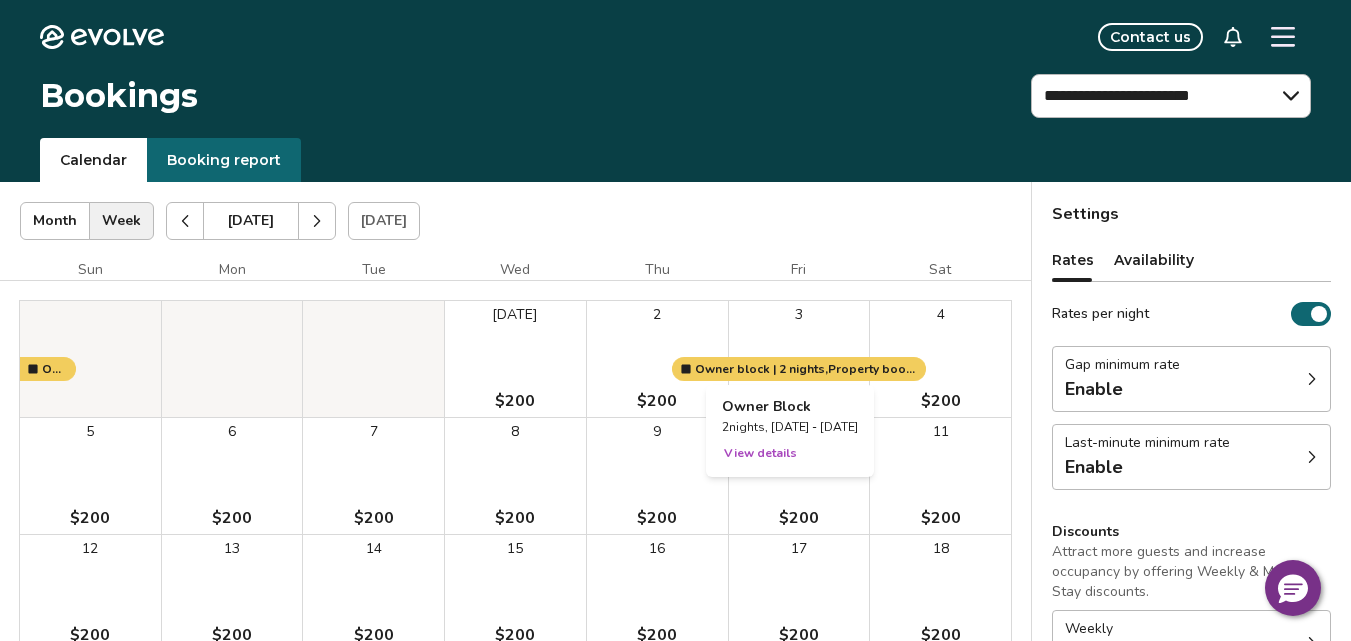 click at bounding box center (799, 359) 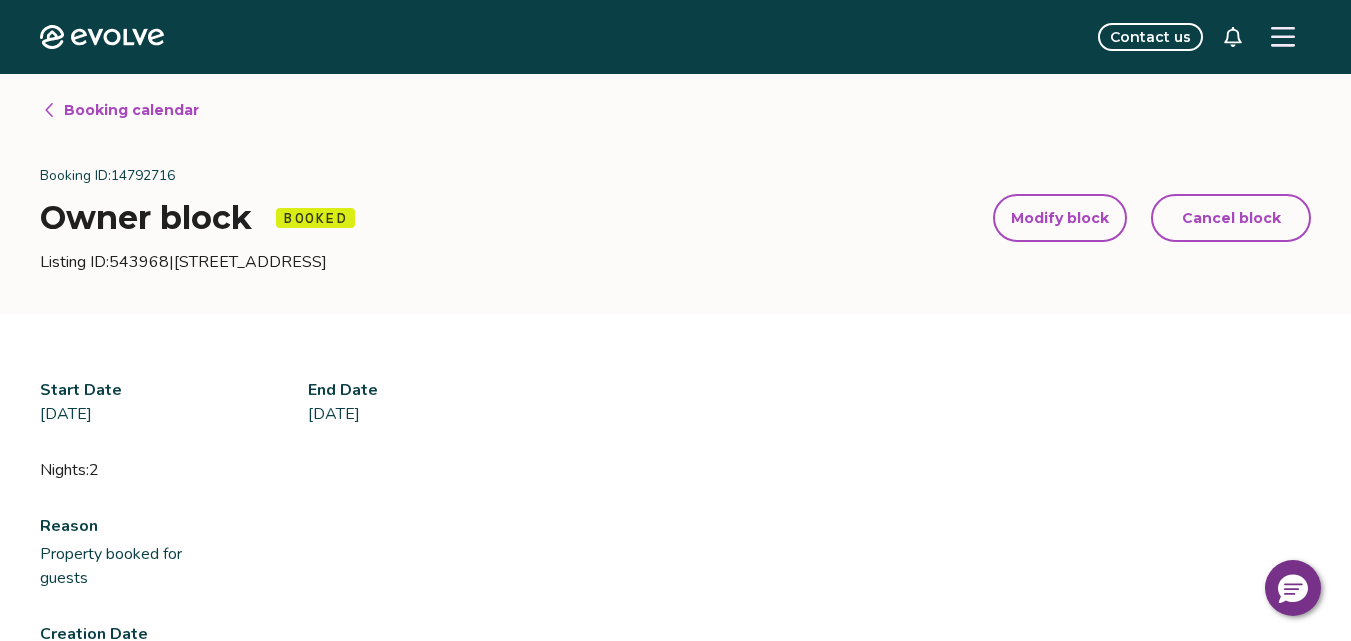 click on "Modify block" at bounding box center (1060, 218) 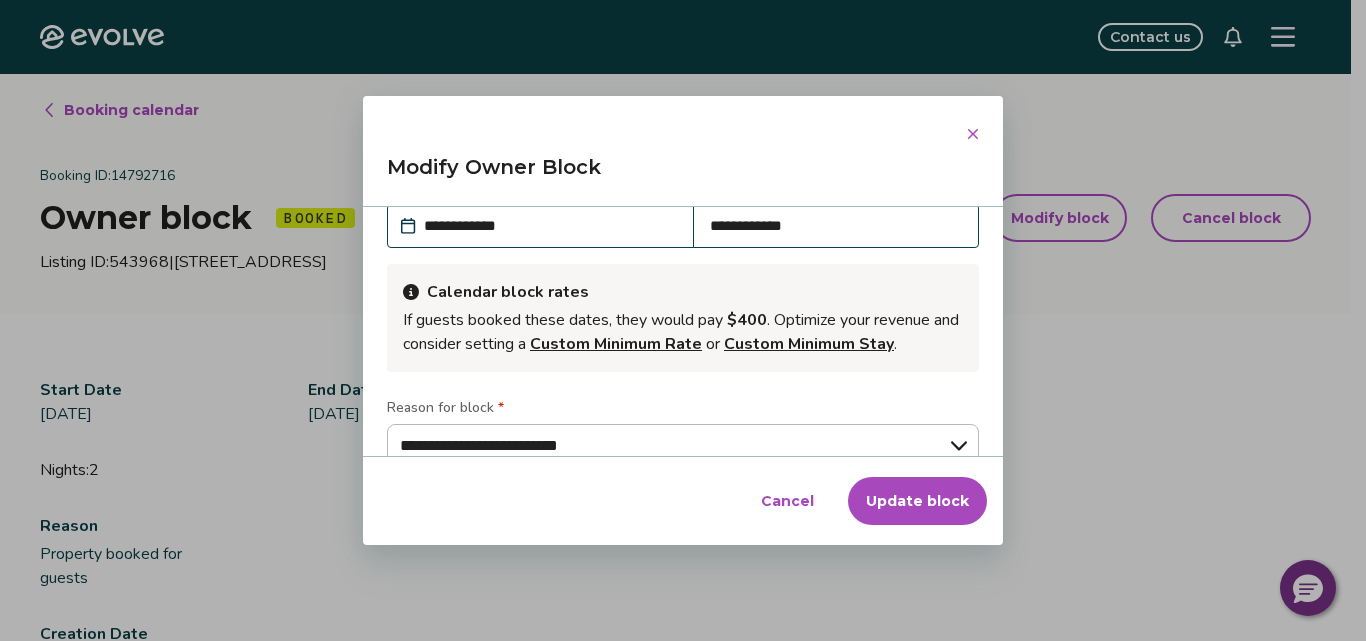 scroll, scrollTop: 143, scrollLeft: 0, axis: vertical 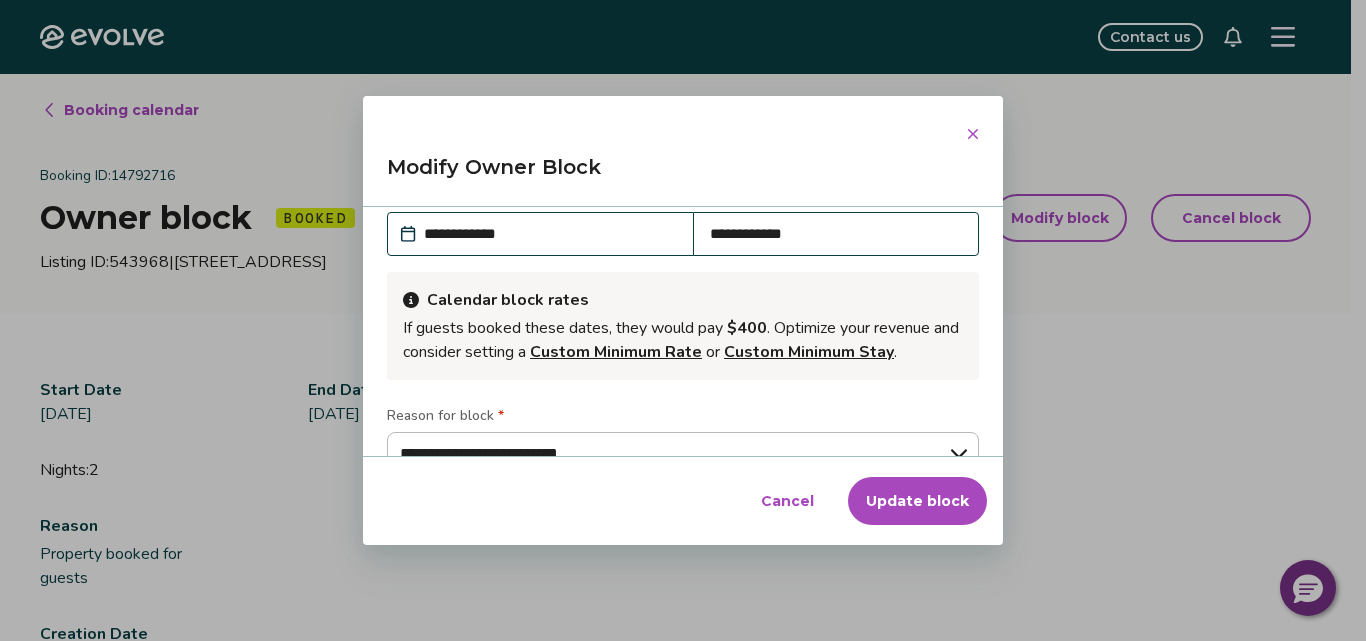 click on "**********" at bounding box center (836, 234) 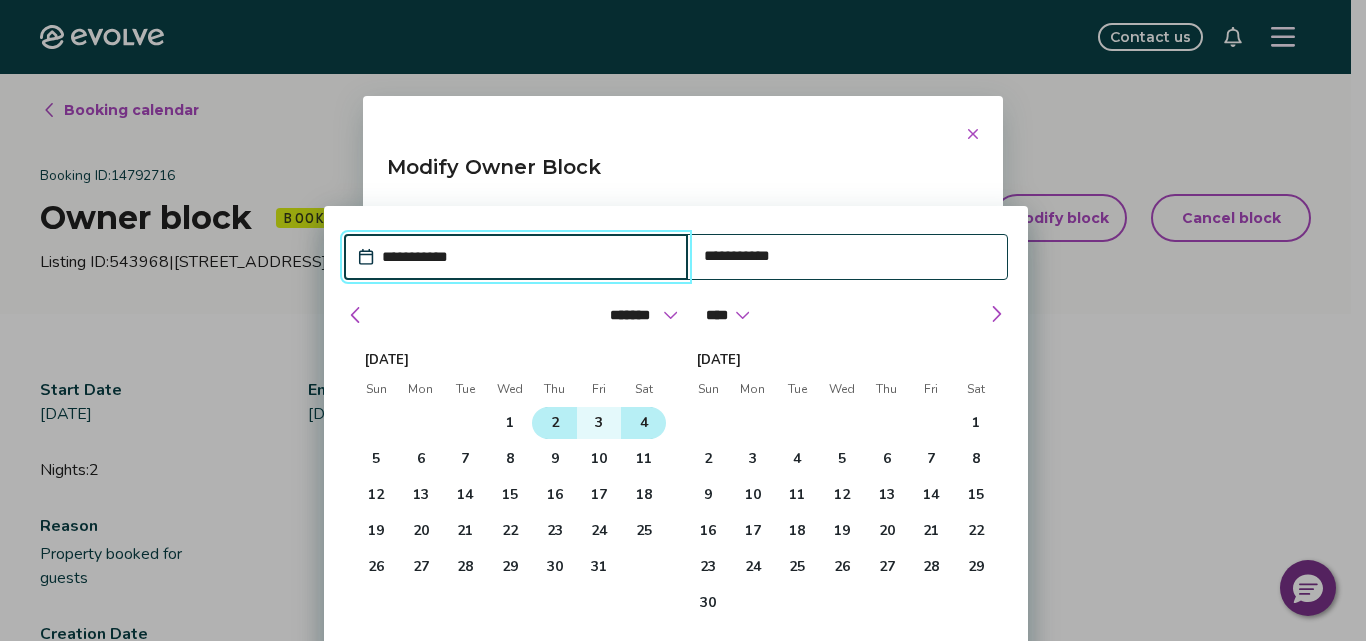 click on "2" at bounding box center (555, 423) 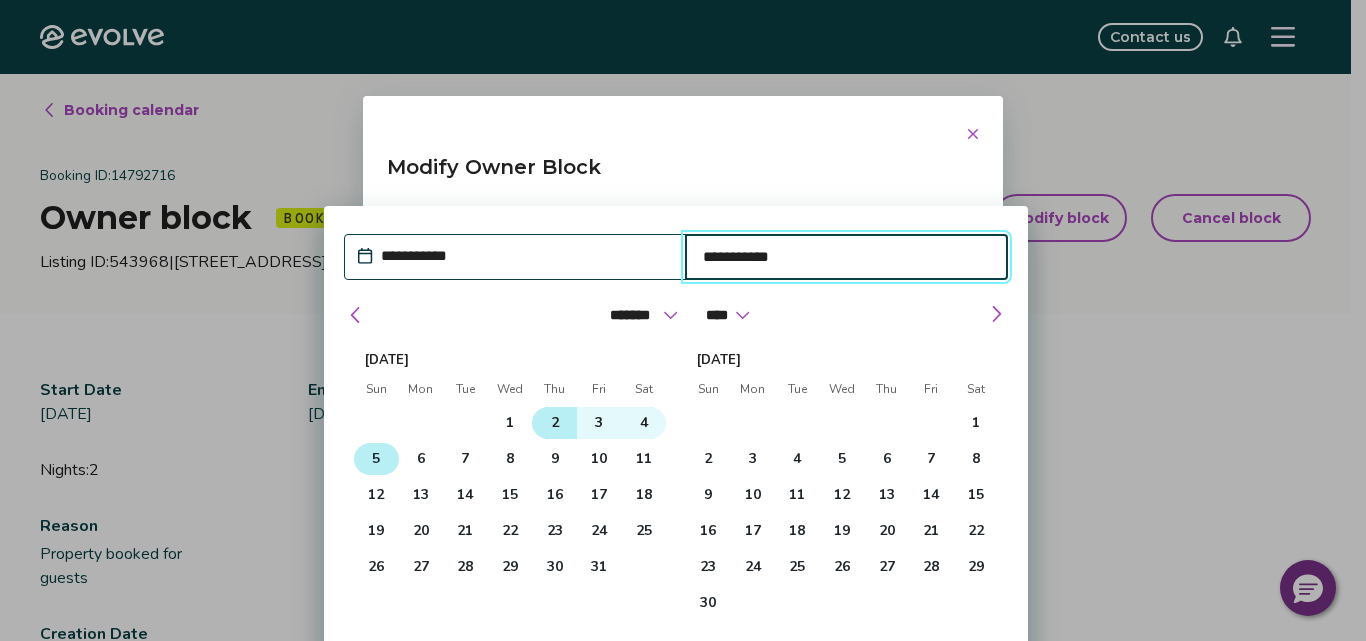 click on "5" at bounding box center [376, 459] 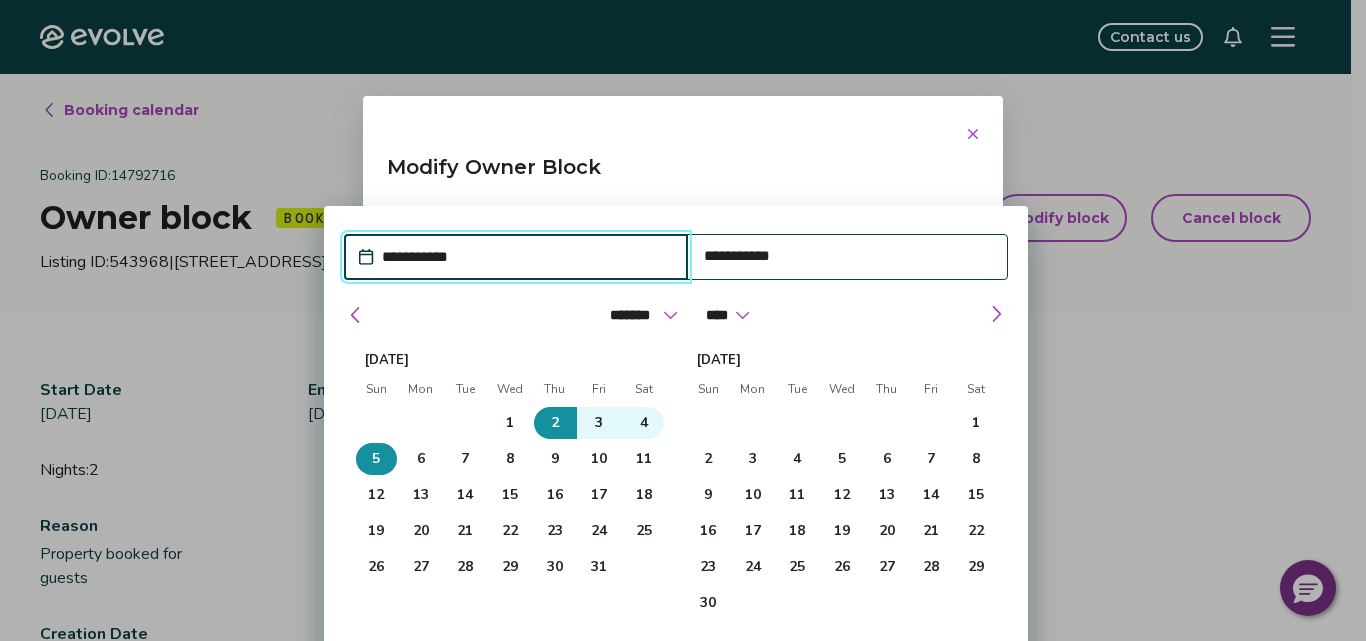 click on "Modify Owner Block" at bounding box center [683, 175] 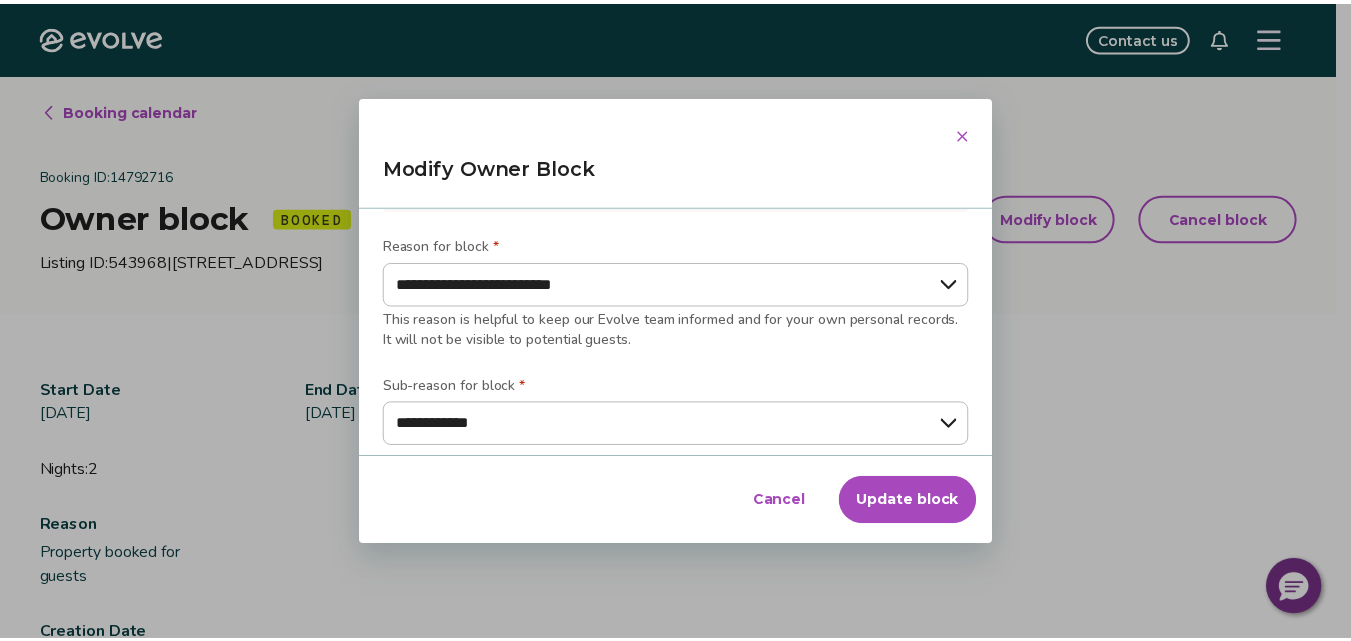 scroll, scrollTop: 445, scrollLeft: 0, axis: vertical 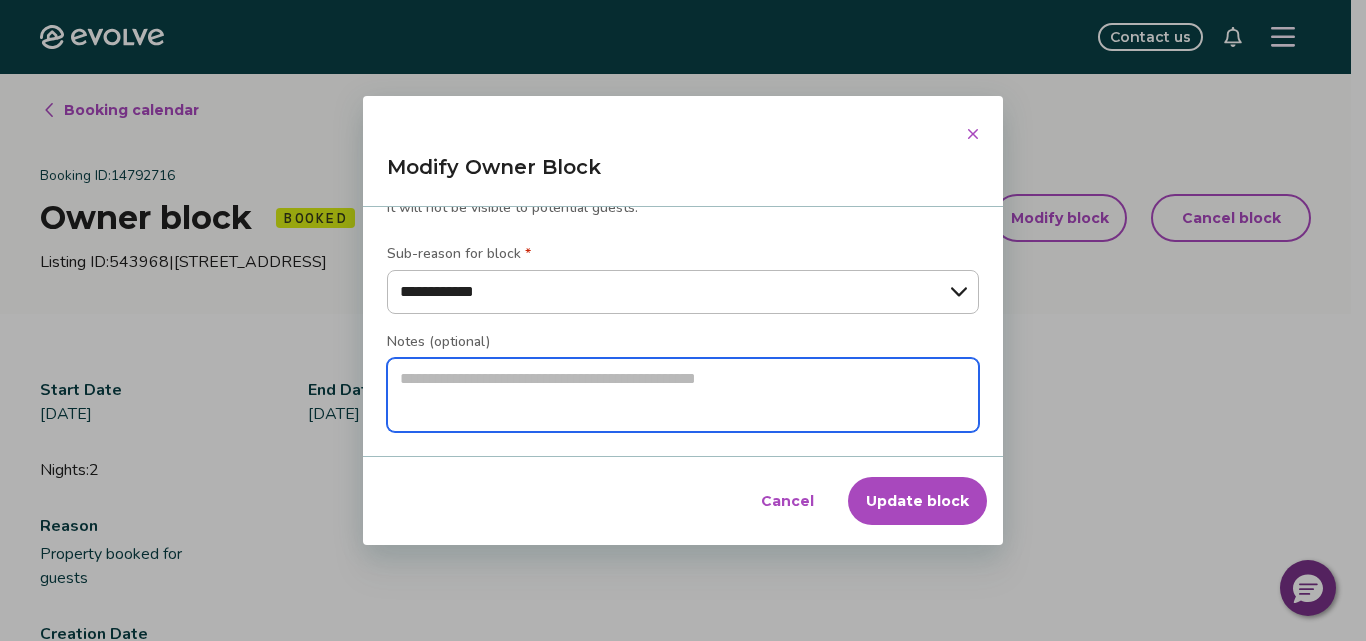 click at bounding box center (683, 395) 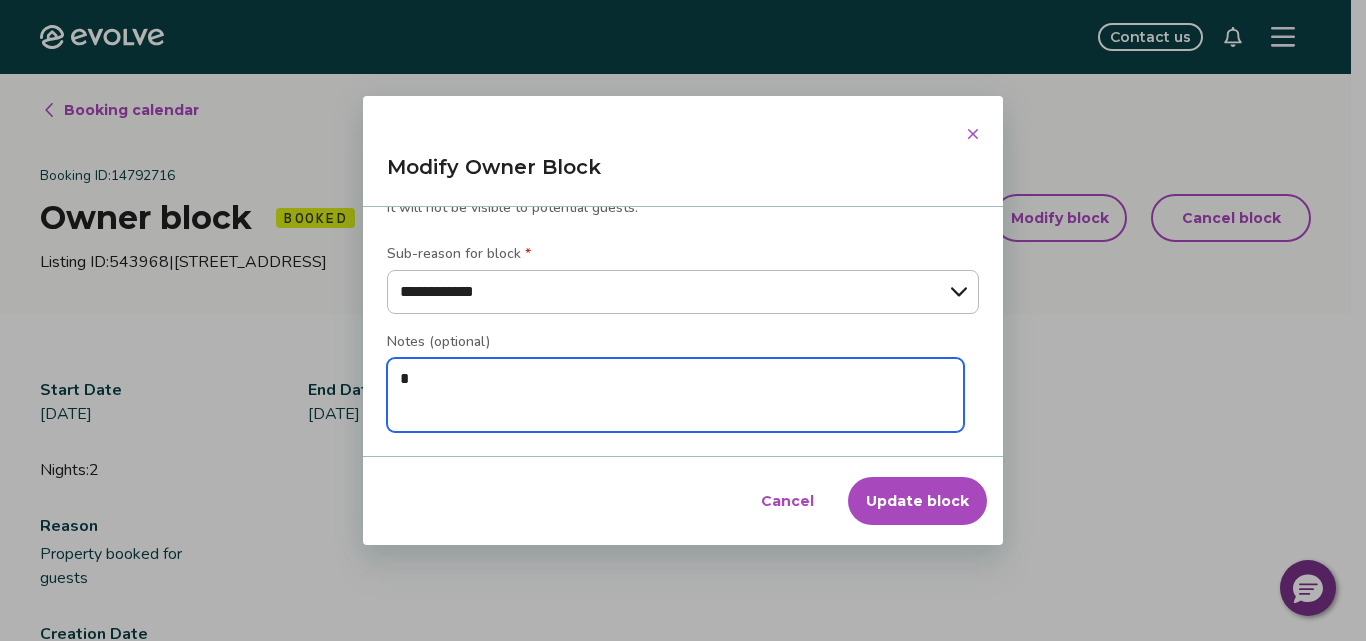 type on "*" 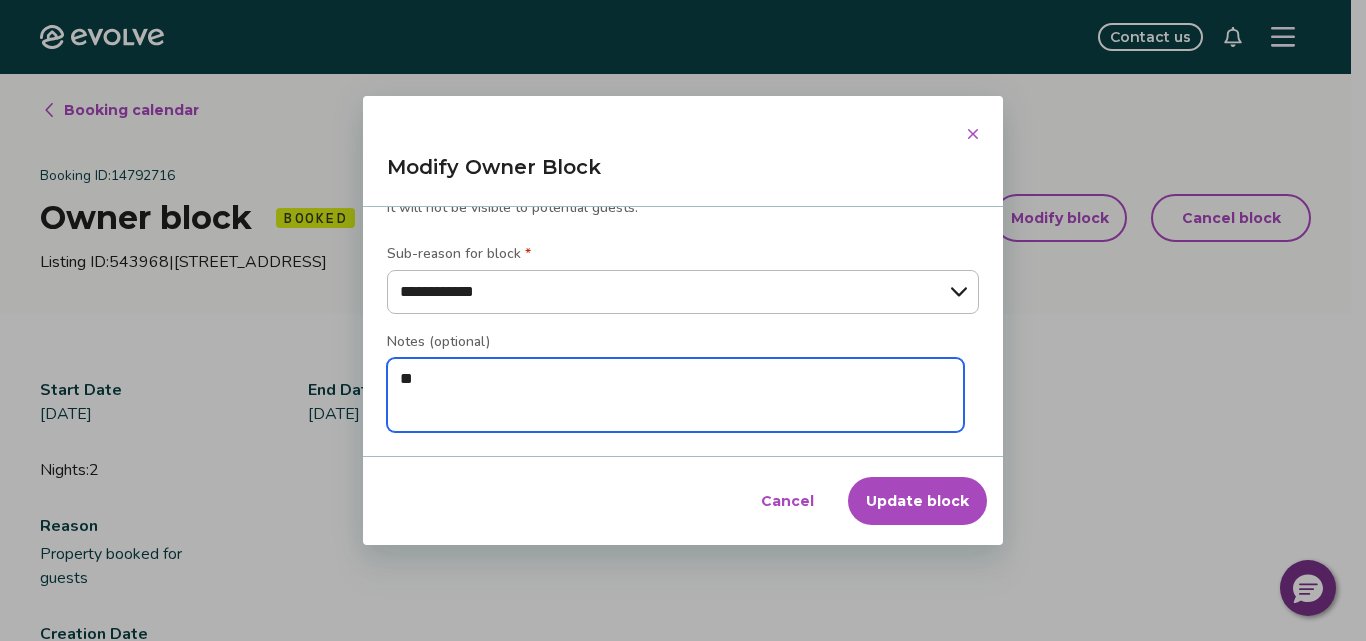 type on "***" 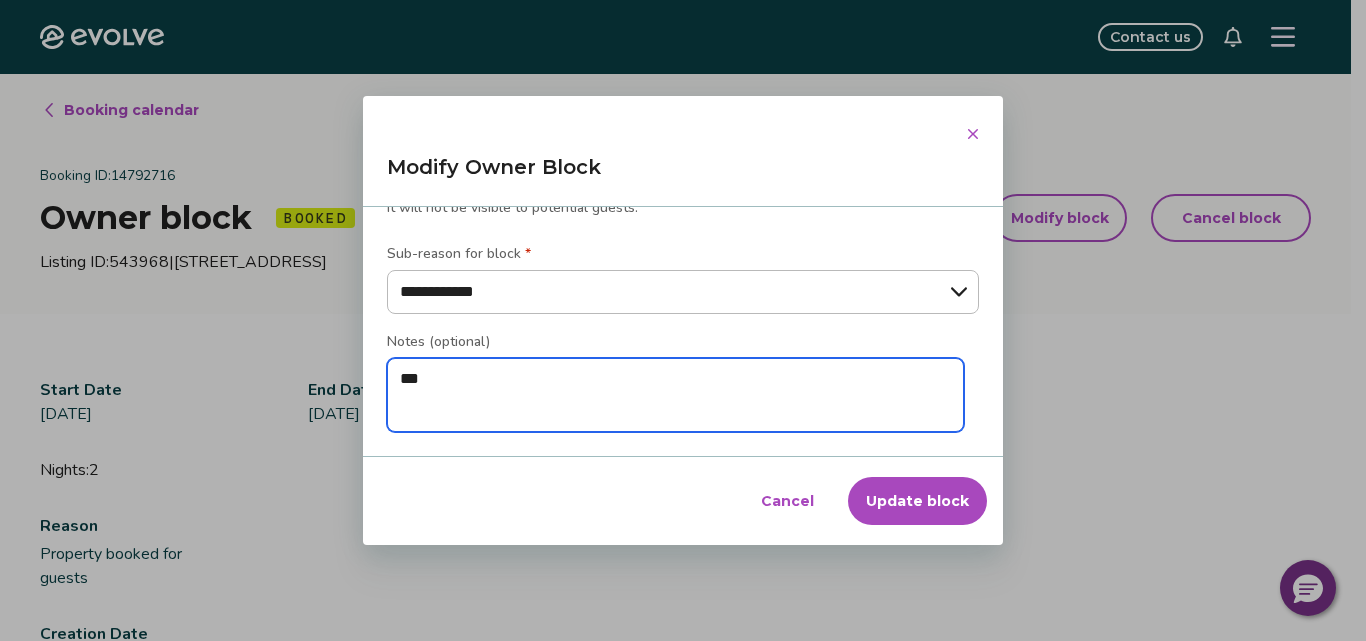 type on "*" 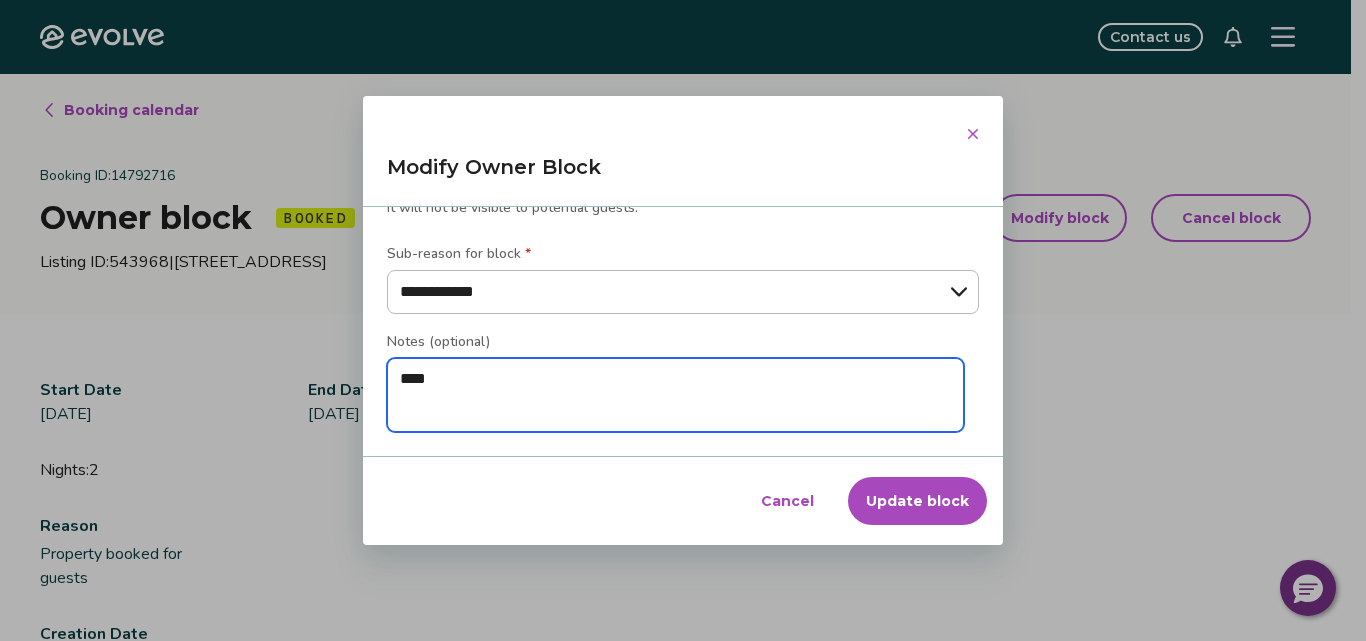 type on "*" 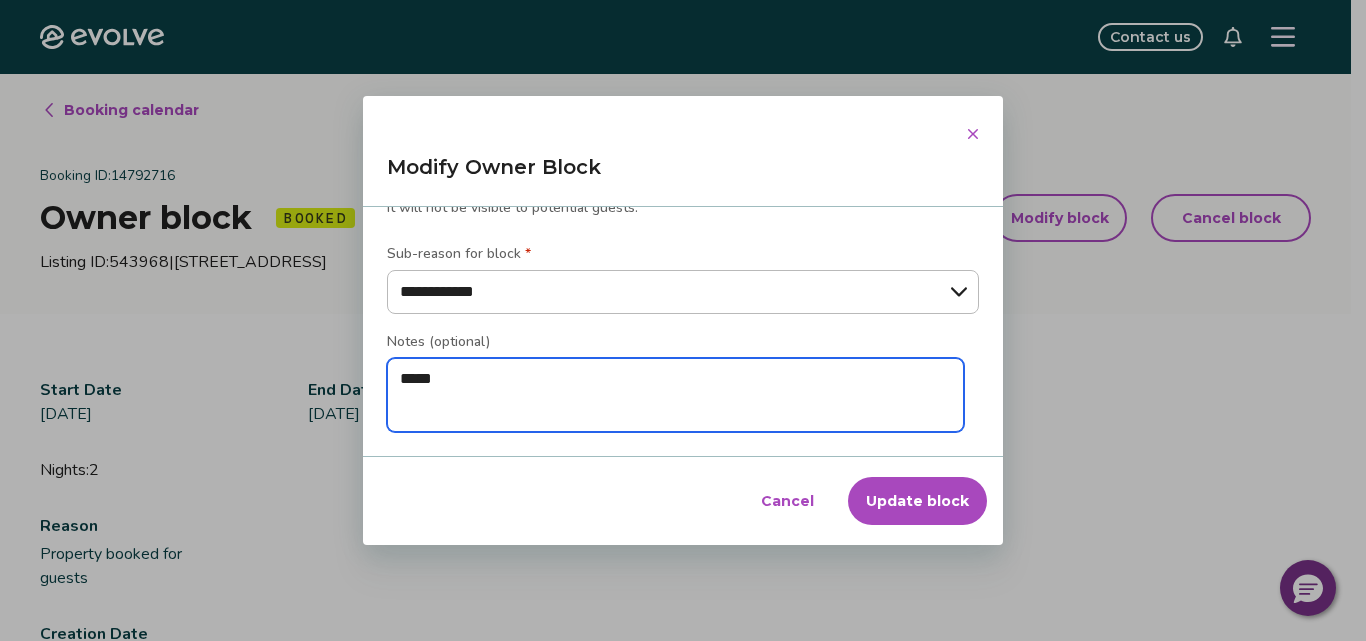 type on "*" 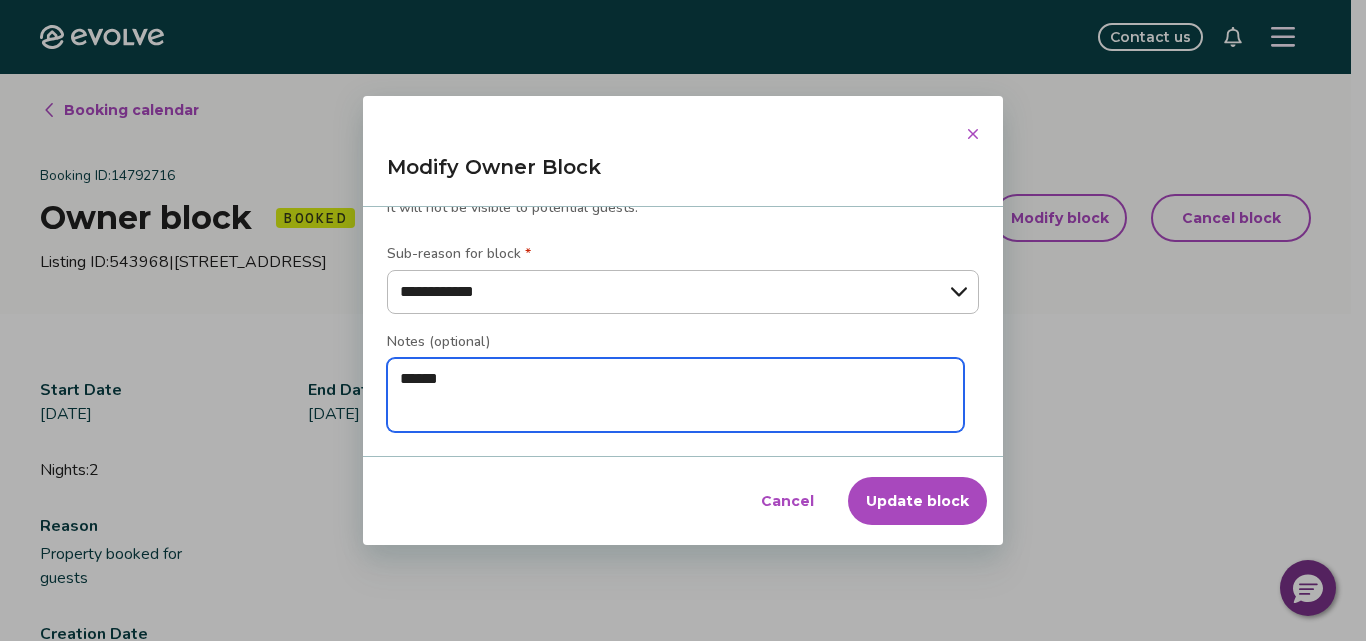 type on "*" 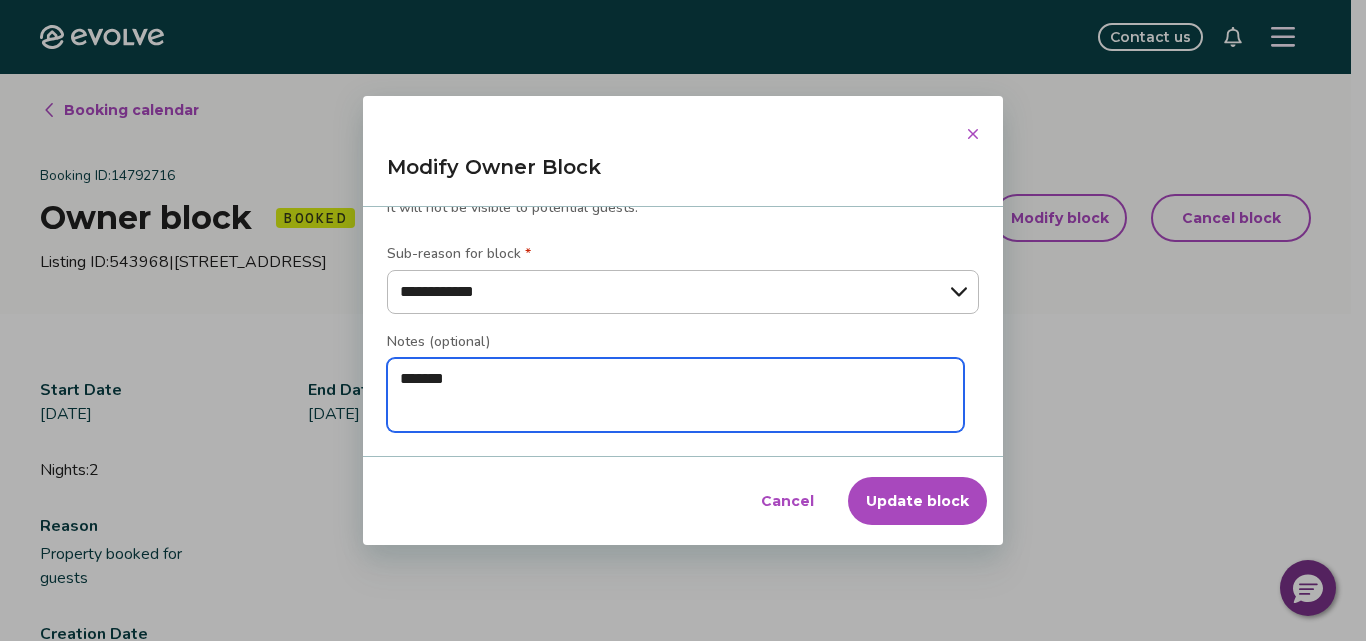 type on "*" 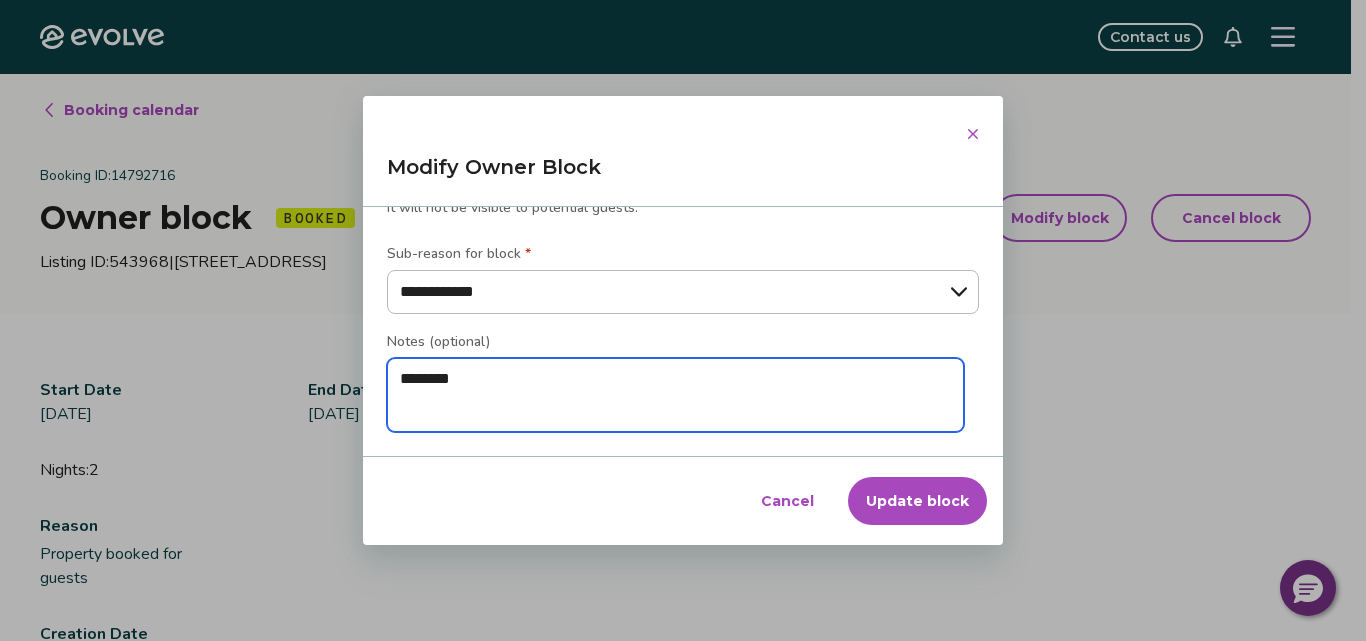 type on "*" 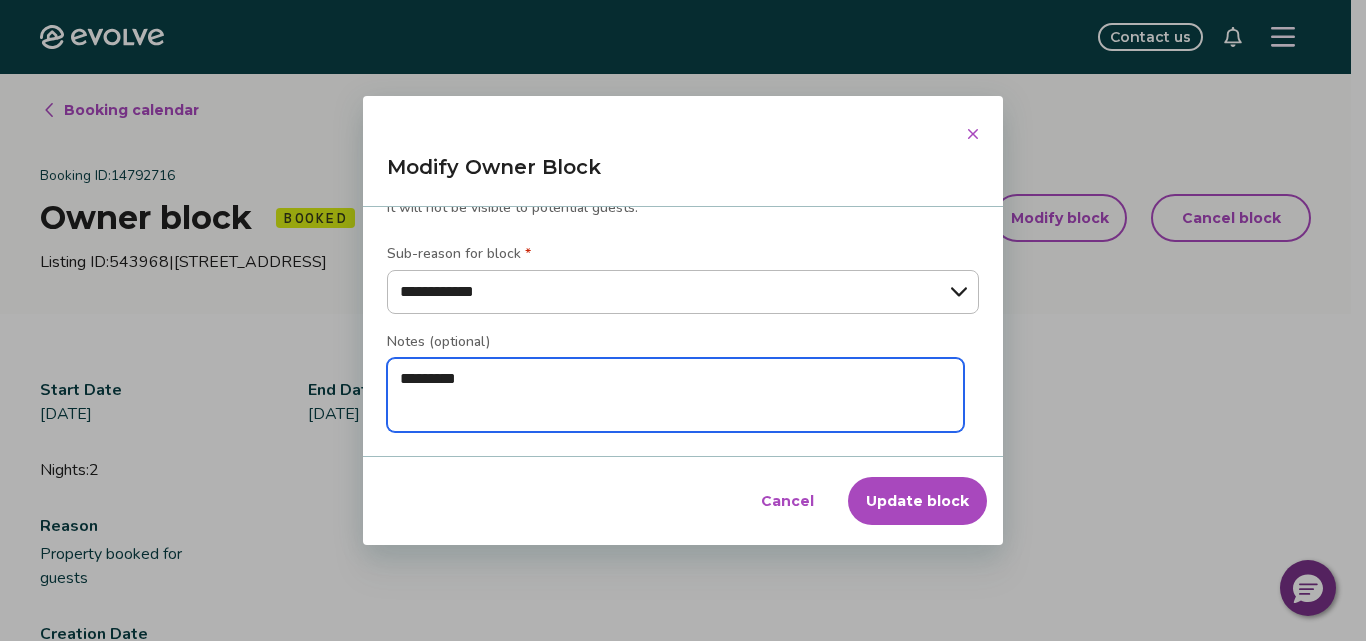 type on "*" 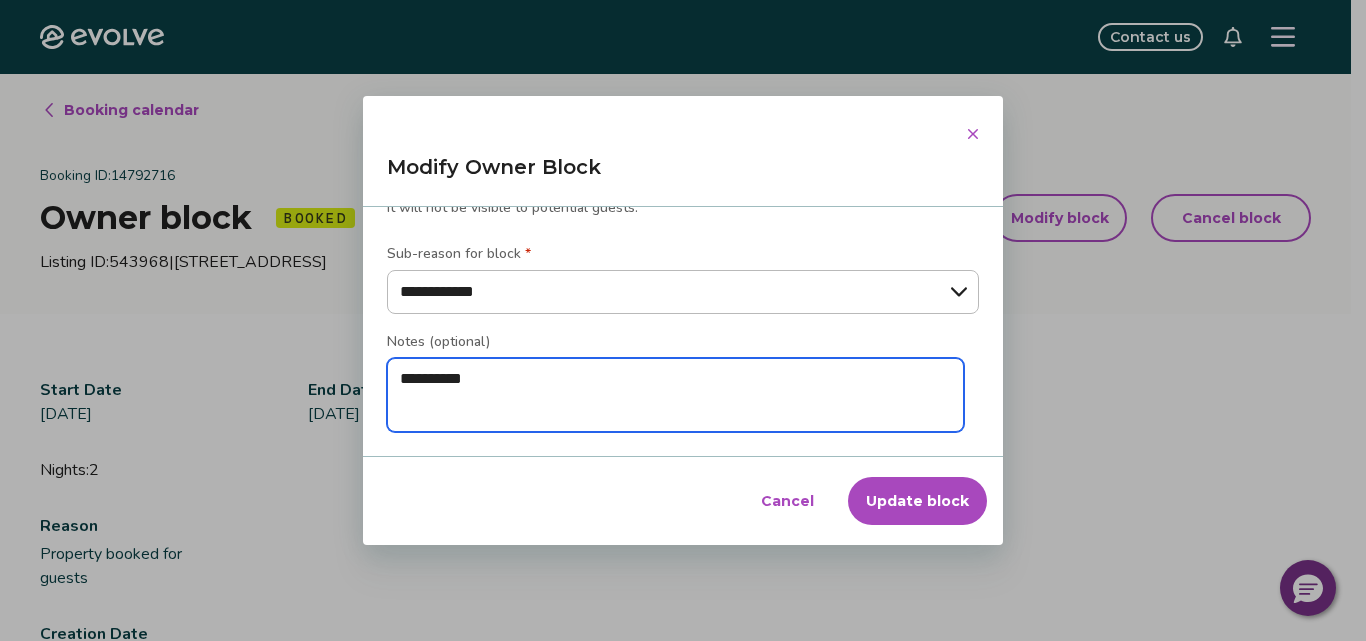 type on "*" 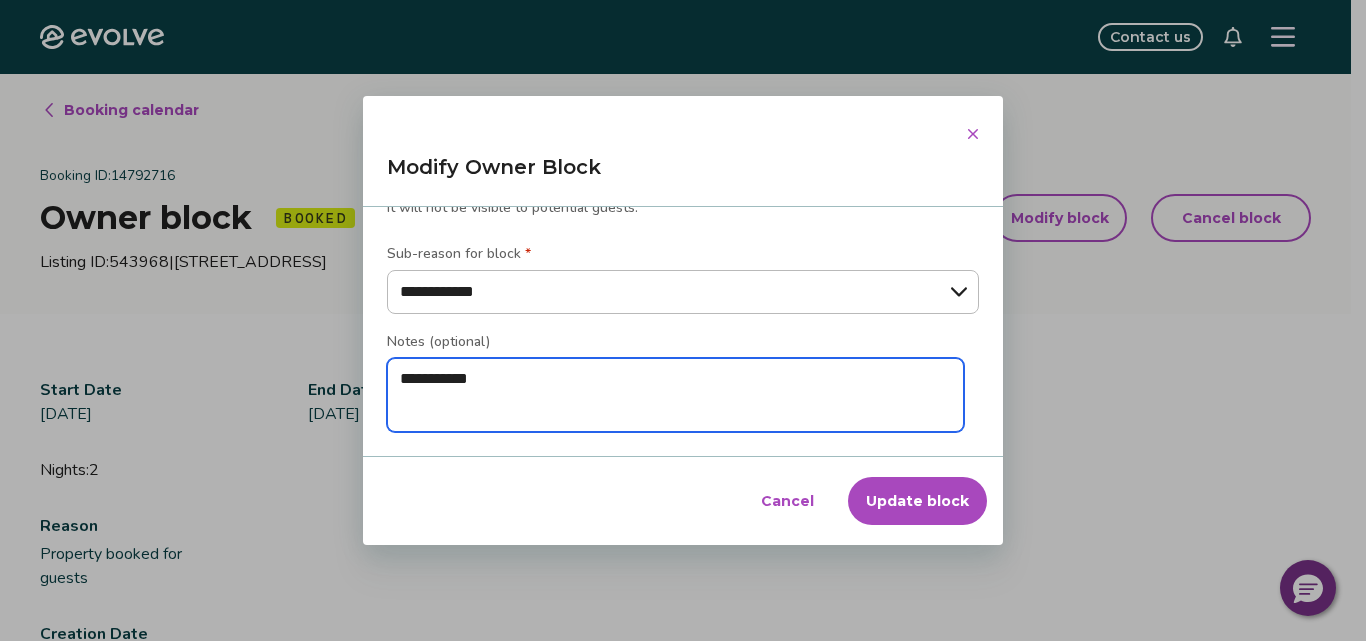 type on "*" 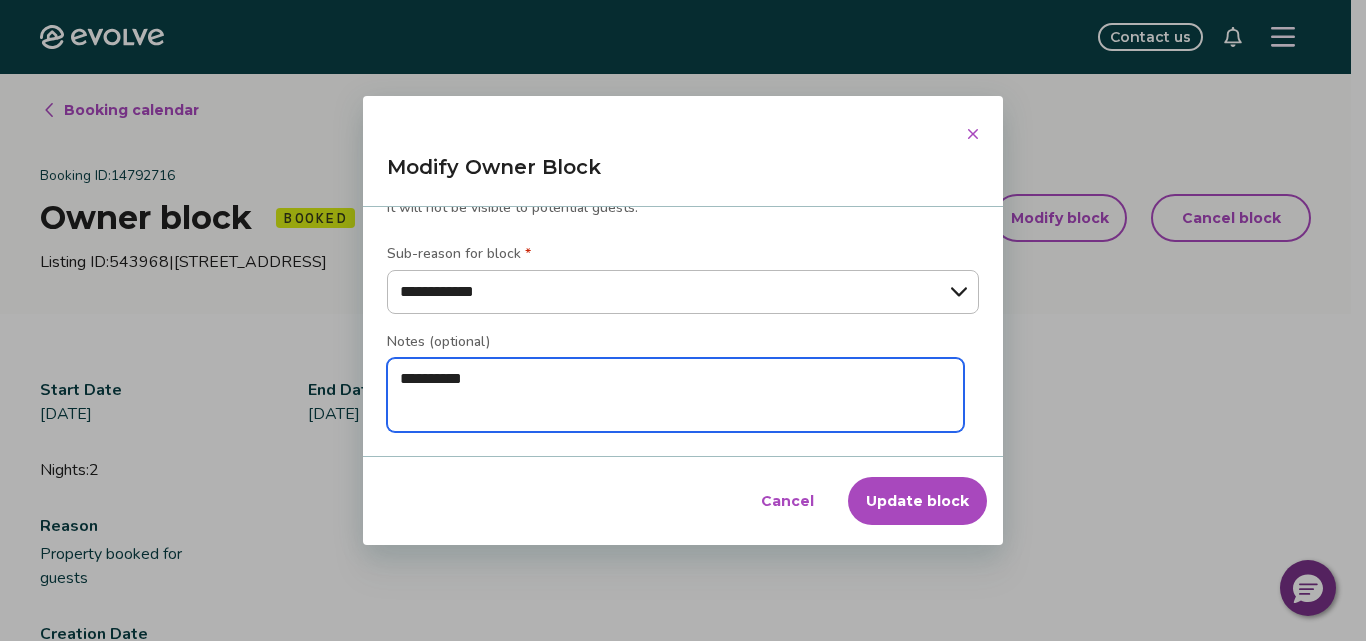 type on "*" 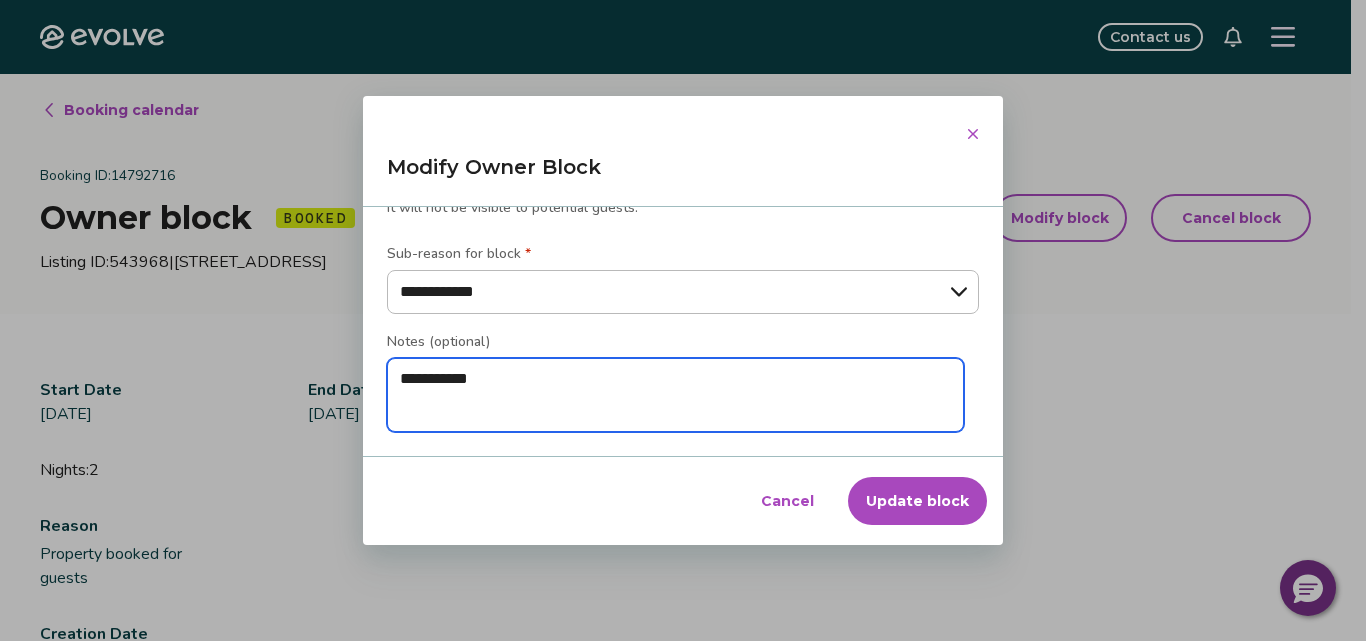 type on "*" 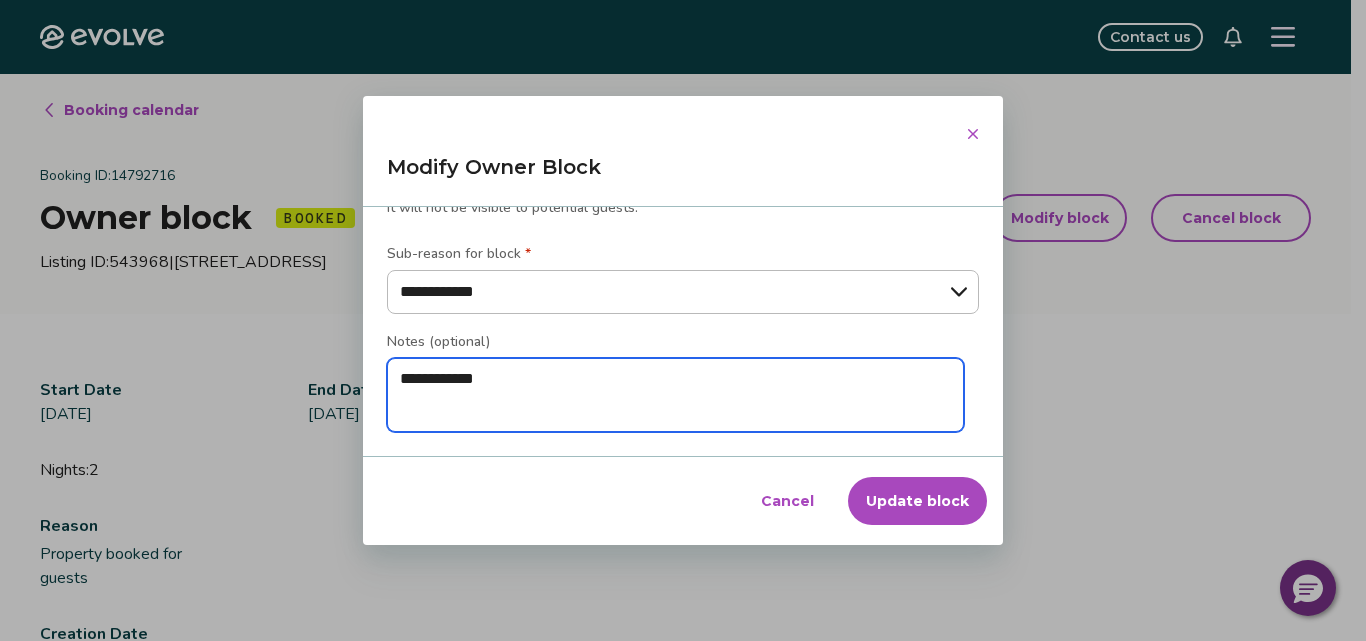 type on "**********" 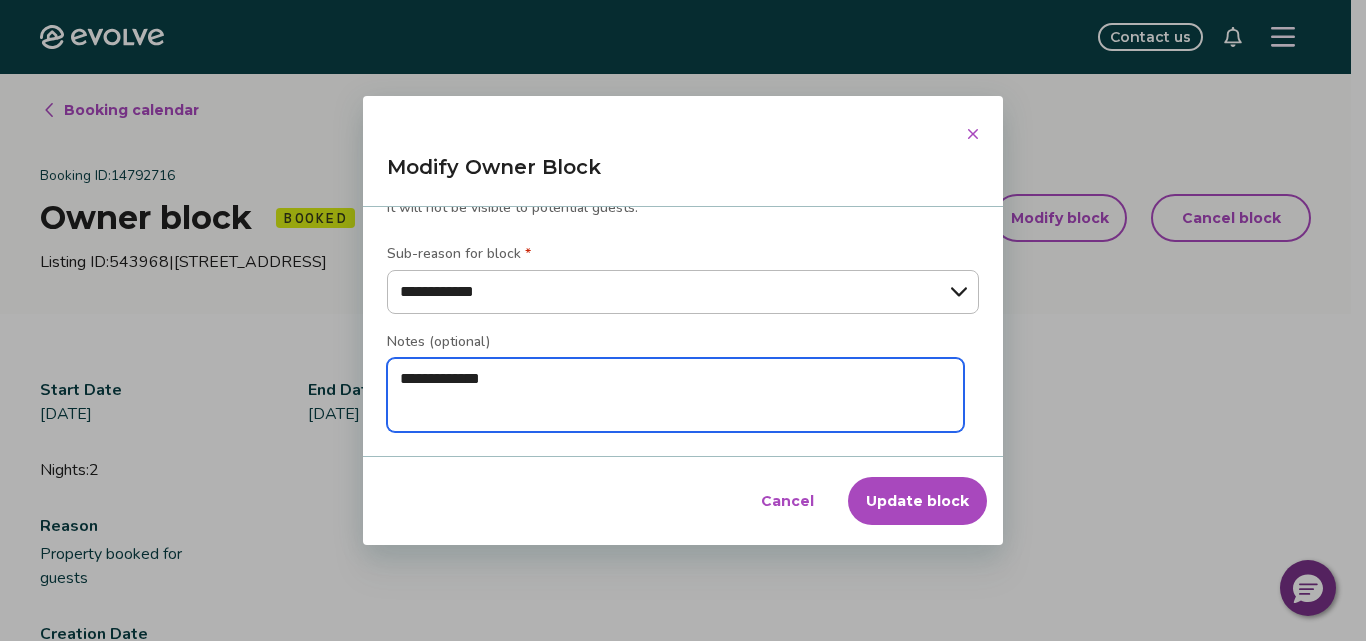 type on "*" 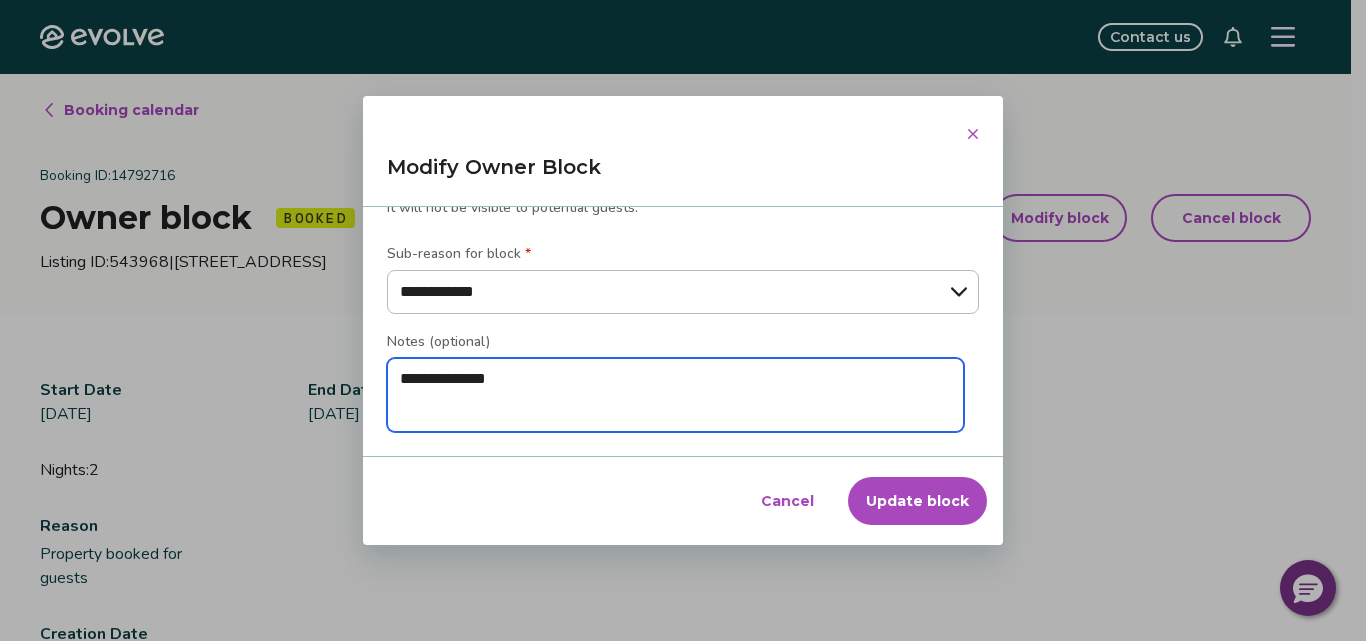 type on "*" 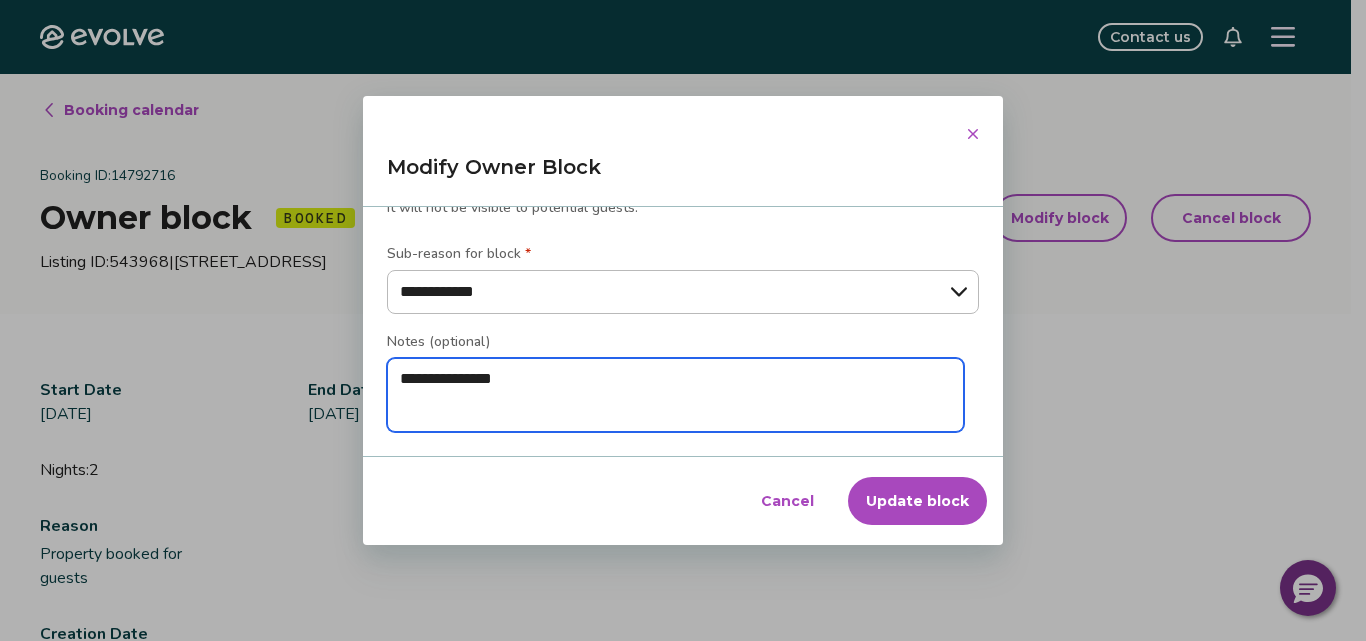type on "*" 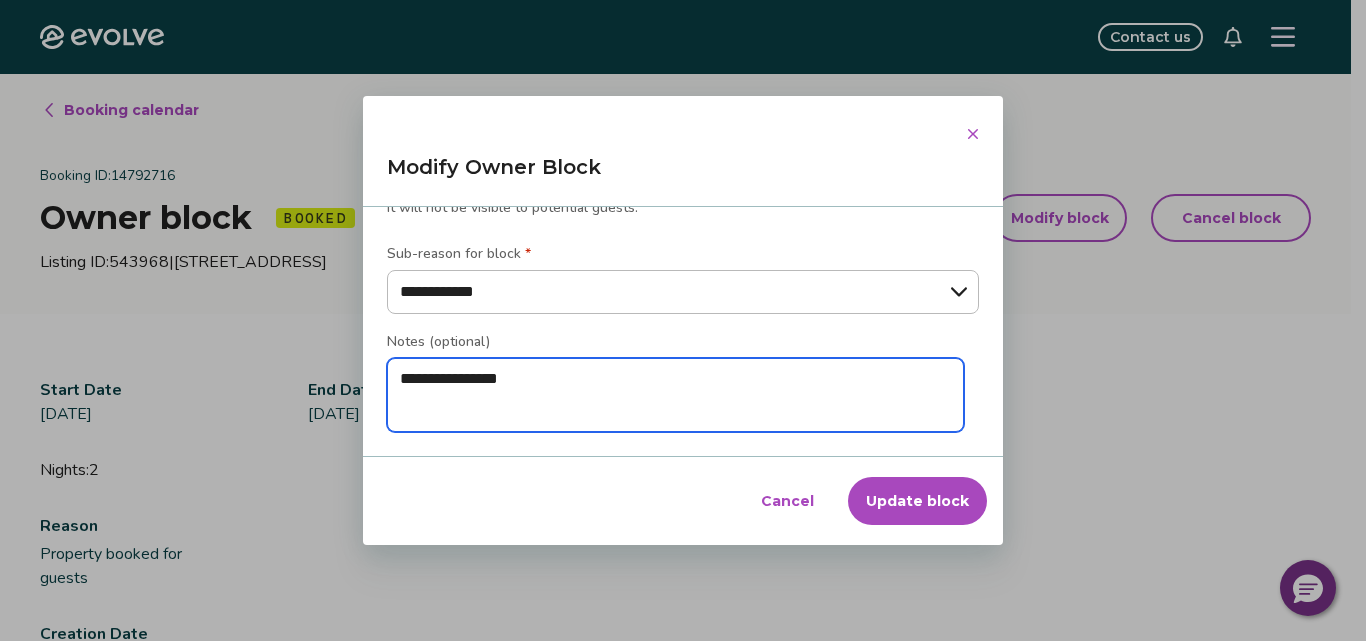 type on "**********" 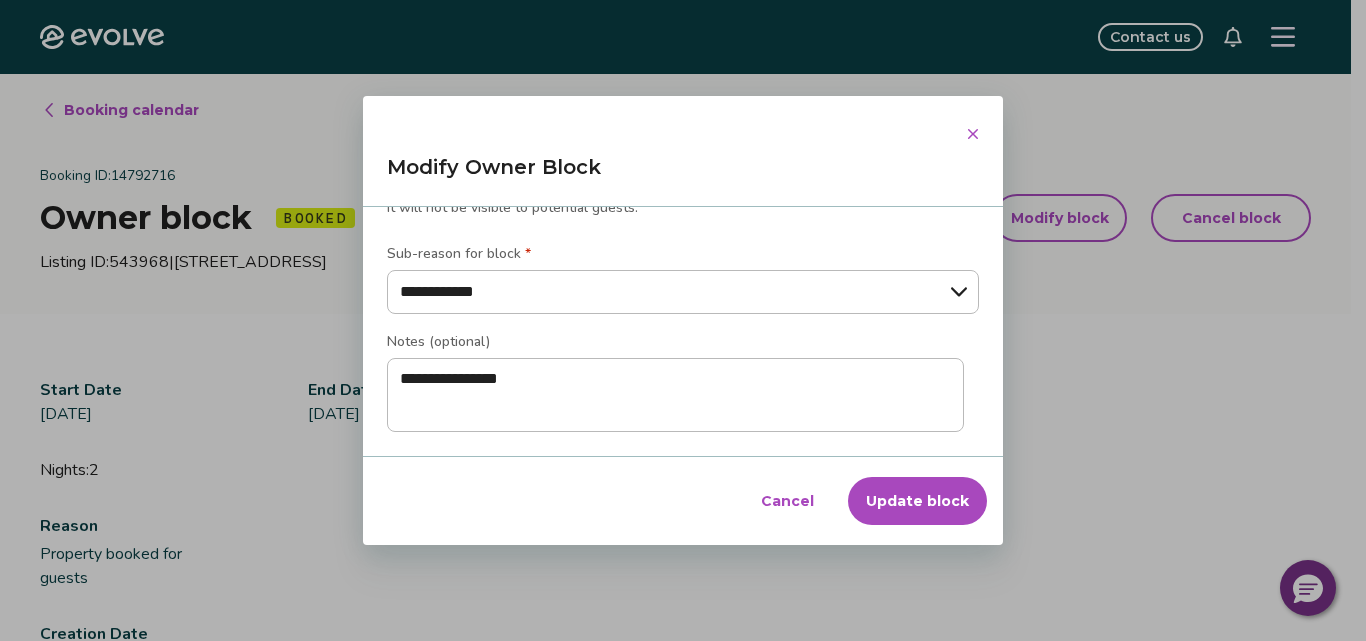 click on "Update block" at bounding box center (917, 501) 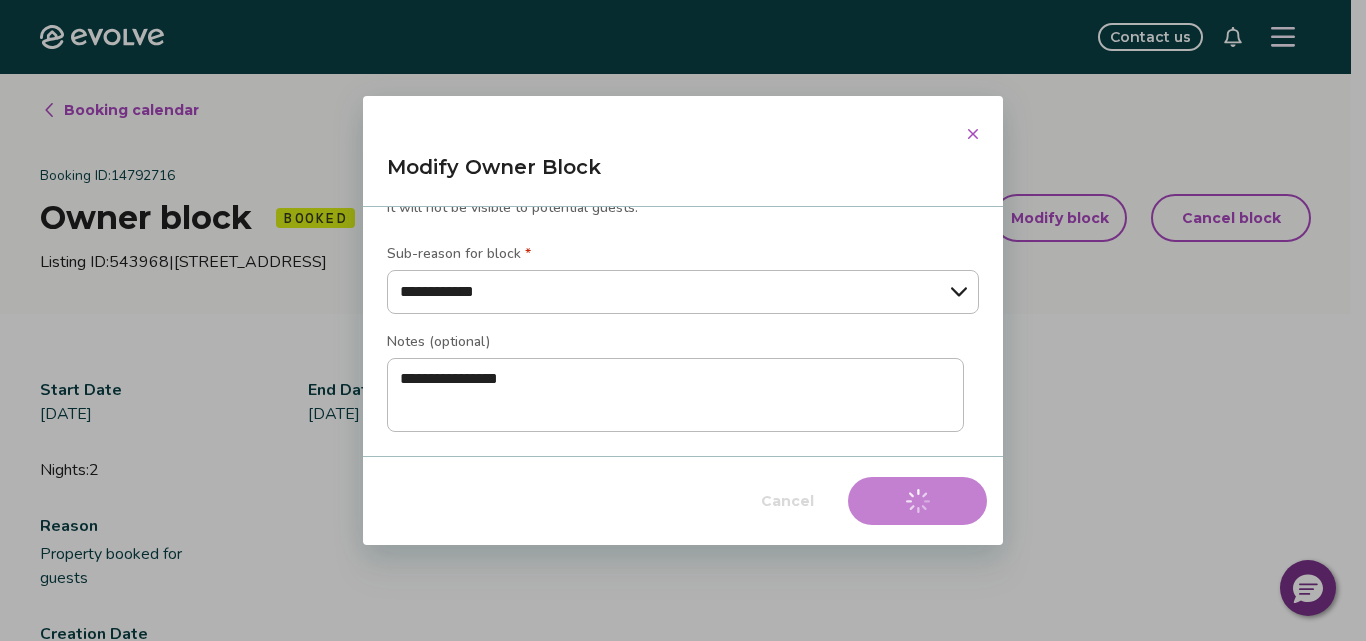 type on "*" 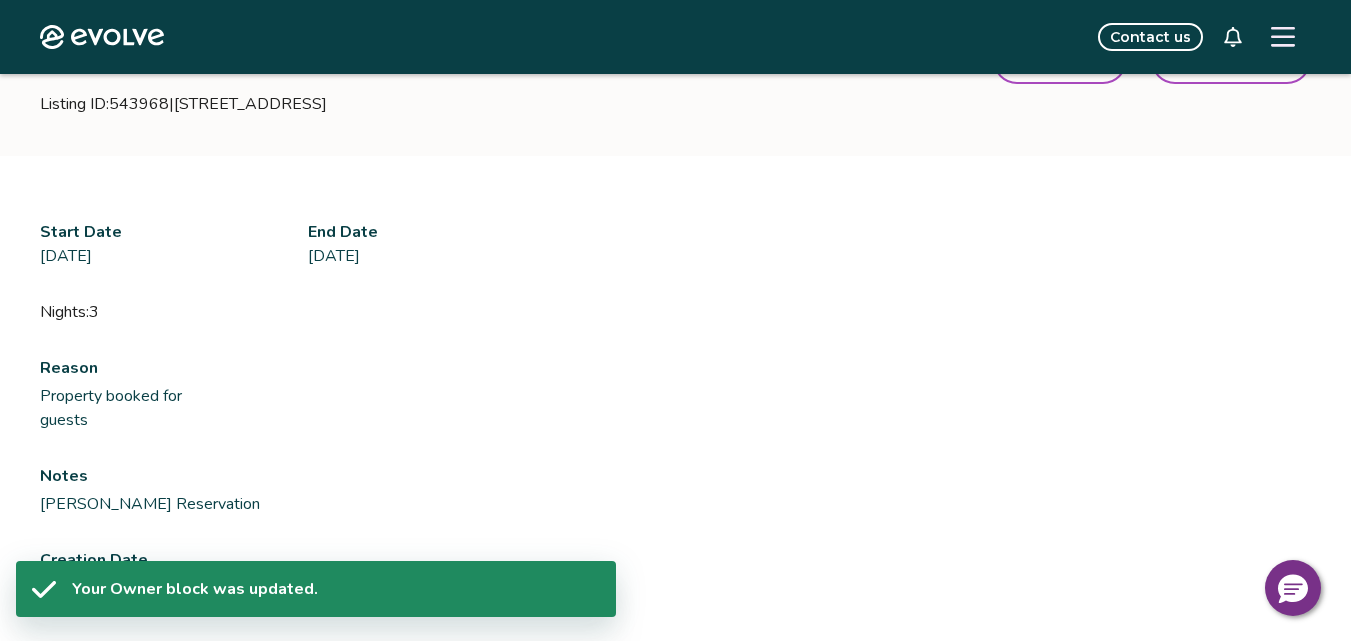 scroll, scrollTop: 161, scrollLeft: 0, axis: vertical 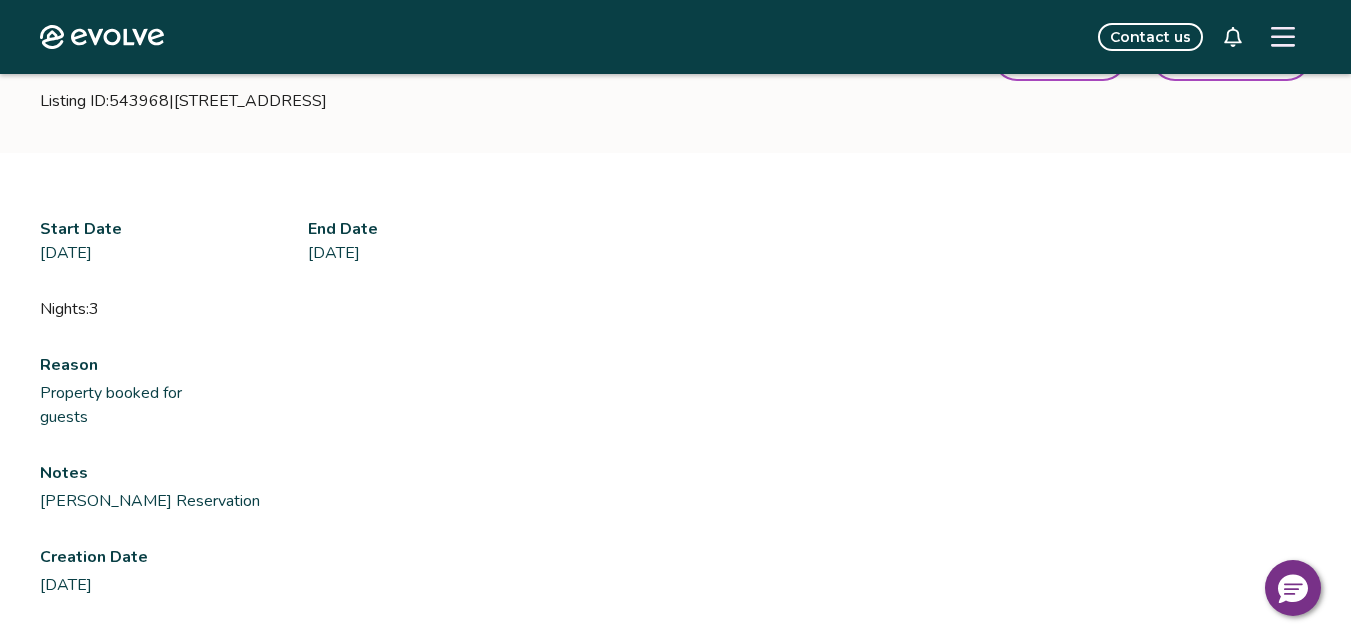 click on "Reason Property booked for guests Notes Clem Reservation Creation Date Jul 10, 2025" at bounding box center [675, 475] 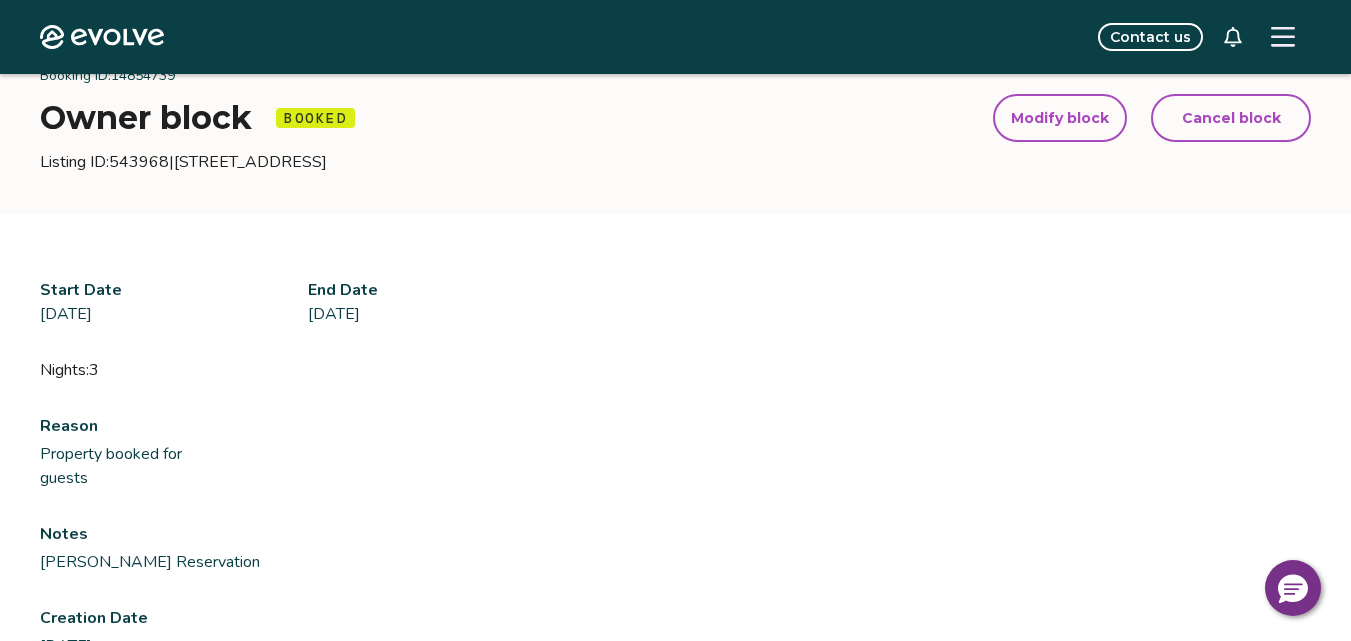 scroll, scrollTop: 0, scrollLeft: 0, axis: both 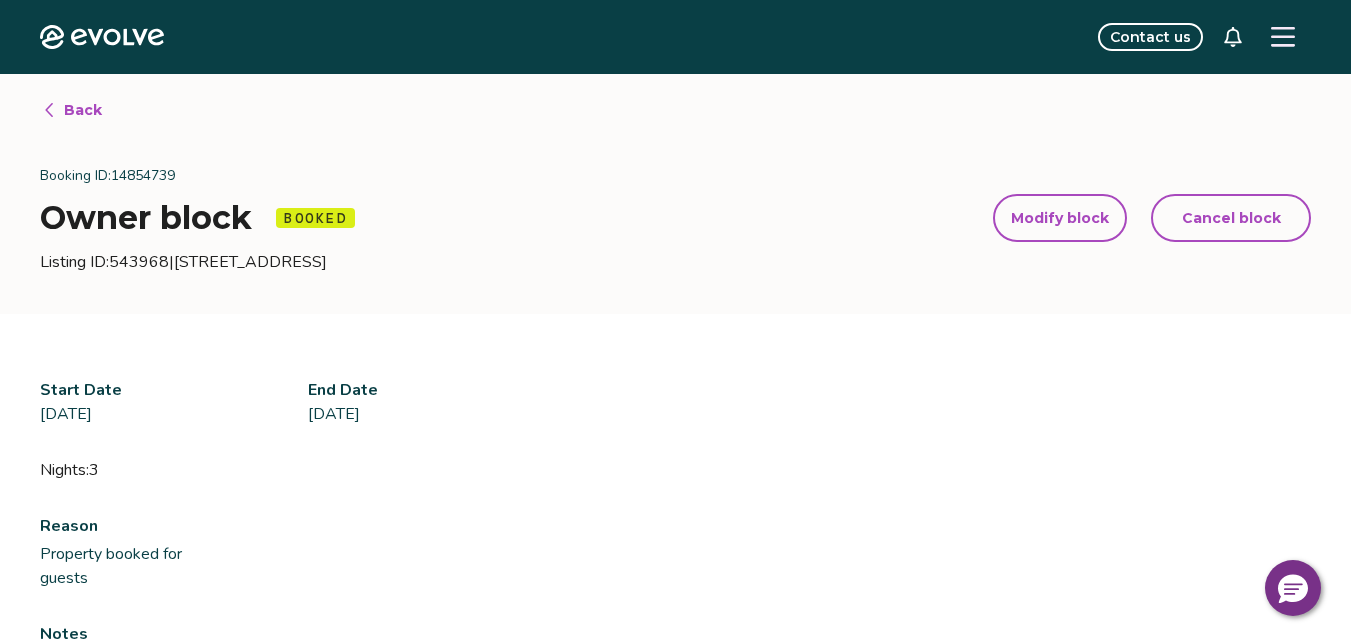 click at bounding box center [1283, 37] 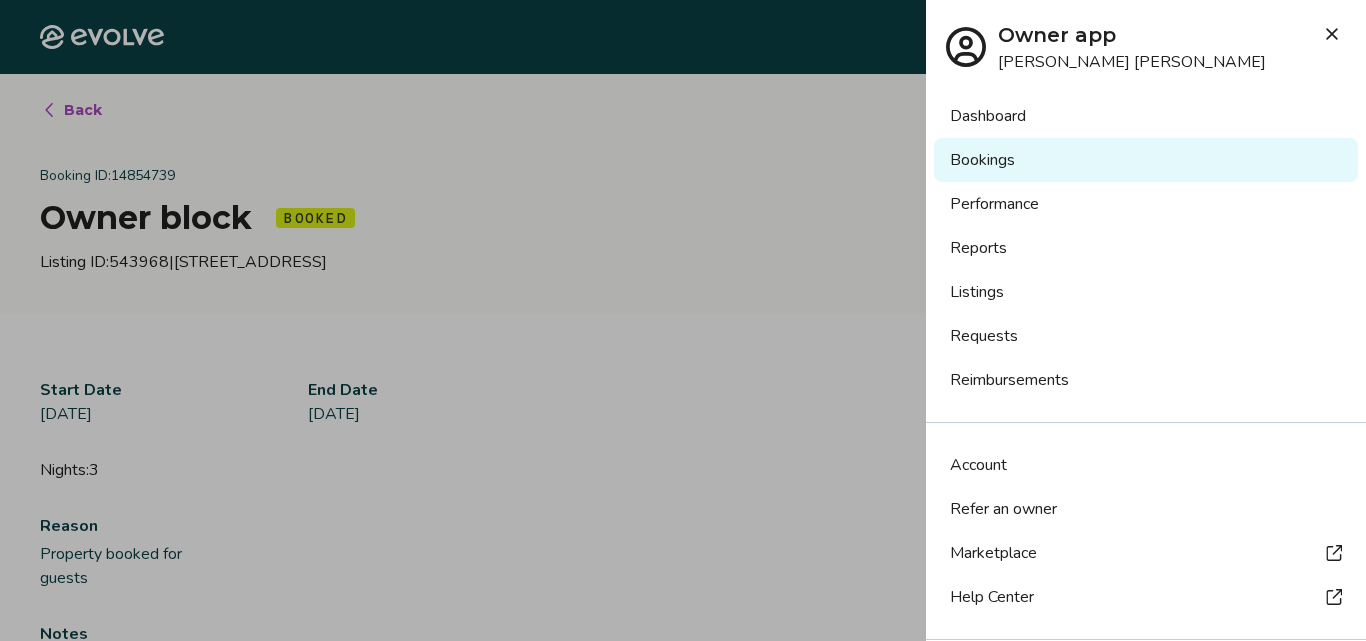 click at bounding box center (683, 320) 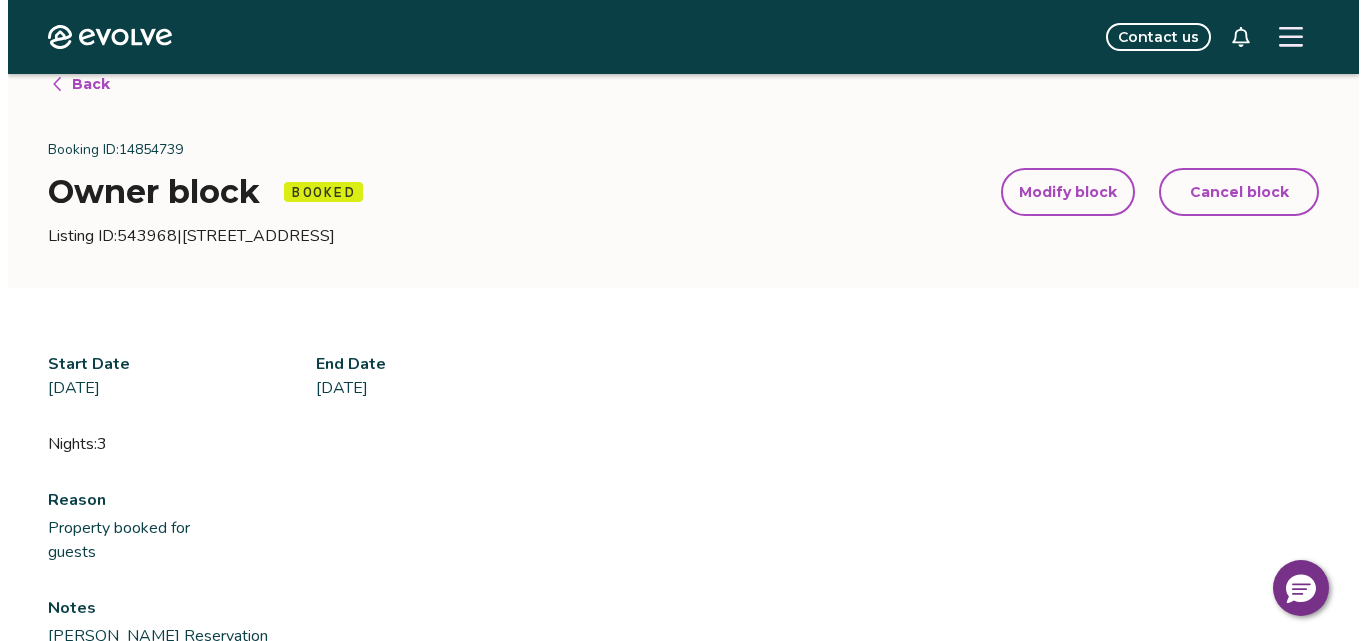scroll, scrollTop: 0, scrollLeft: 0, axis: both 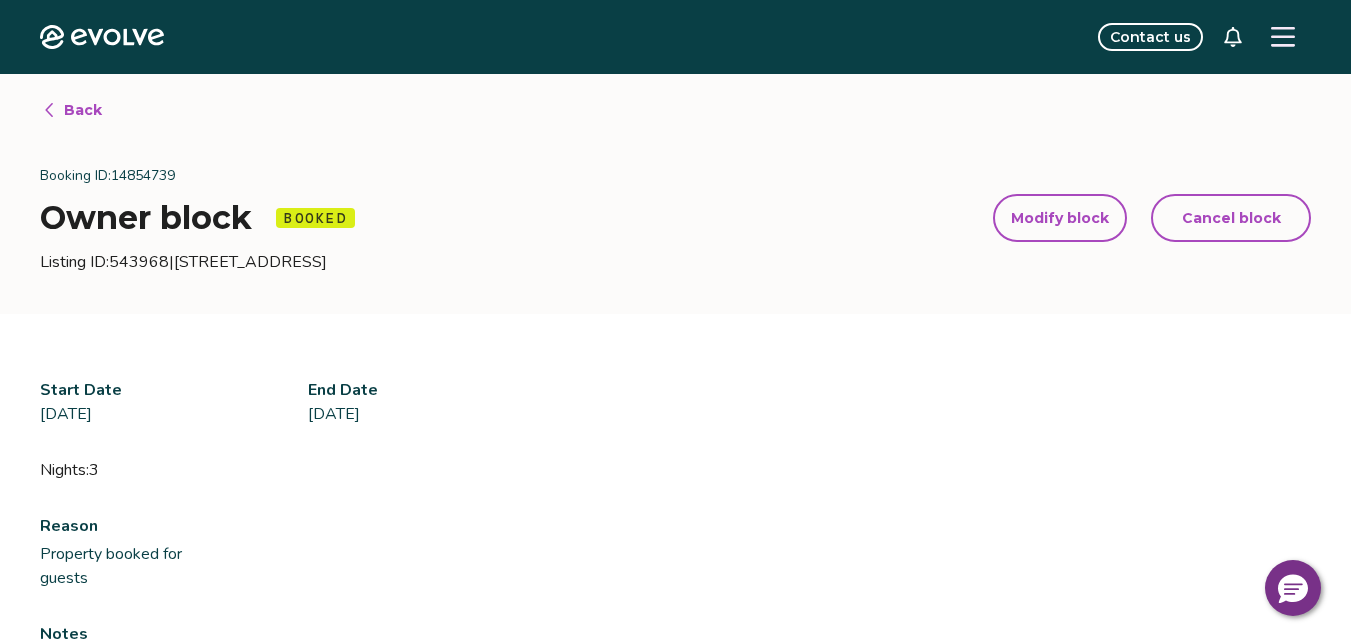 click at bounding box center [1283, 37] 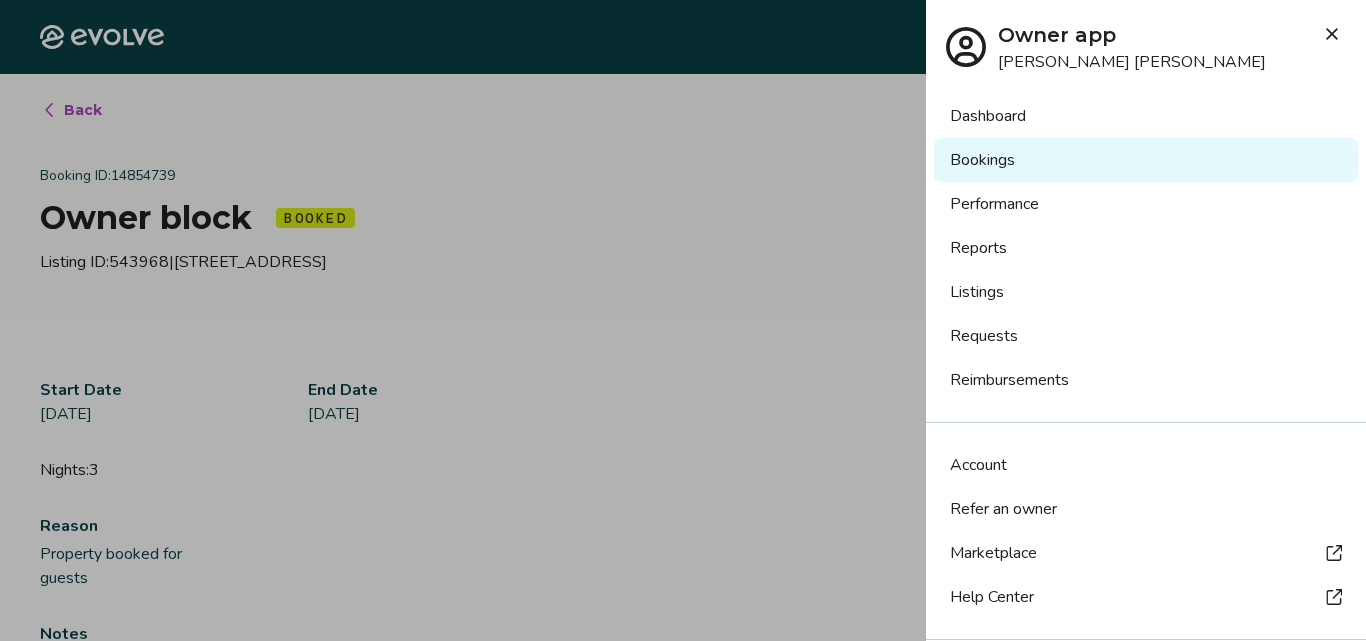 click on "Bookings" at bounding box center (1146, 160) 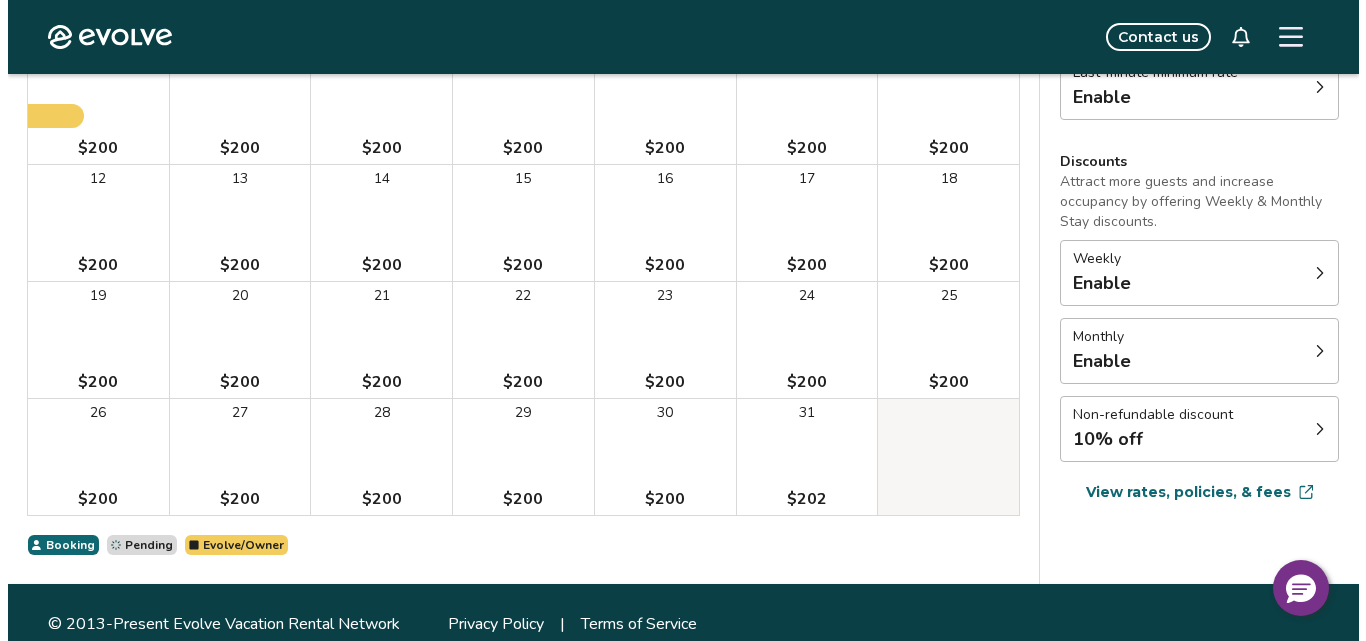 scroll, scrollTop: 371, scrollLeft: 0, axis: vertical 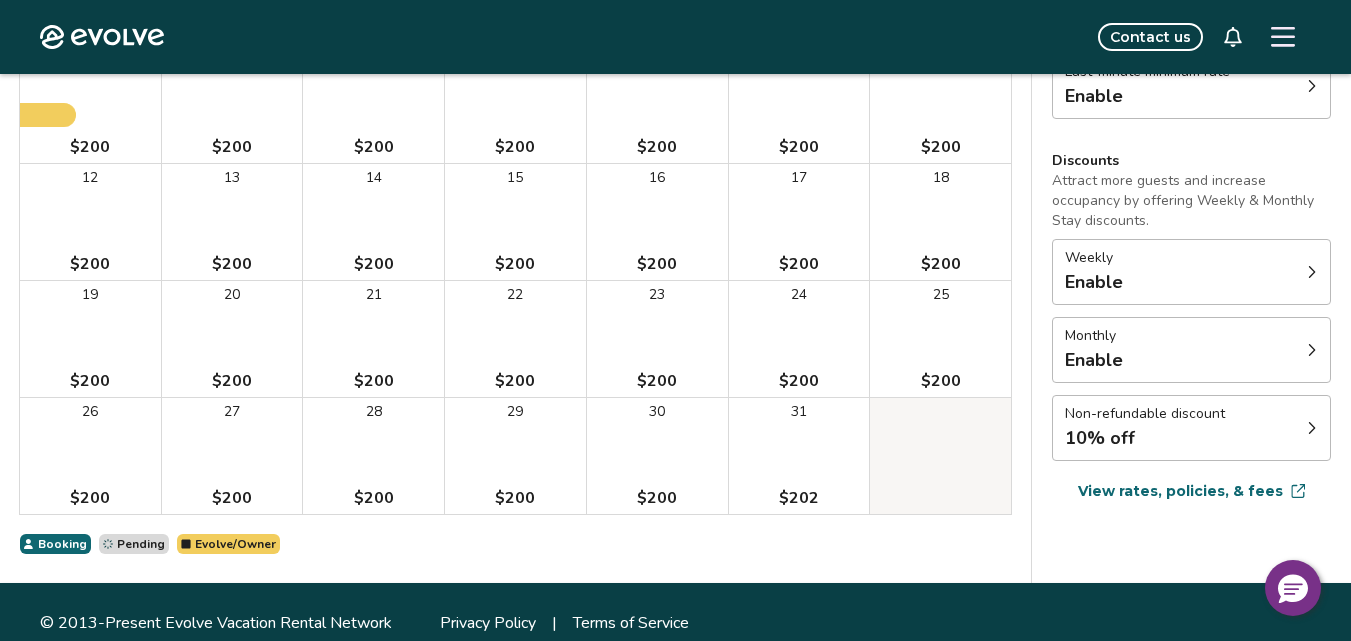click on "20 $200" at bounding box center [232, 339] 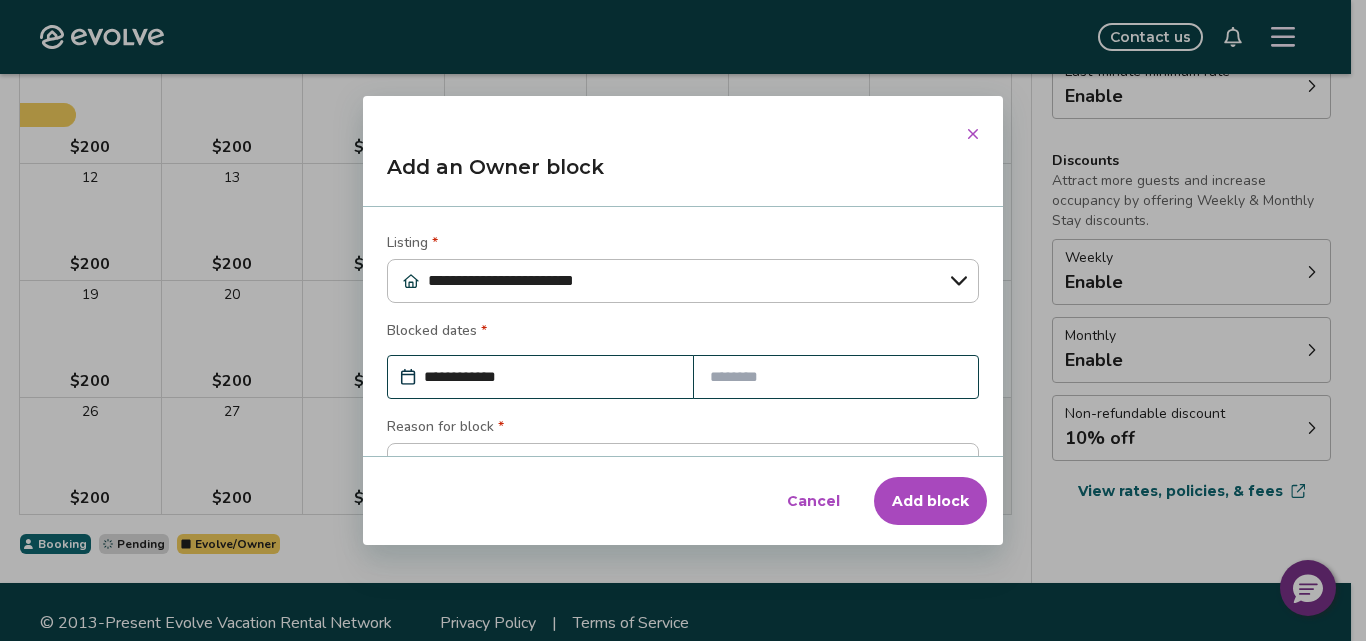 click on "**********" at bounding box center (550, 377) 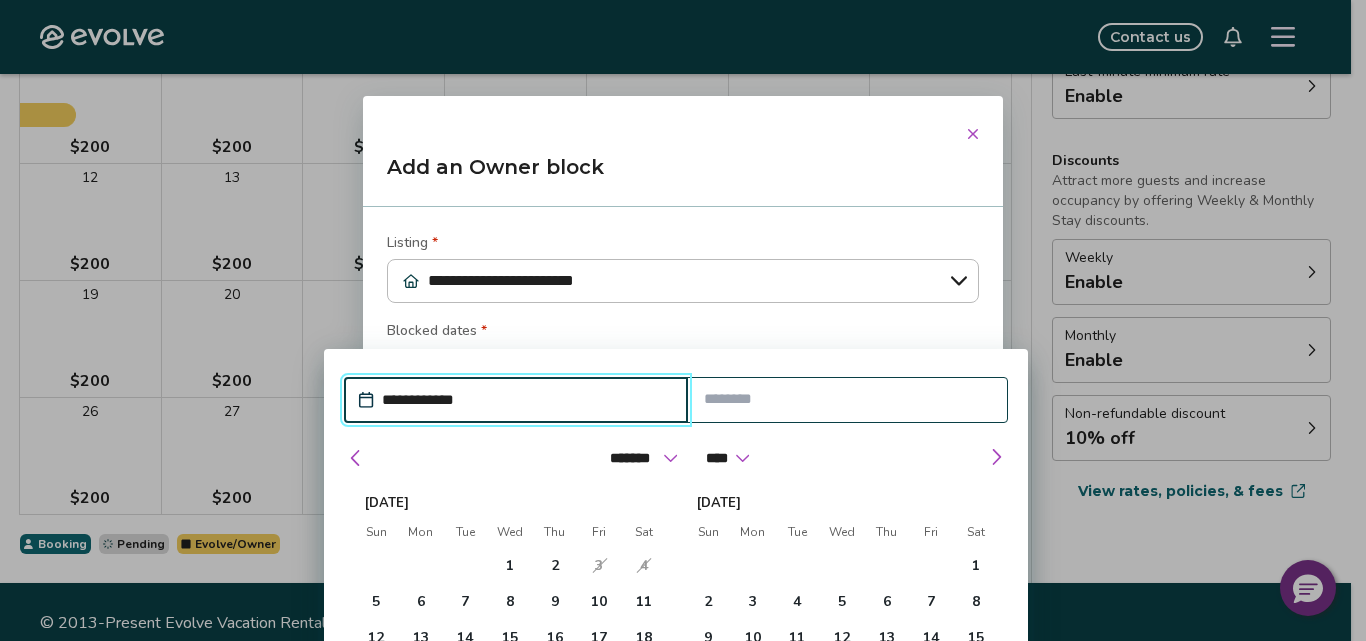 click on "Add an Owner block" at bounding box center [683, 175] 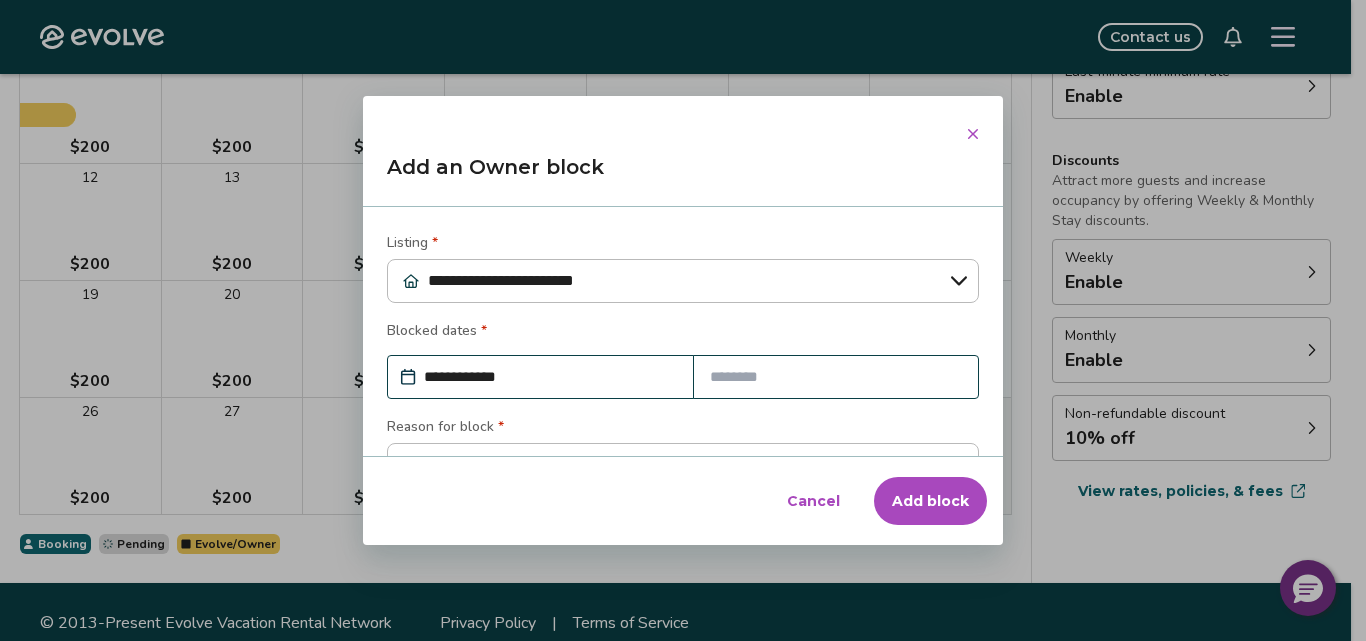 scroll, scrollTop: 313, scrollLeft: 0, axis: vertical 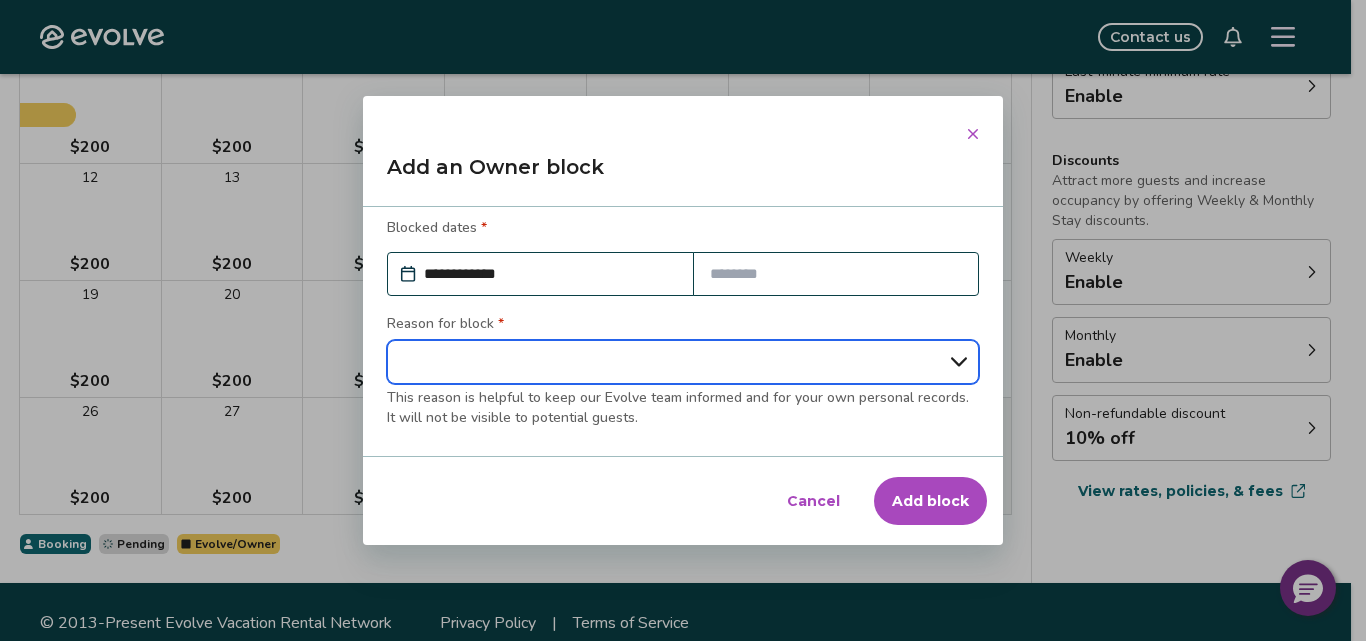 click on "**********" at bounding box center (683, 362) 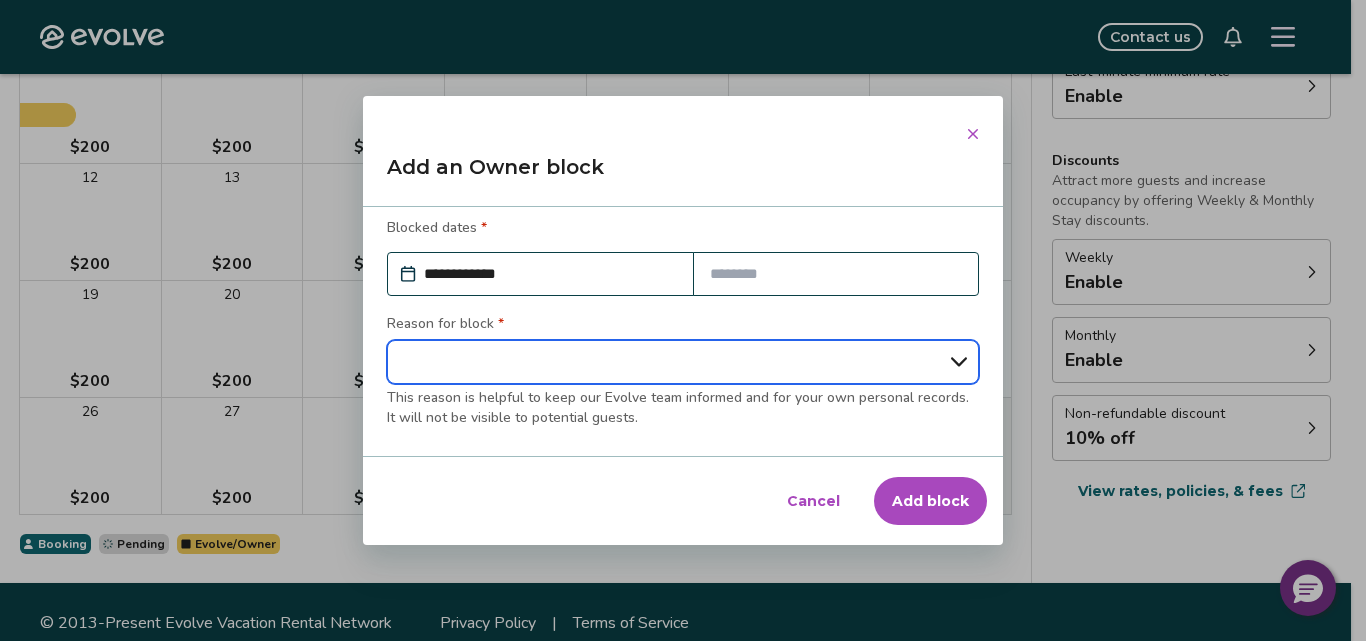 select on "**********" 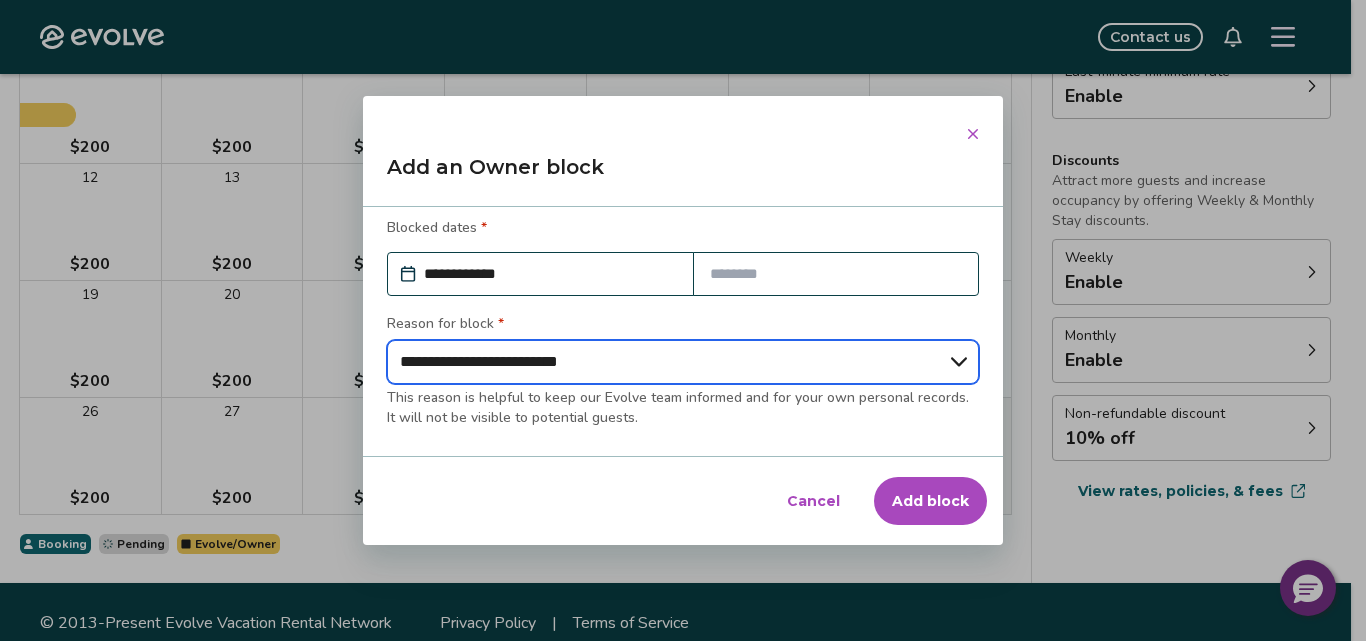 click on "**********" at bounding box center [683, 362] 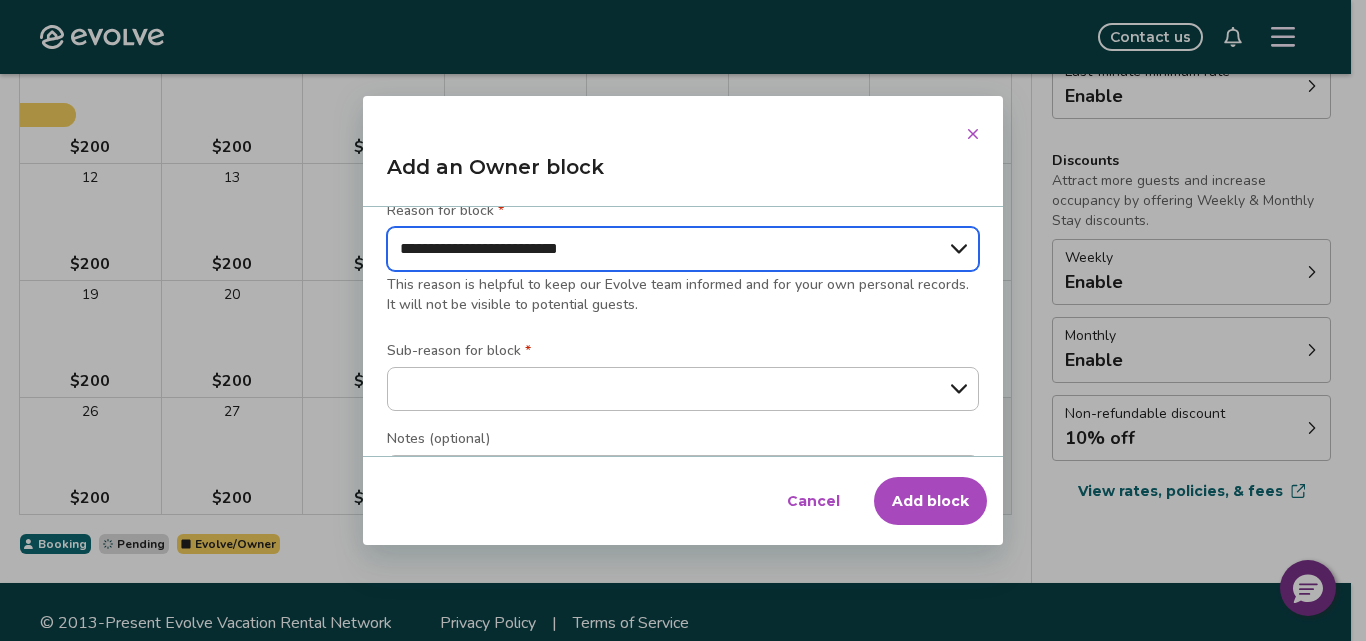 scroll, scrollTop: 271, scrollLeft: 0, axis: vertical 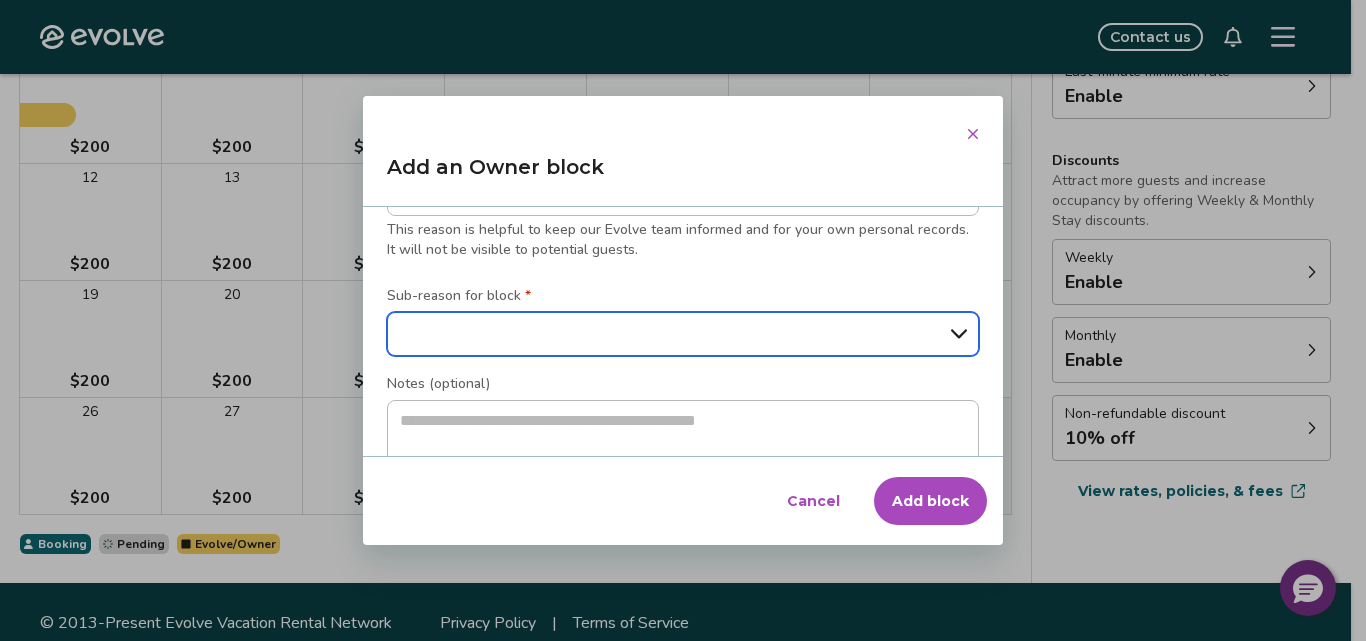 click on "**********" at bounding box center [683, 334] 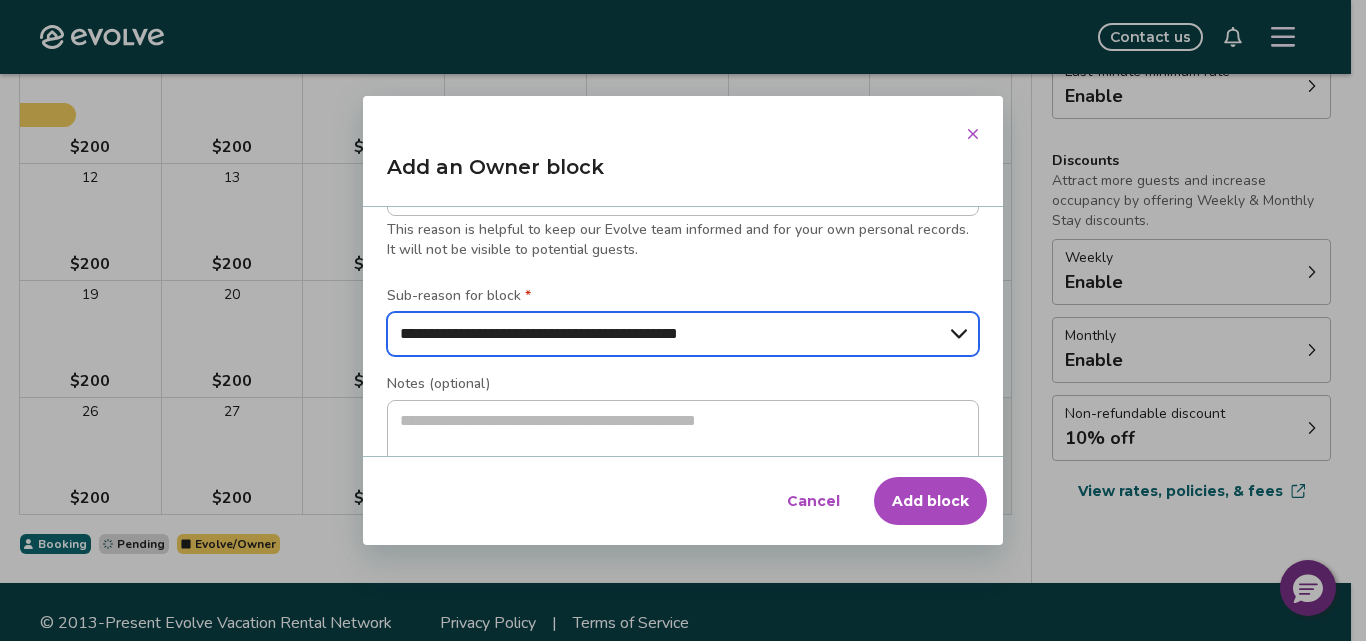click on "**********" at bounding box center (683, 334) 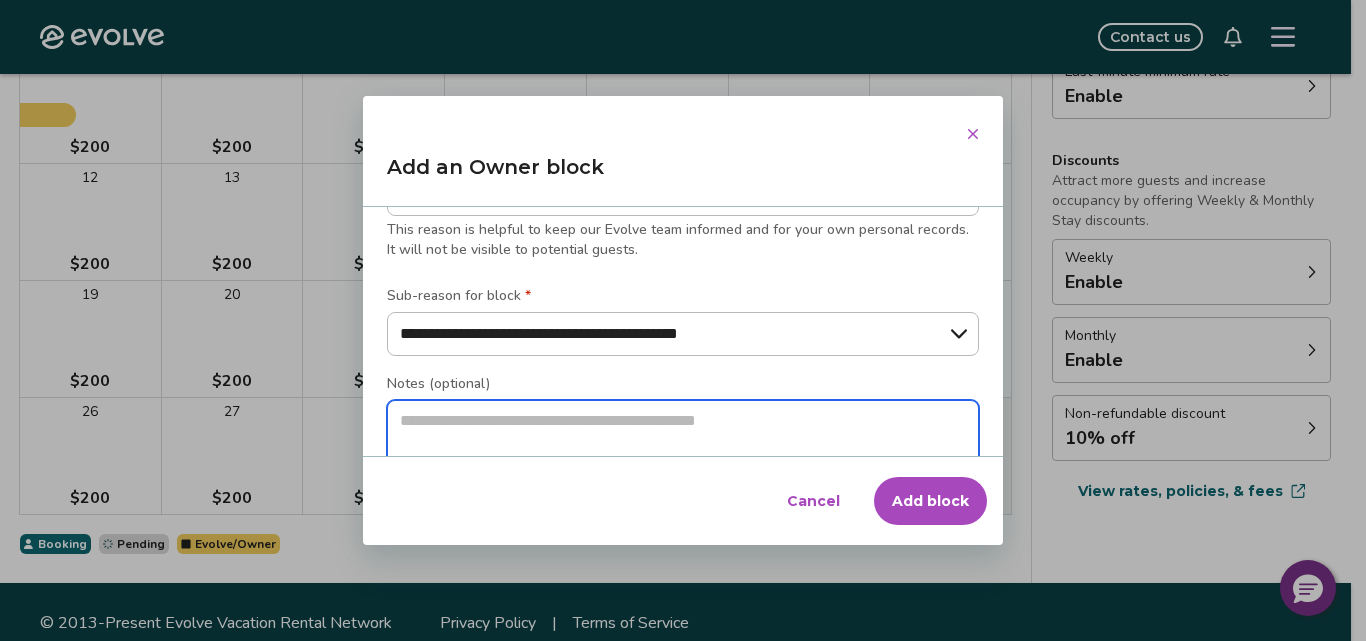 click at bounding box center [683, 437] 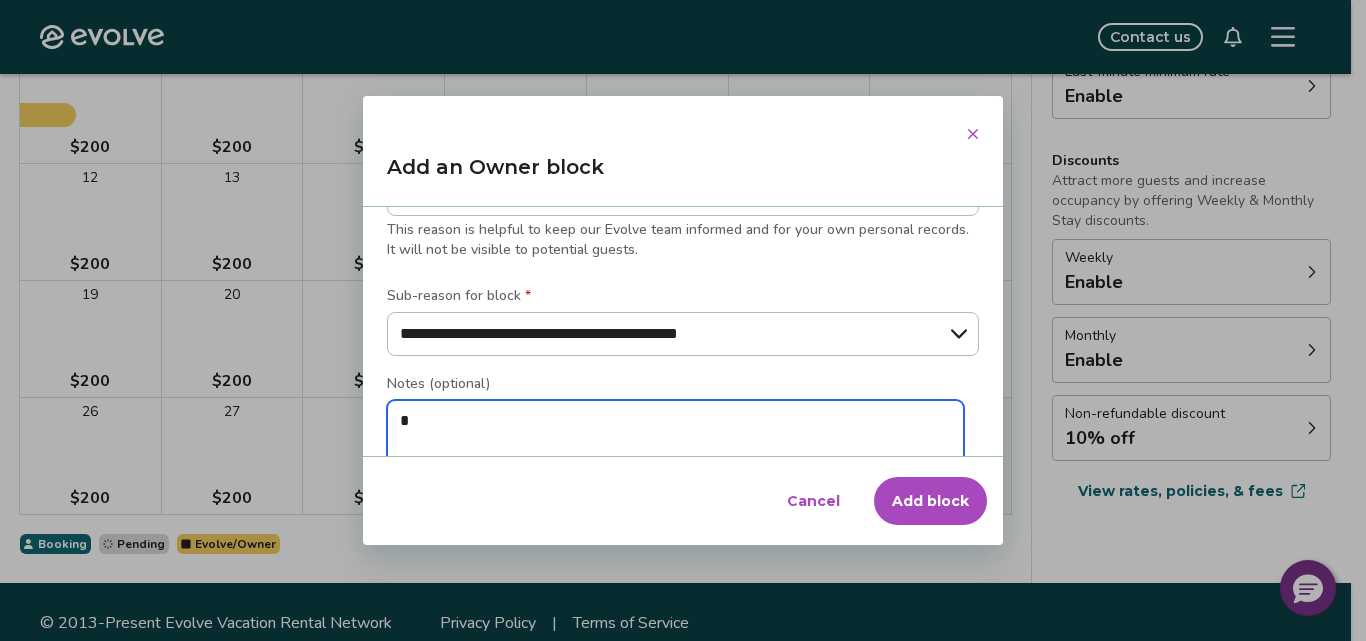 type on "*" 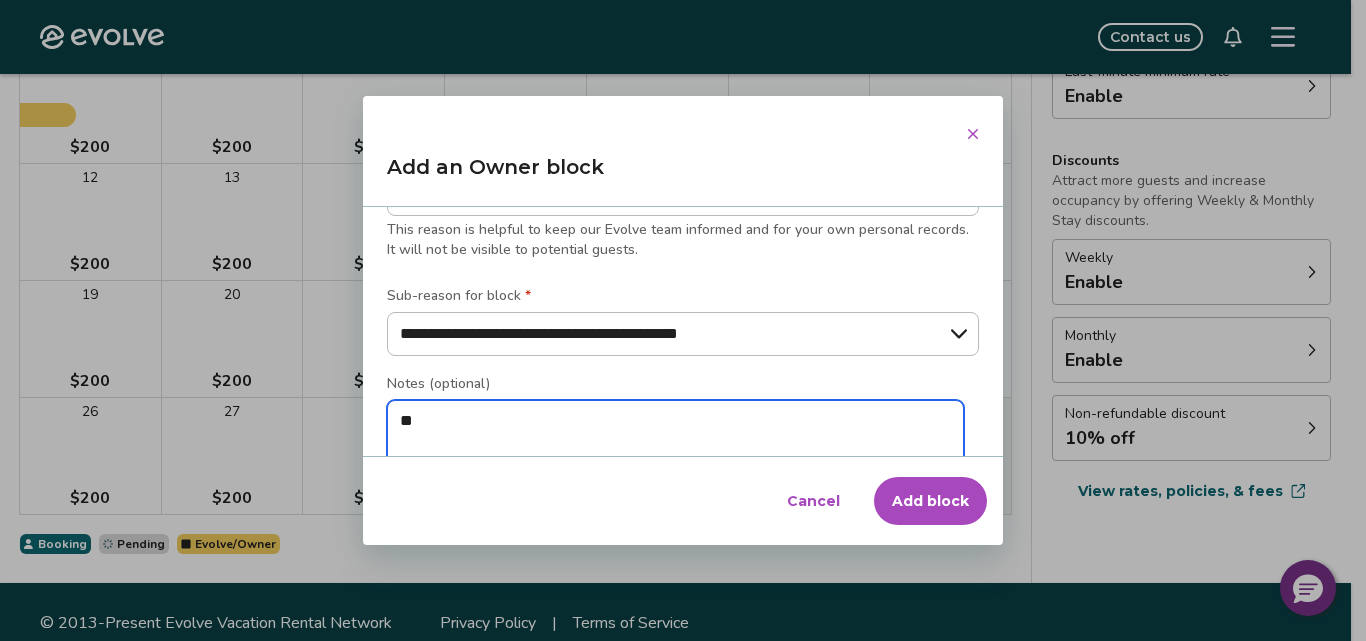 type on "*" 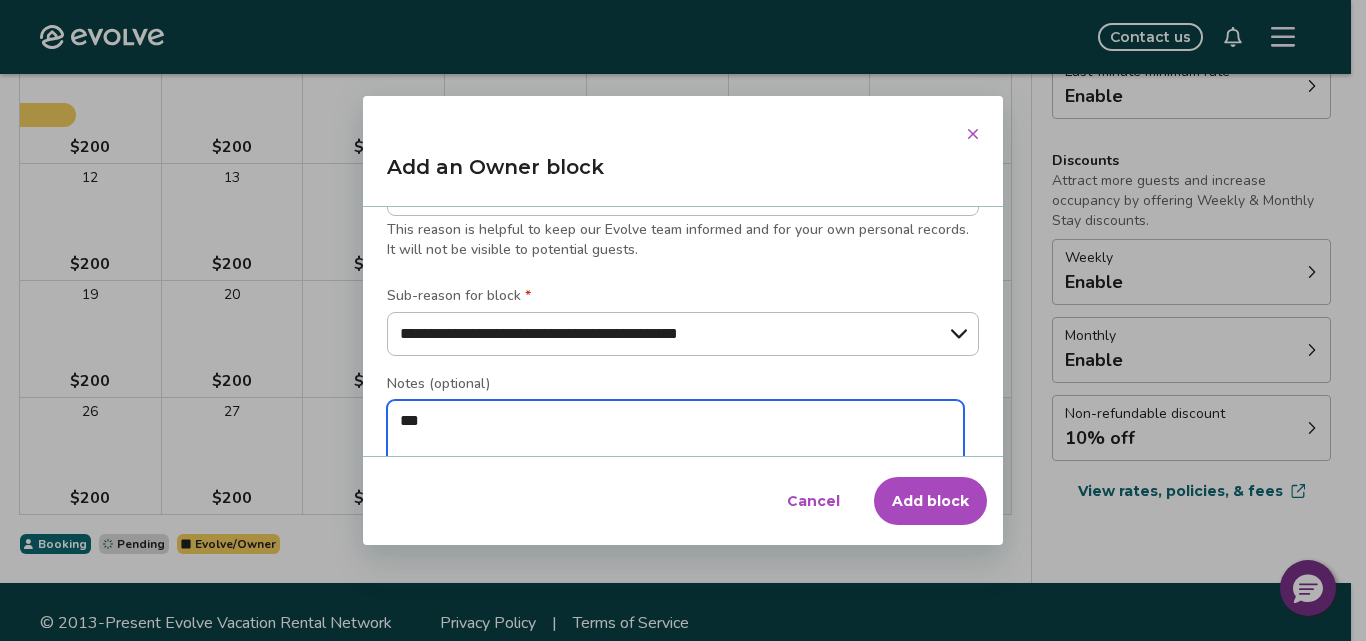 type on "*" 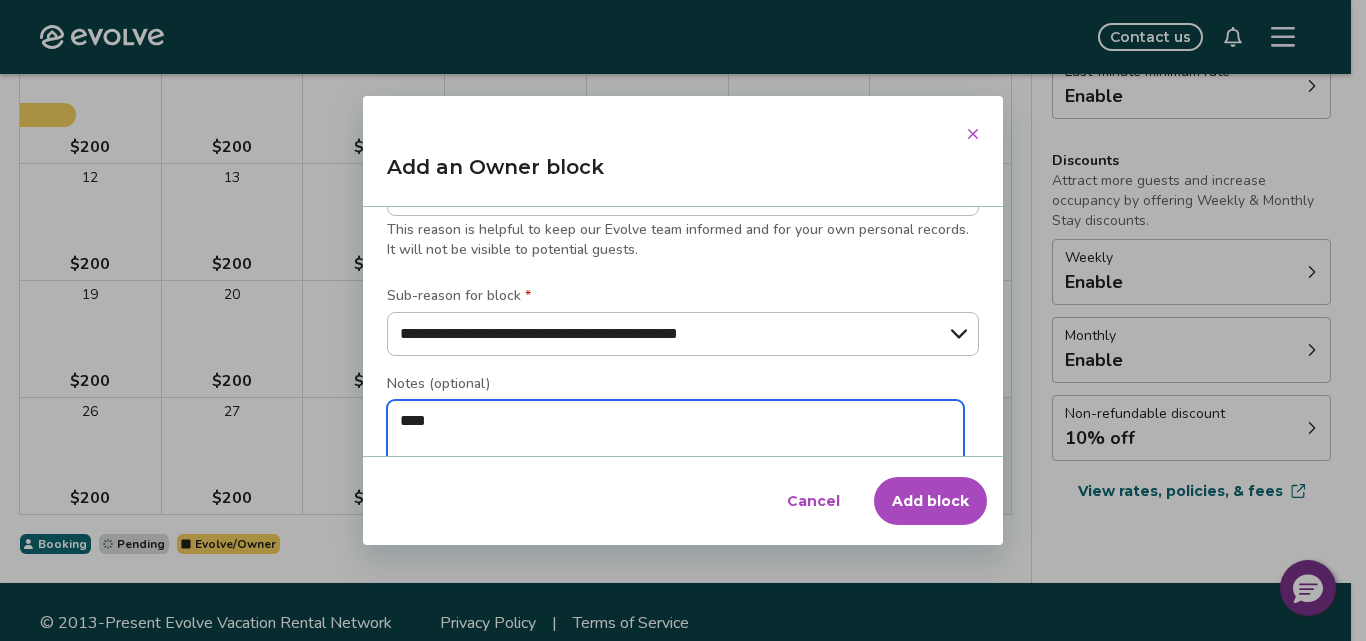 type on "*" 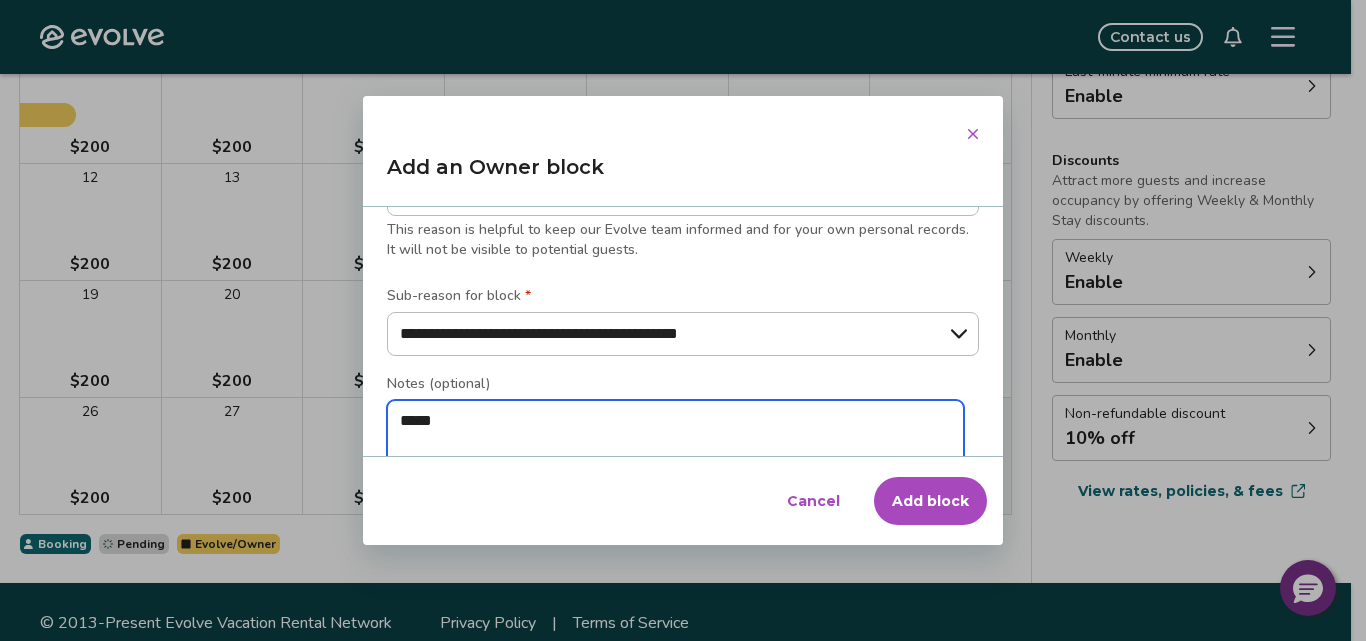 type on "*" 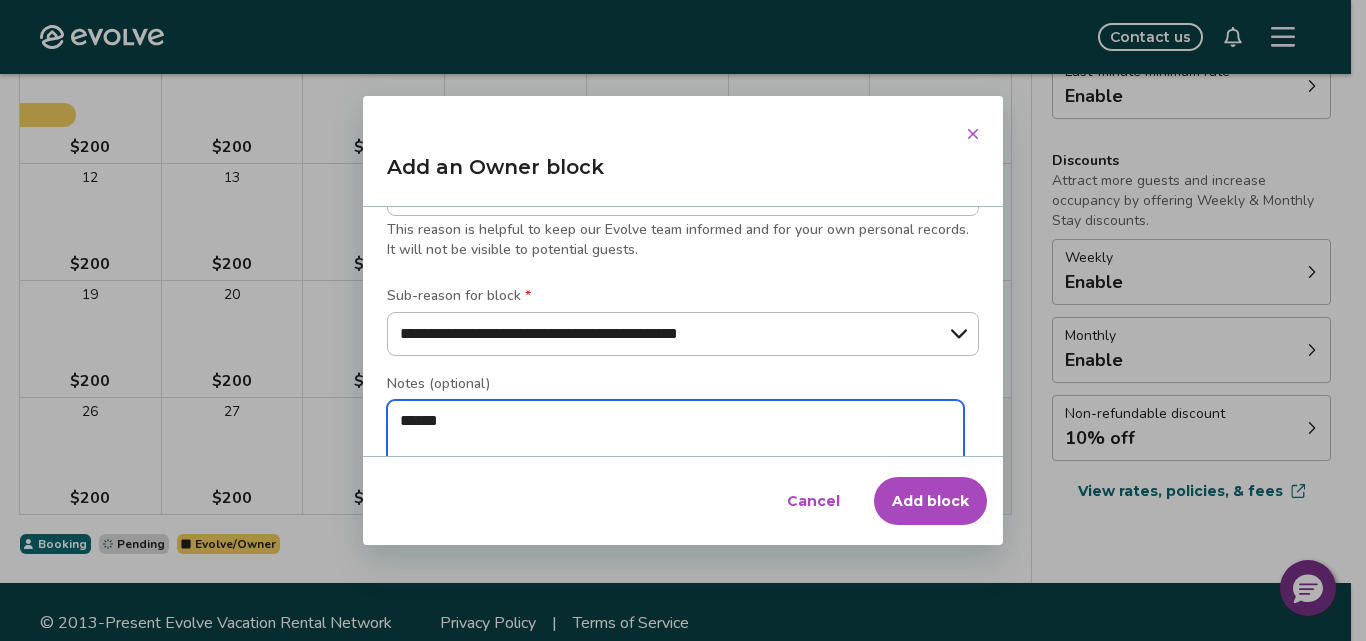 type on "*" 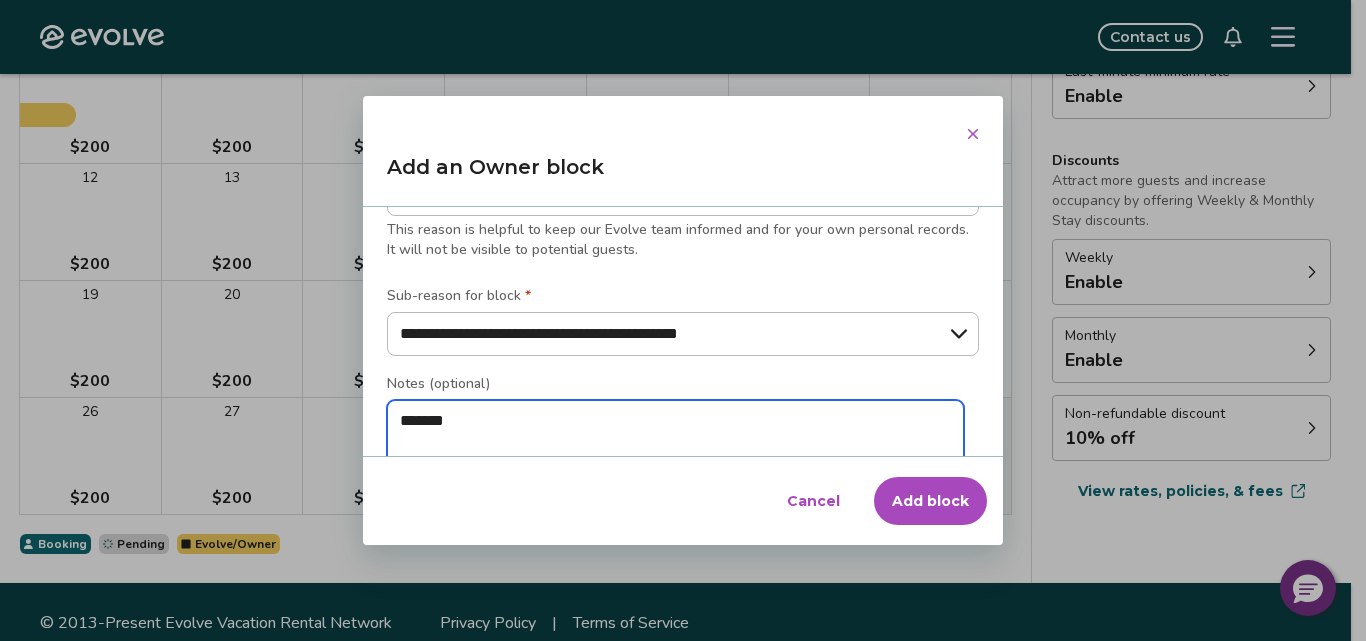 type on "*" 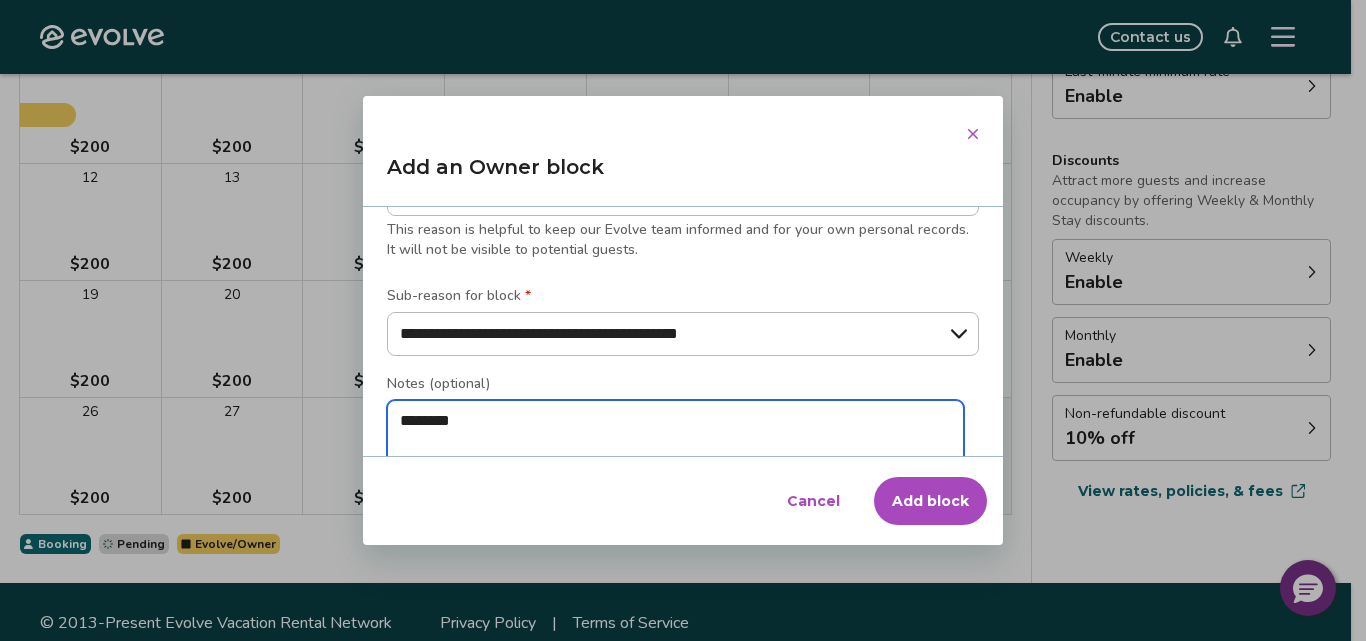 type on "*" 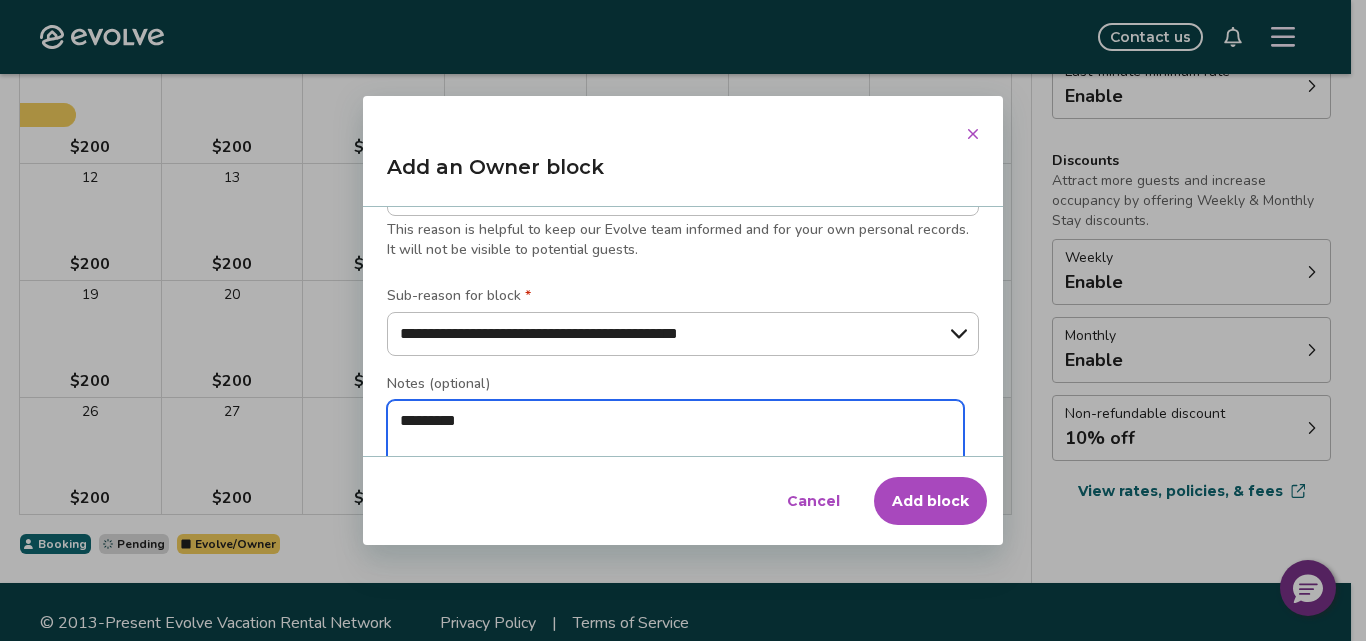 type on "*" 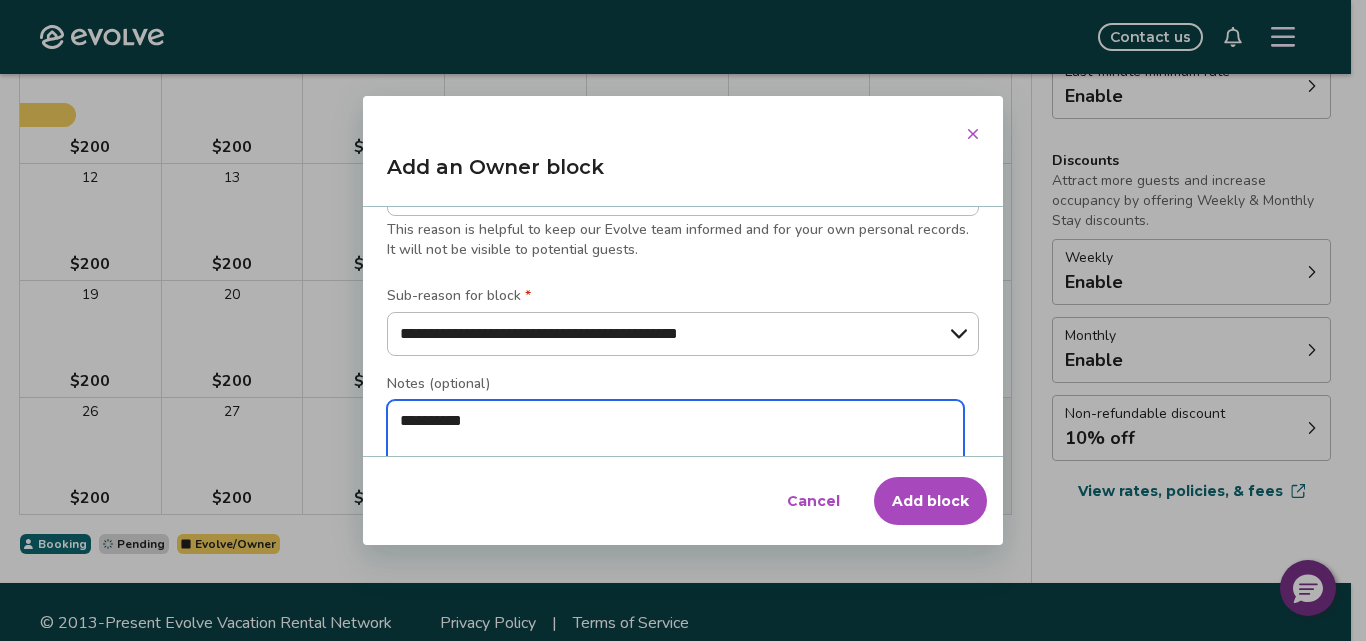 type on "*" 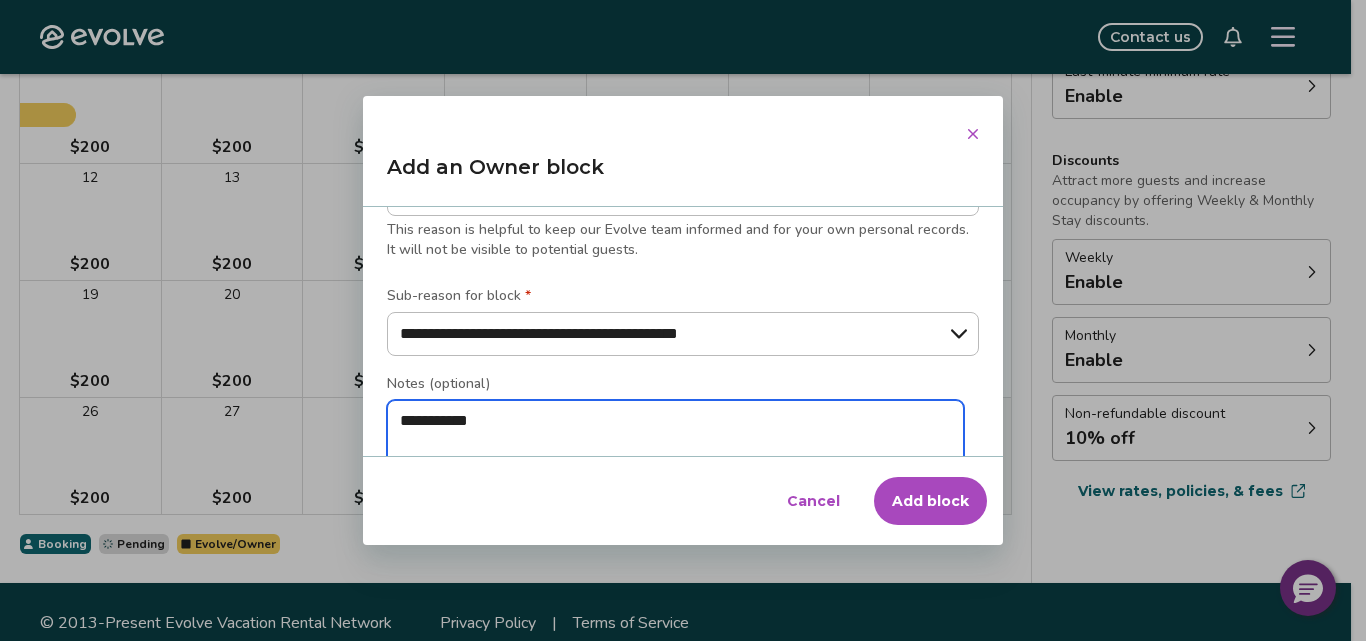 type on "*" 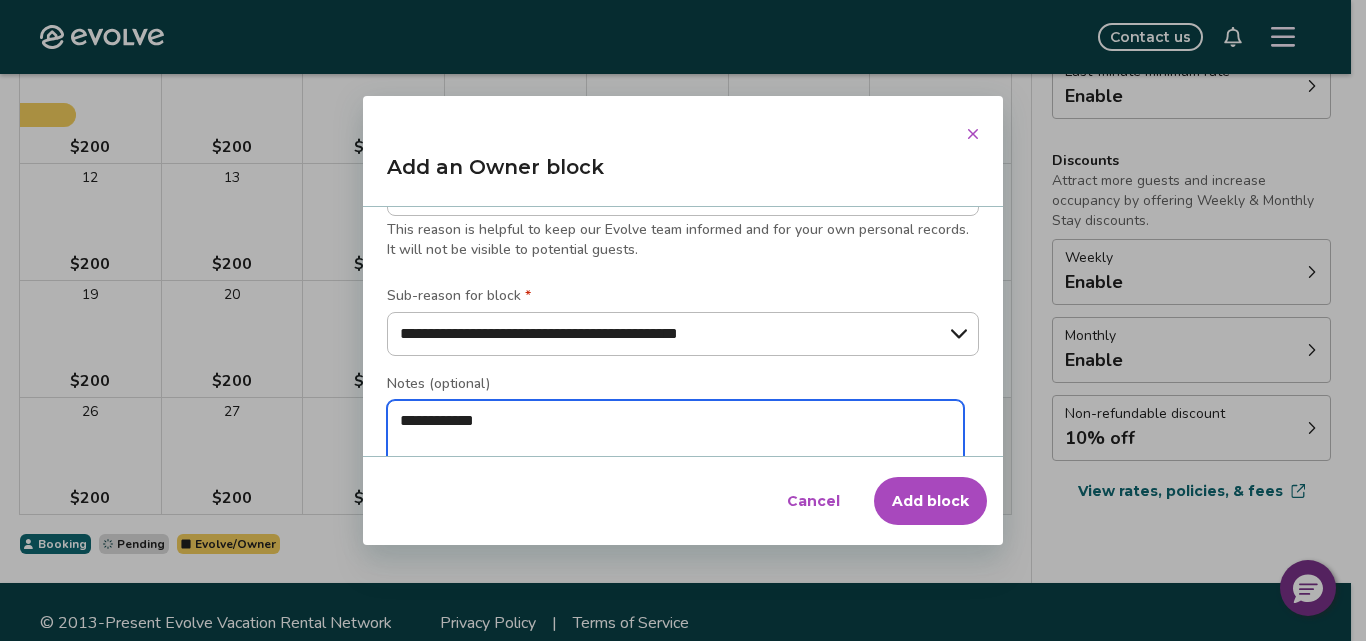 type on "*" 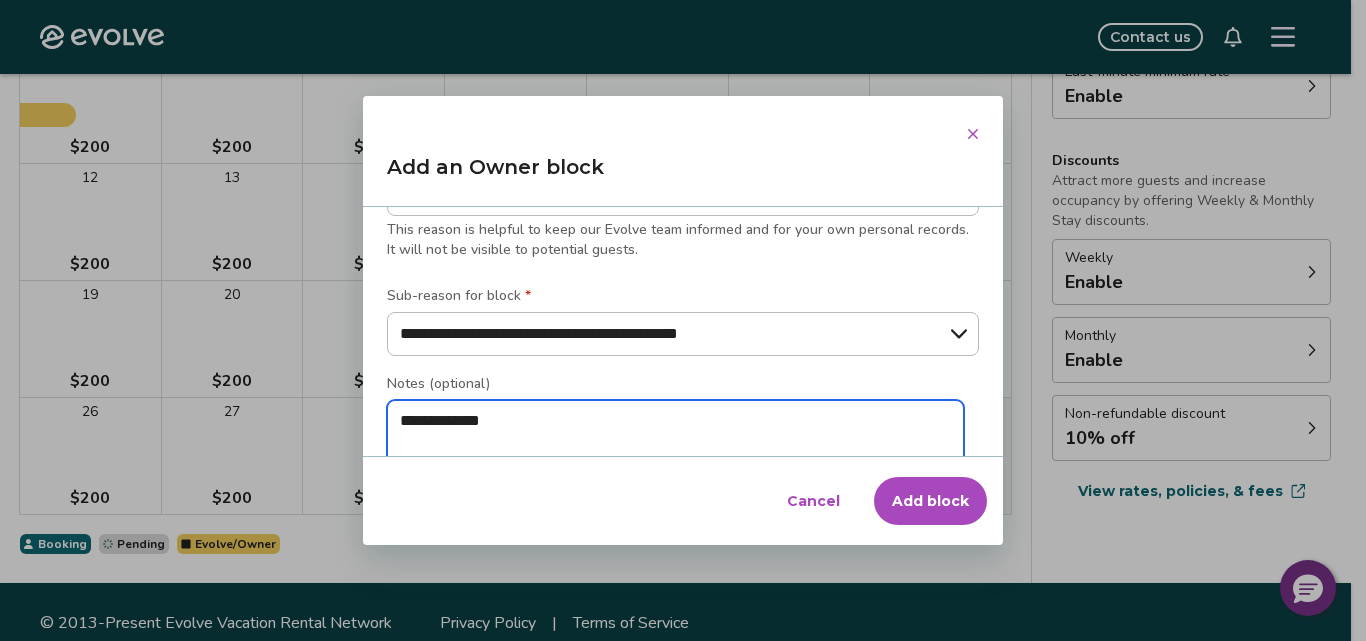 type on "*" 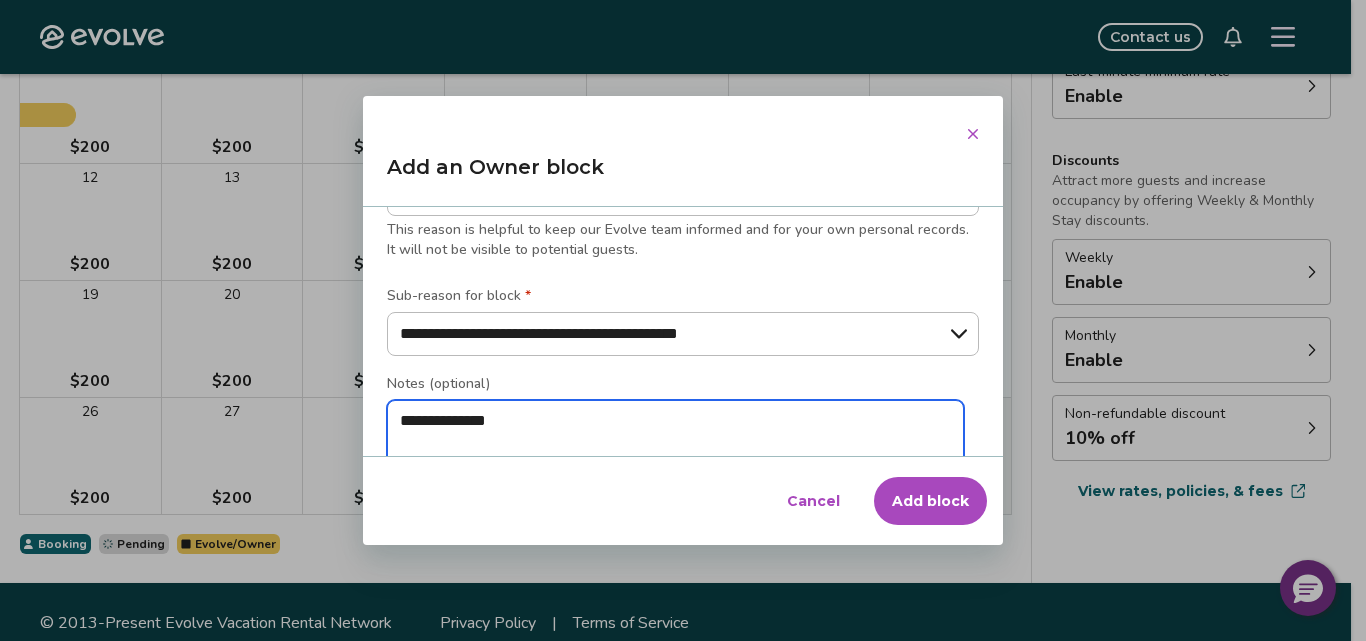 type on "*" 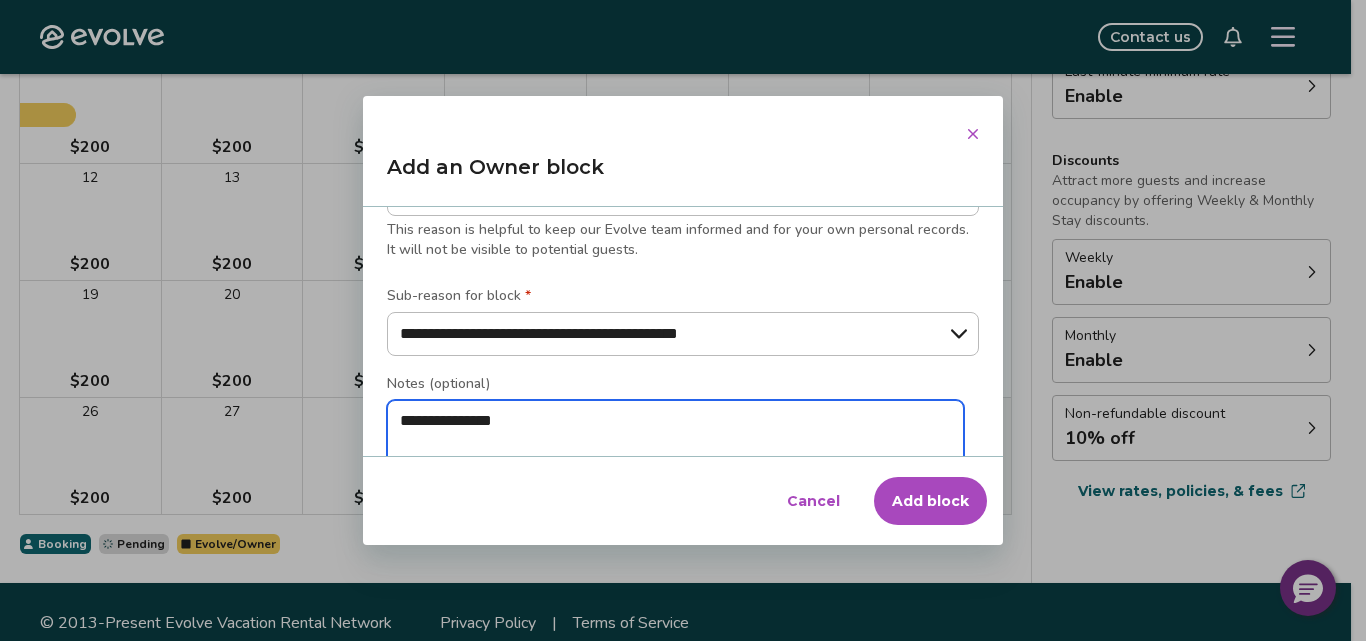 type on "*" 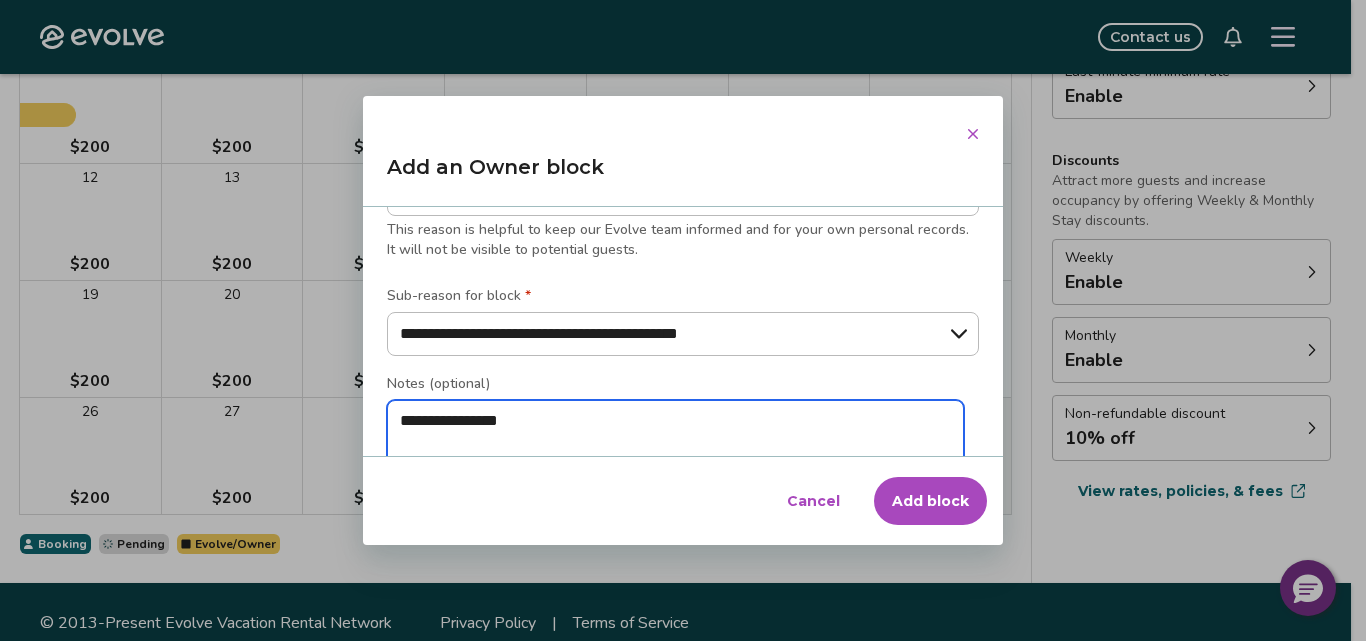 type on "*" 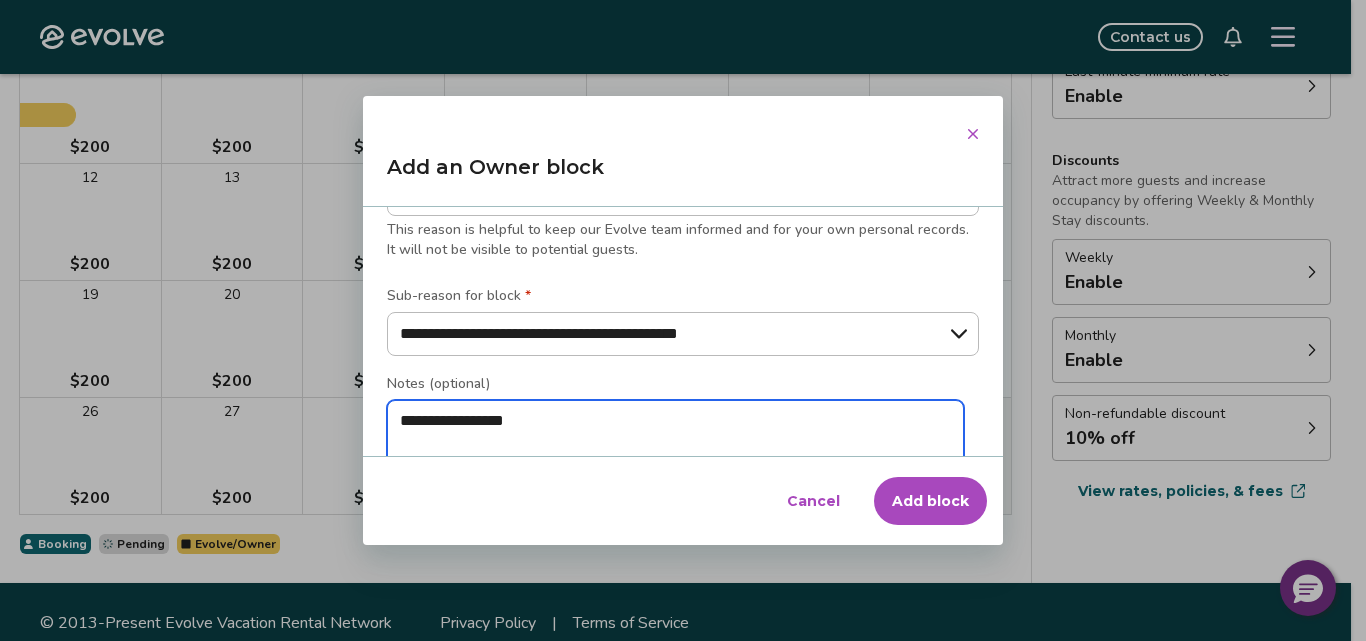 type on "*" 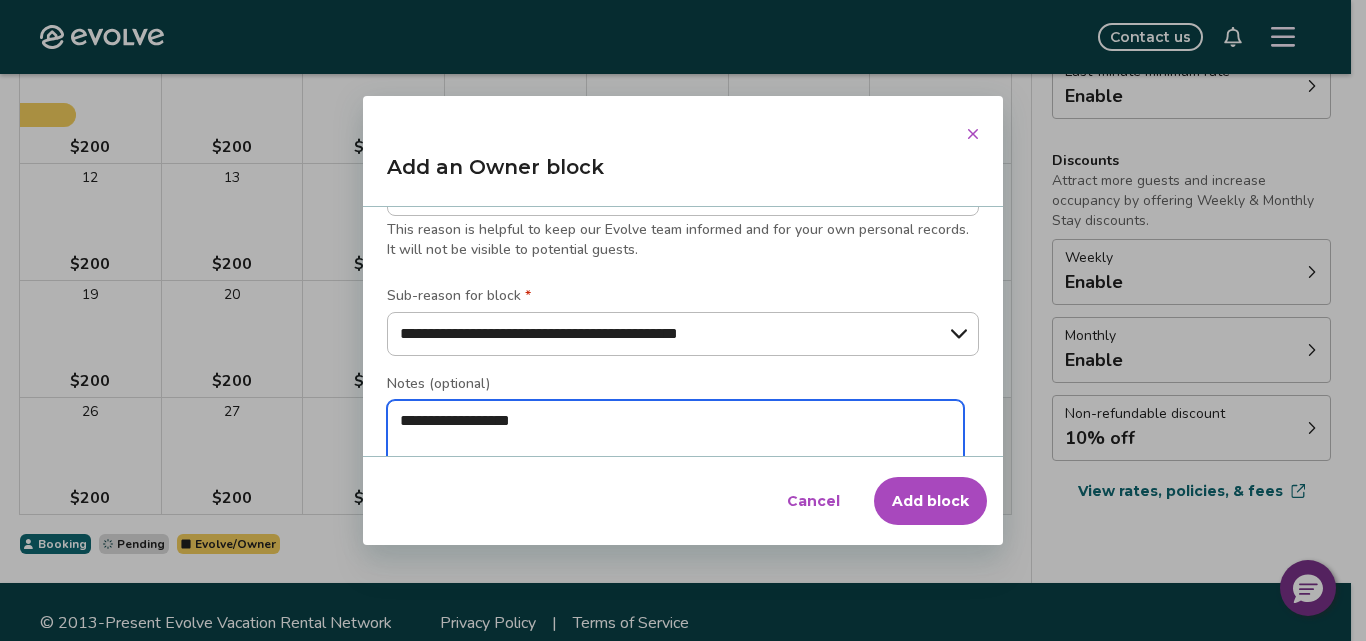 type on "*" 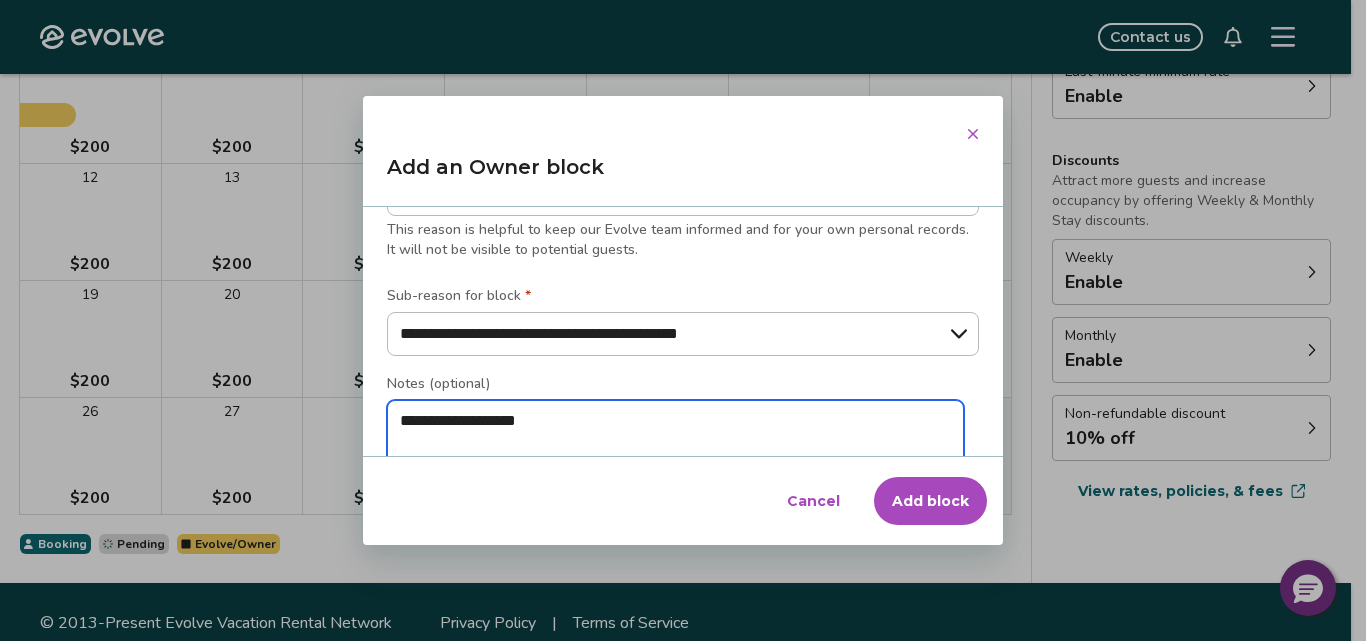 type on "**********" 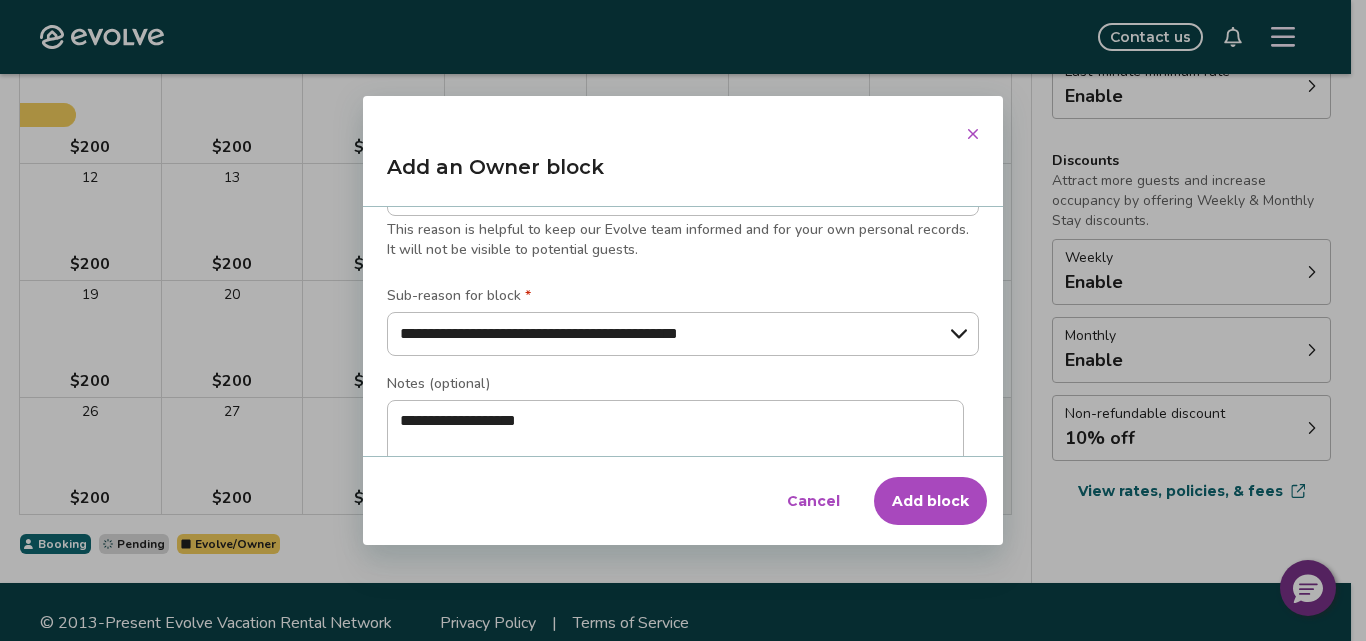 drag, startPoint x: 793, startPoint y: 368, endPoint x: 684, endPoint y: 240, distance: 168.12198 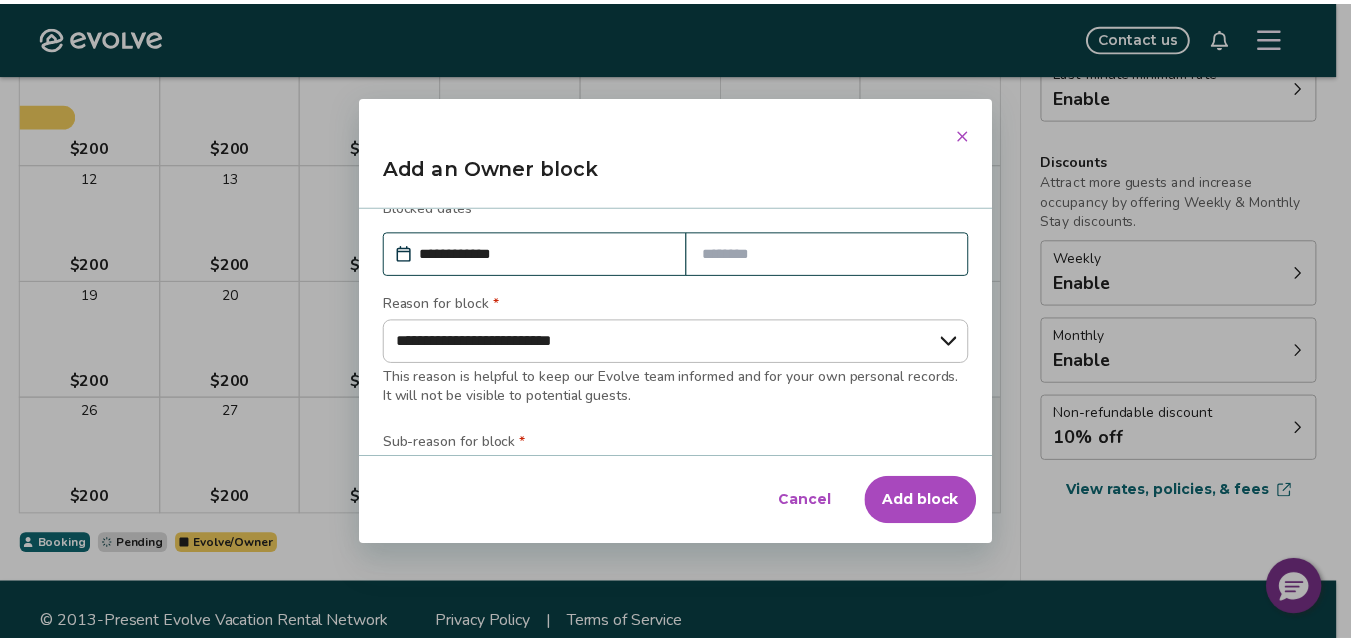 scroll, scrollTop: 104, scrollLeft: 0, axis: vertical 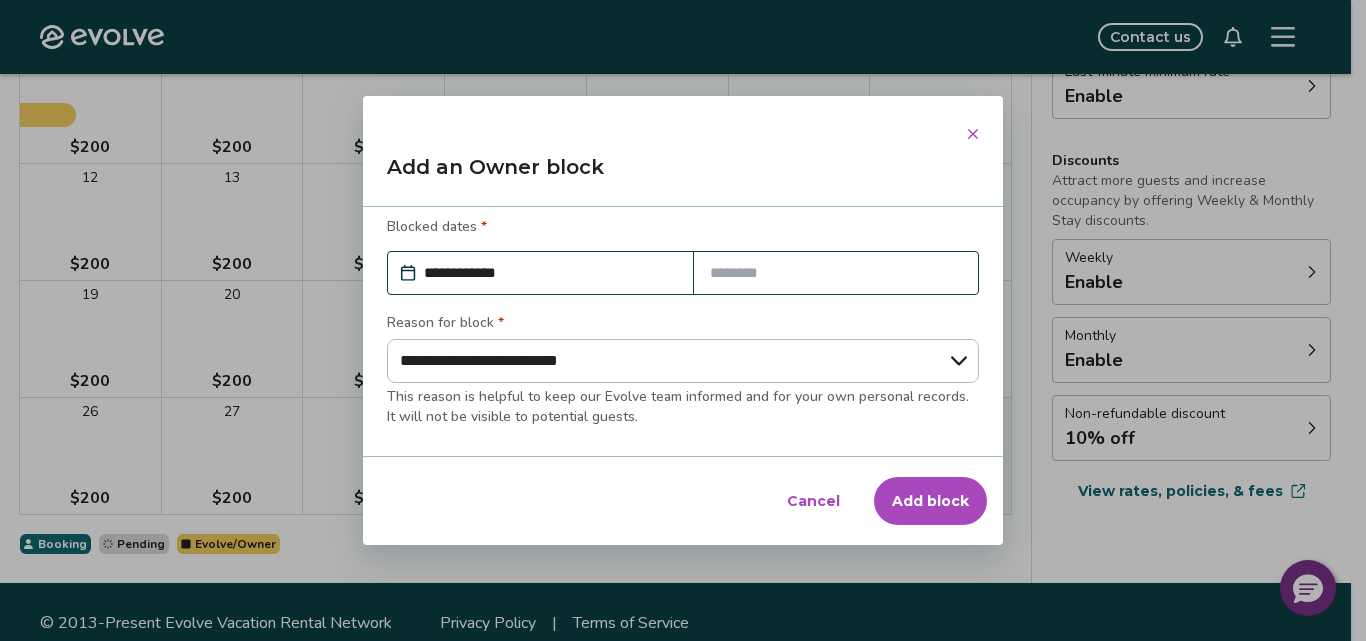 click on "**********" at bounding box center [550, 273] 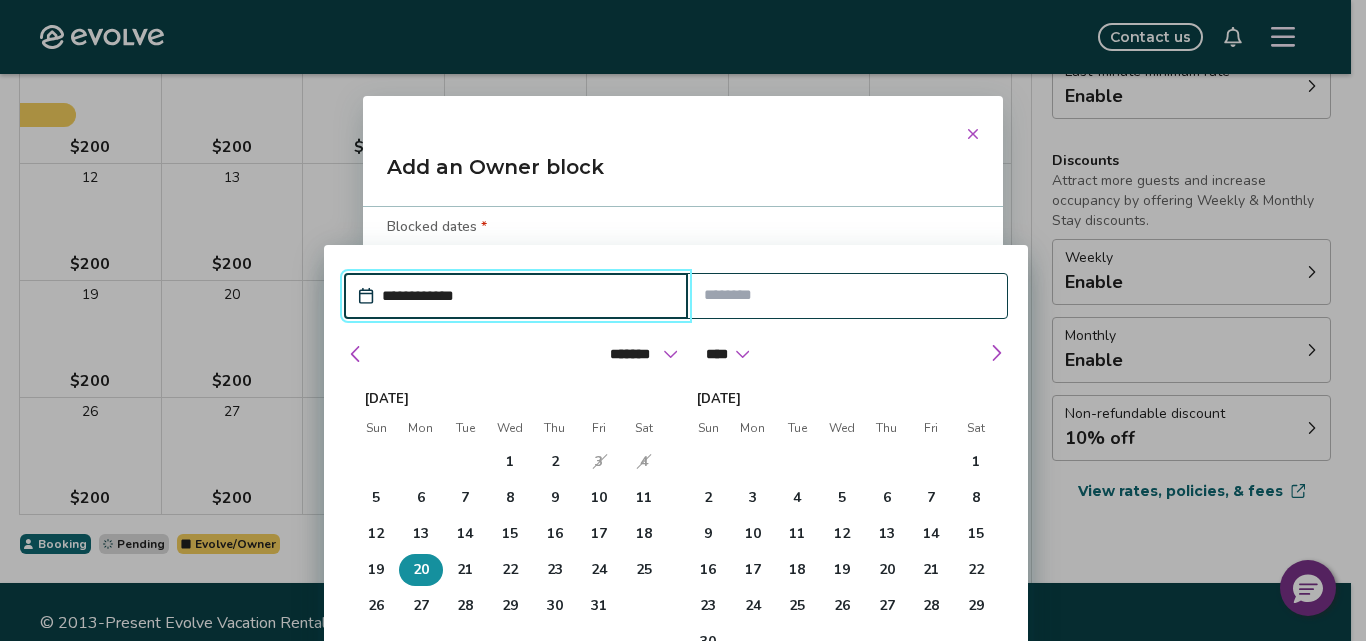 click on "20" at bounding box center (421, 570) 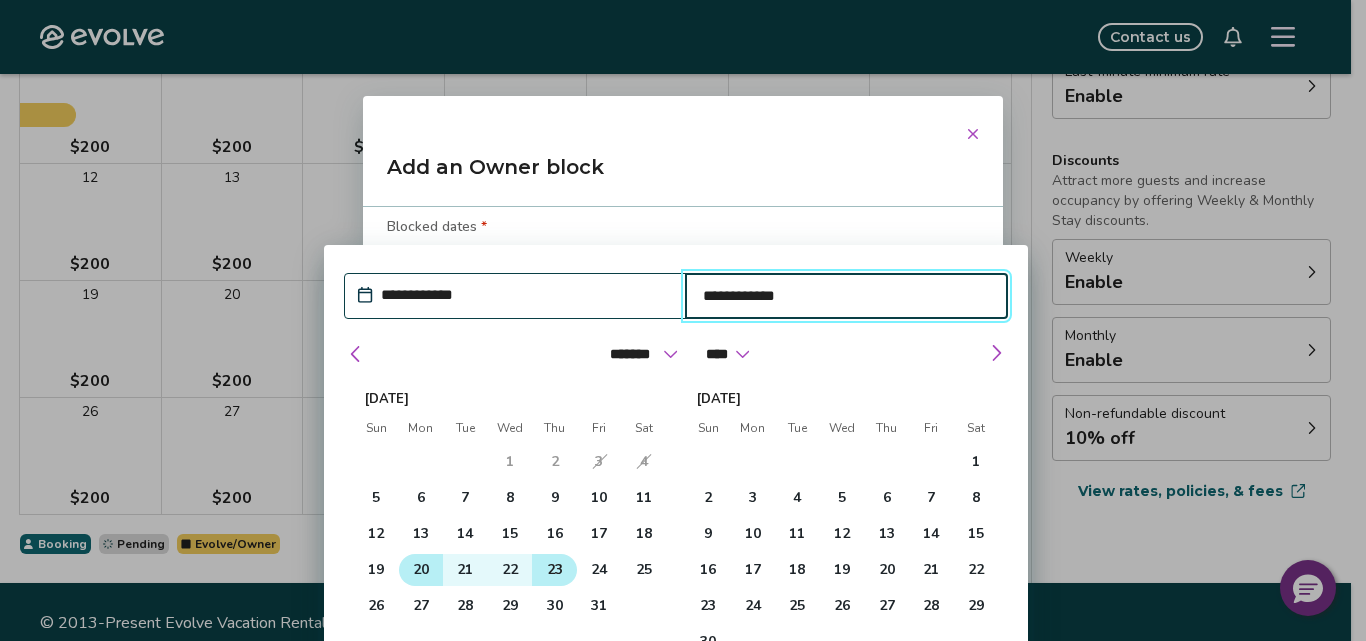 click on "23" at bounding box center [554, 570] 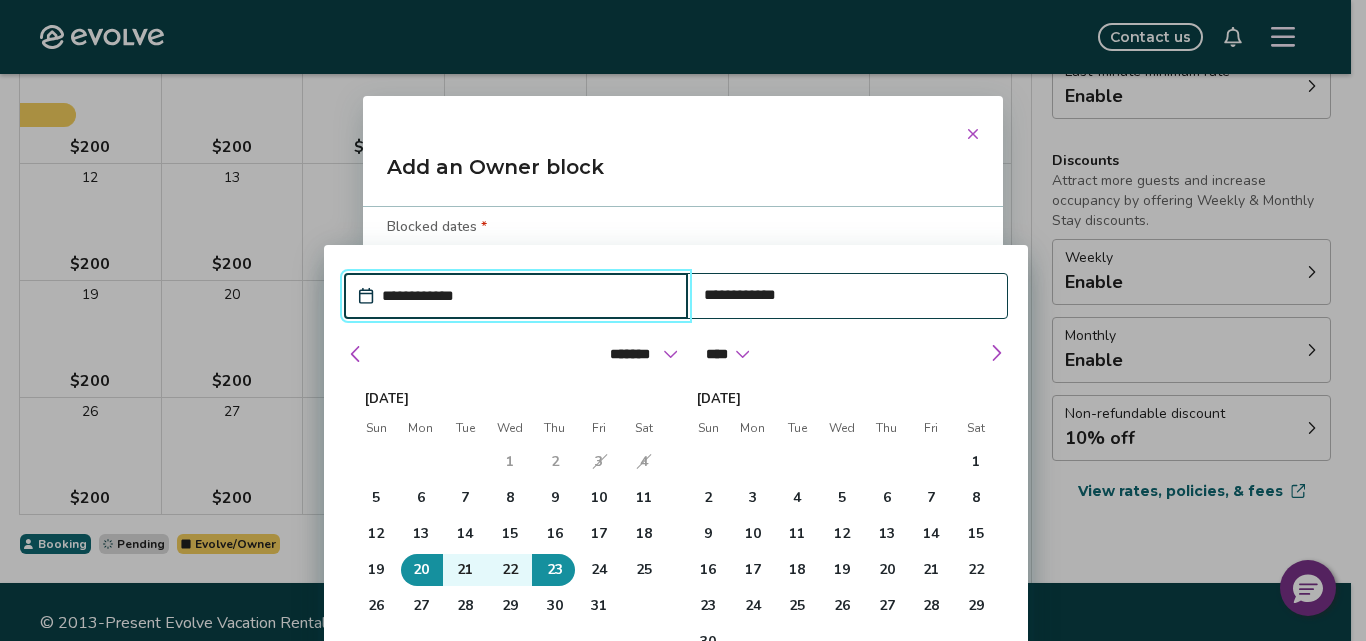 click on "23" at bounding box center (554, 570) 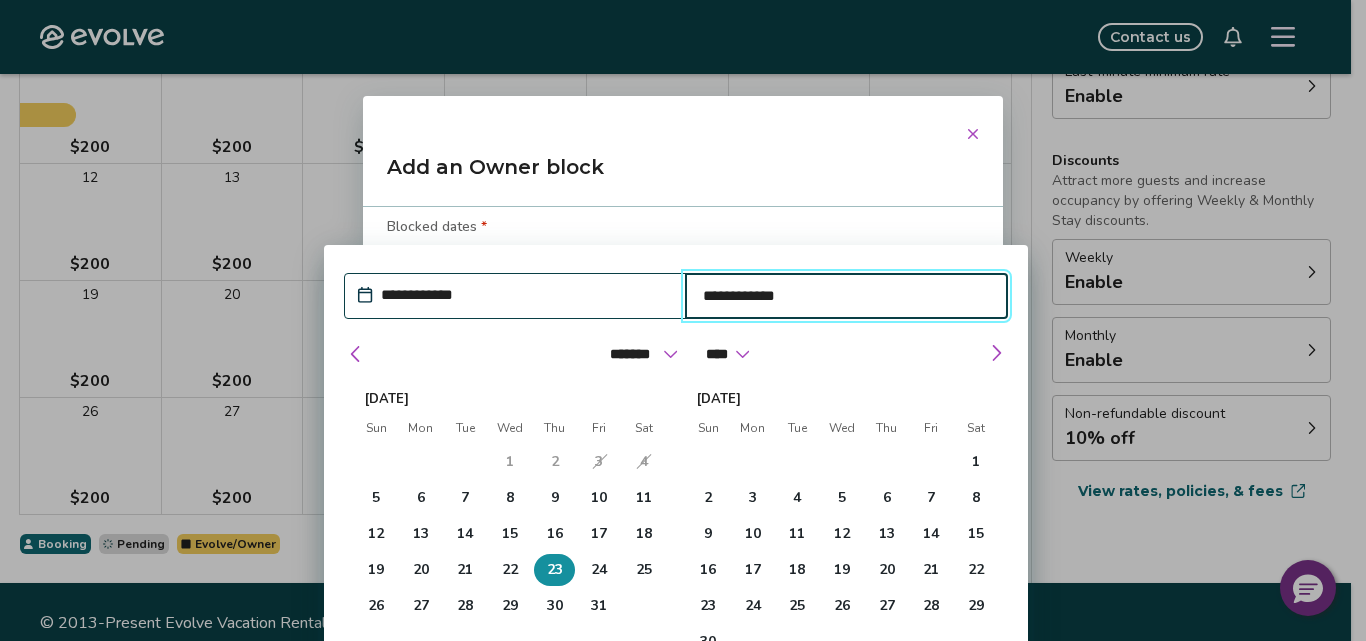 click on "**********" at bounding box center [525, 295] 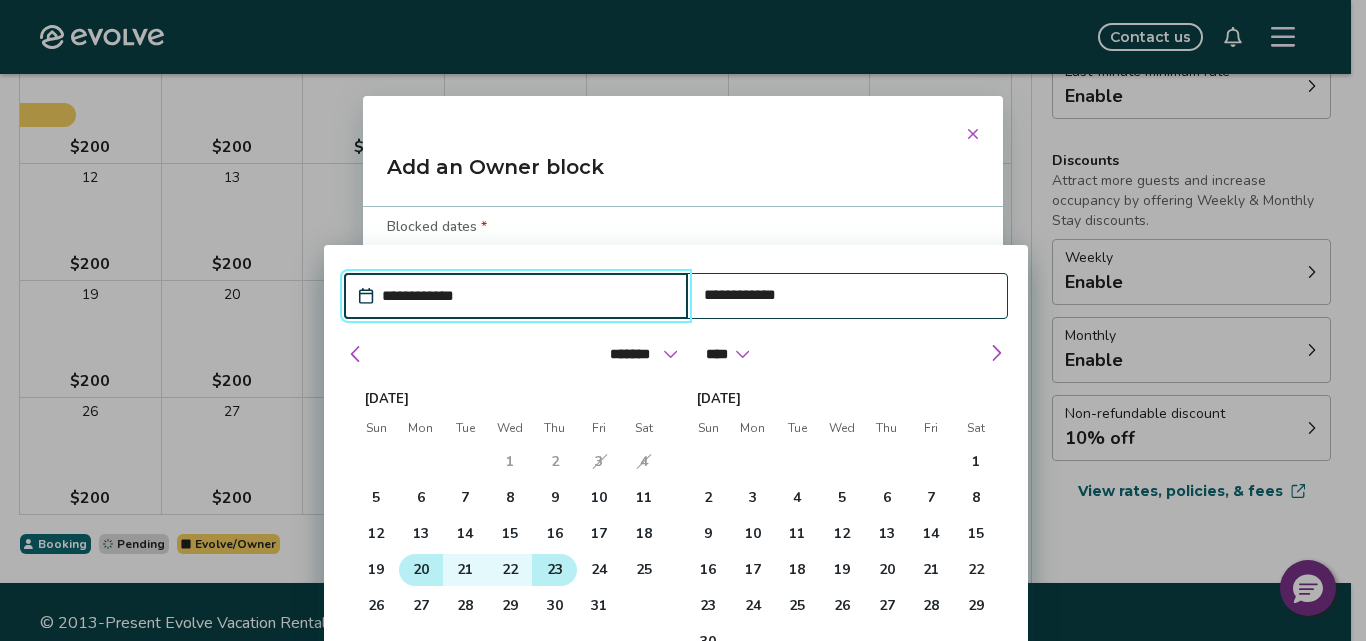click on "20" at bounding box center (421, 570) 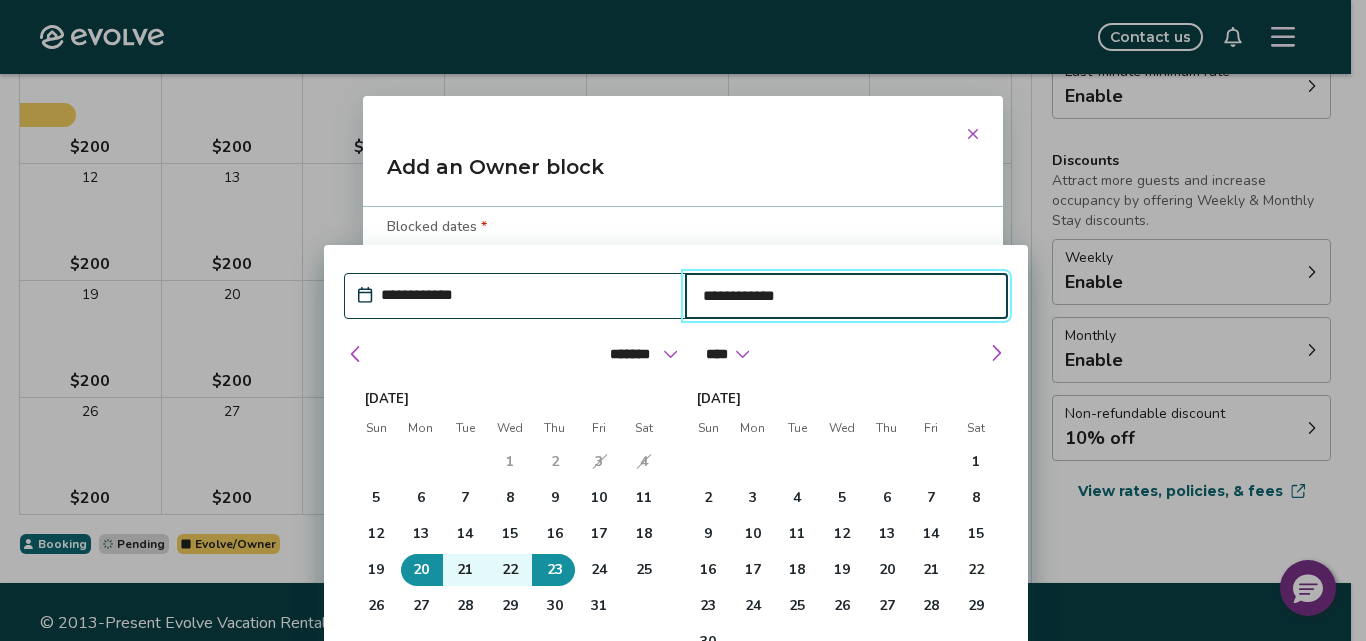 click on "Add an Owner block" at bounding box center [683, 175] 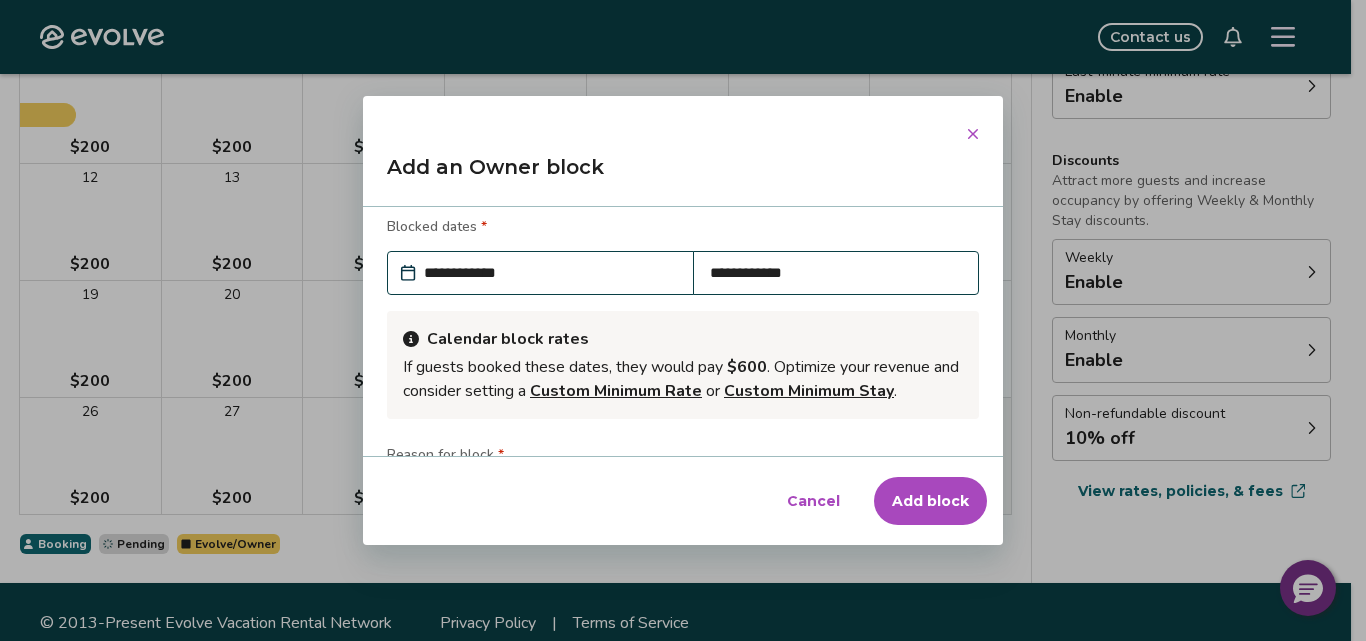 click on "Add block" at bounding box center (930, 501) 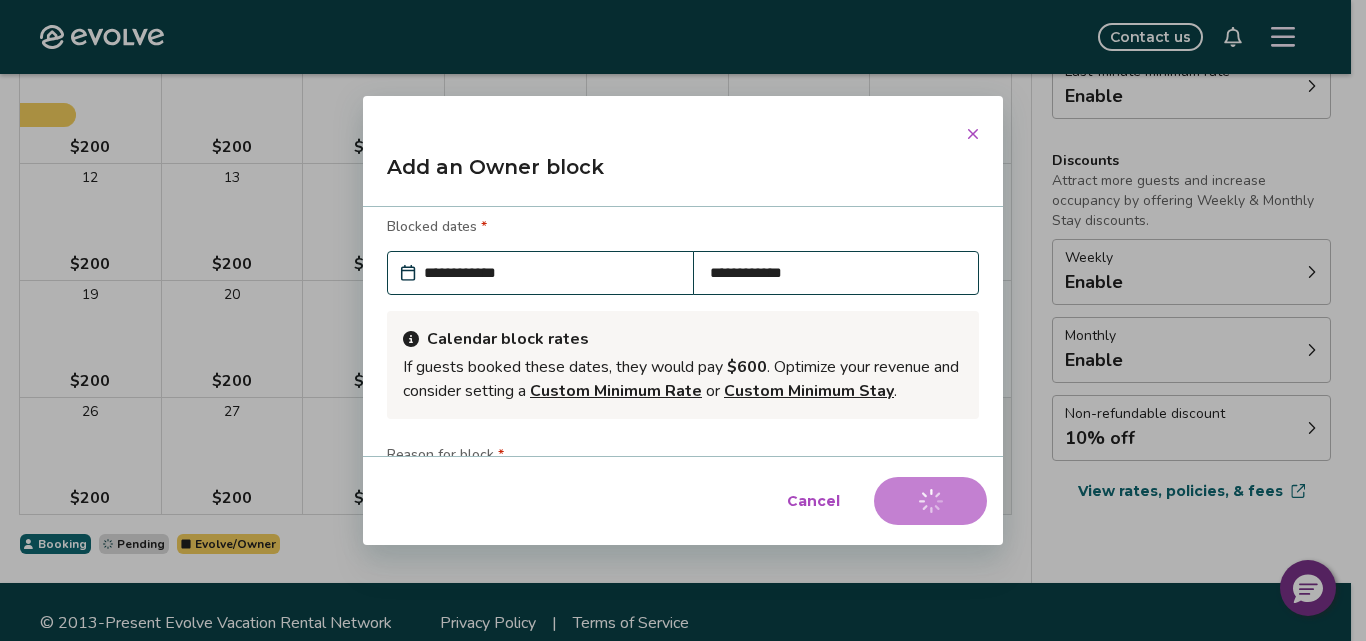type on "*" 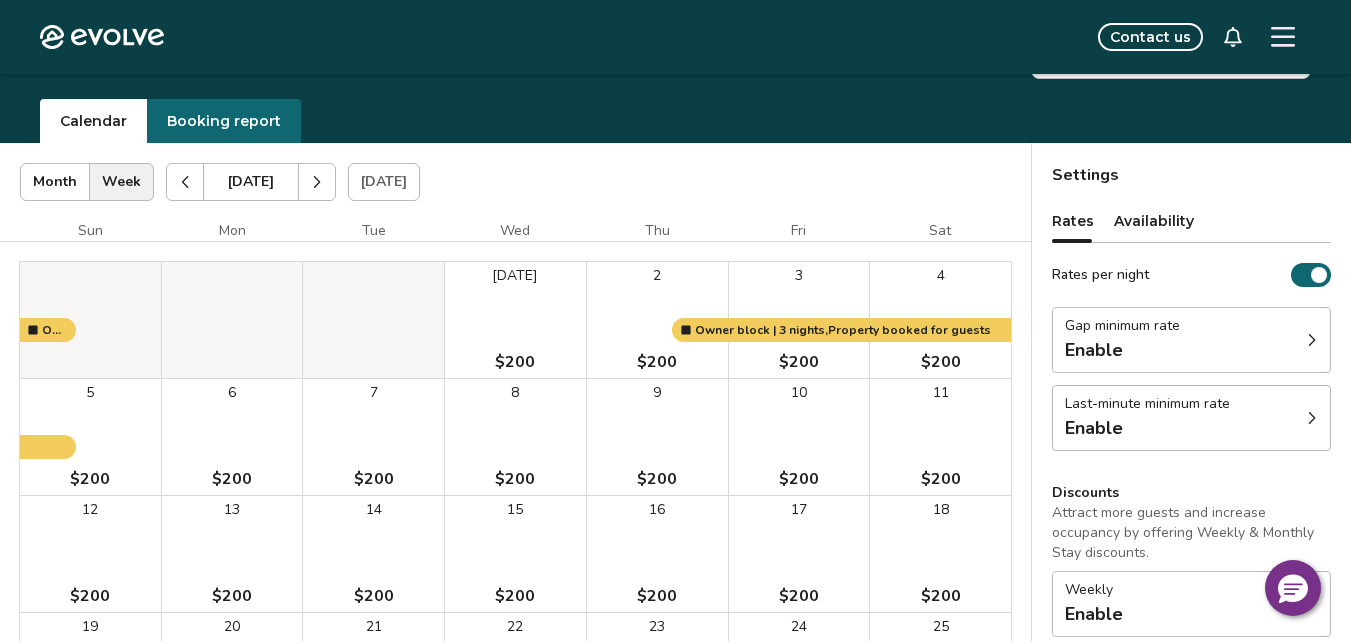 scroll, scrollTop: 0, scrollLeft: 0, axis: both 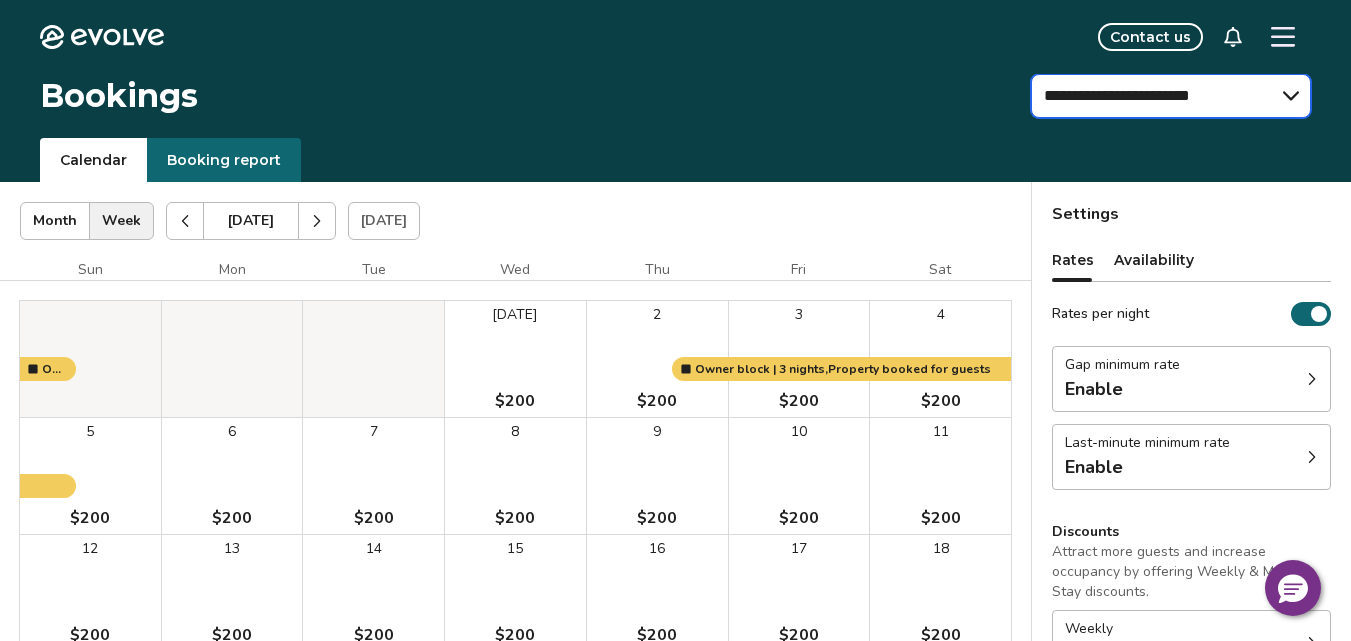 click on "**********" at bounding box center (1171, 96) 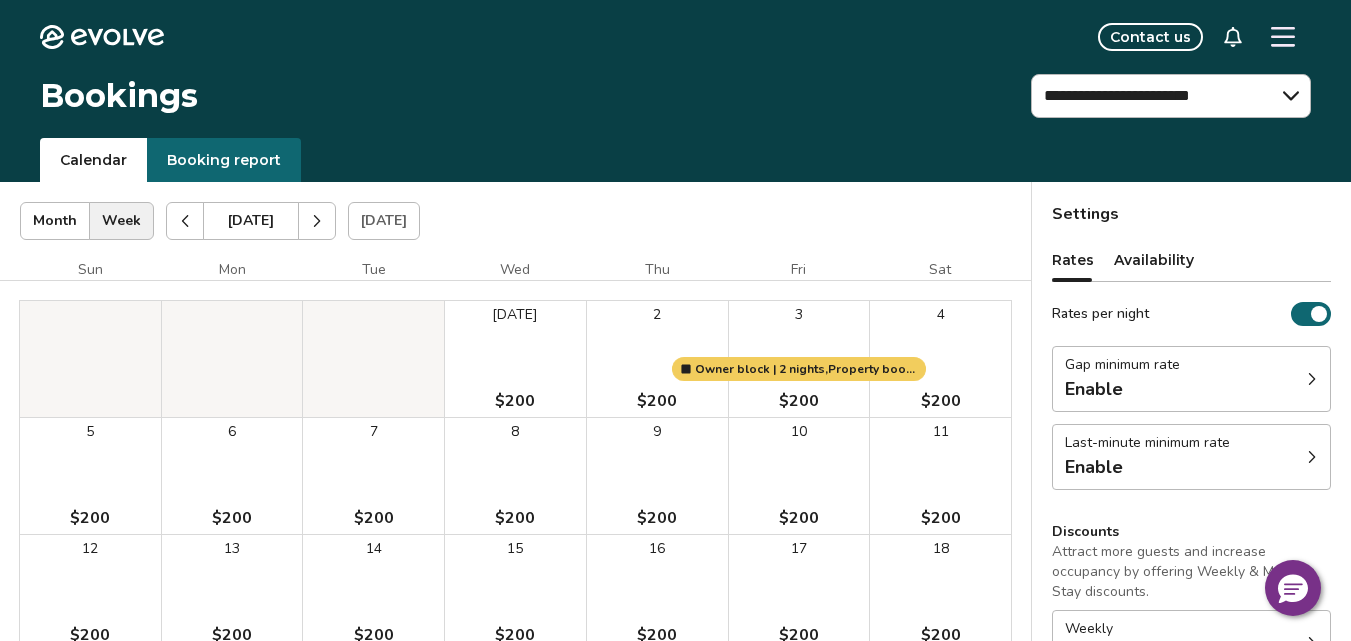 click at bounding box center [185, 221] 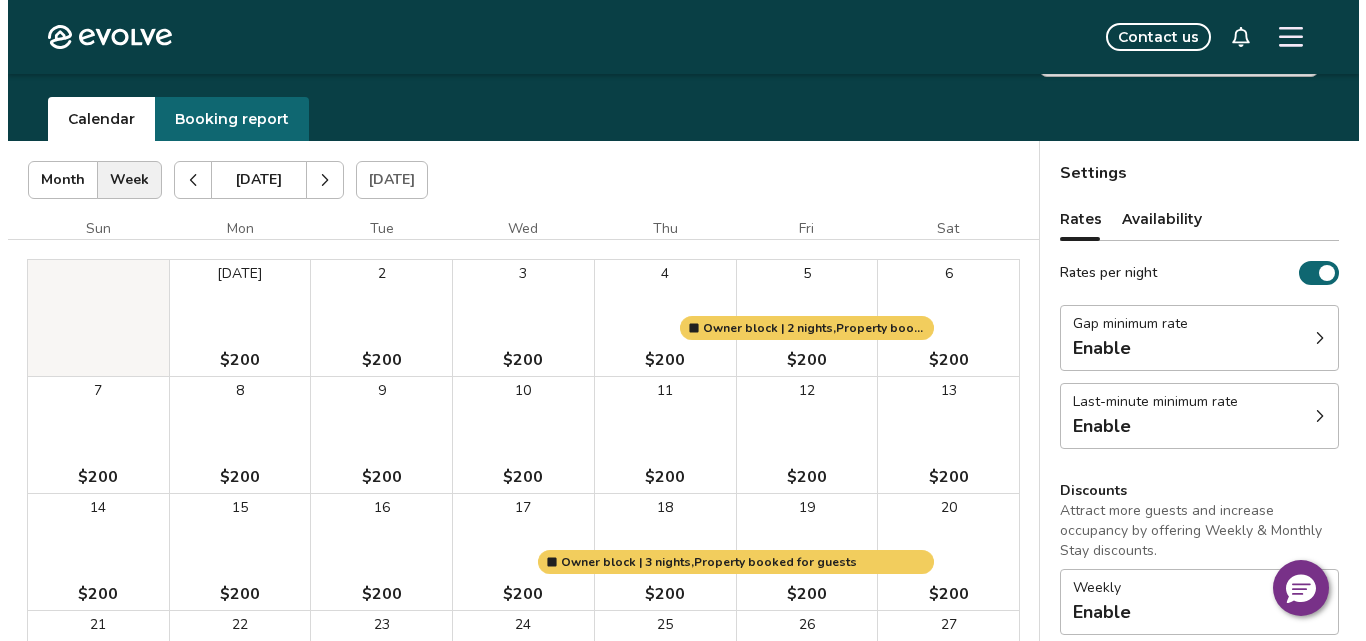 scroll, scrollTop: 0, scrollLeft: 0, axis: both 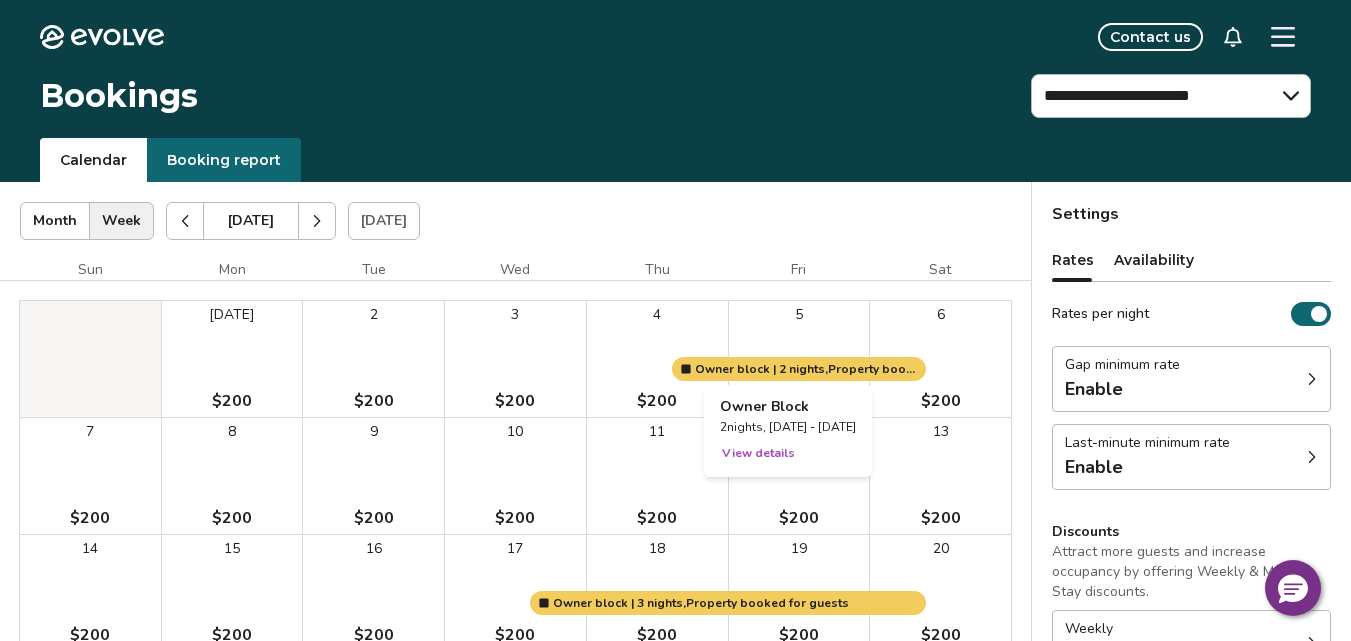 click at bounding box center (799, 359) 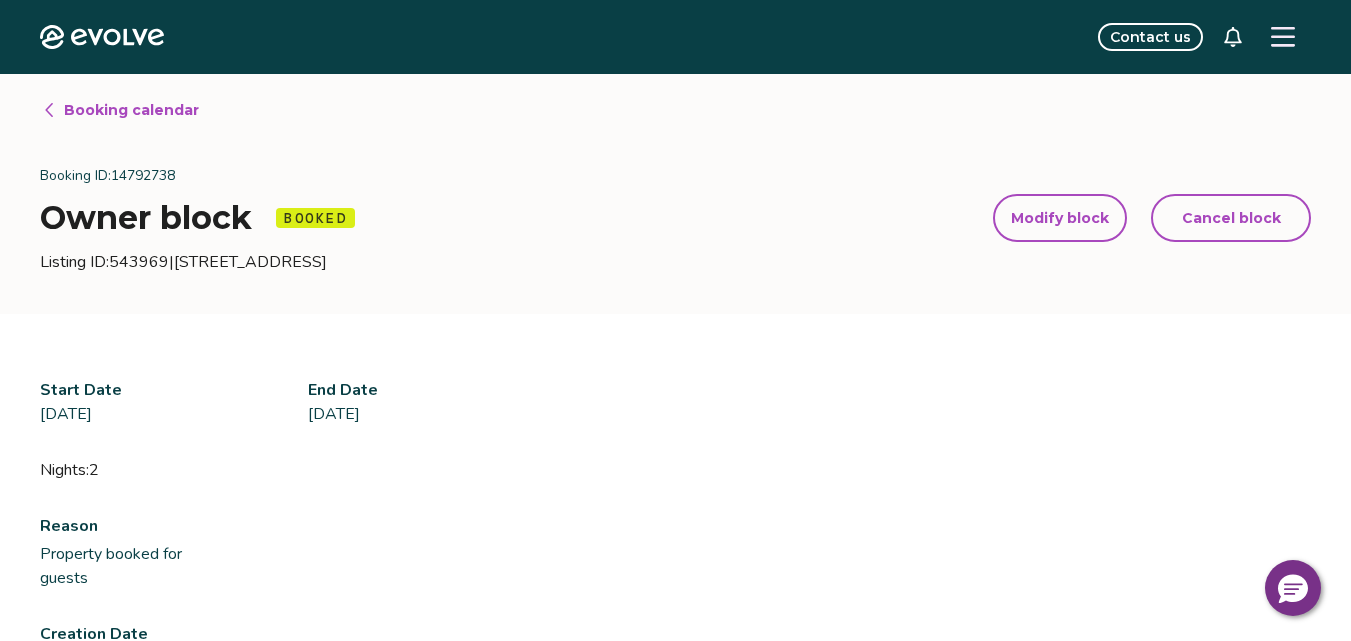 click on "Modify block" at bounding box center (1060, 218) 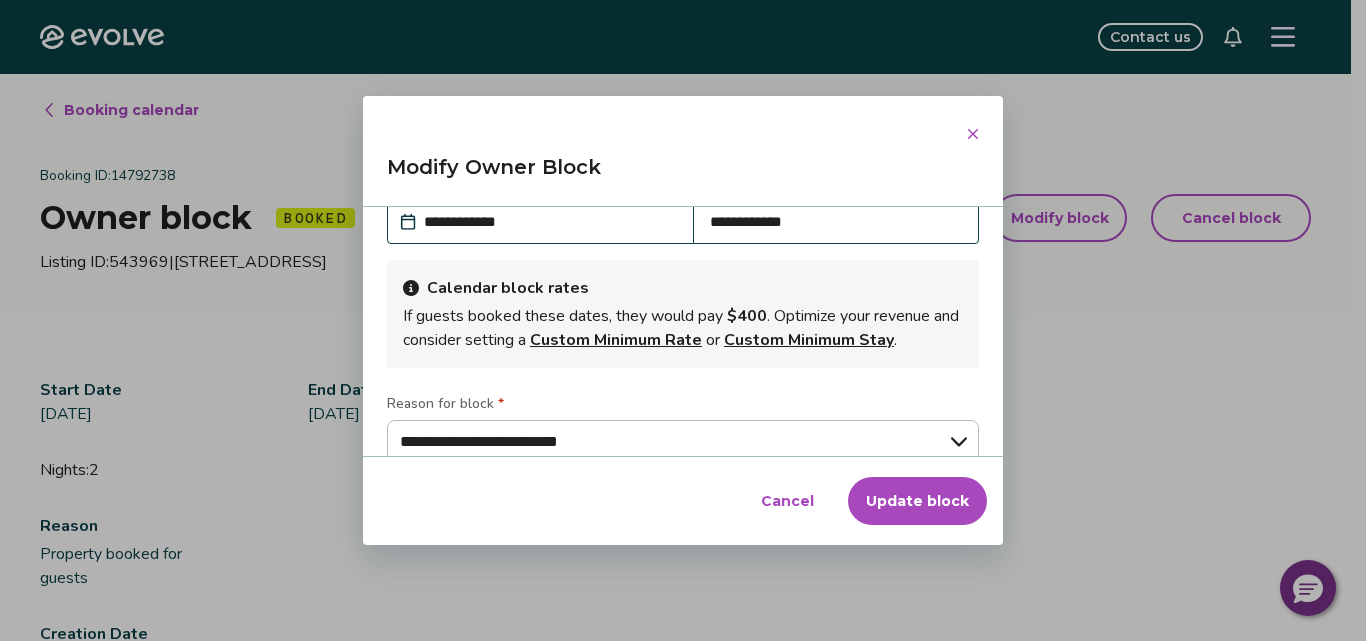 scroll, scrollTop: 142, scrollLeft: 0, axis: vertical 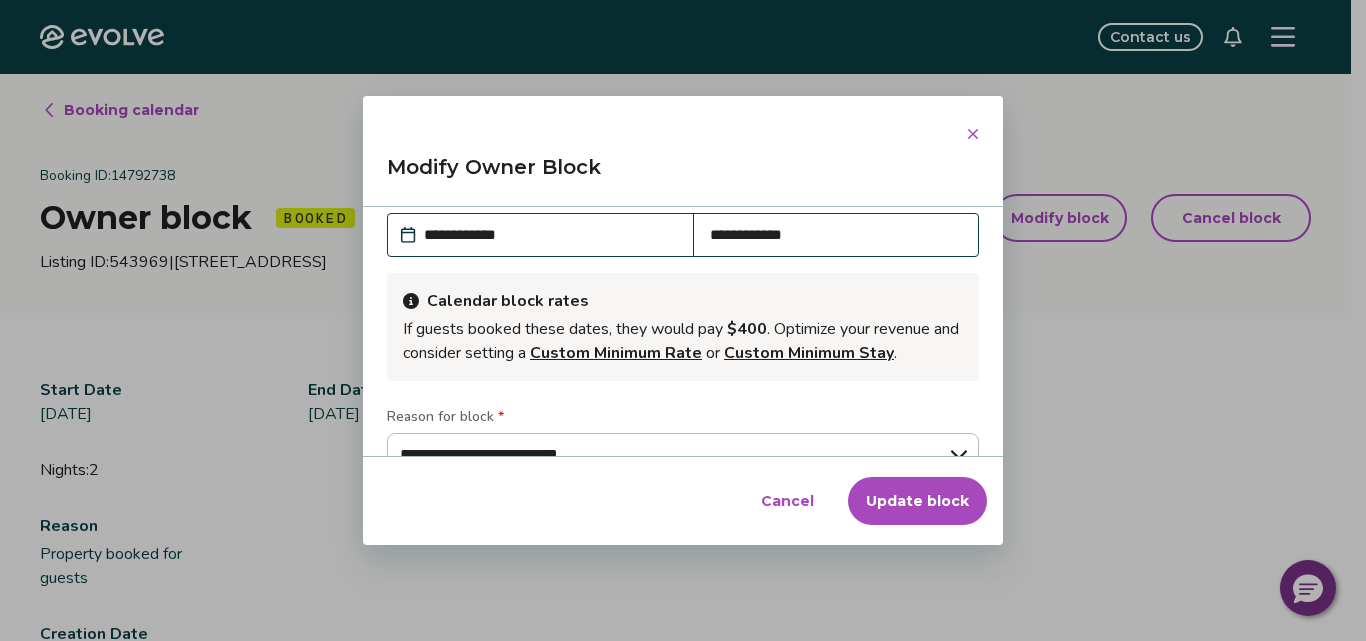 click on "**********" at bounding box center [550, 235] 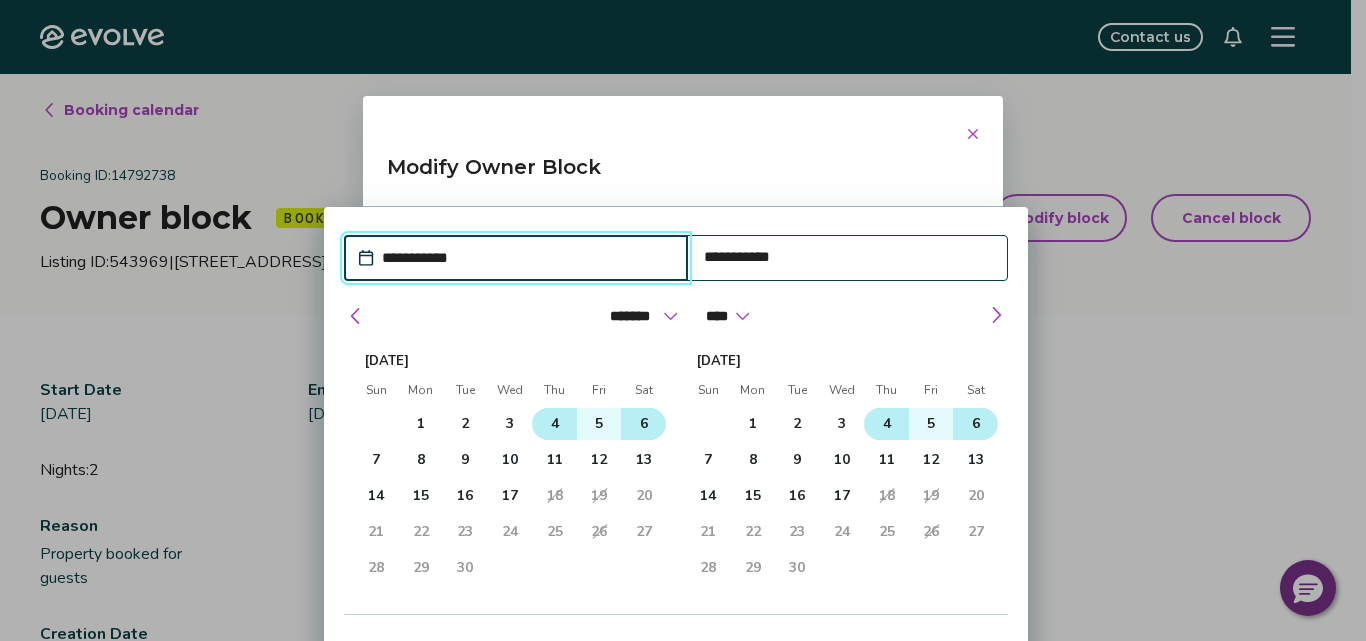 click on "4" at bounding box center (555, 424) 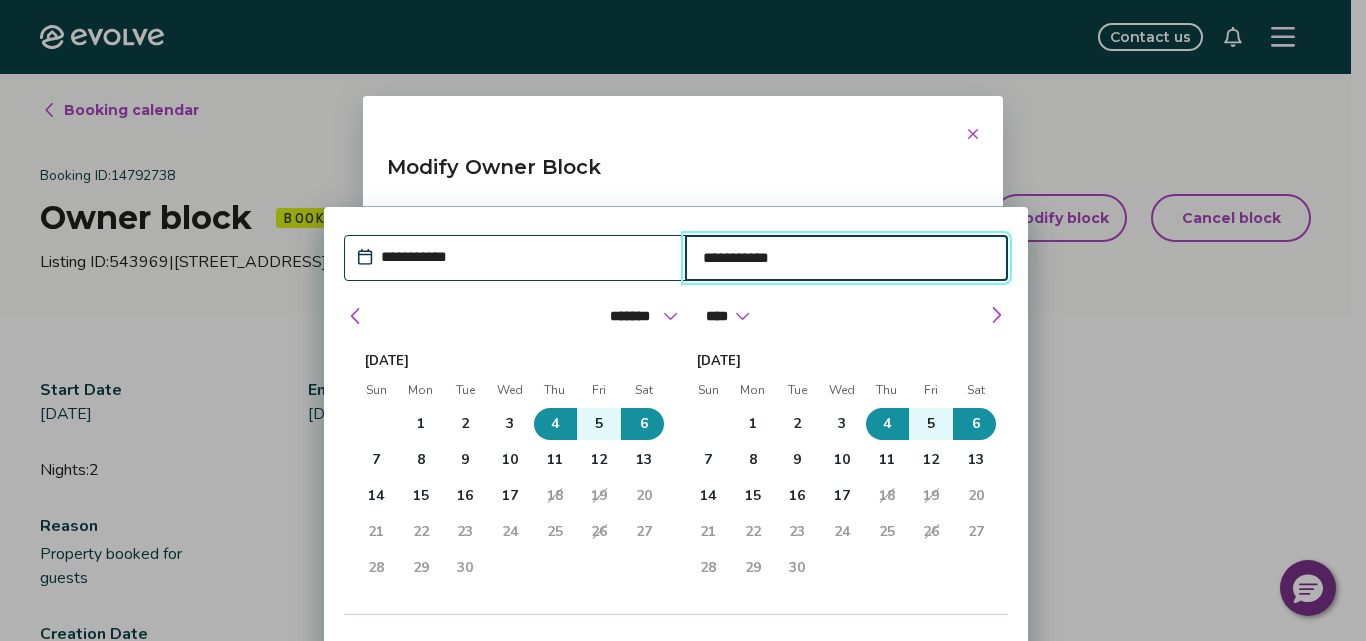 type on "*" 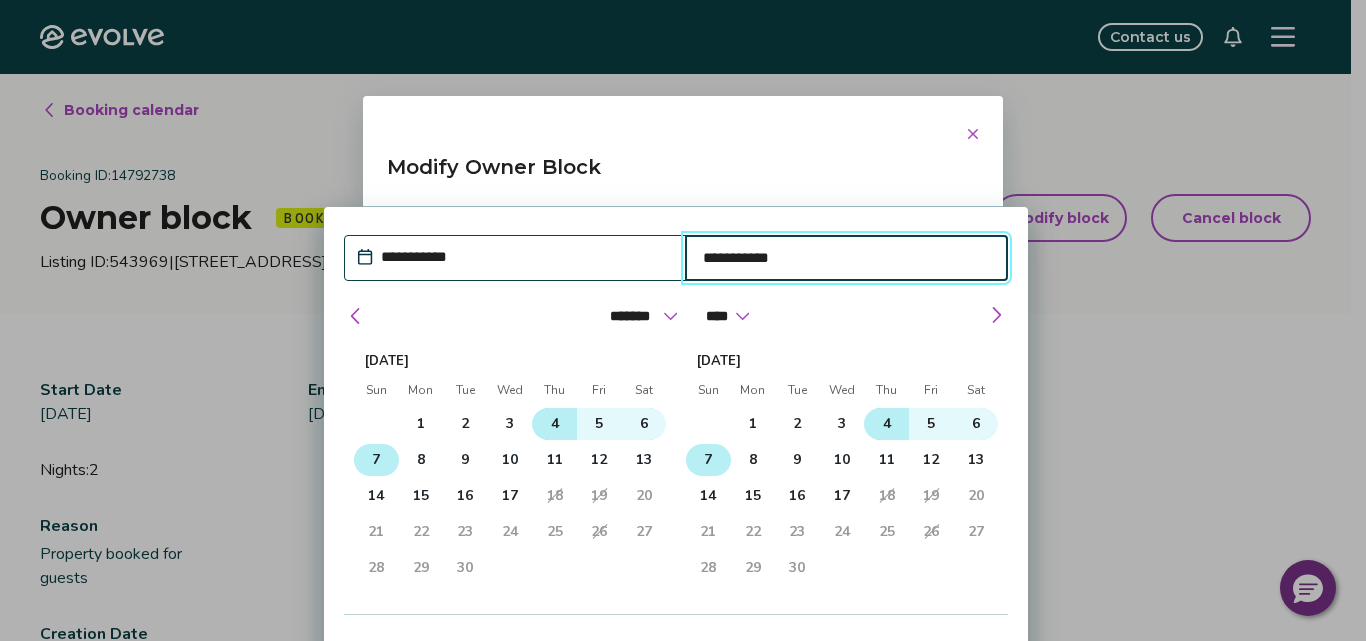 click on "7" at bounding box center [376, 460] 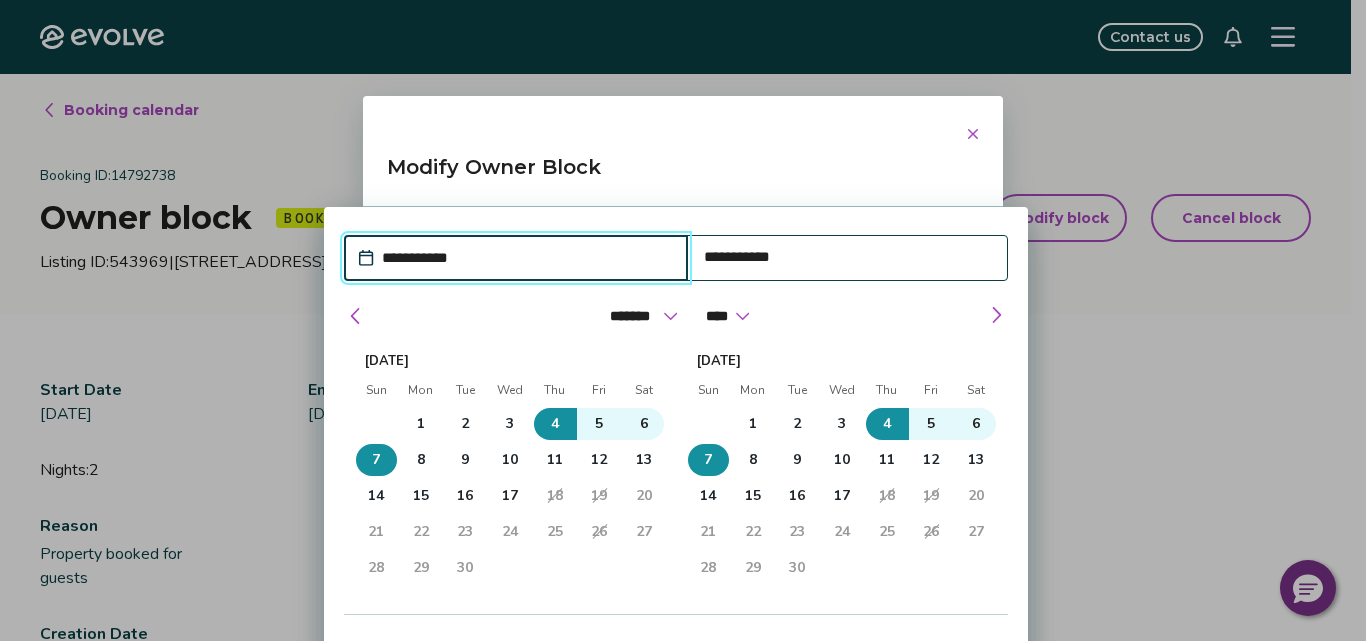 type on "*" 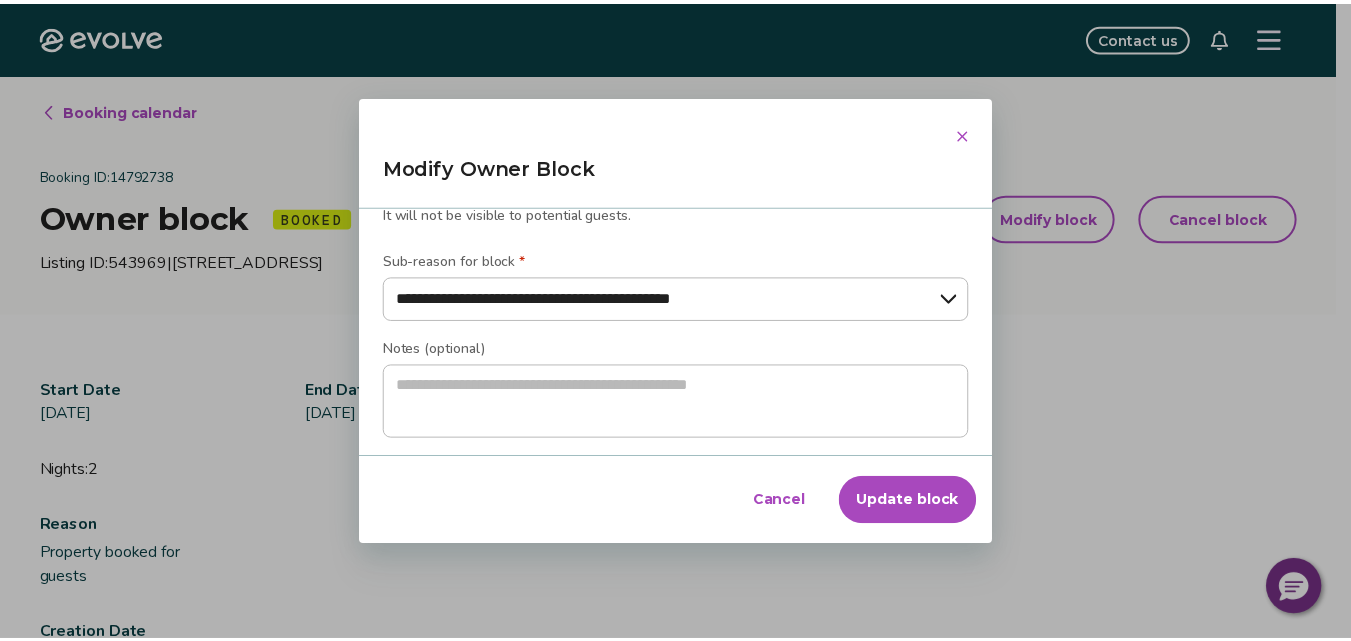 scroll, scrollTop: 445, scrollLeft: 0, axis: vertical 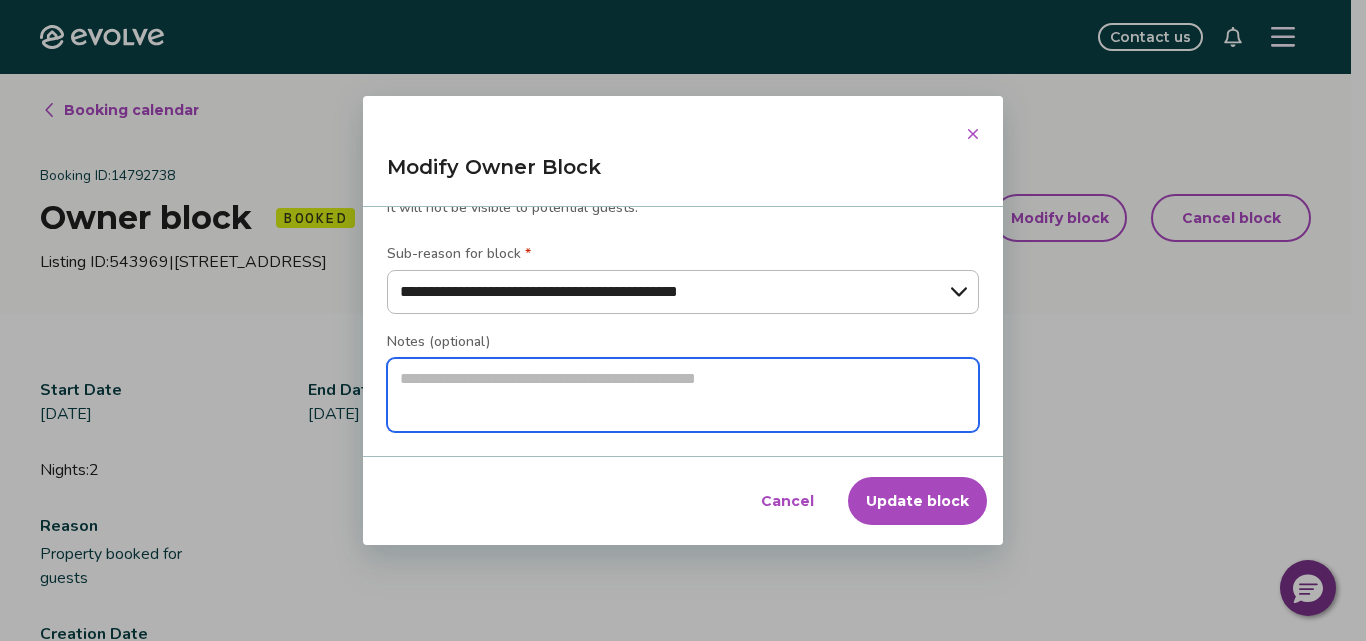 click at bounding box center [683, 395] 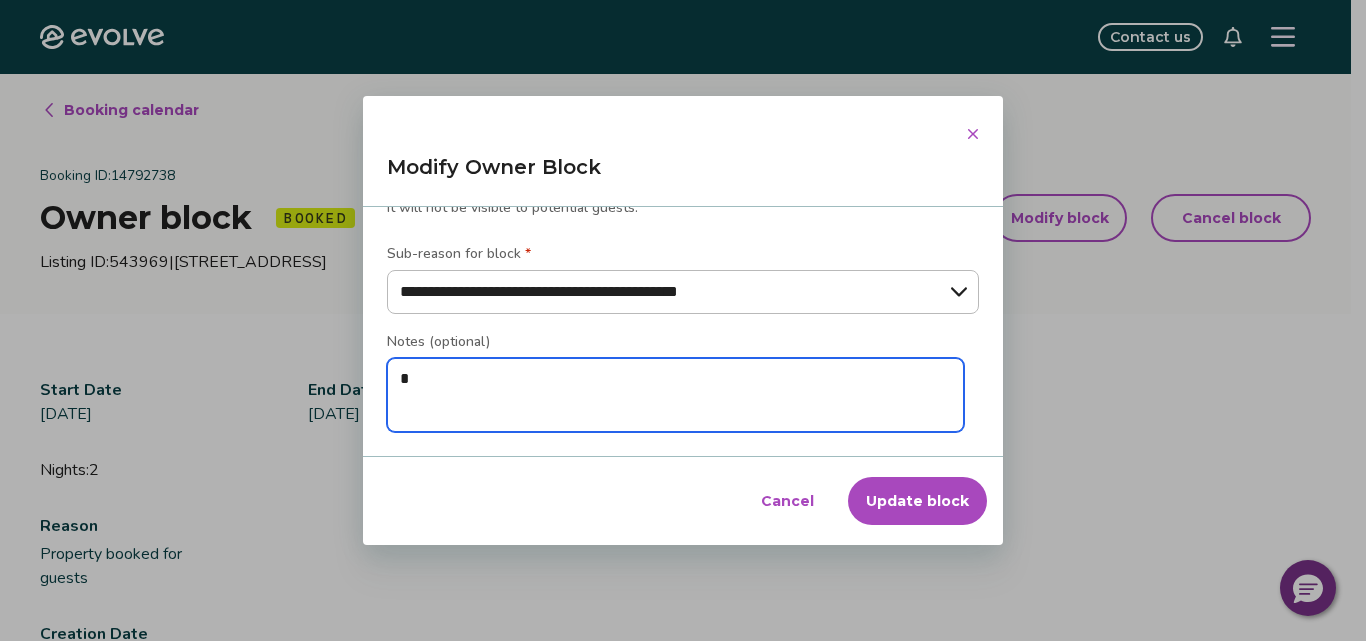 click on "*" at bounding box center (675, 395) 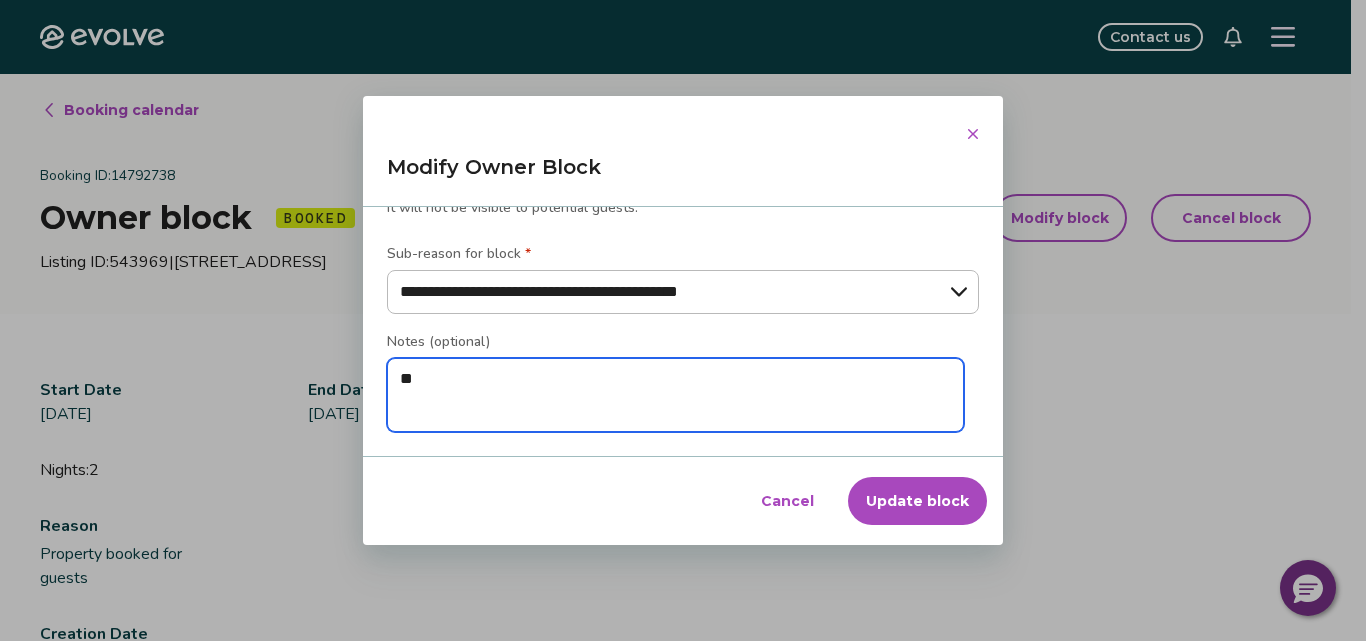 type on "***" 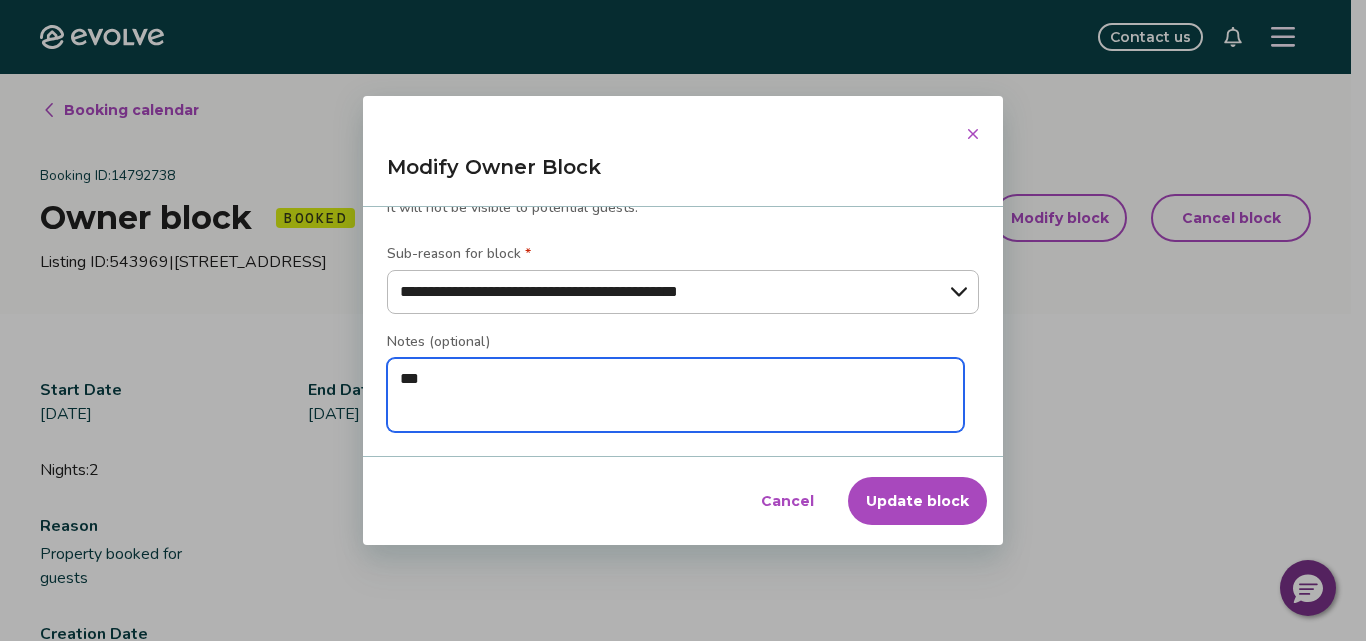 type on "****" 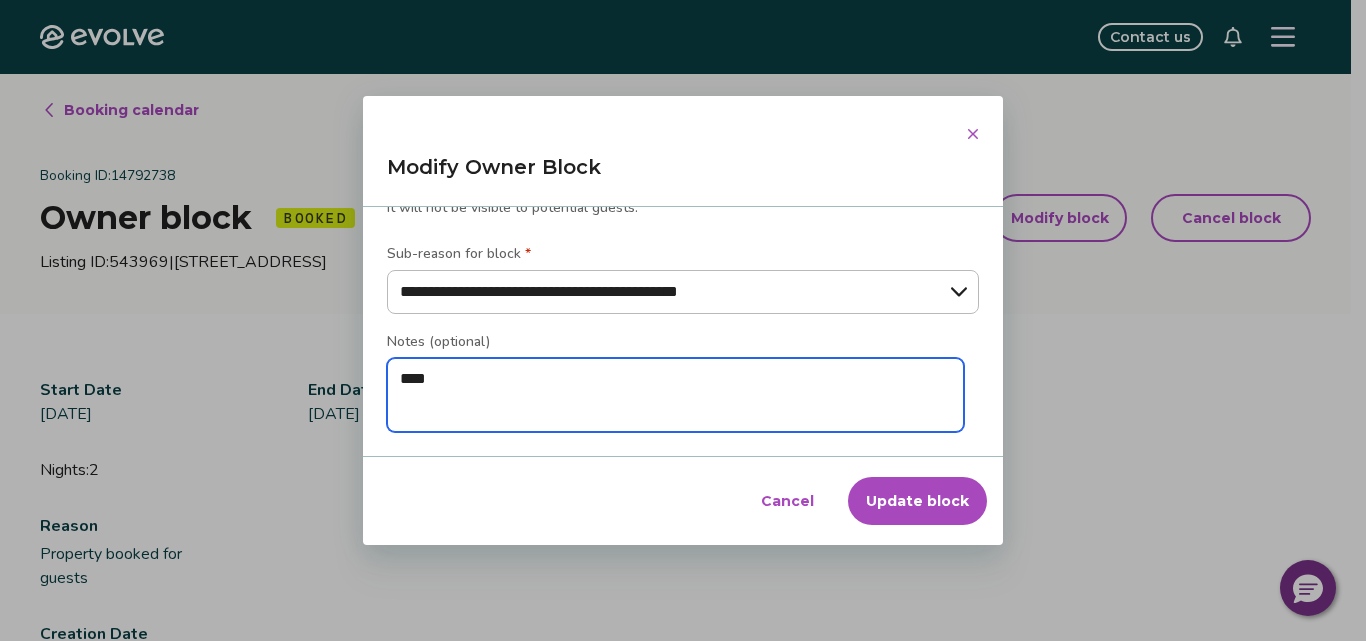 type on "*" 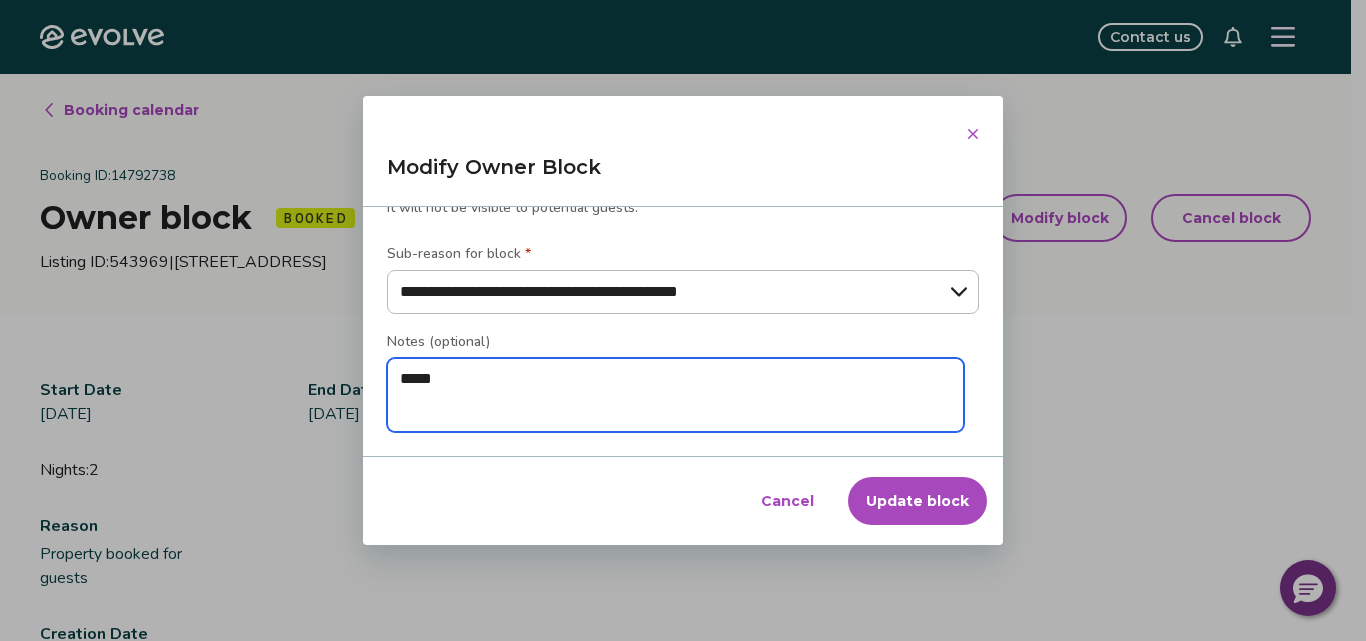 type on "******" 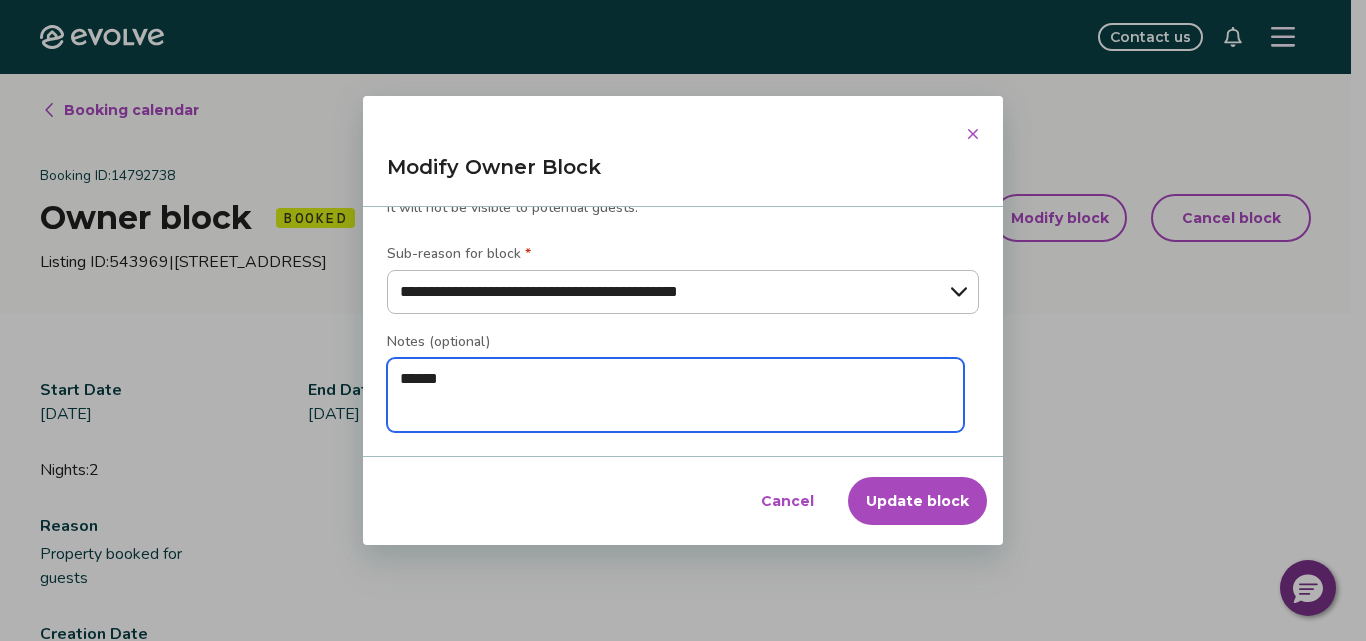 type on "*" 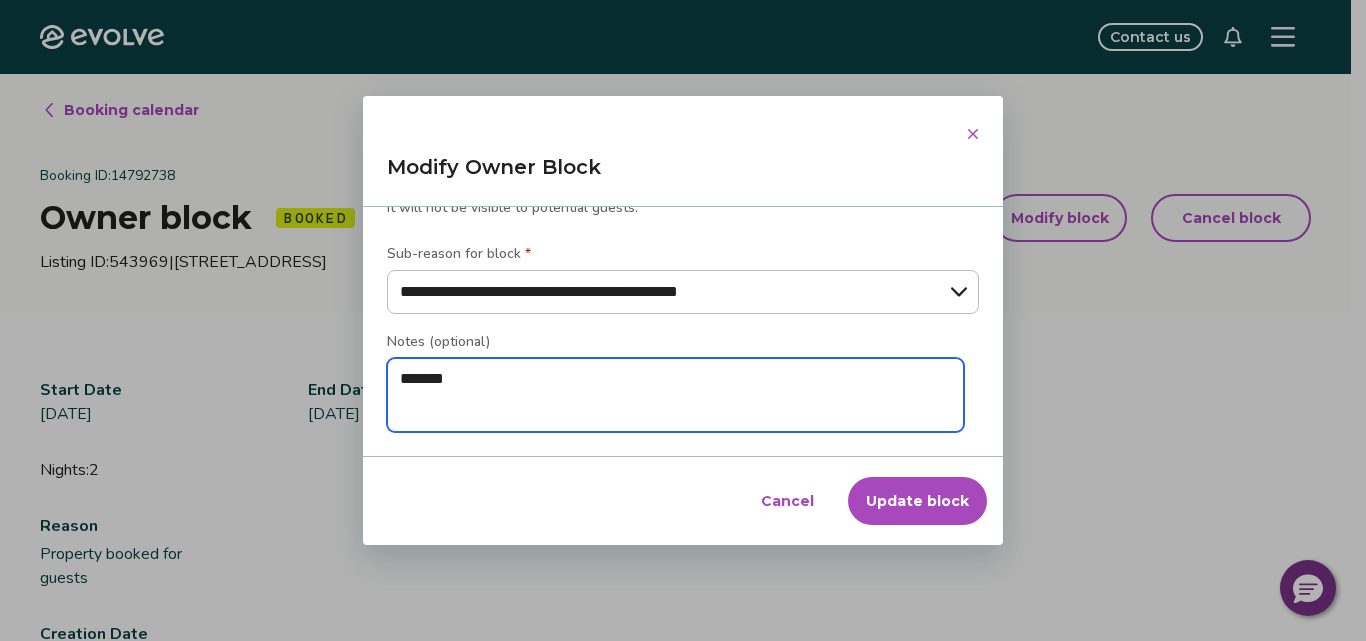 type on "********" 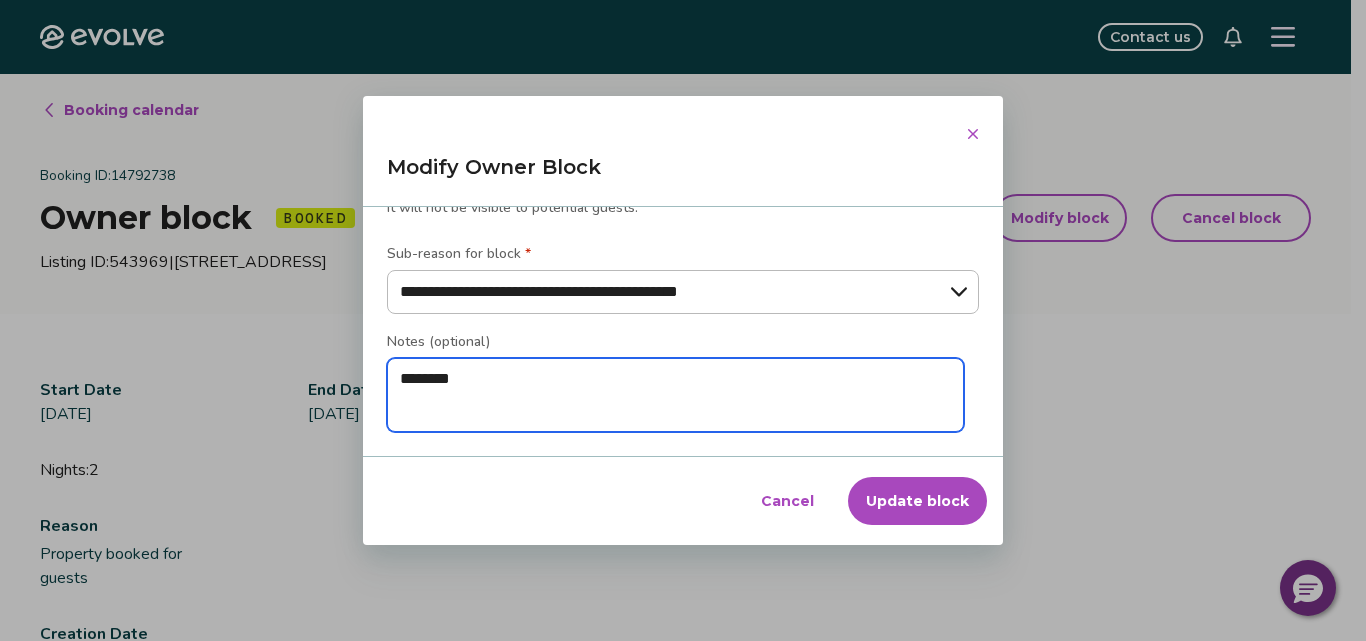type on "*" 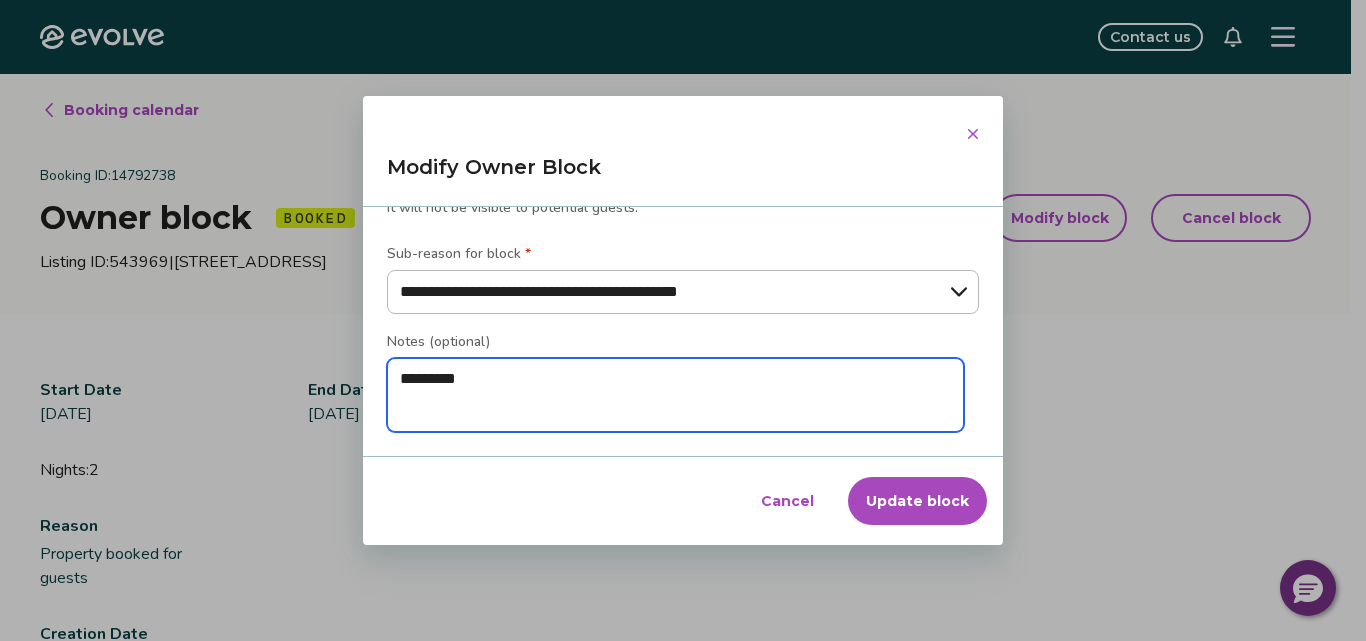 type on "*" 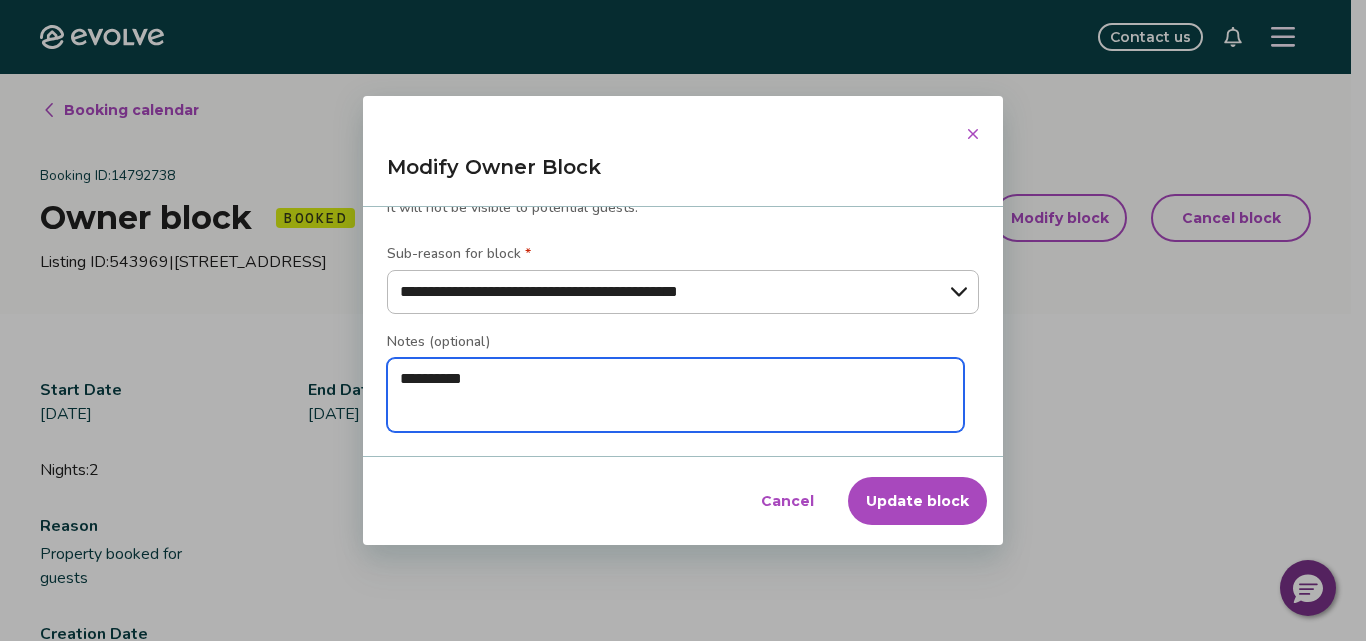 type on "**********" 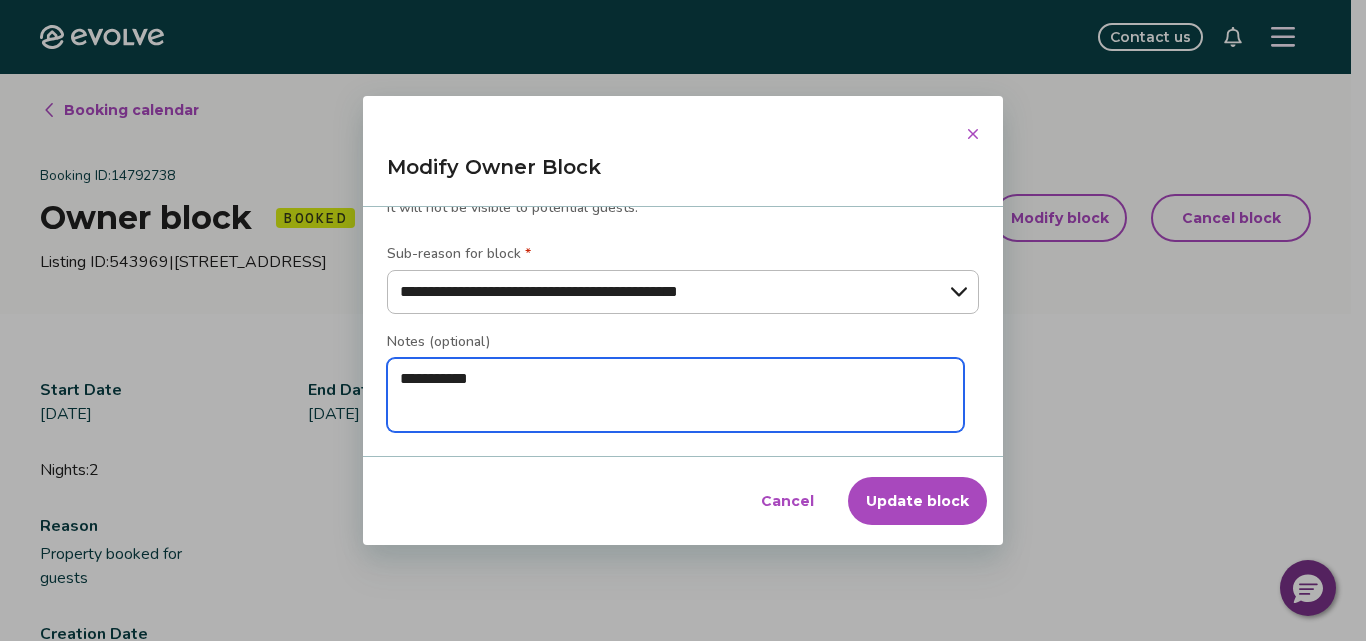 type on "**********" 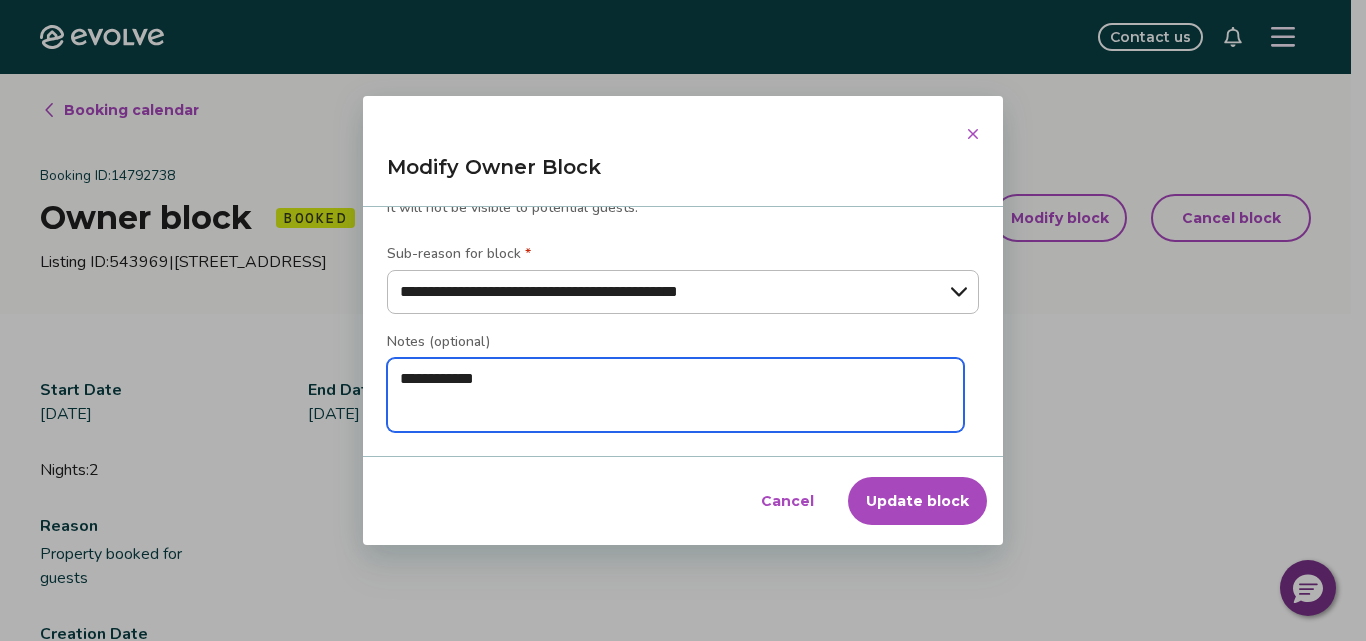 type on "**********" 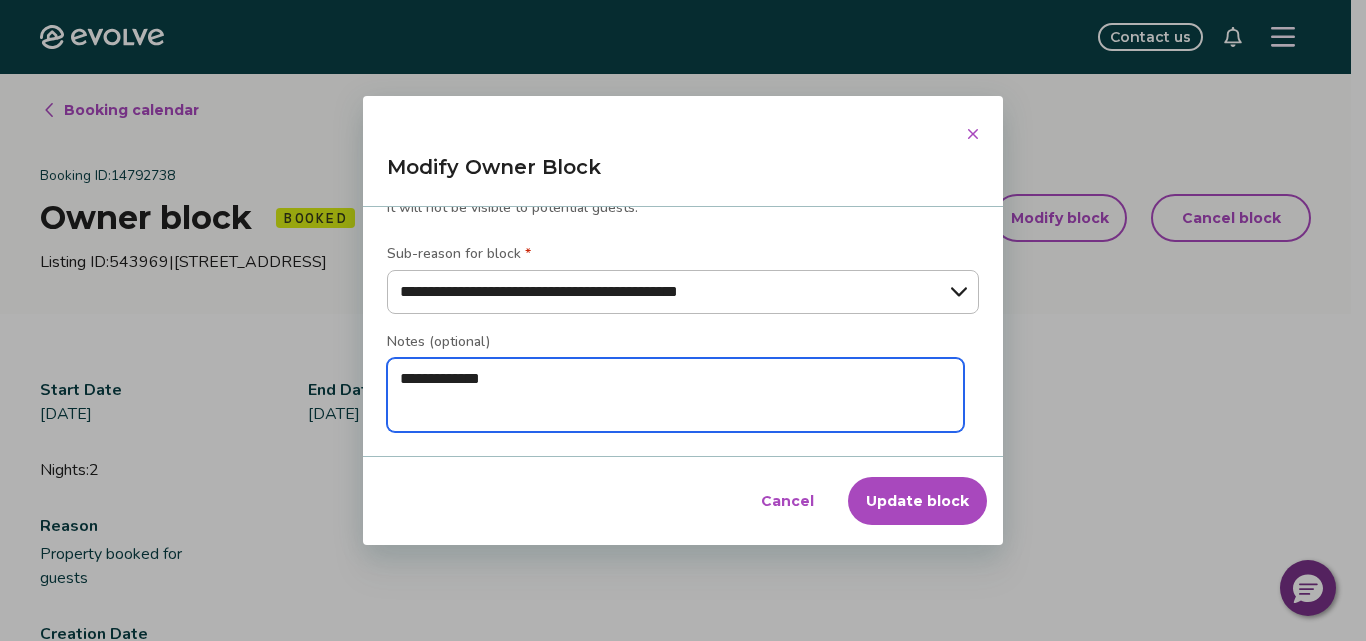 type on "**********" 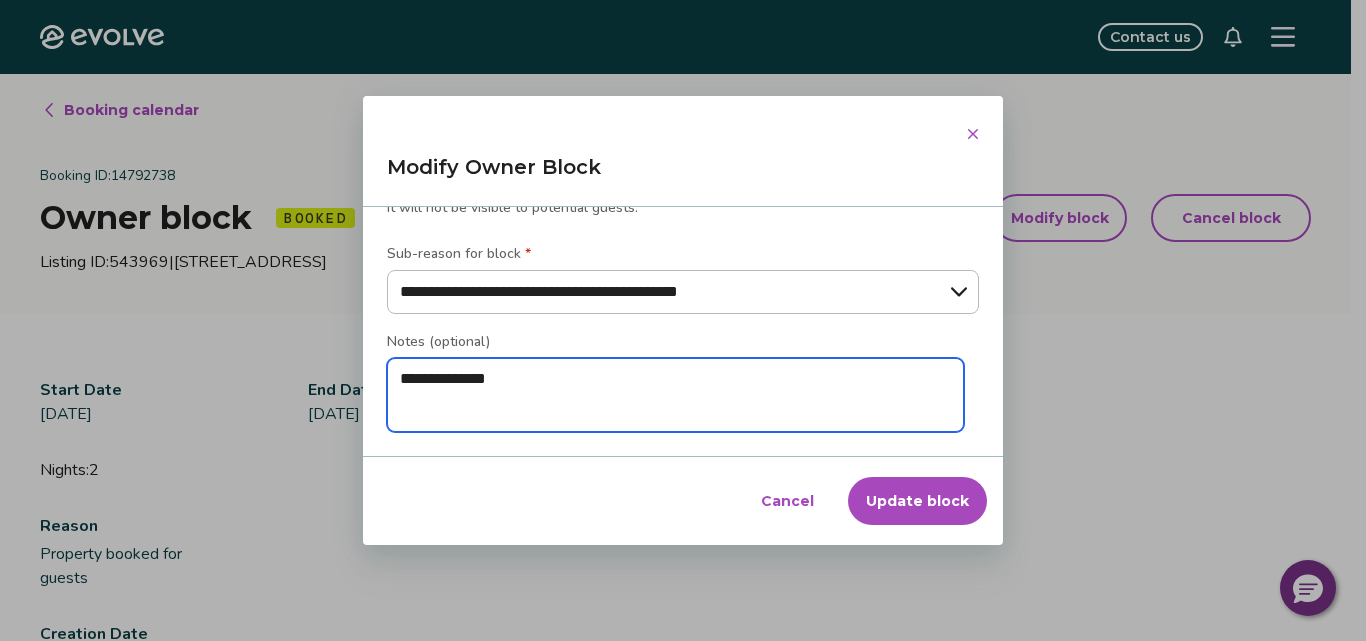 type on "**********" 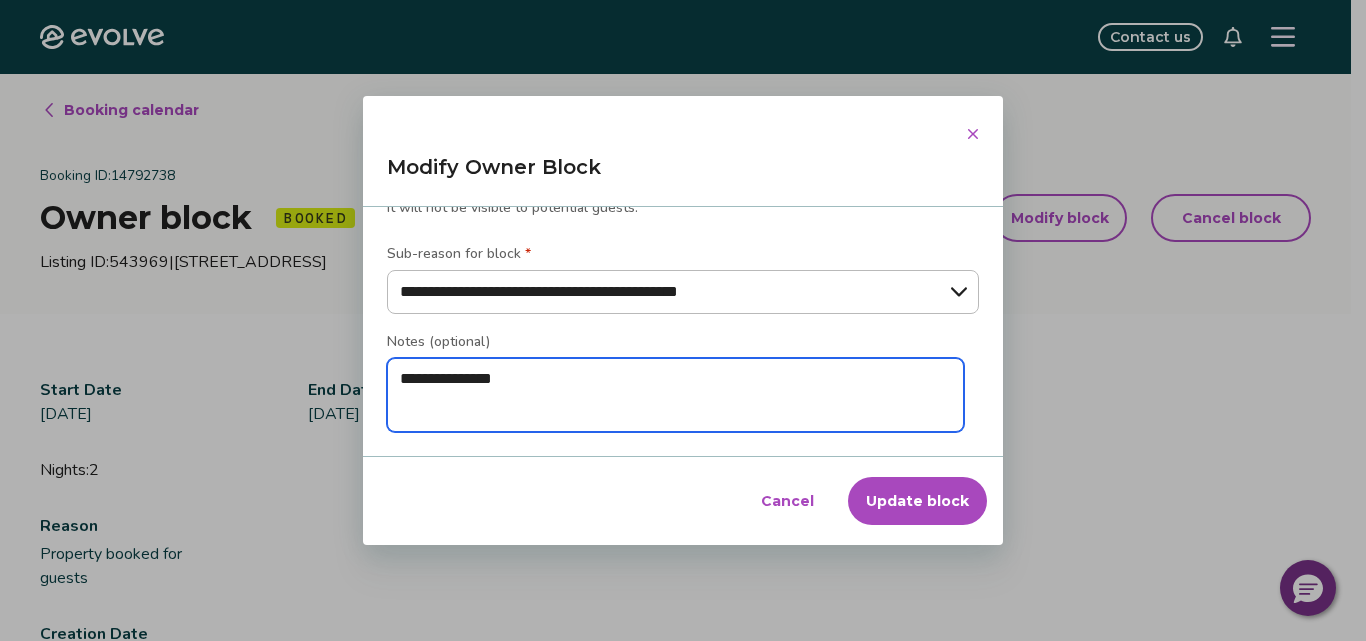 type on "**********" 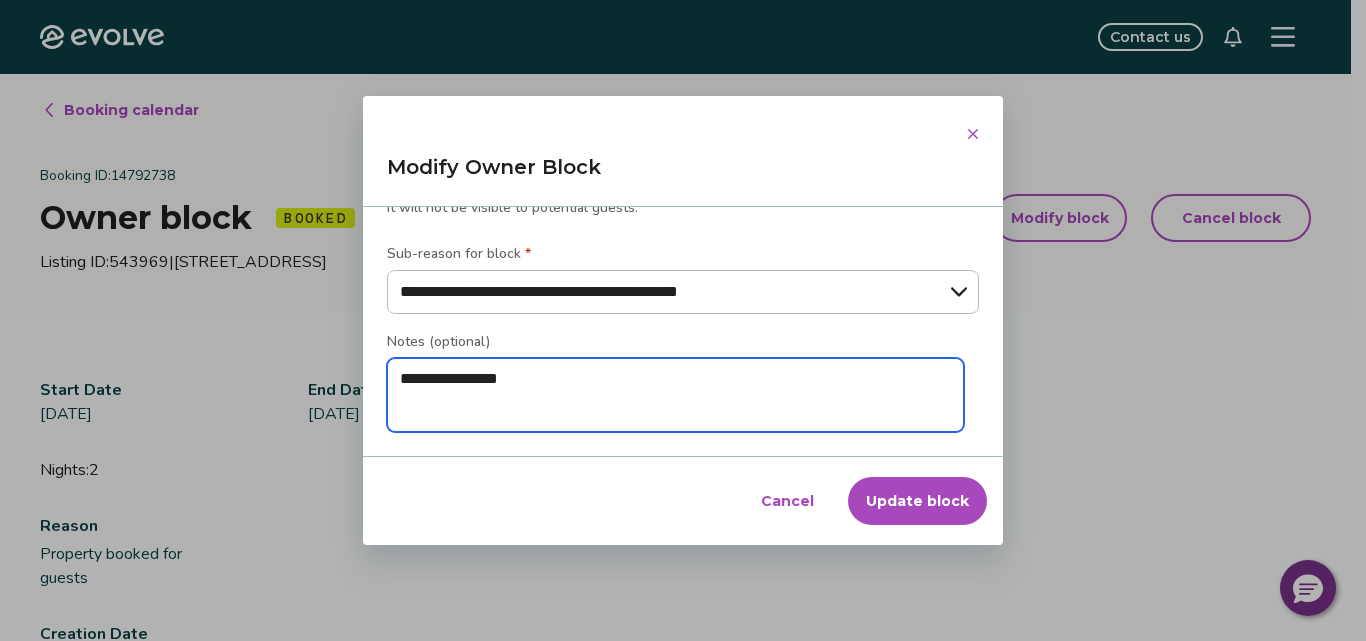 type on "**********" 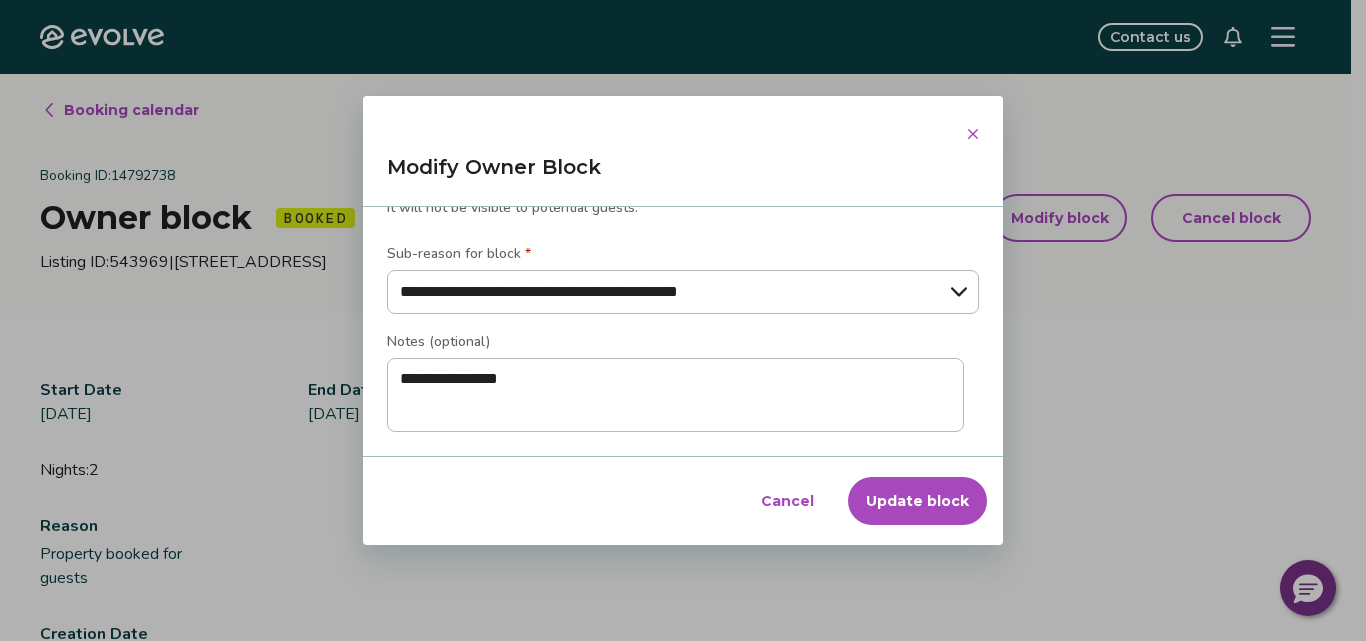 click on "Update block" at bounding box center [917, 501] 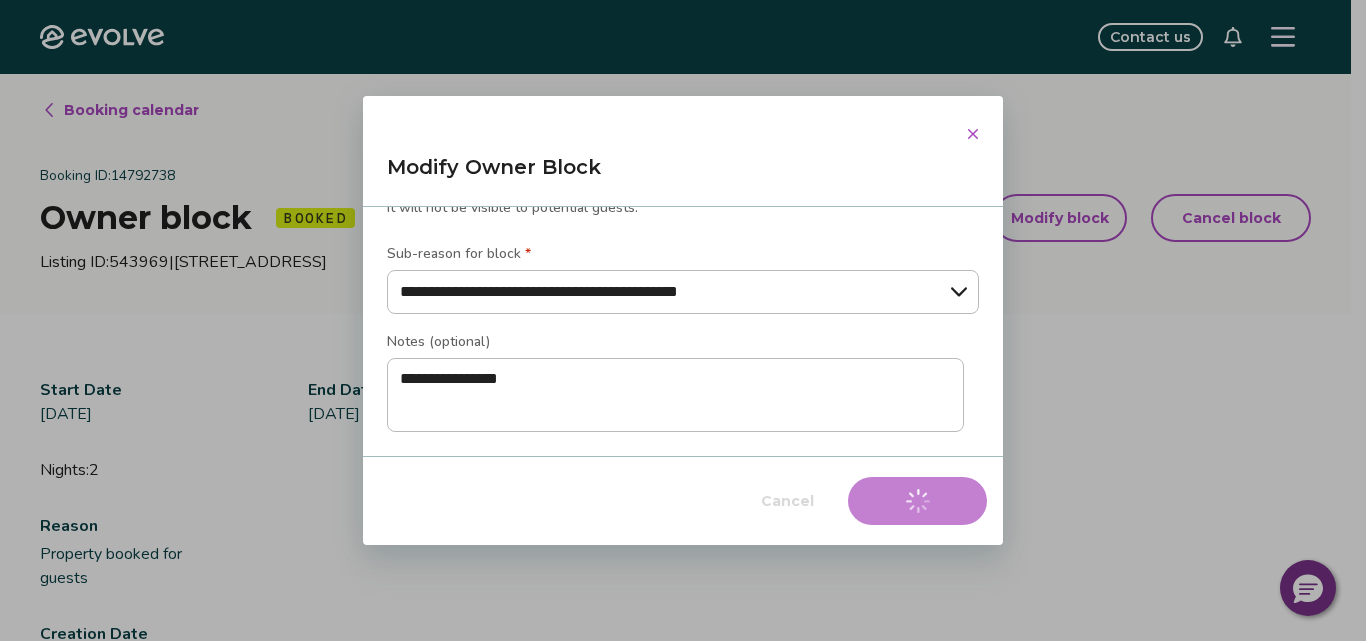 type on "*" 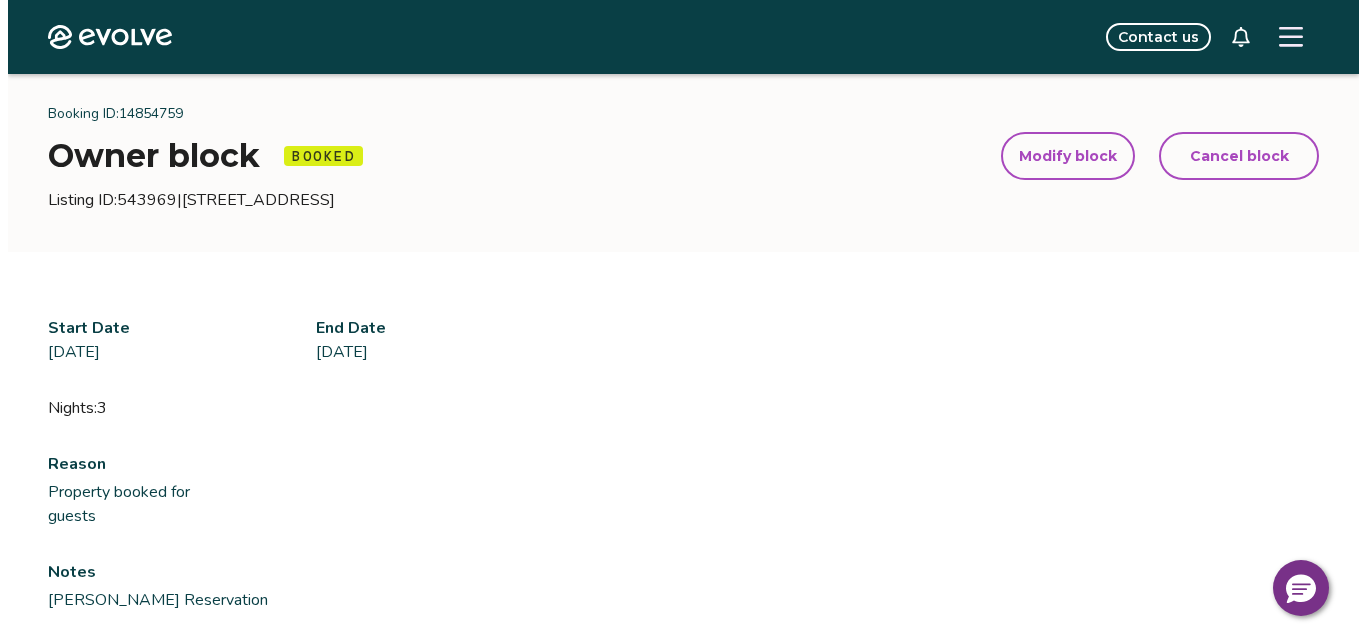 scroll, scrollTop: 0, scrollLeft: 0, axis: both 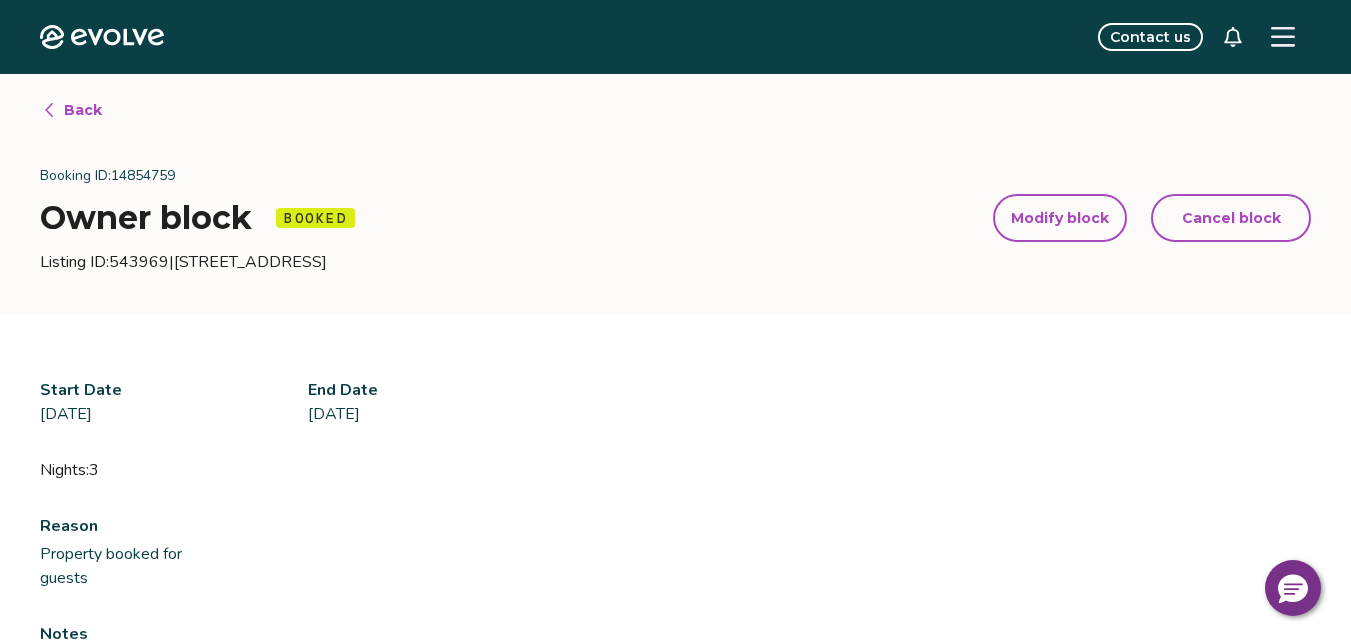 click 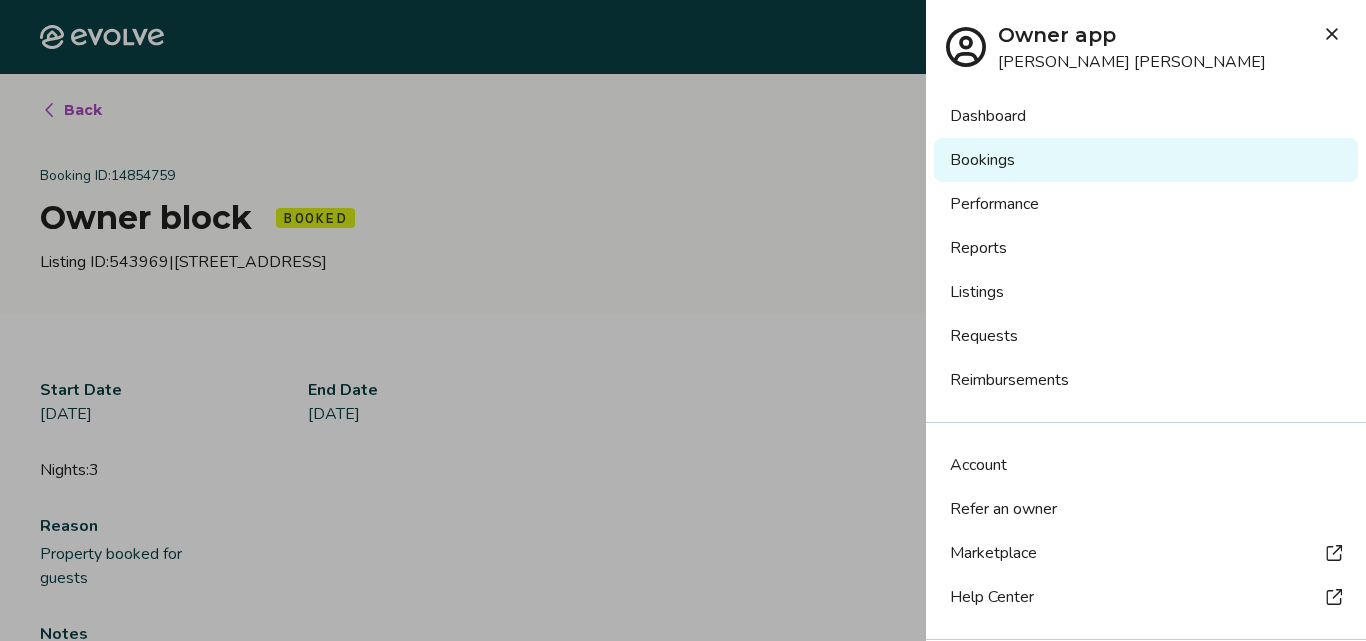 click on "Bookings" at bounding box center [1146, 160] 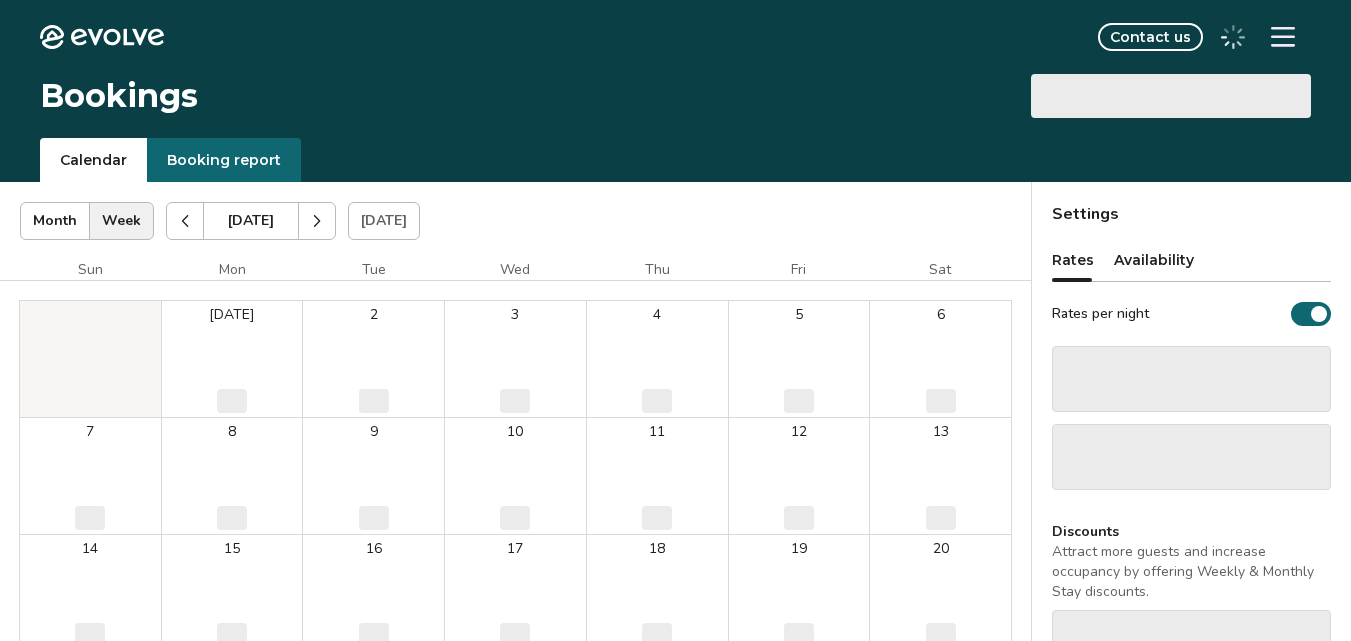 scroll, scrollTop: 0, scrollLeft: 0, axis: both 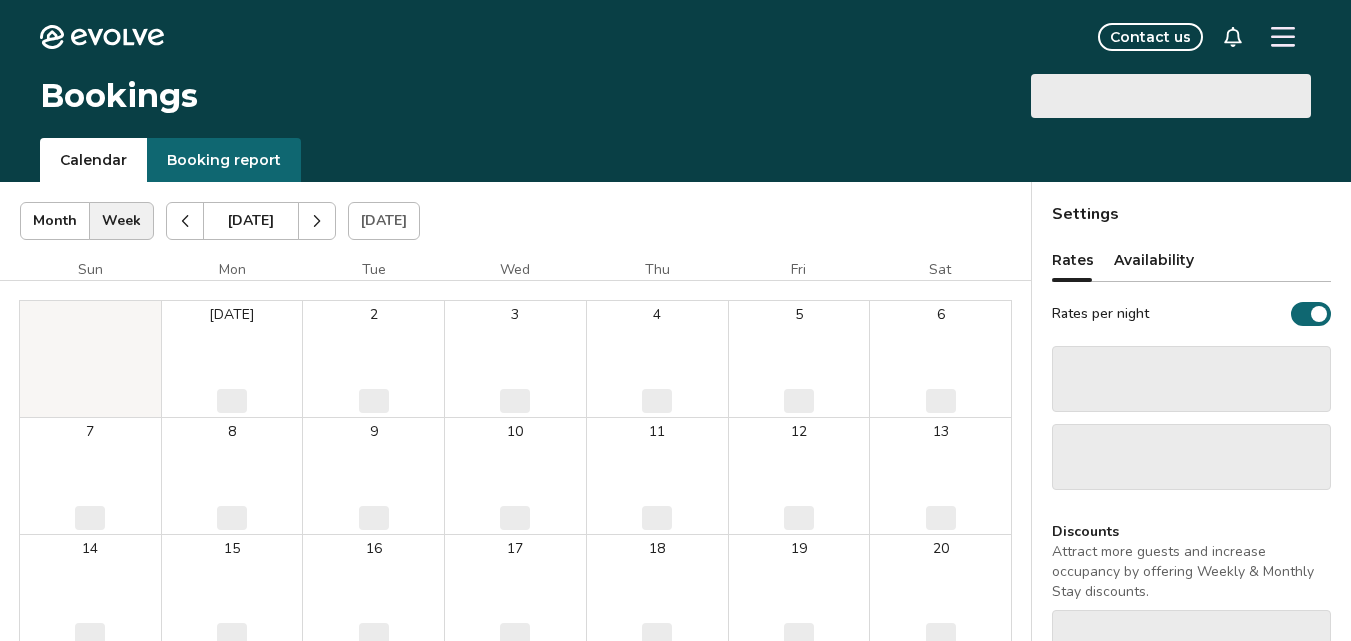 select on "**********" 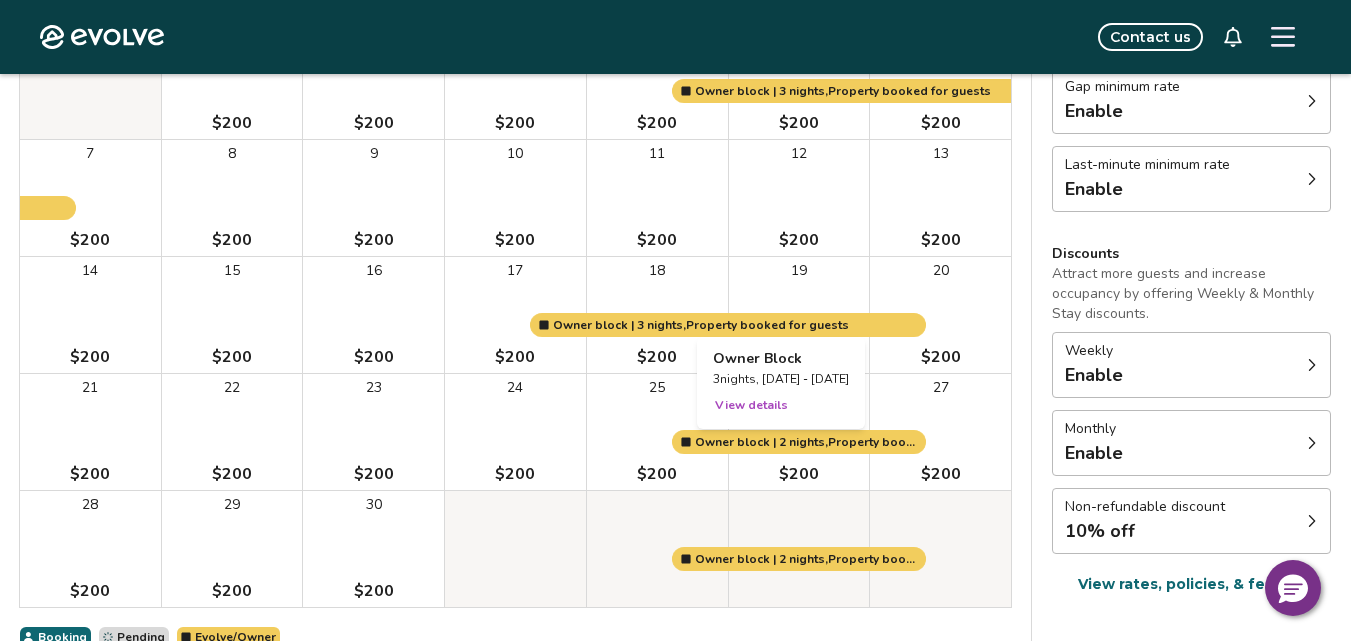 scroll, scrollTop: 282, scrollLeft: 0, axis: vertical 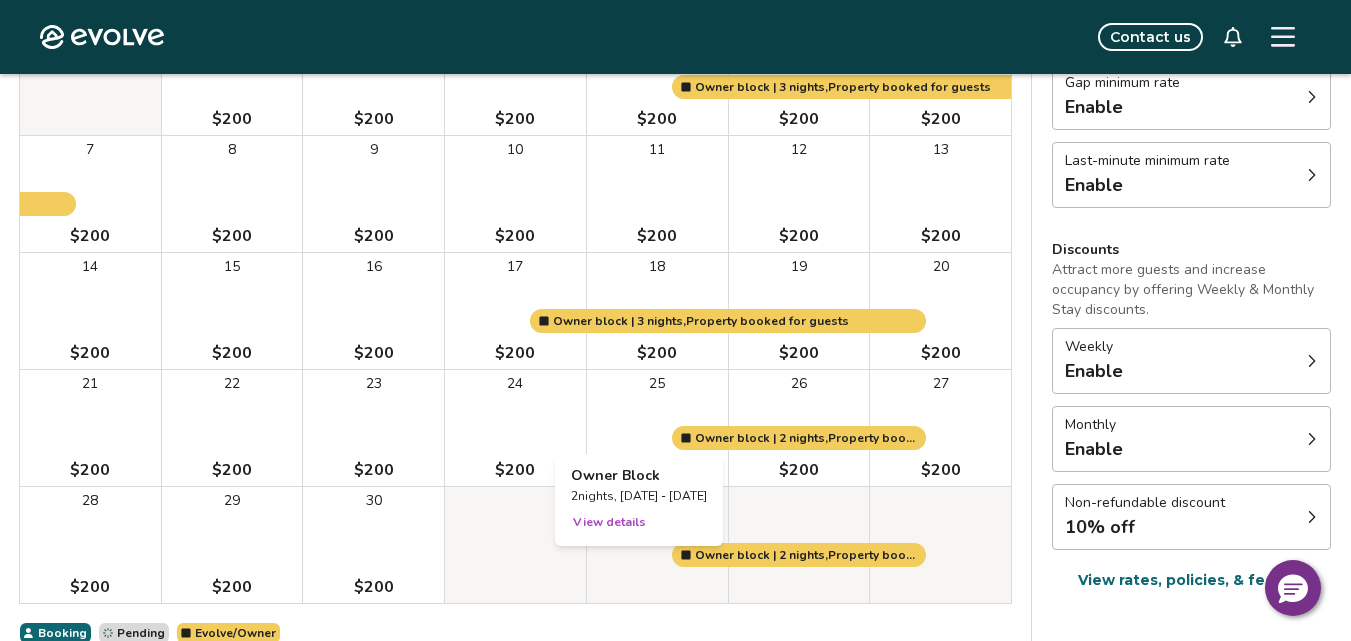 click at bounding box center [657, 428] 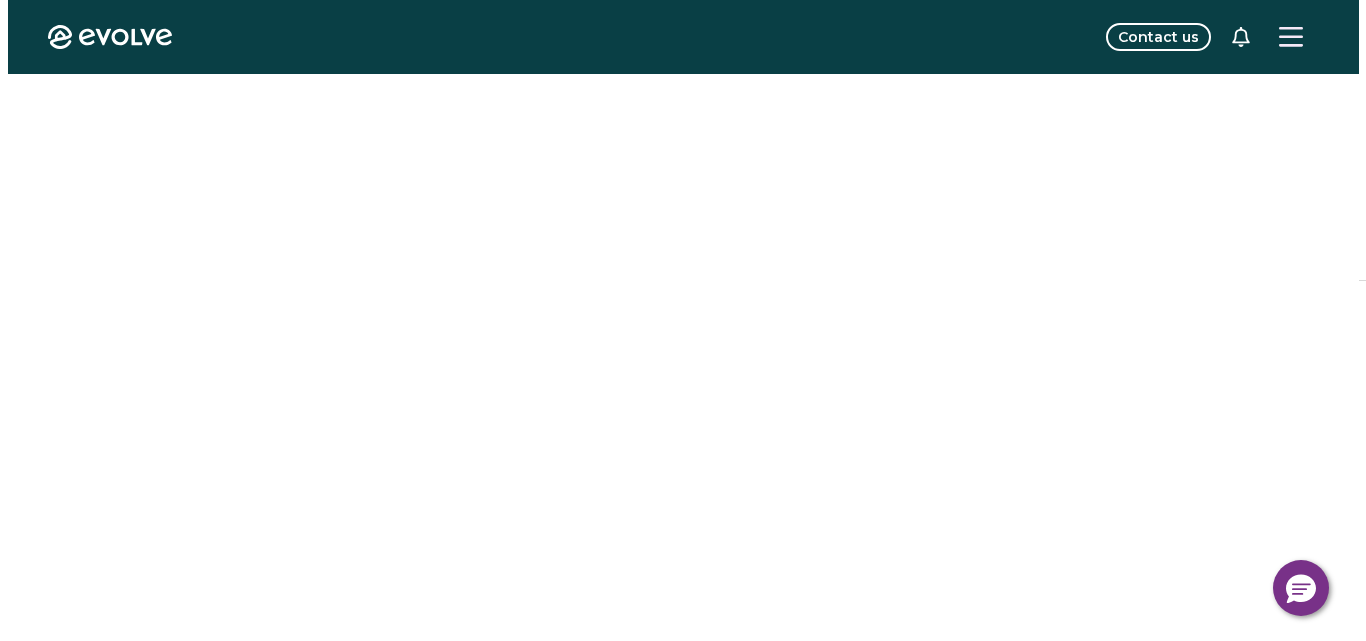 scroll, scrollTop: 0, scrollLeft: 0, axis: both 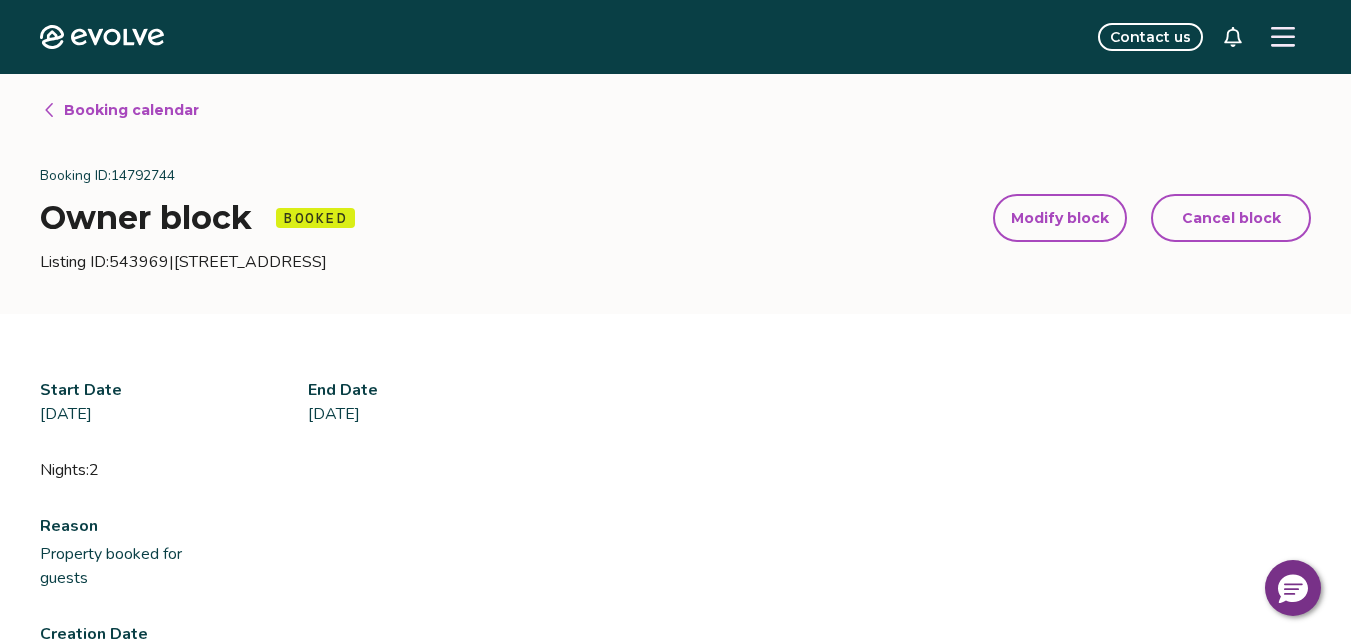 click on "Modify block" at bounding box center [1060, 218] 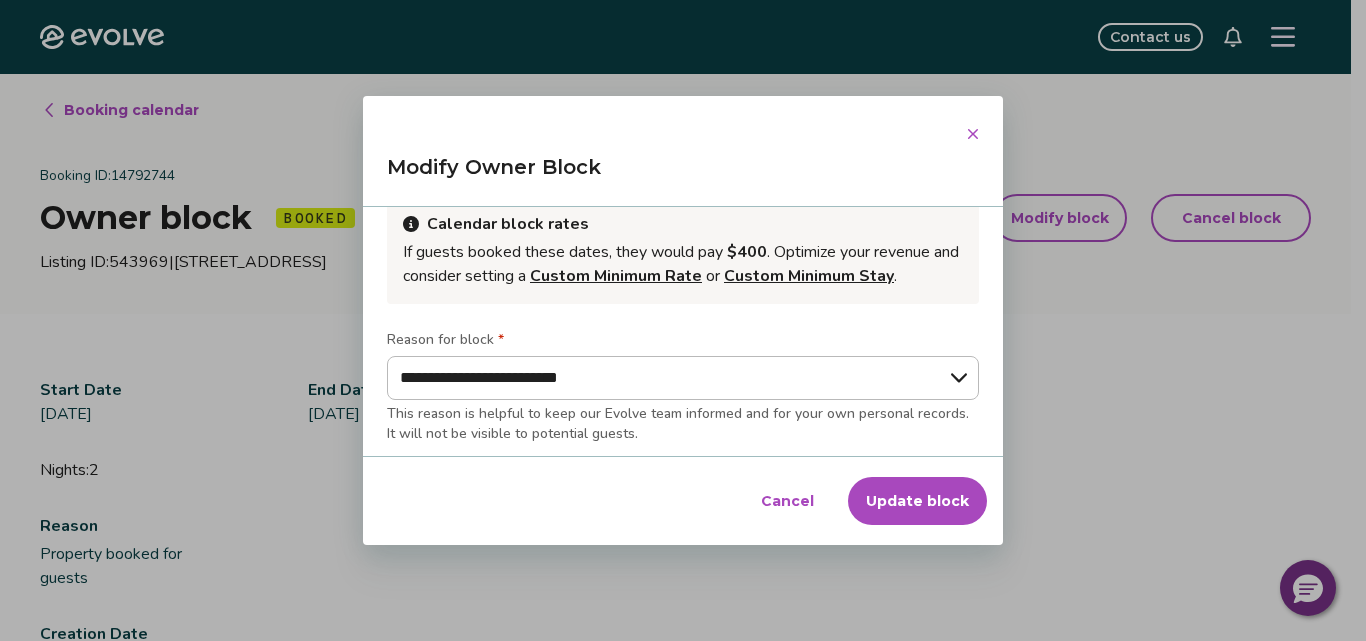 scroll, scrollTop: 214, scrollLeft: 0, axis: vertical 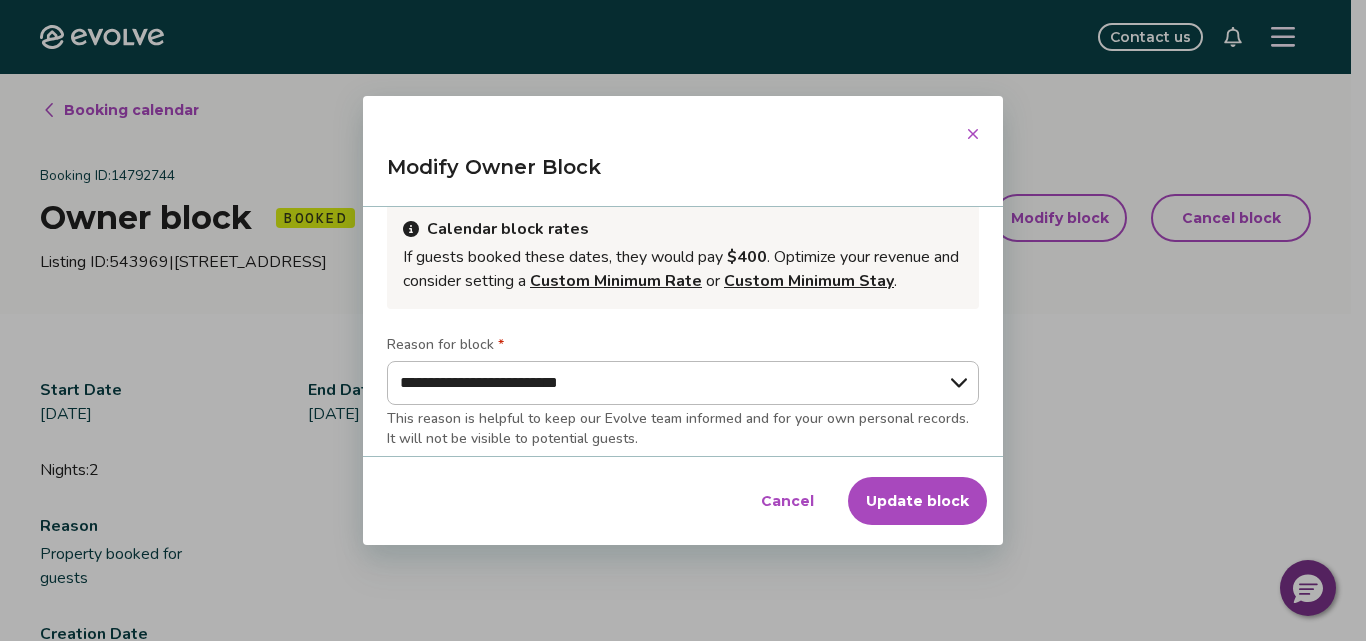 drag, startPoint x: 832, startPoint y: 289, endPoint x: 721, endPoint y: 333, distance: 119.40268 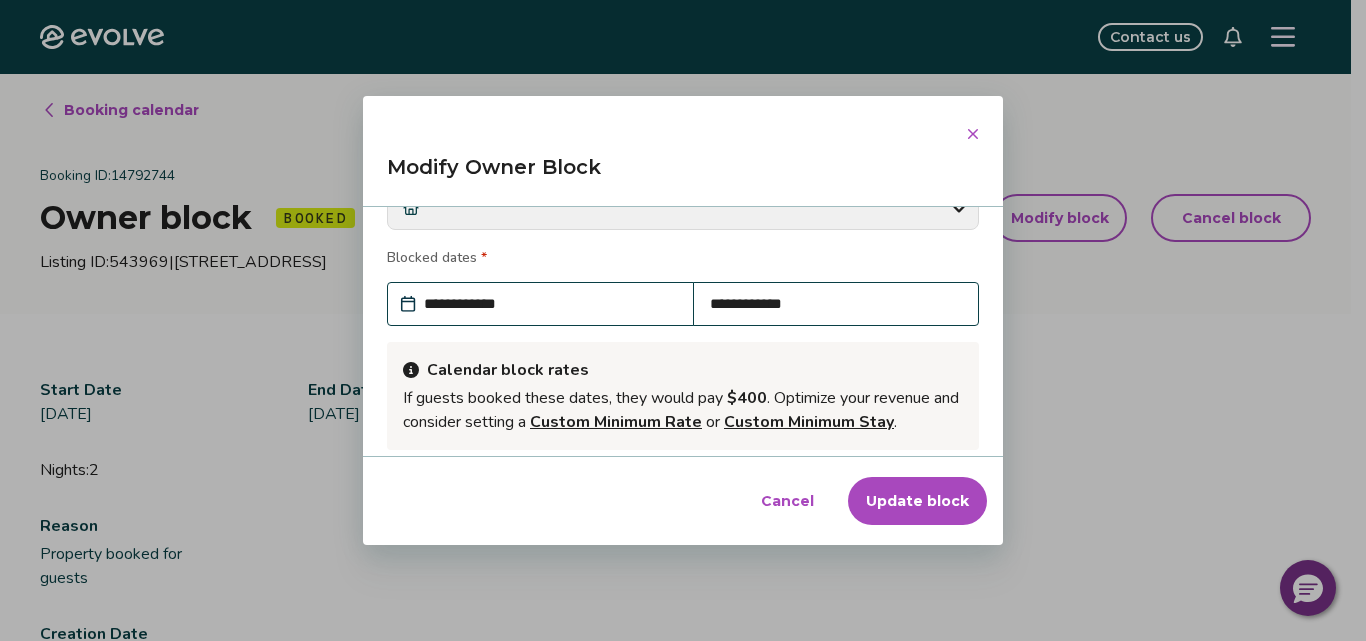 scroll, scrollTop: 0, scrollLeft: 0, axis: both 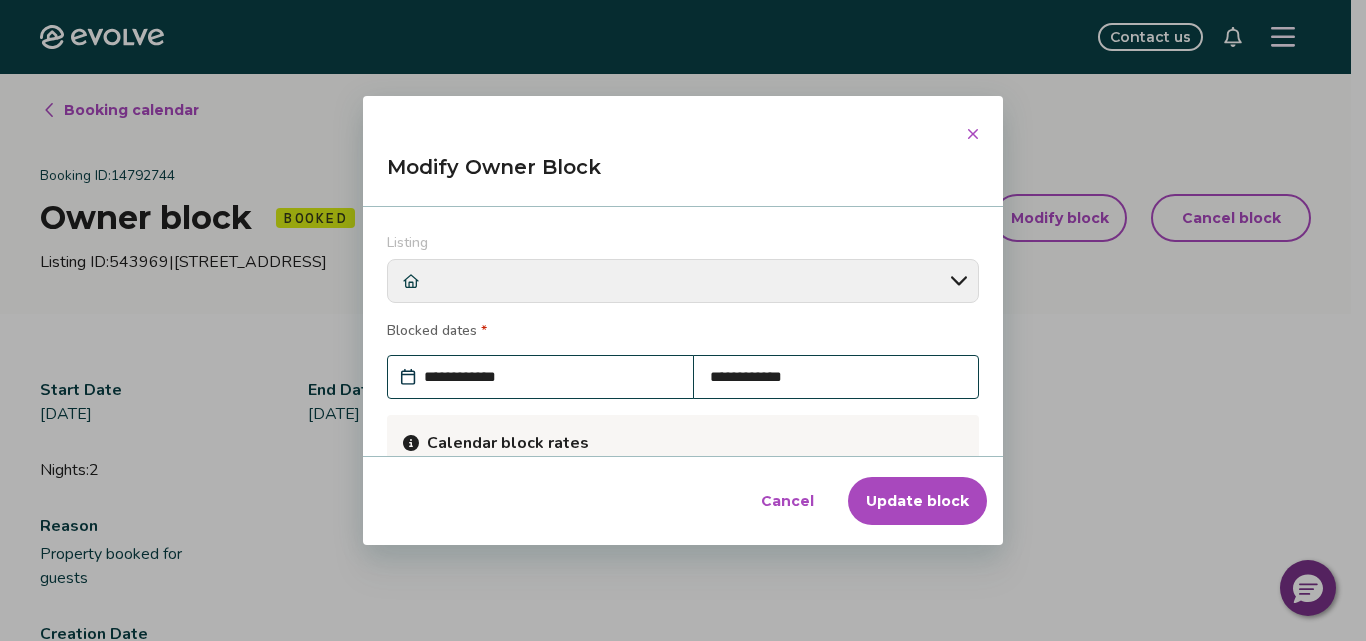 click on "**********" at bounding box center (550, 377) 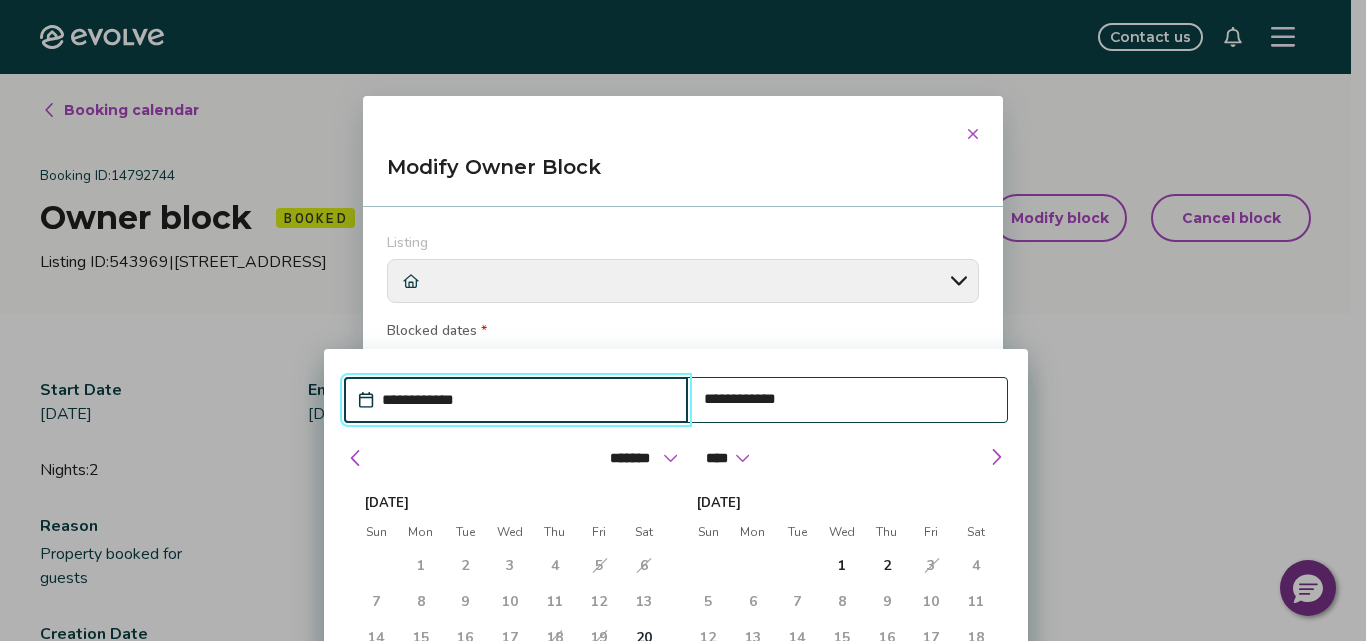 click on "**********" at bounding box center (676, 601) 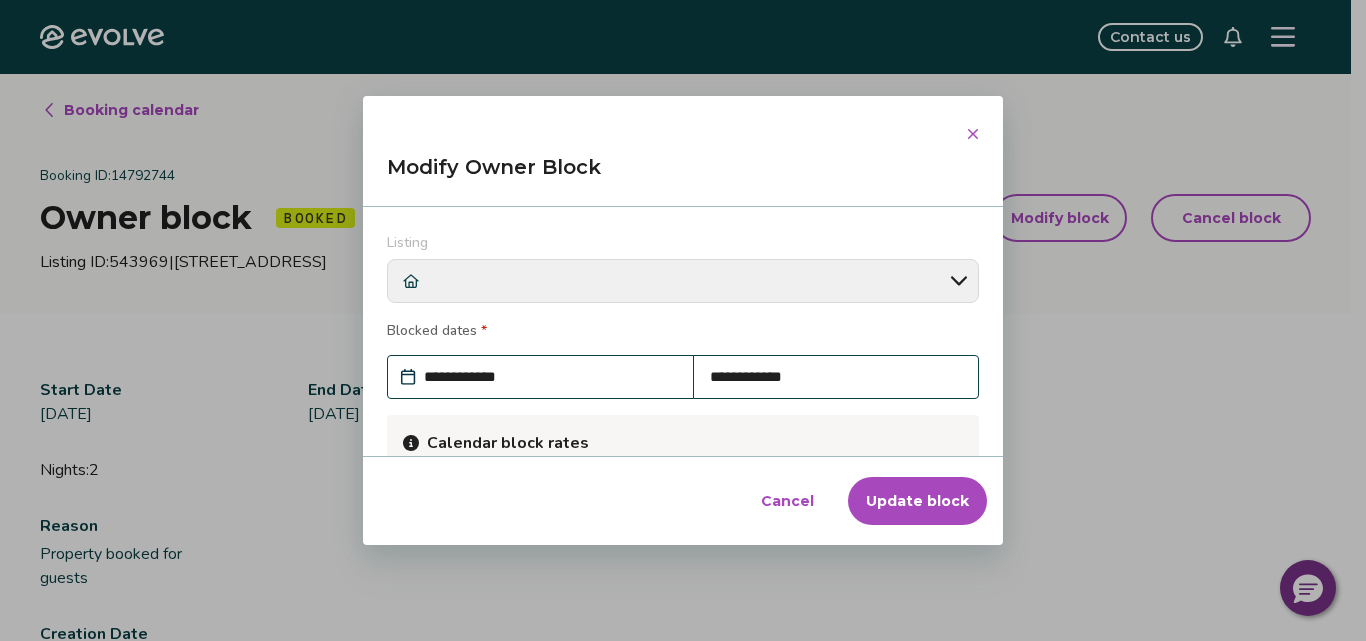 click on "Blocked dates   *" at bounding box center [683, 333] 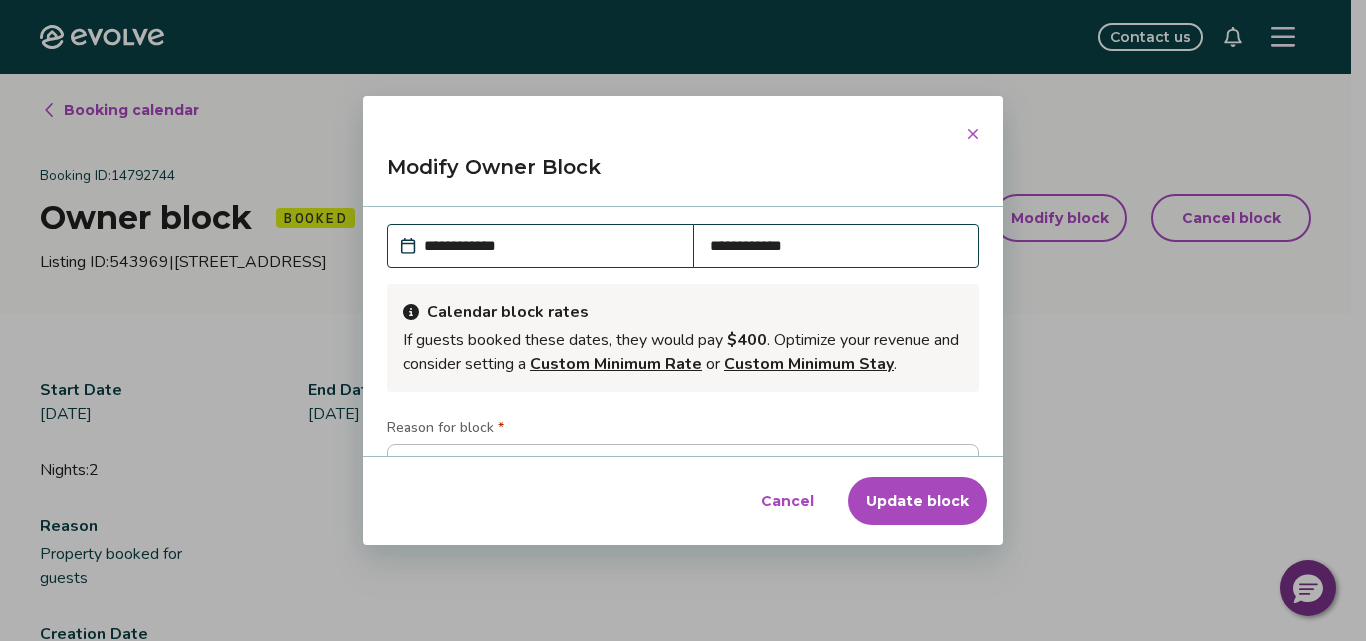 scroll, scrollTop: 154, scrollLeft: 0, axis: vertical 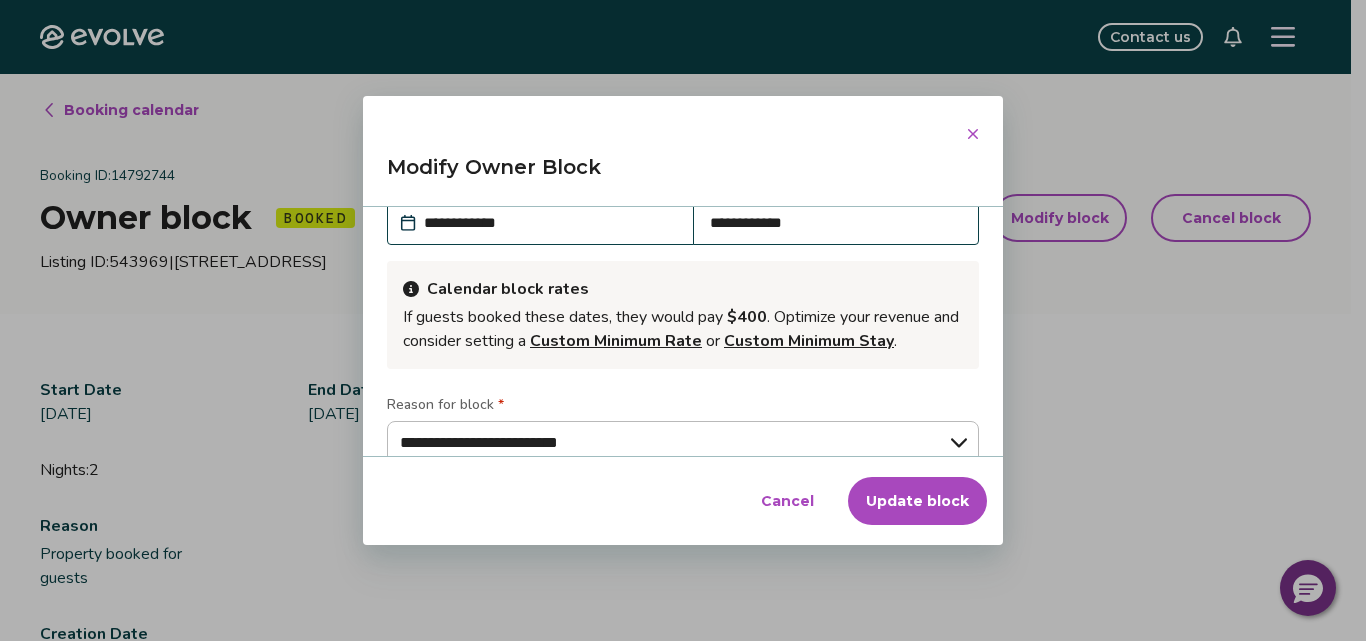 click on "**********" at bounding box center (550, 223) 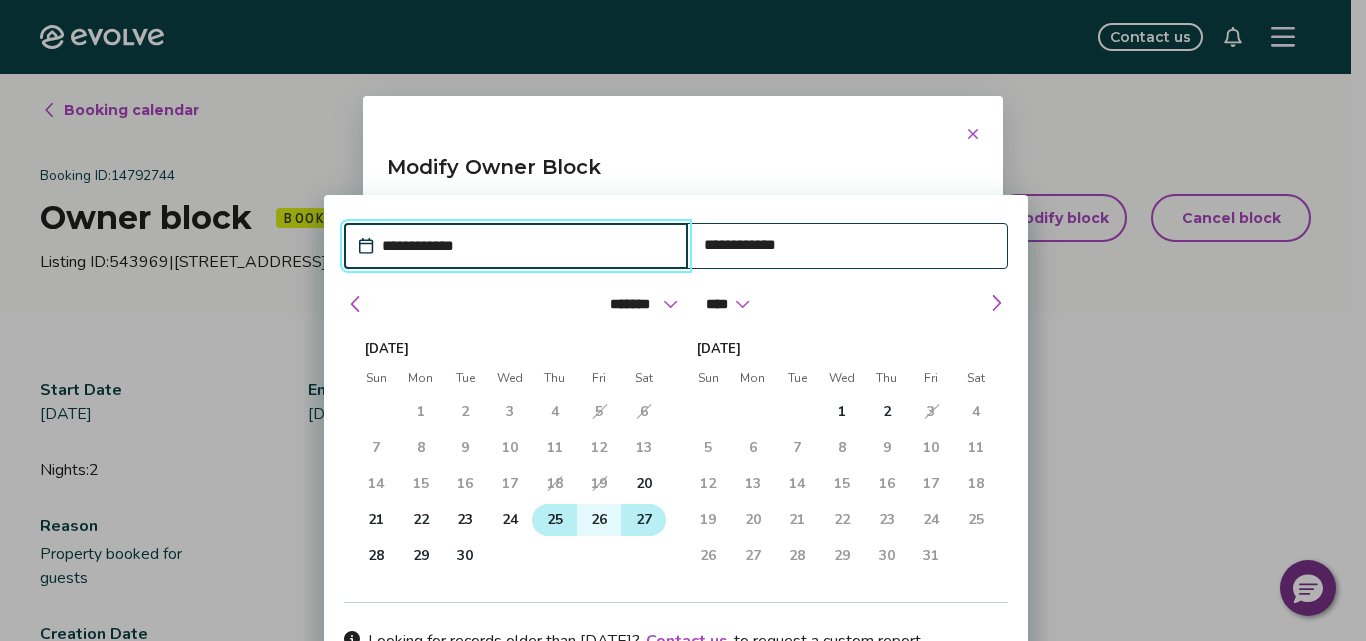 click on "25" at bounding box center (554, 520) 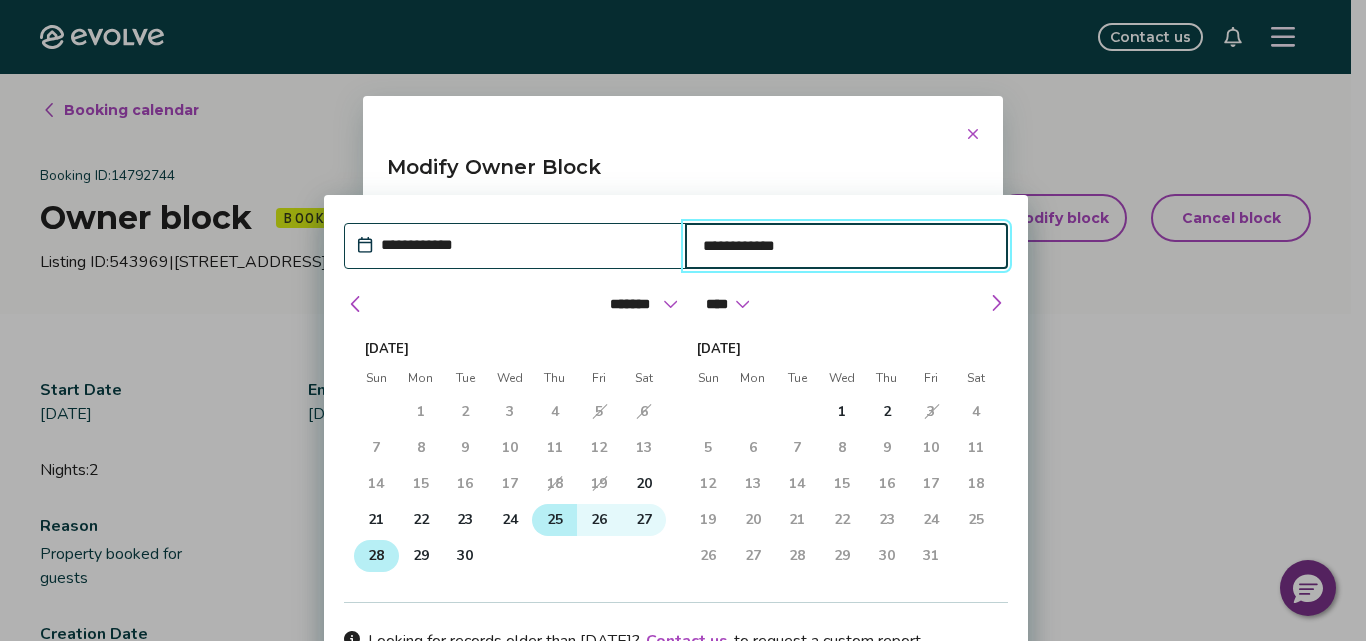 click on "28" at bounding box center [376, 556] 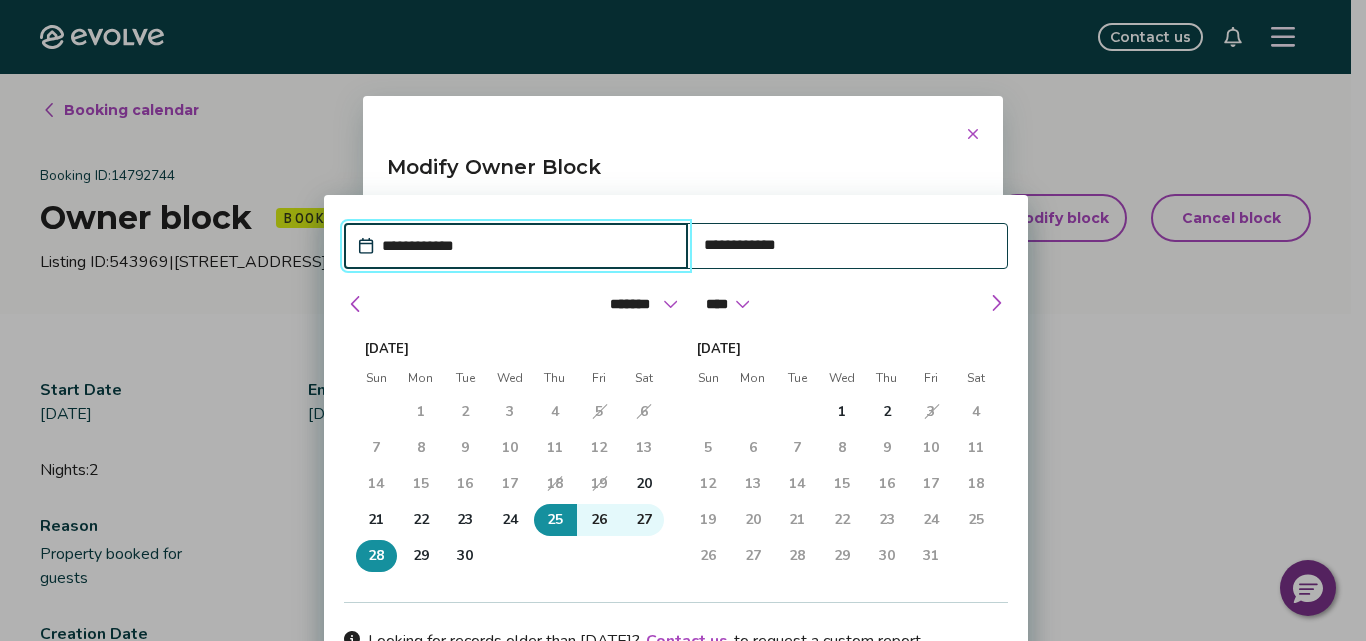 type on "*" 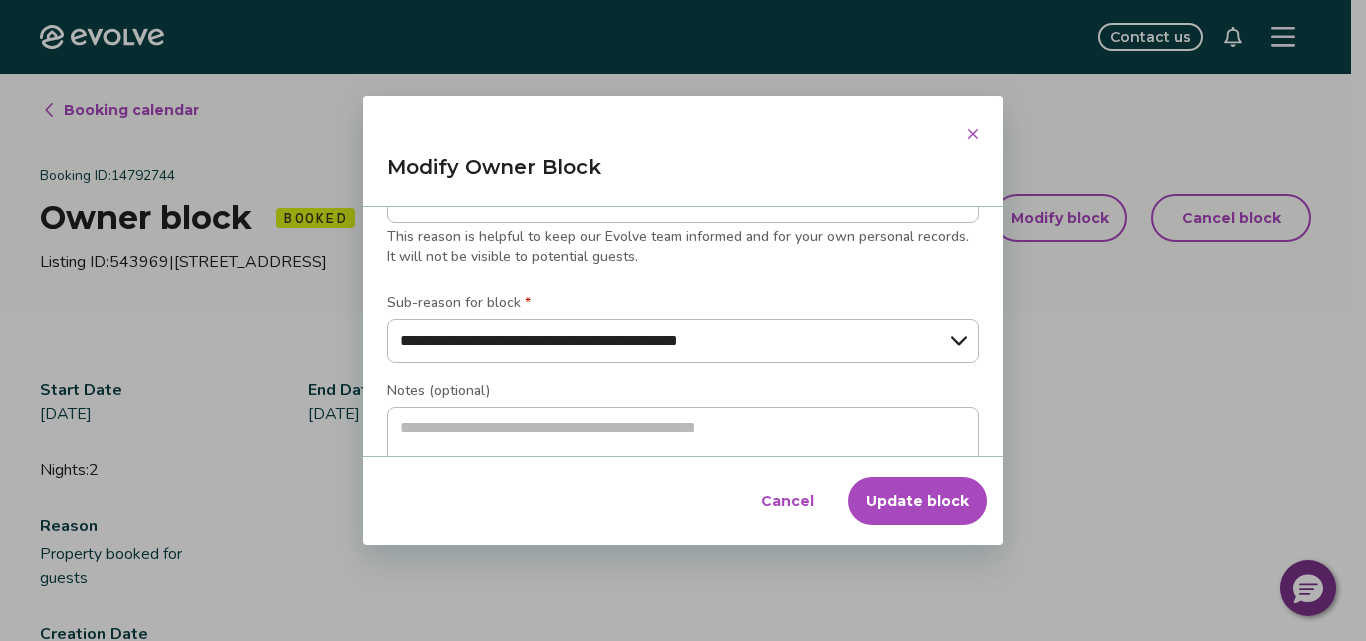 scroll, scrollTop: 422, scrollLeft: 0, axis: vertical 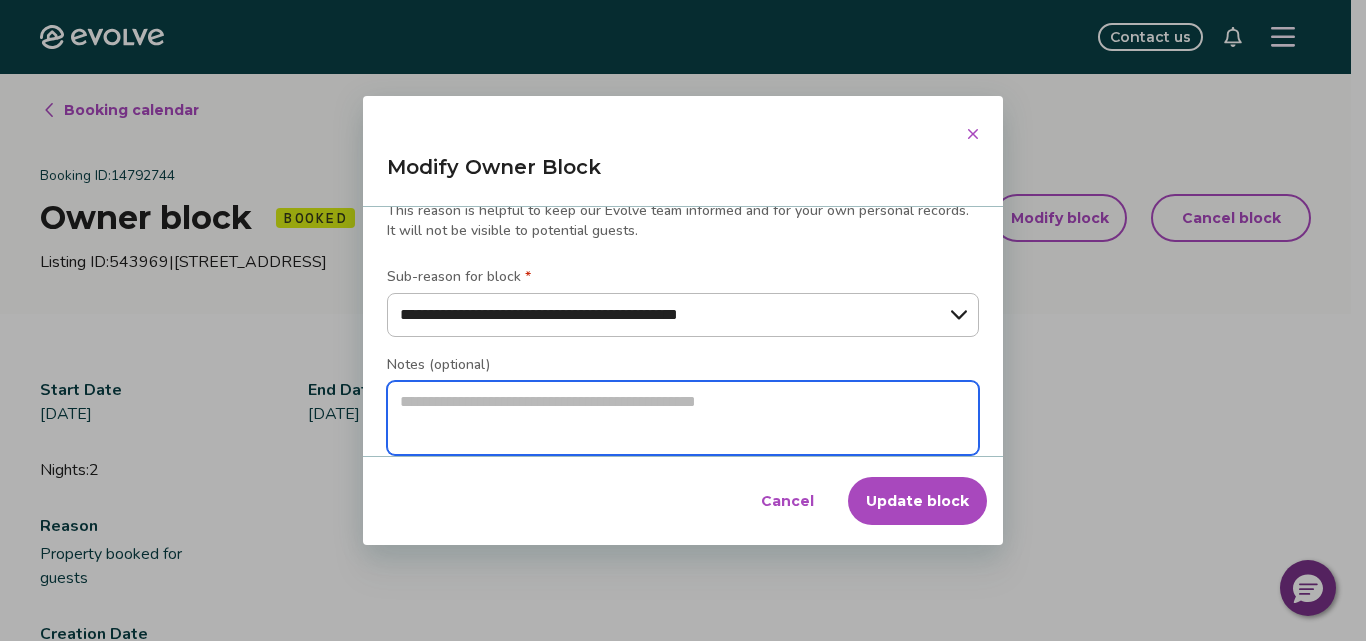 click at bounding box center (683, 418) 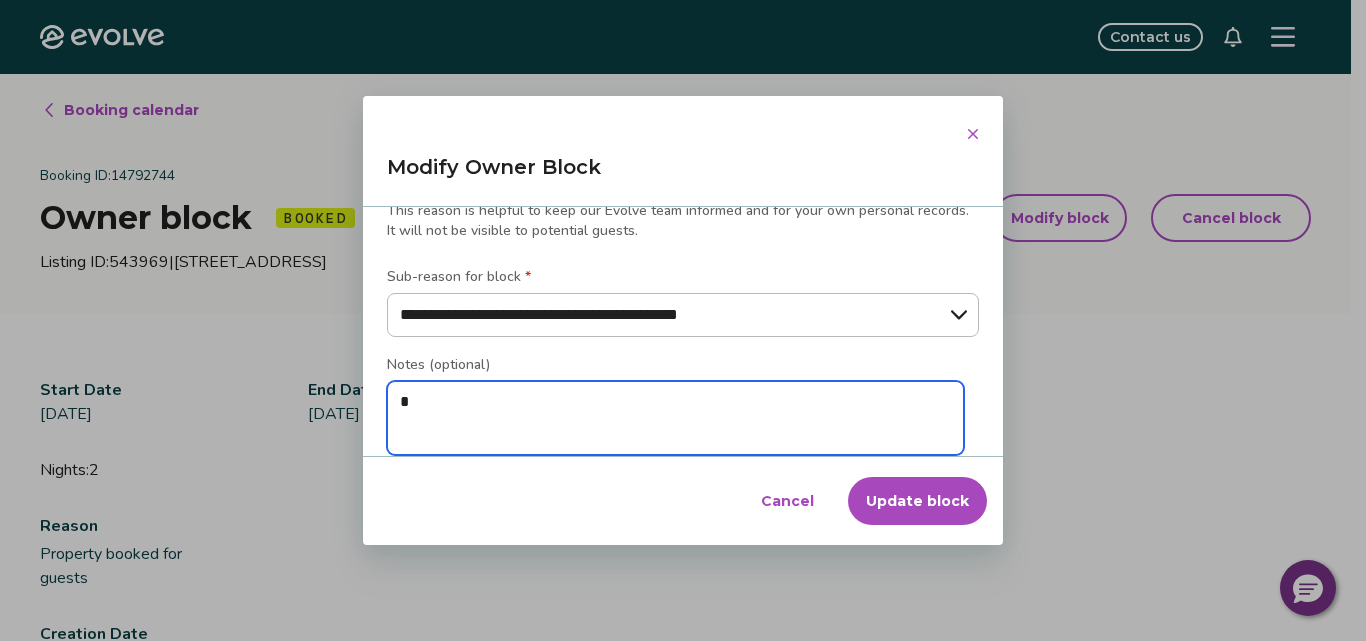 type on "**" 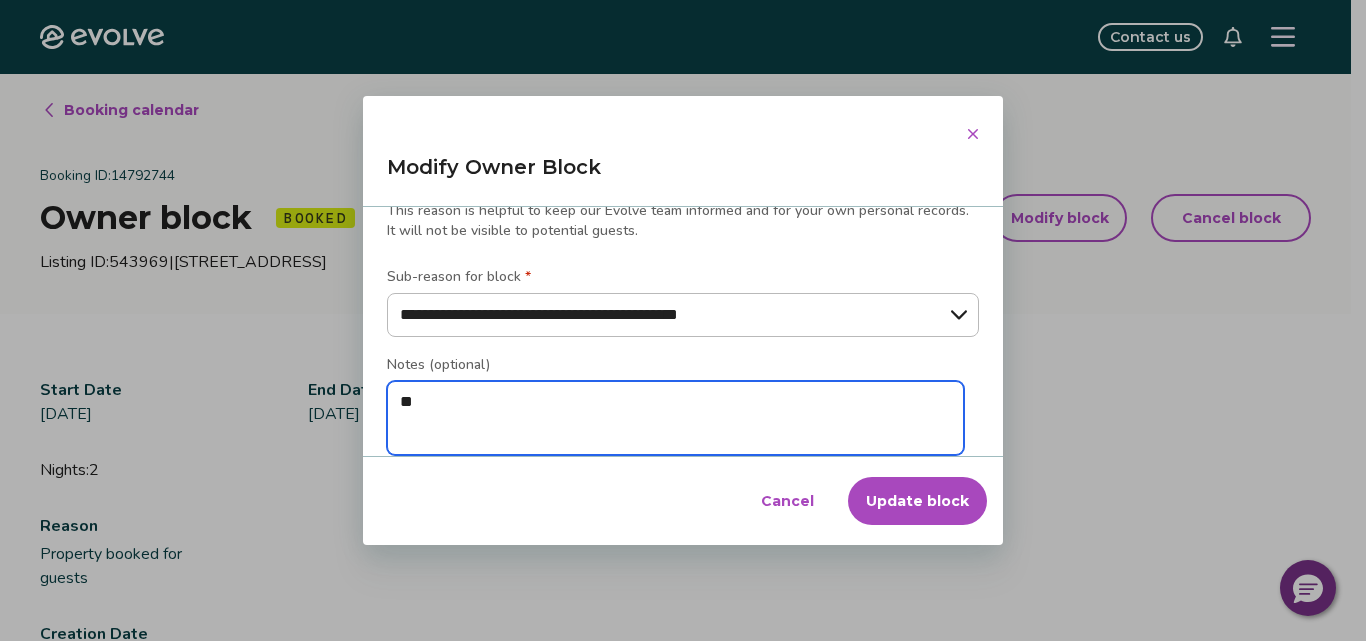 type on "*" 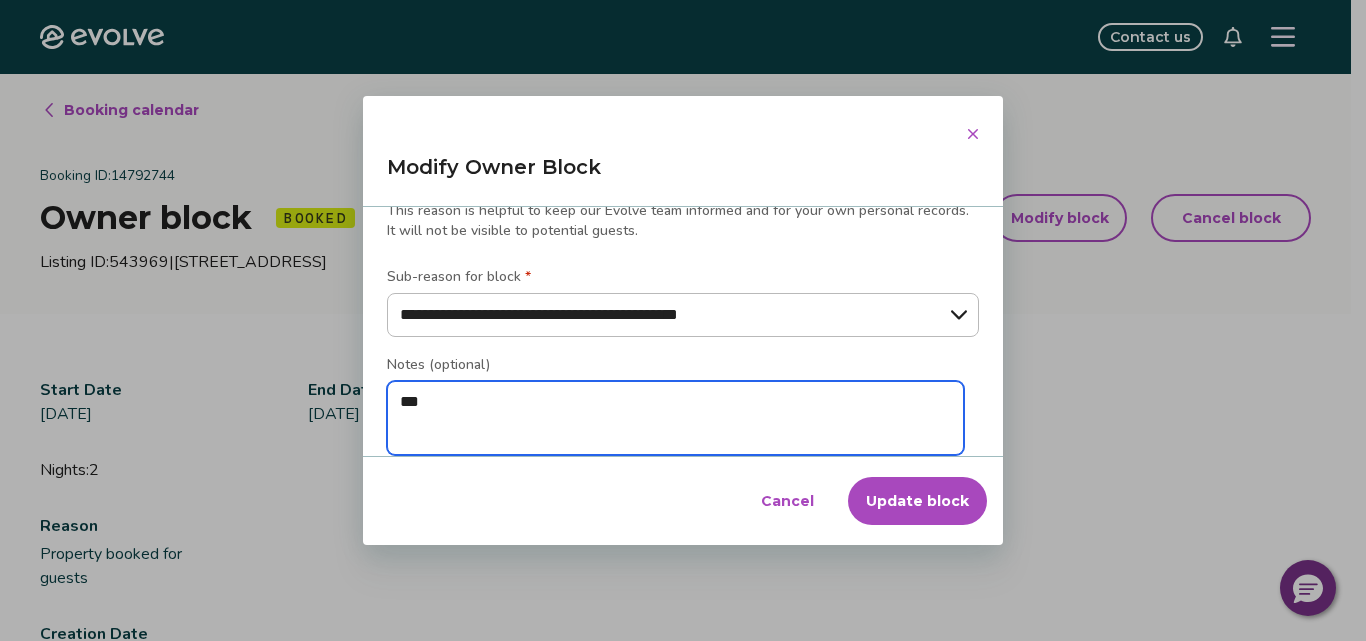 type on "****" 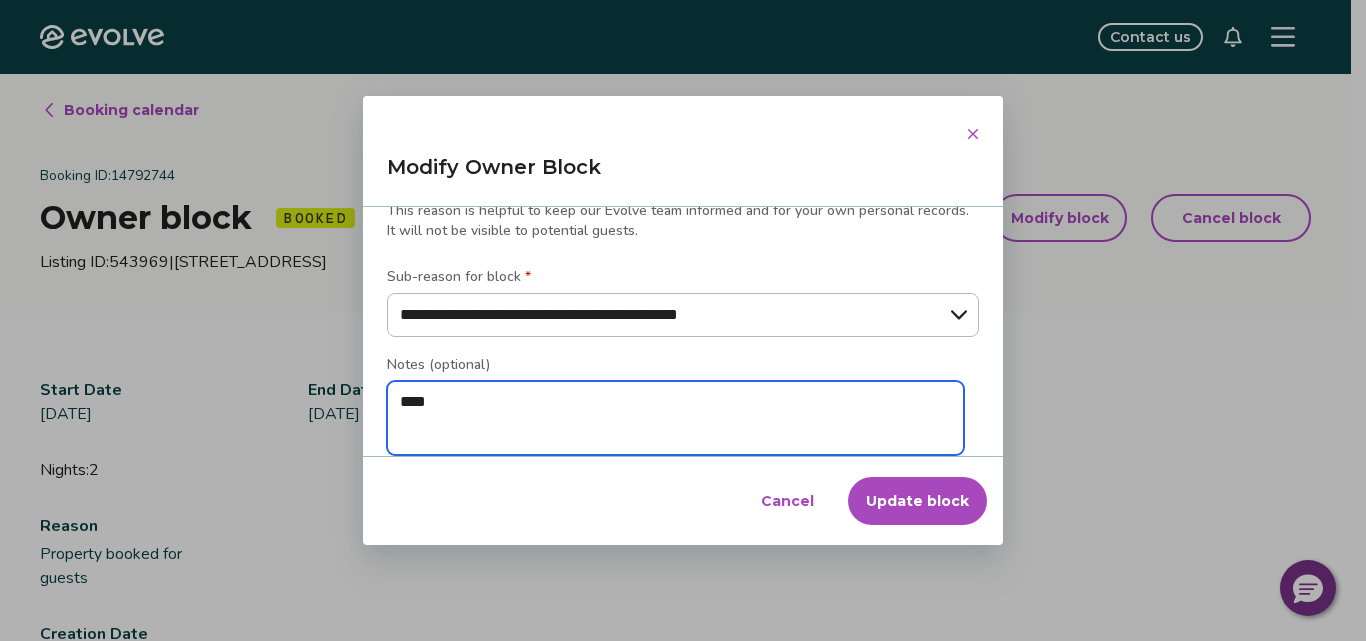 type on "*****" 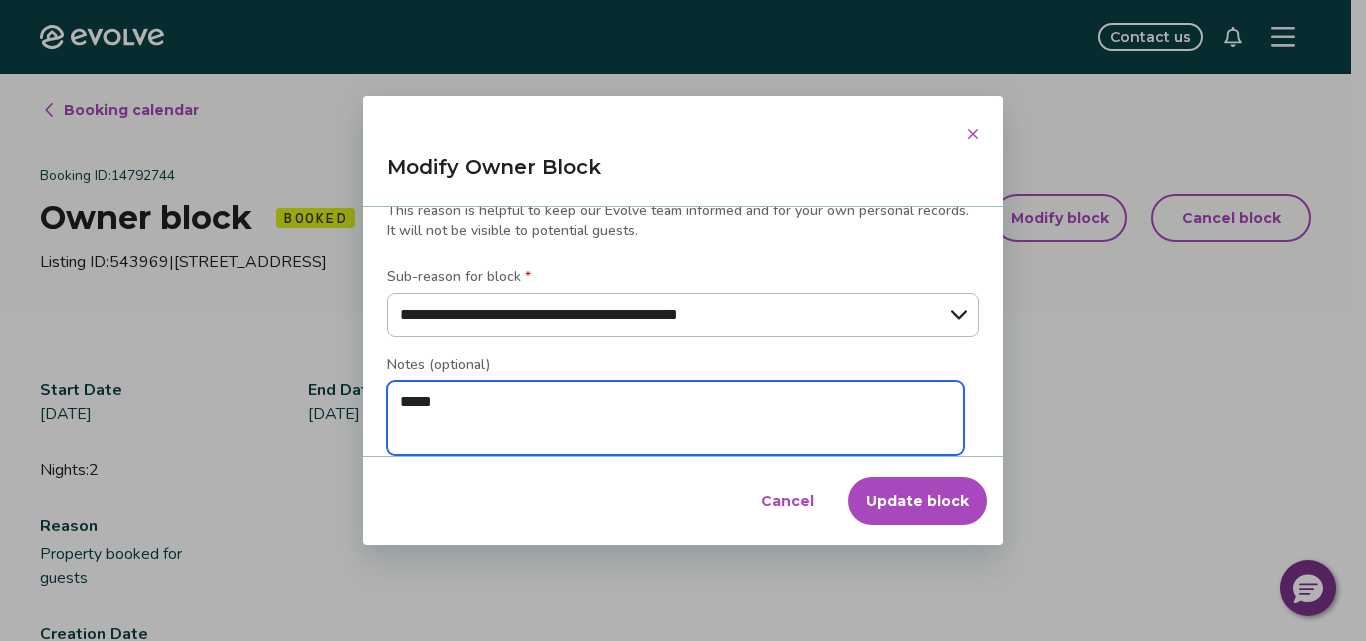 type on "*****" 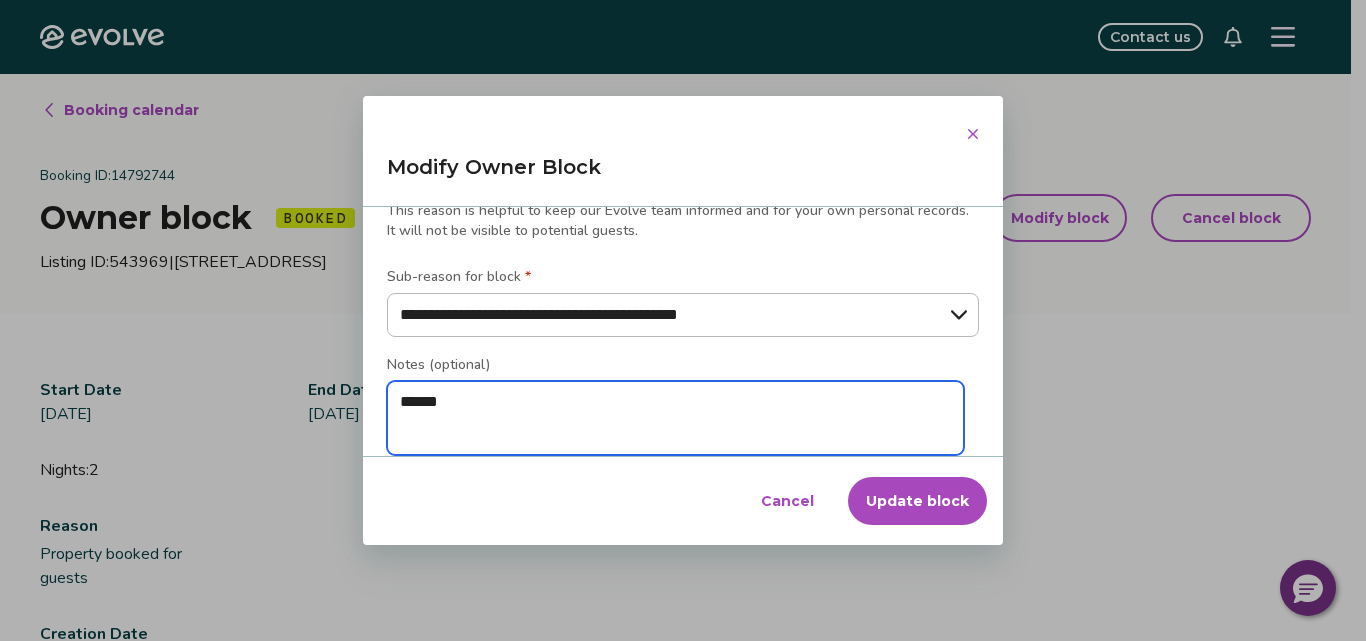 type on "*******" 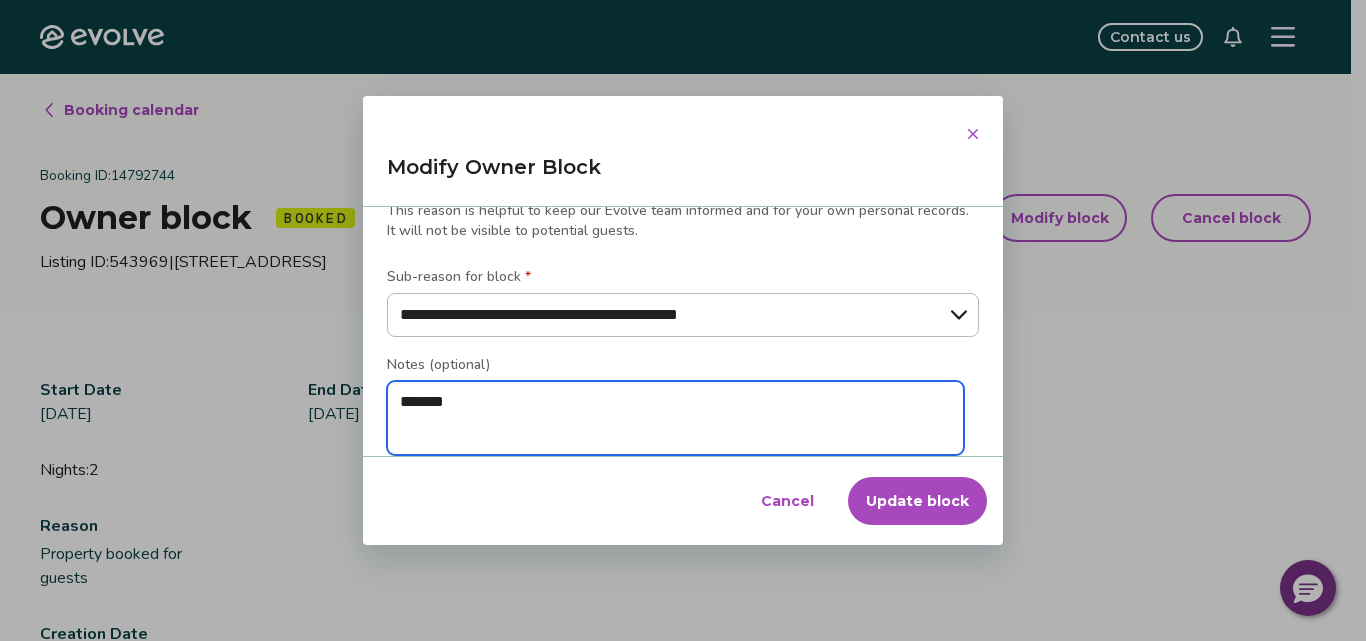 type on "********" 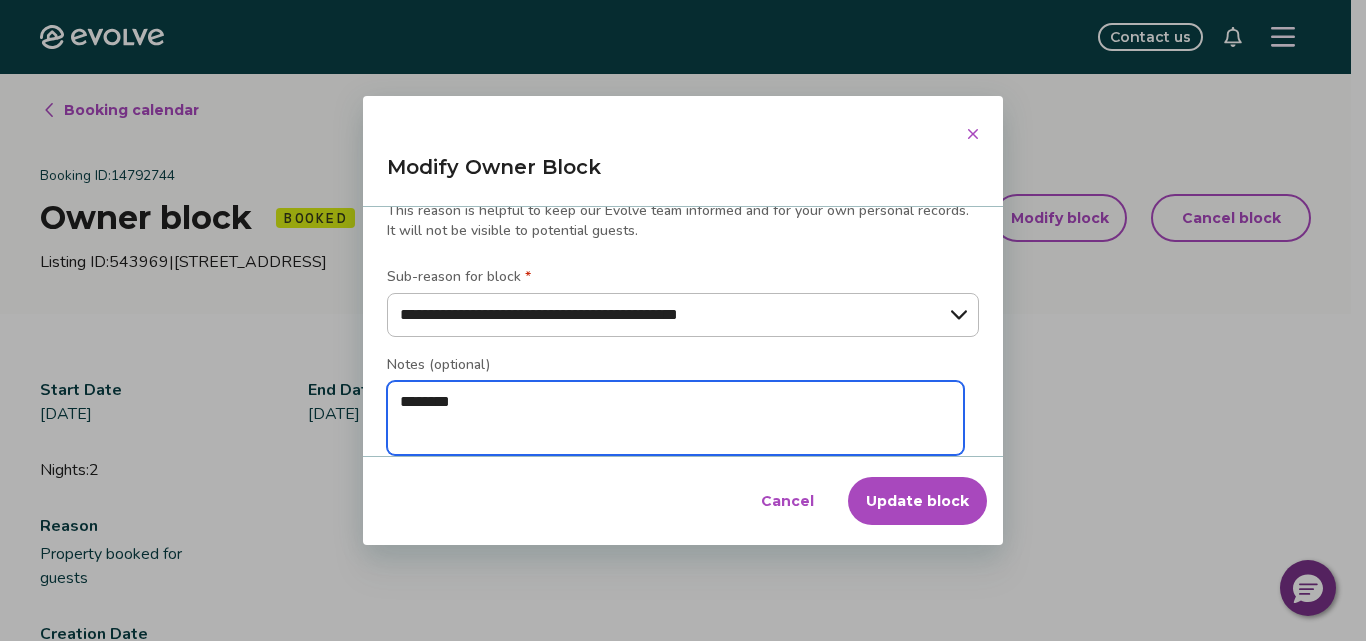 type on "*" 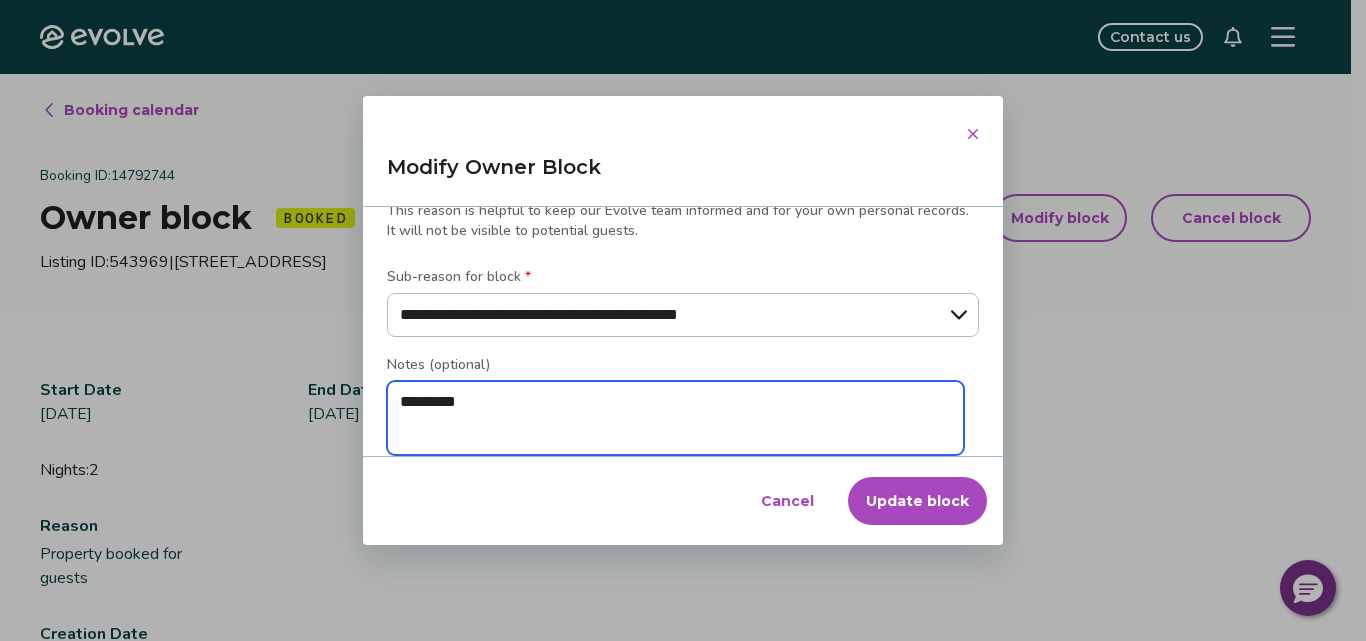 type on "**********" 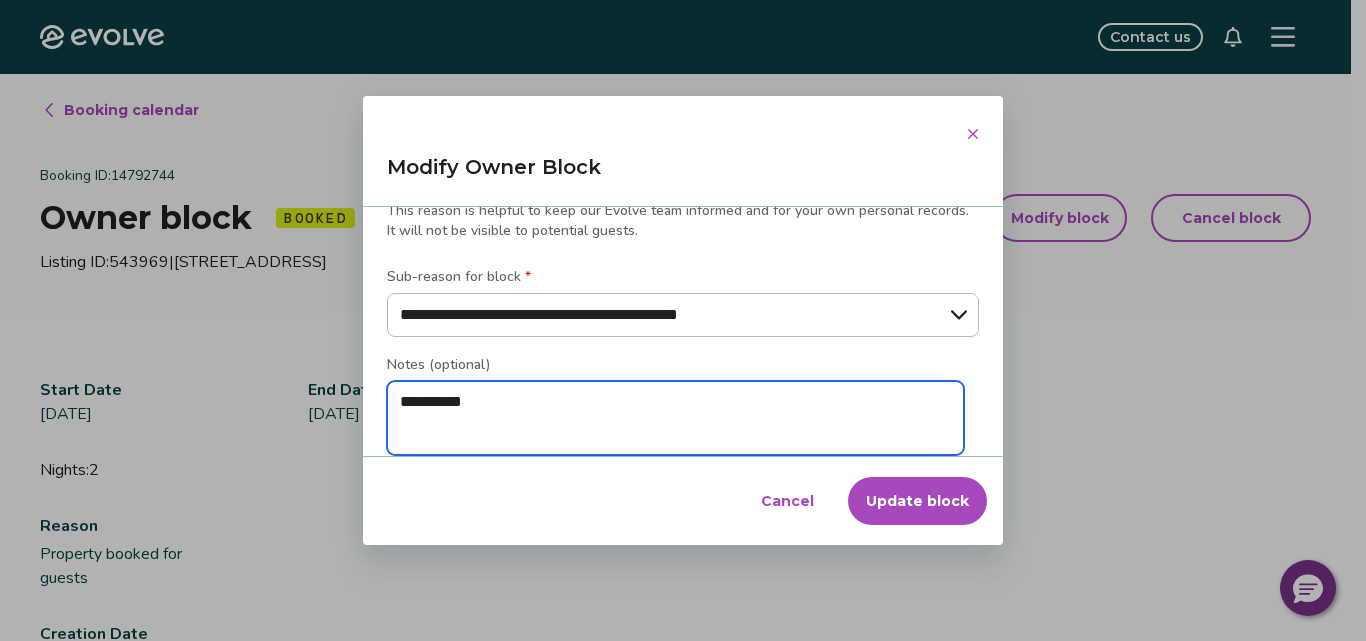 type on "**********" 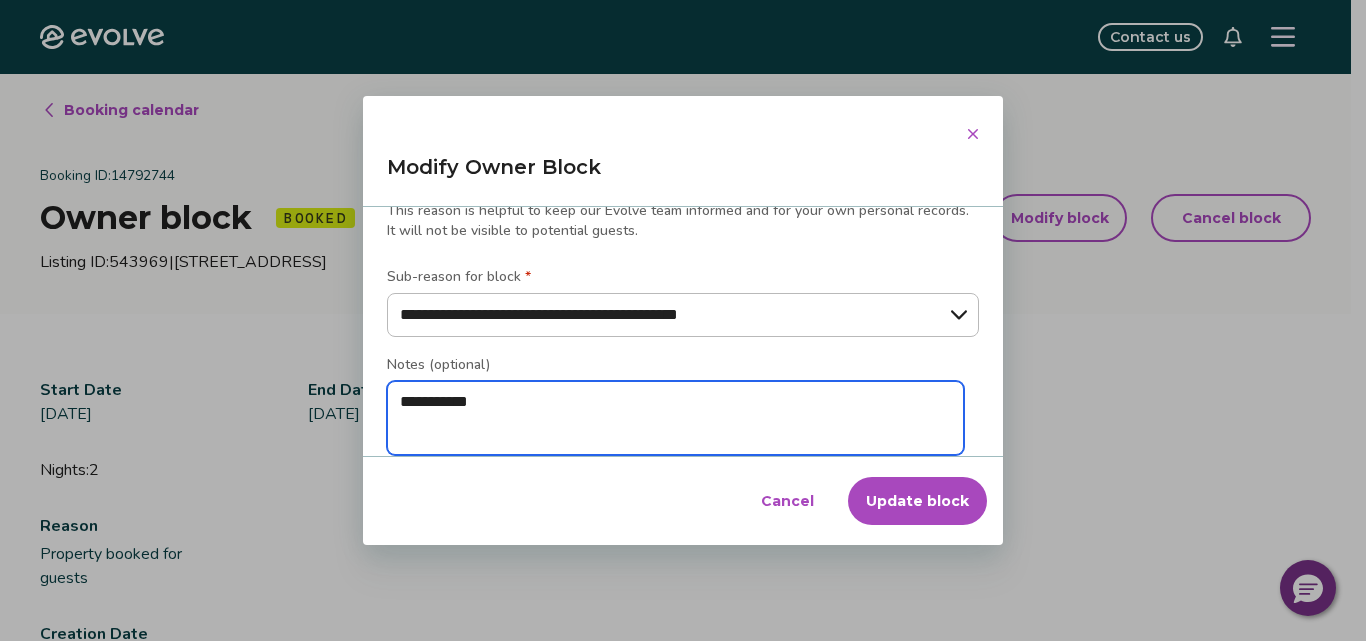 type on "*" 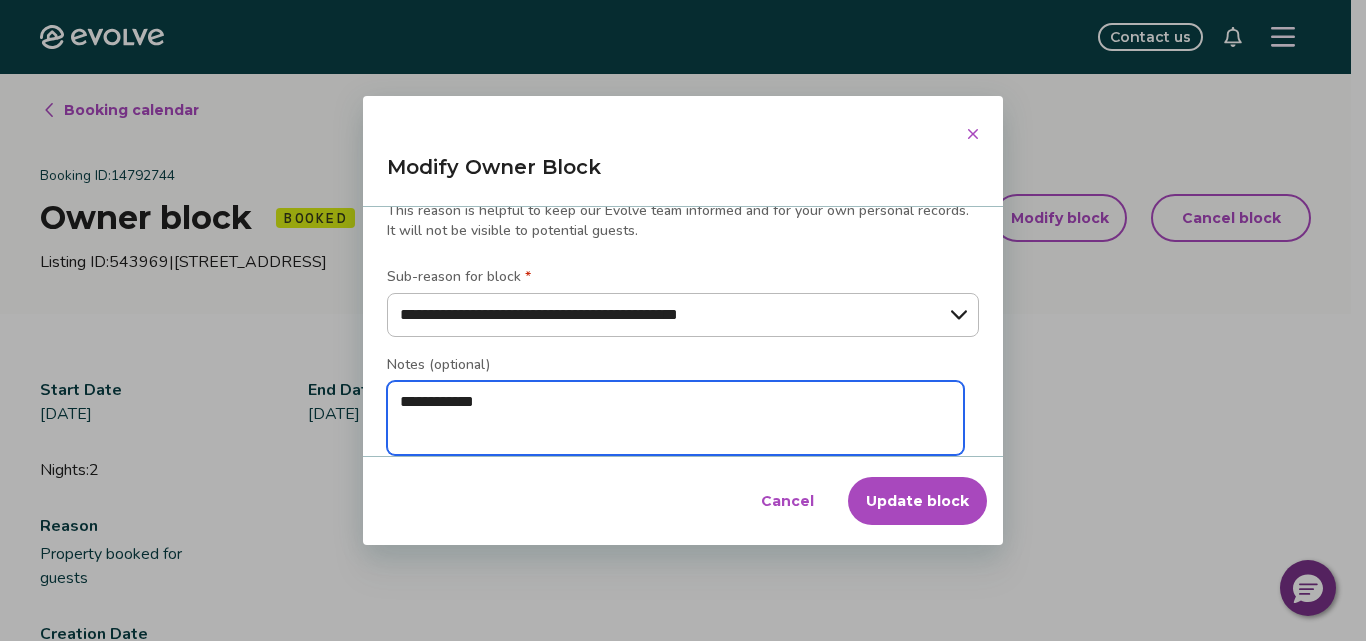 type on "**********" 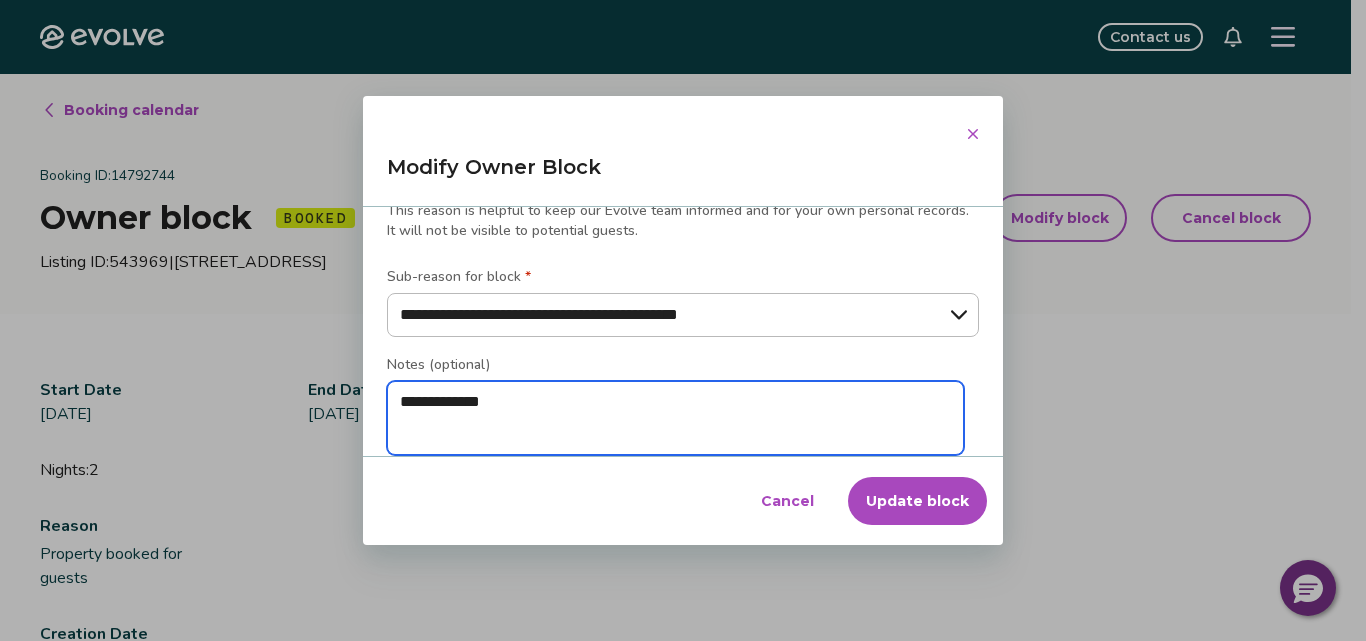 type on "**********" 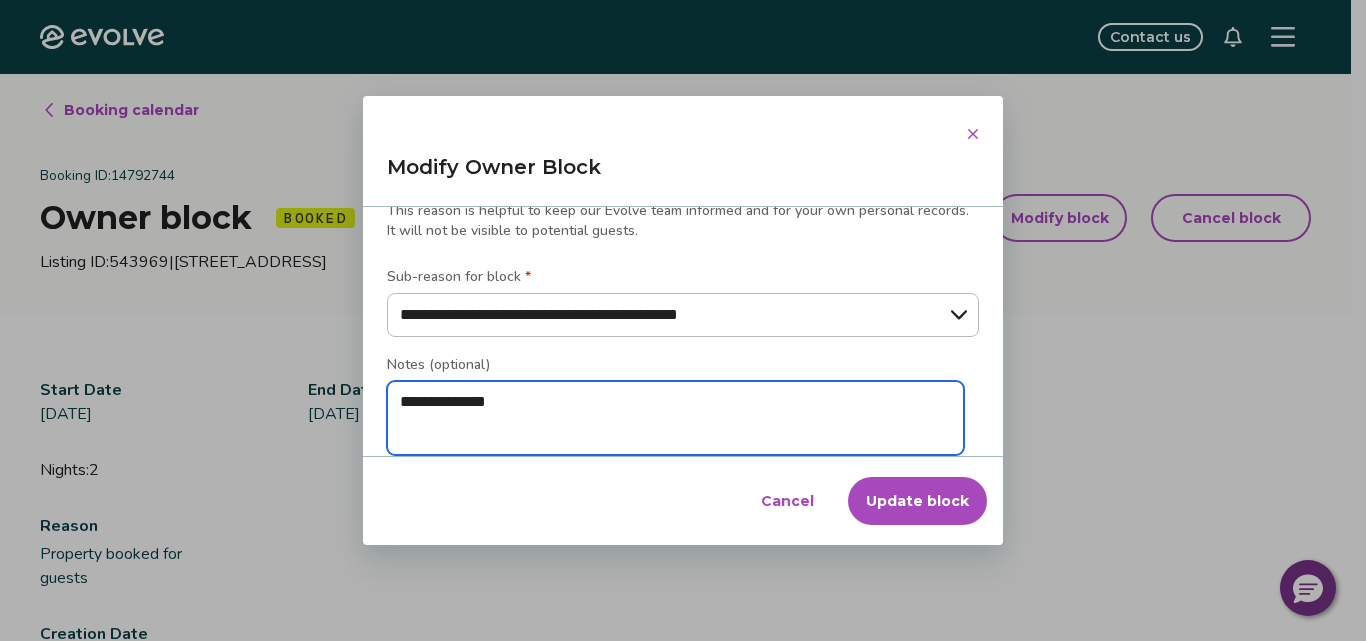 type on "**********" 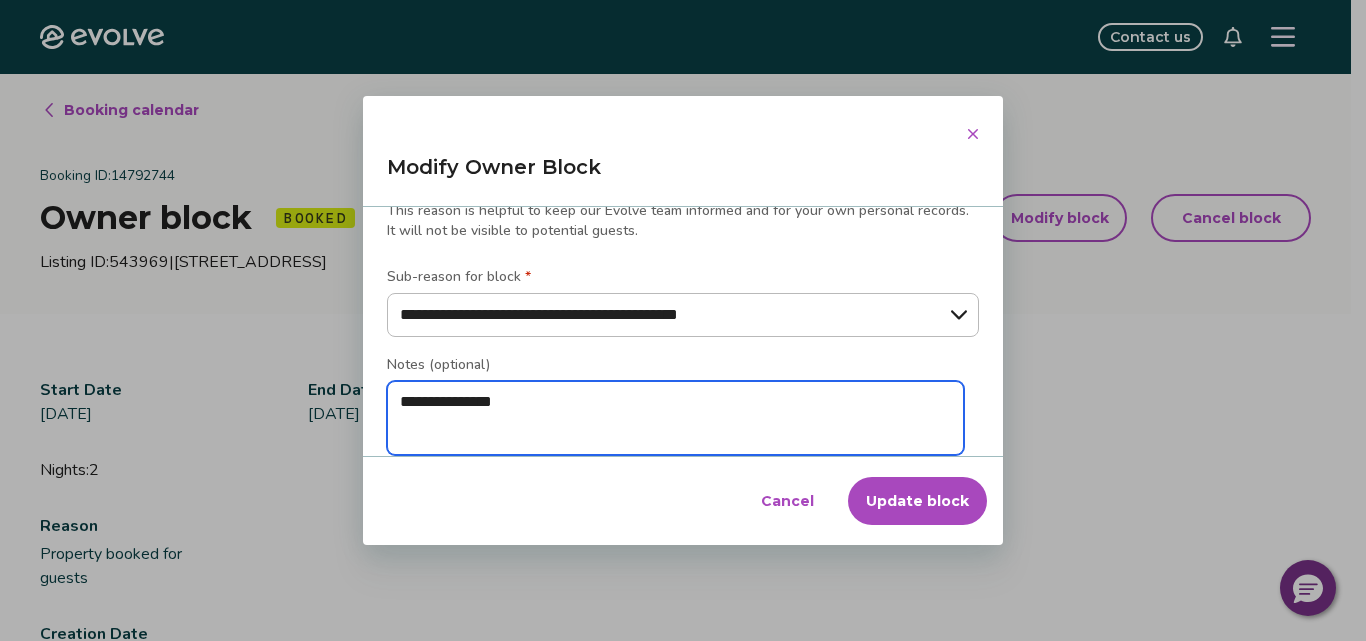 type on "**********" 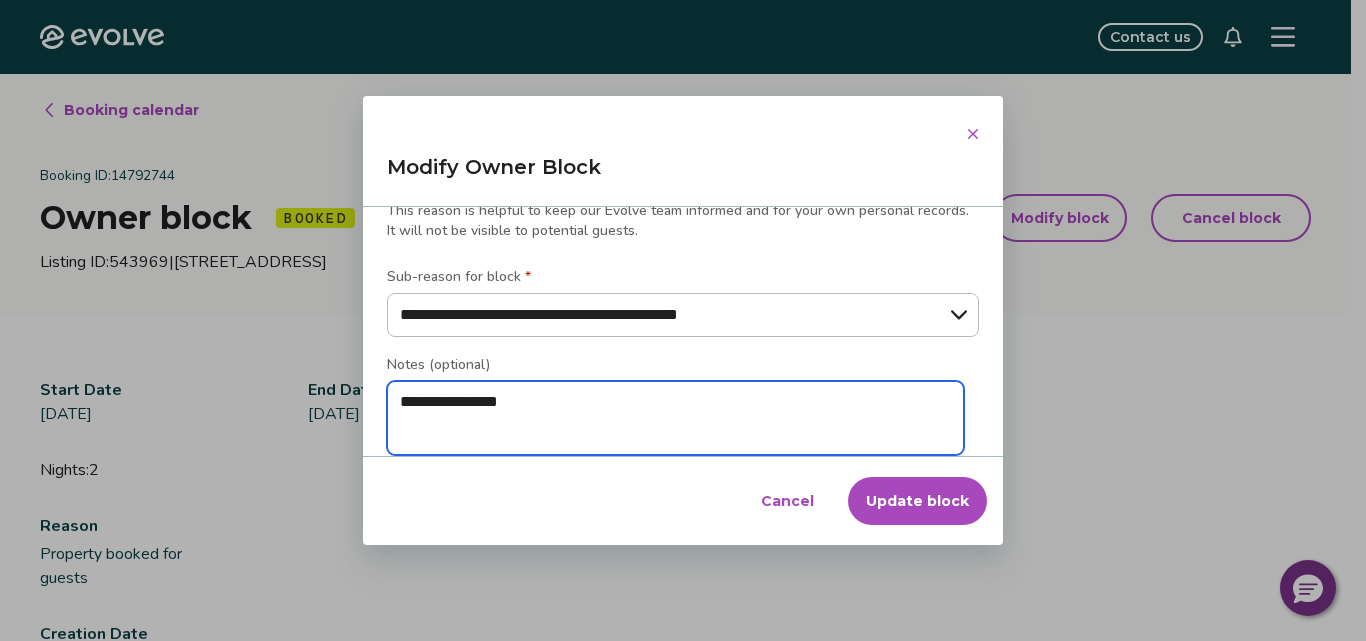 type on "**********" 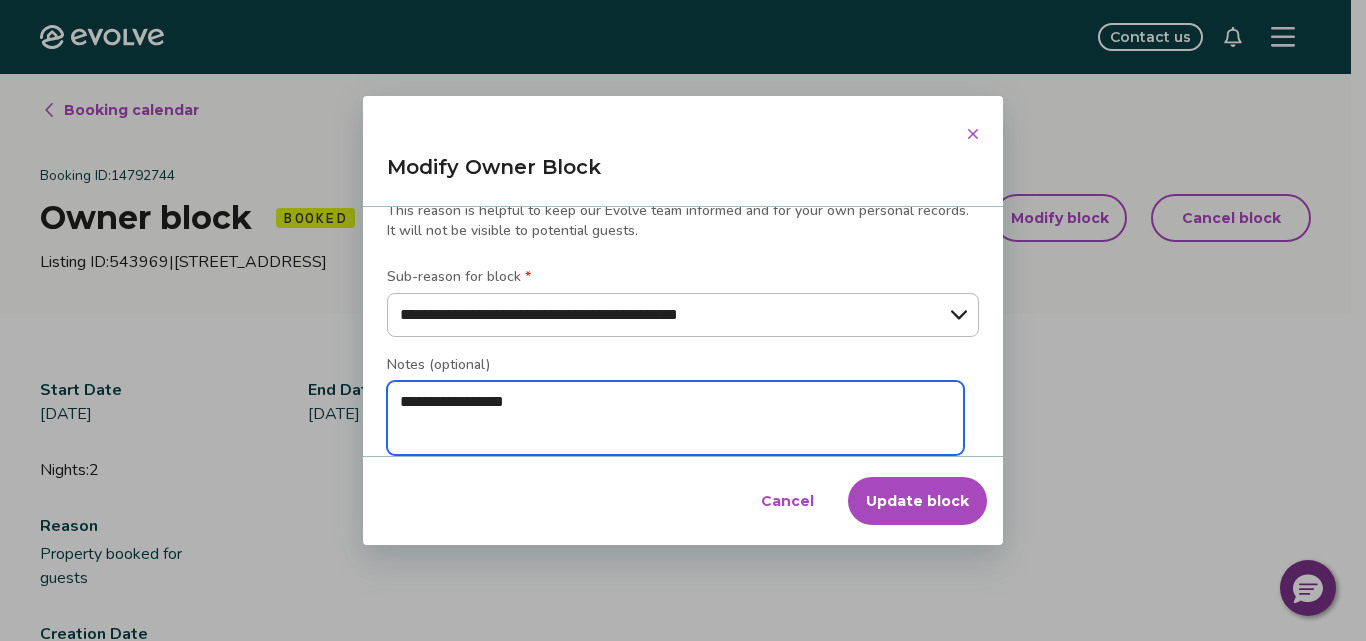 type on "**********" 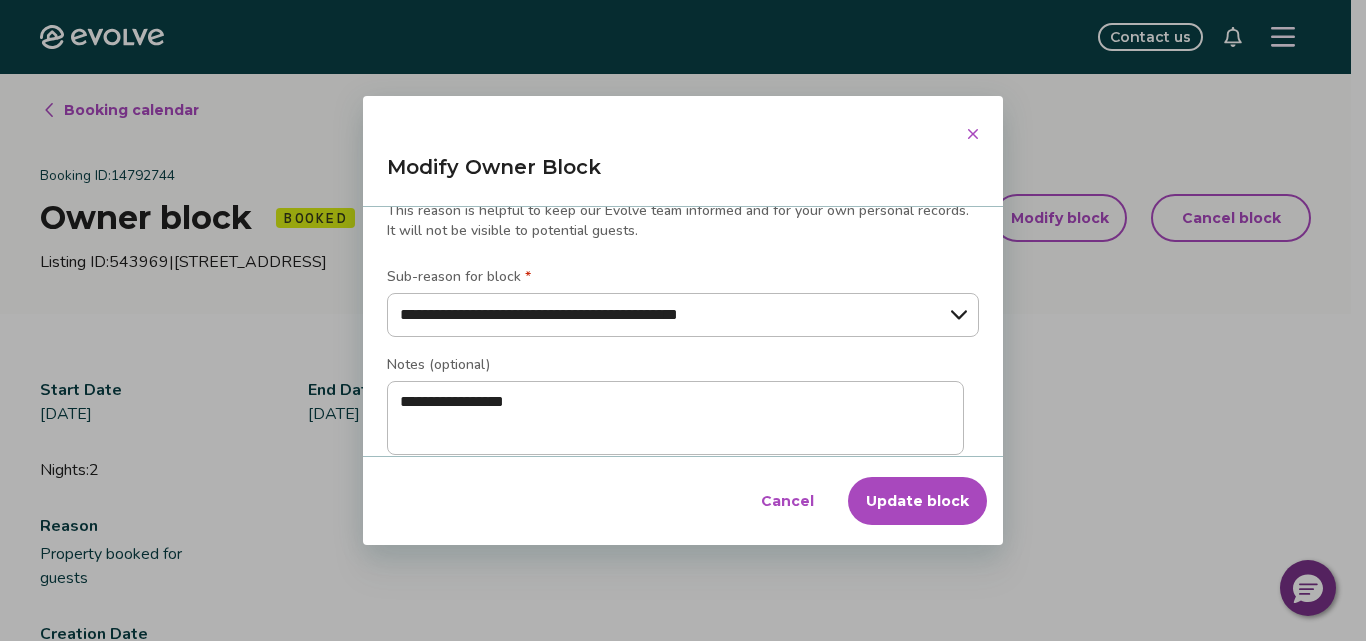 click on "Update block" at bounding box center [917, 501] 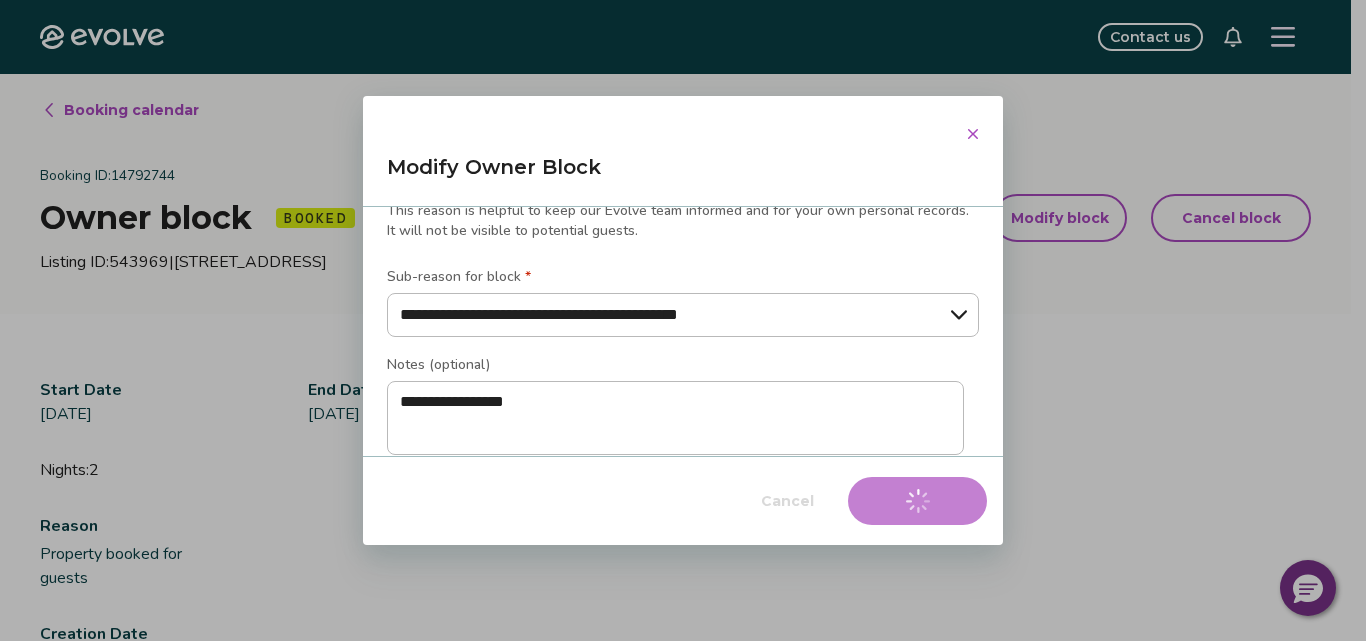 type on "*" 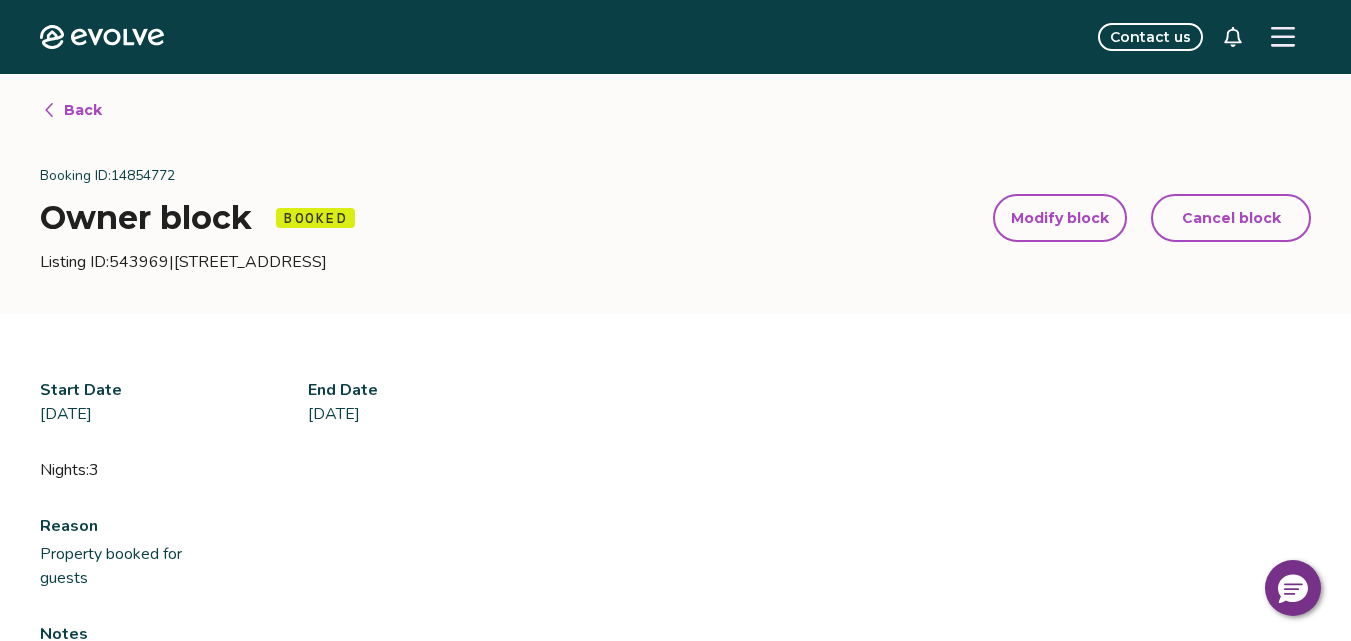 click 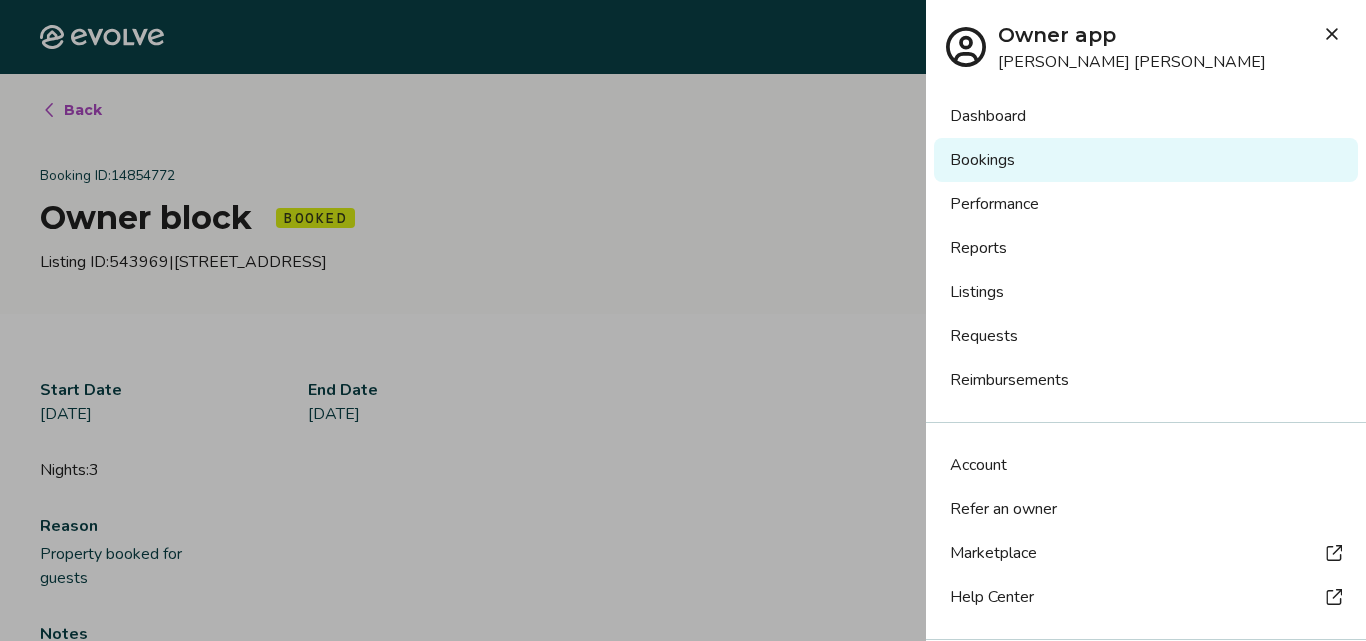 click on "Bookings" at bounding box center (1146, 160) 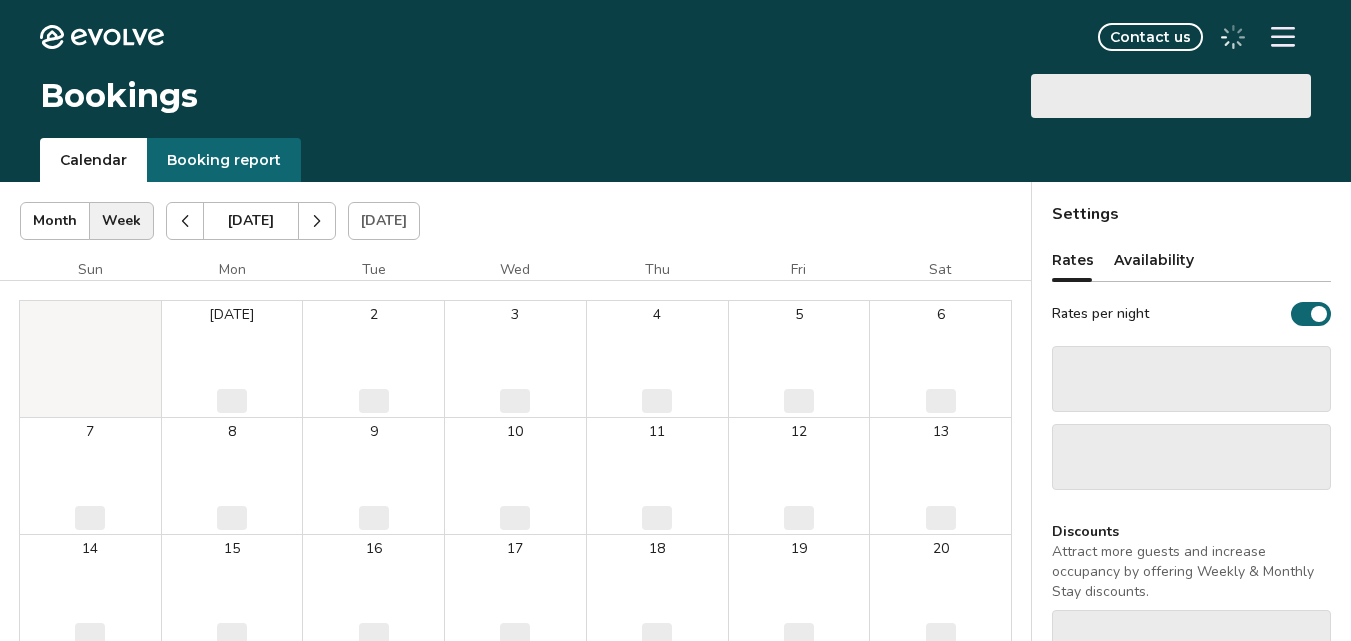 scroll, scrollTop: 0, scrollLeft: 0, axis: both 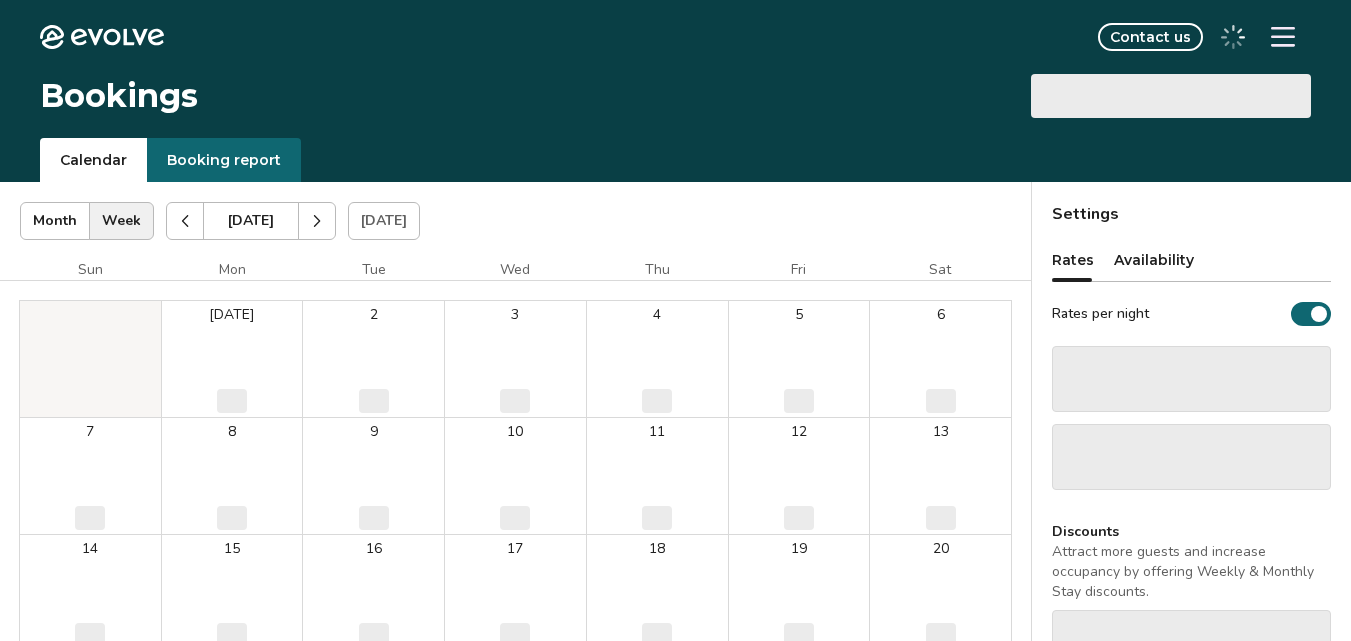 select on "**********" 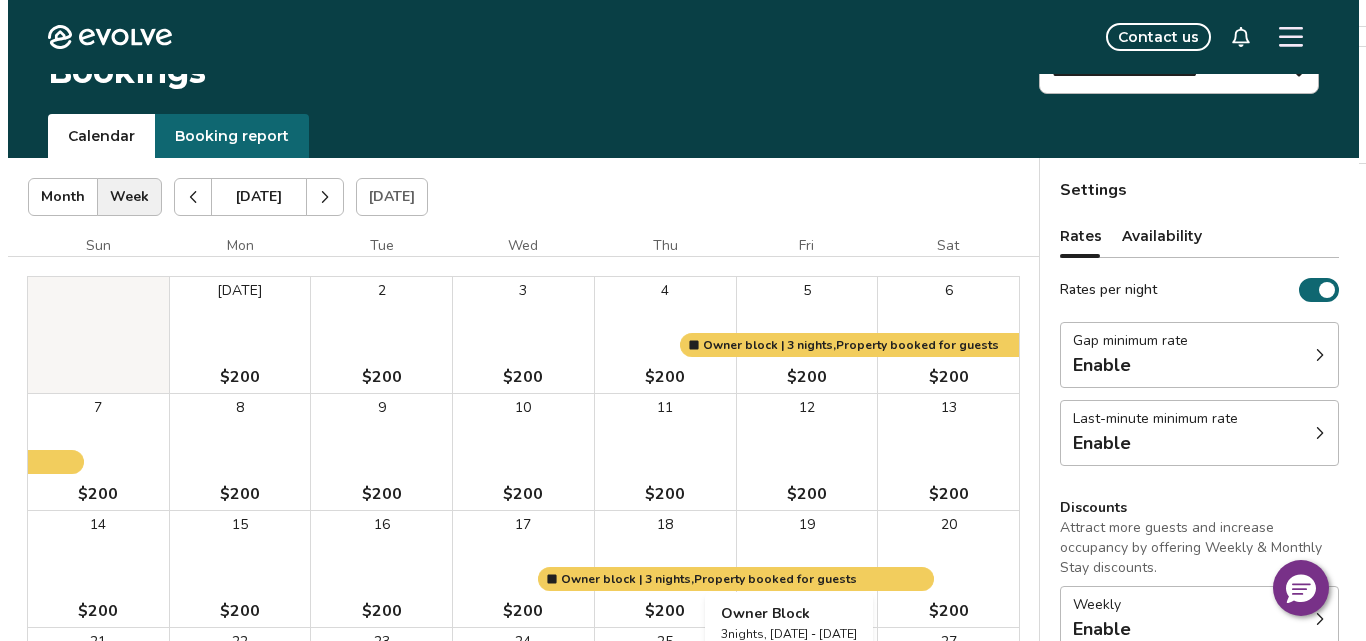 scroll, scrollTop: 0, scrollLeft: 0, axis: both 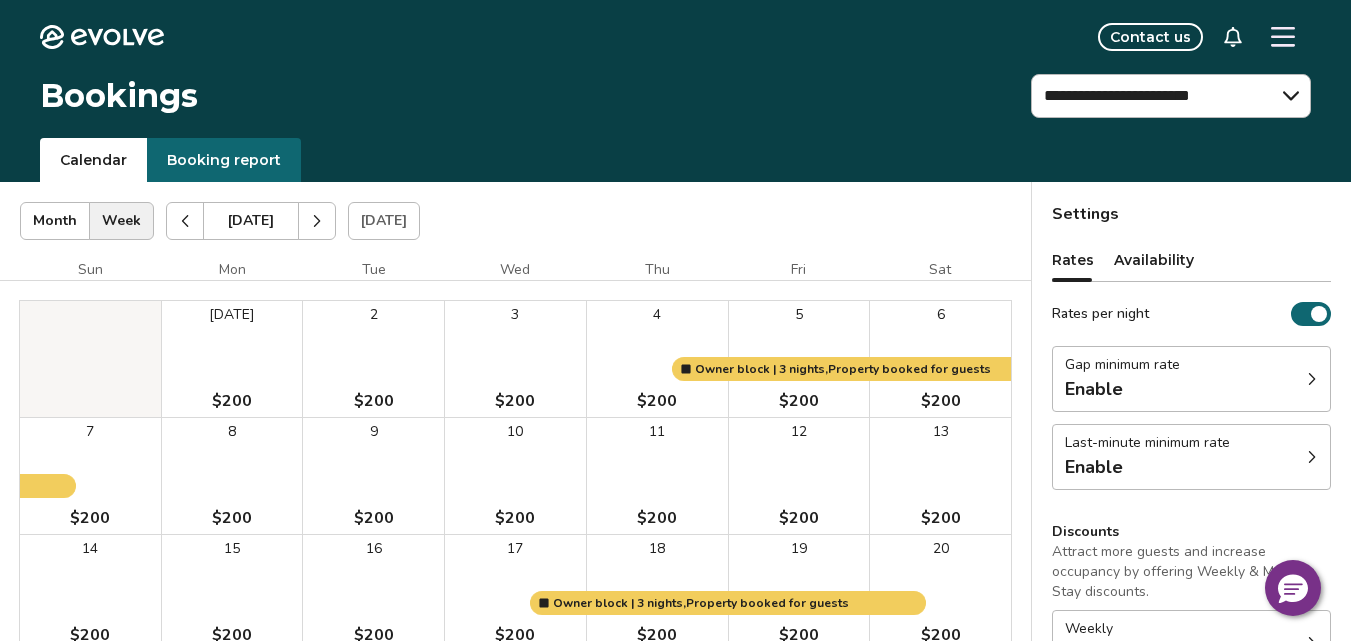click at bounding box center [317, 221] 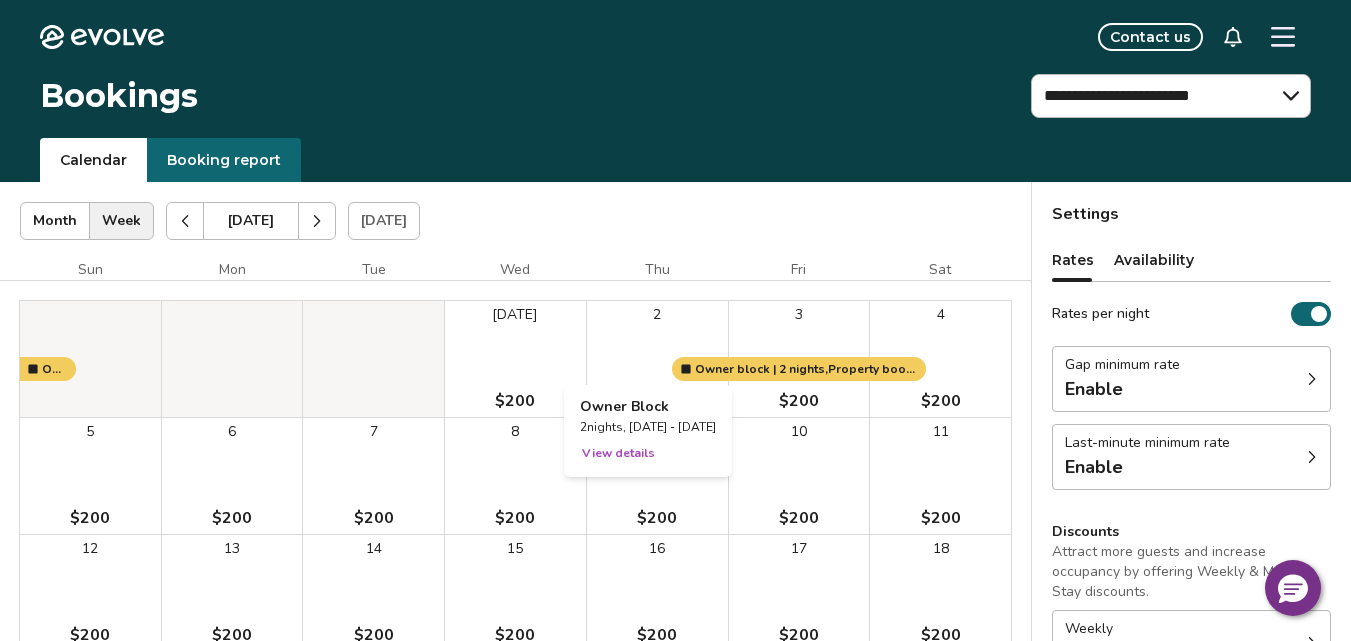 click at bounding box center (657, 359) 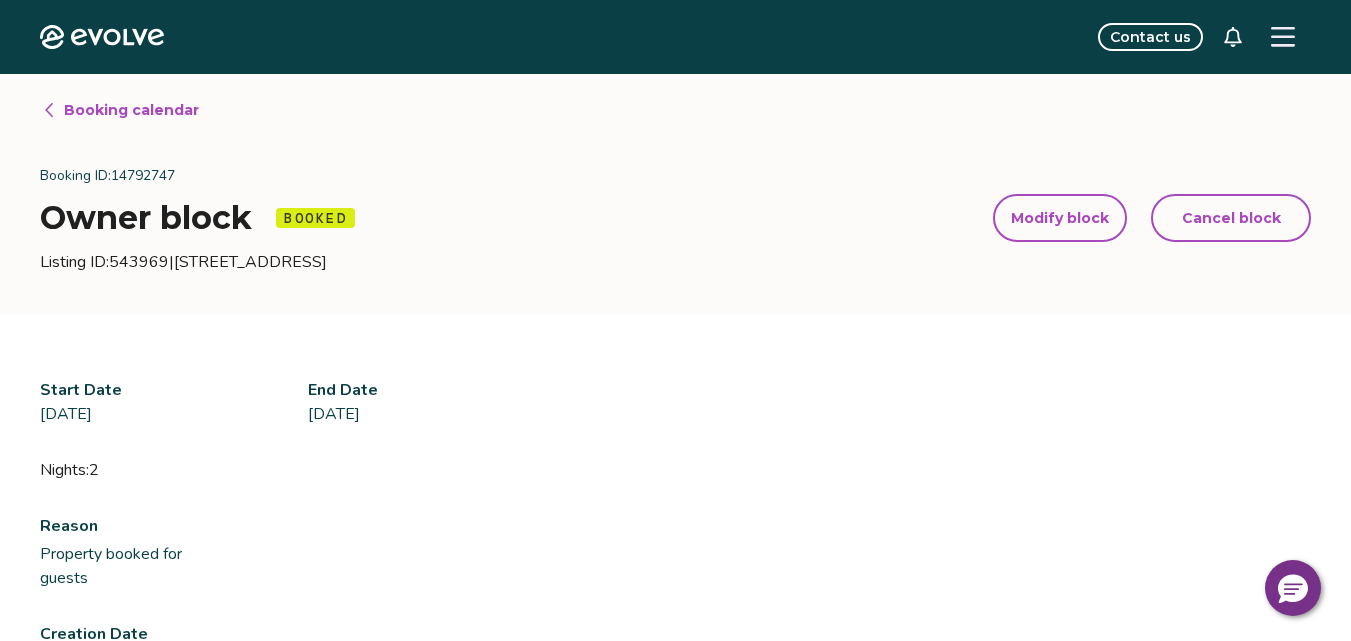 click on "Modify block" at bounding box center (1060, 218) 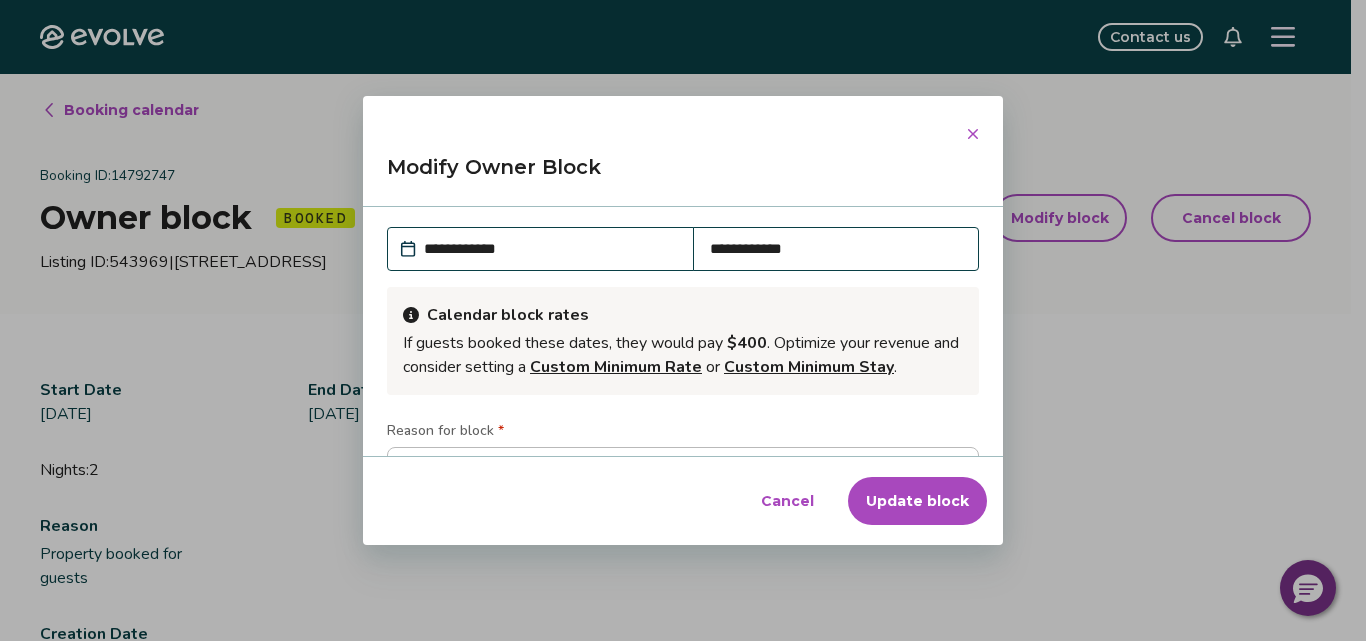 scroll, scrollTop: 109, scrollLeft: 0, axis: vertical 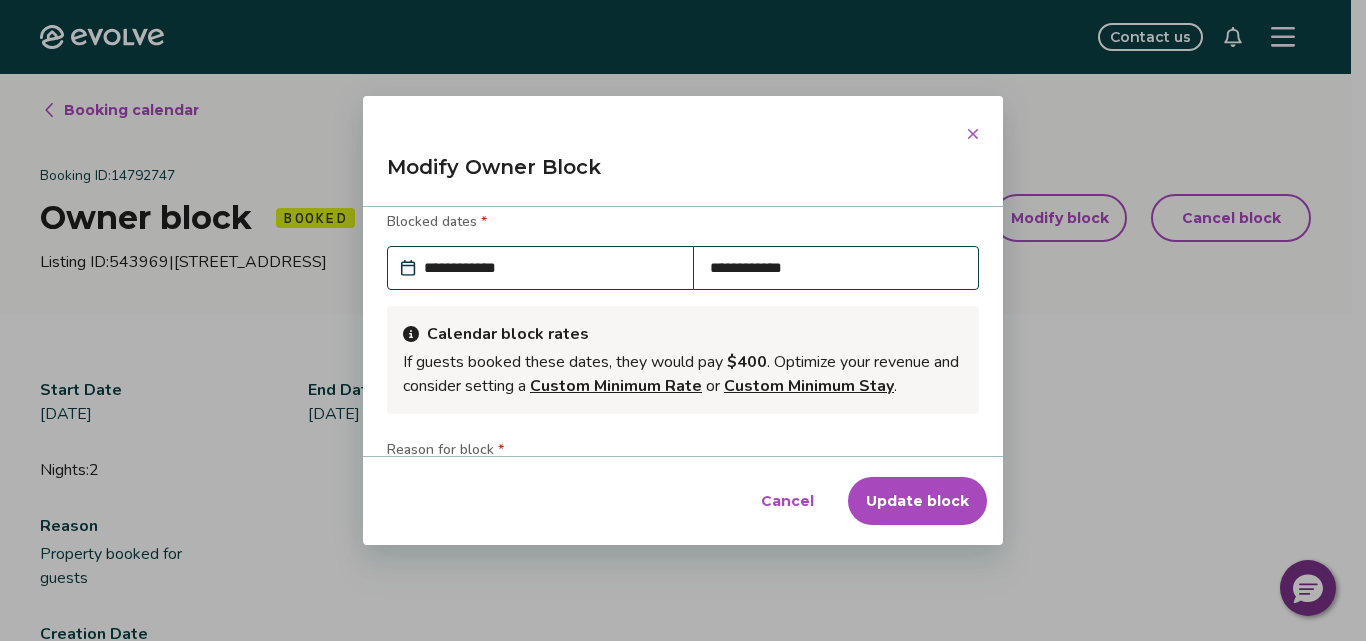 click on "**********" at bounding box center (550, 268) 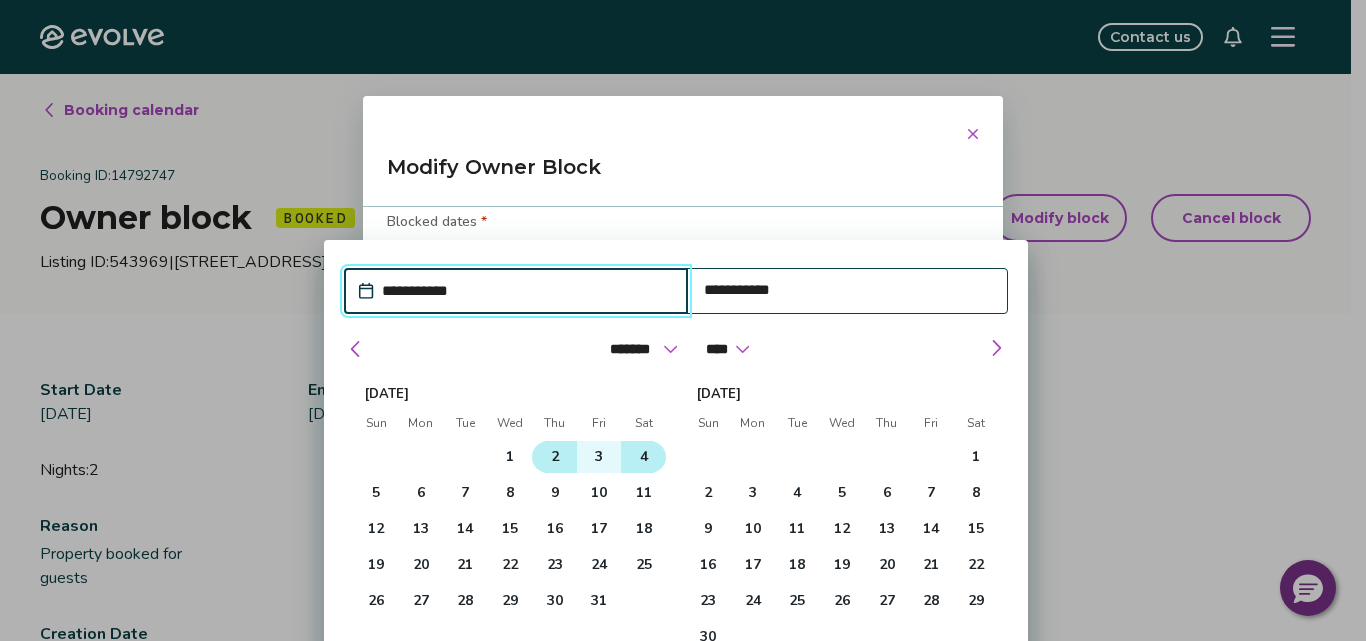 click on "2" at bounding box center (554, 457) 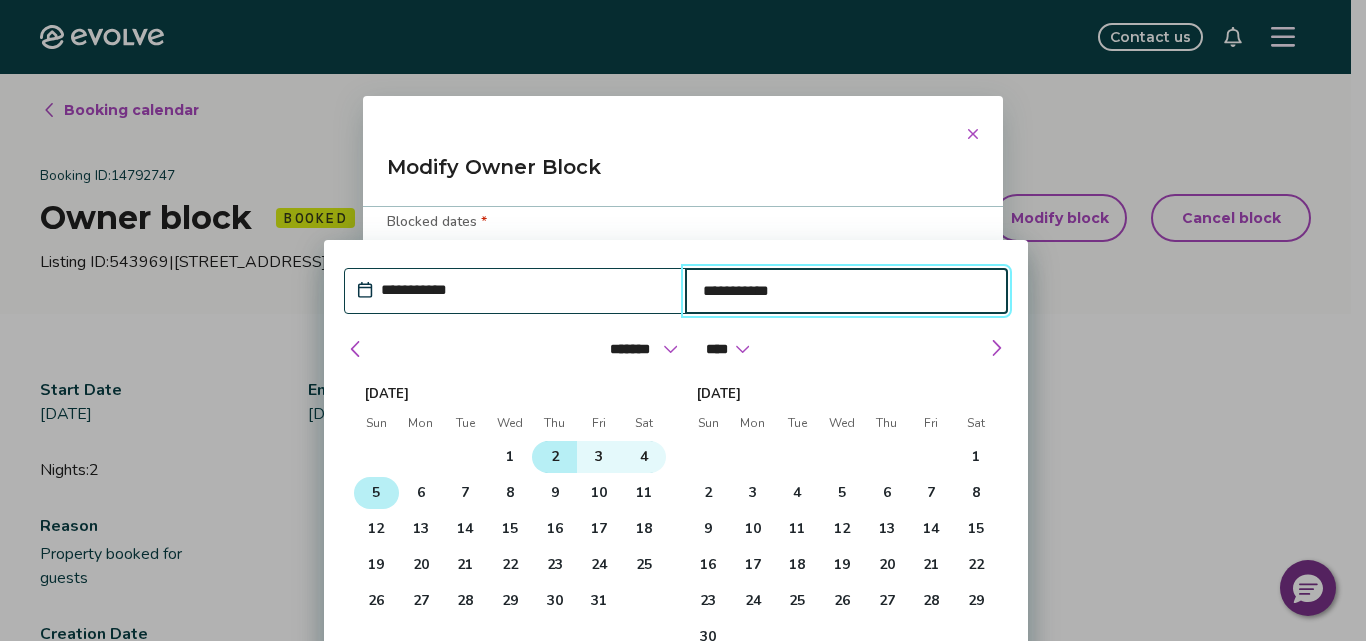 click on "5" at bounding box center [376, 493] 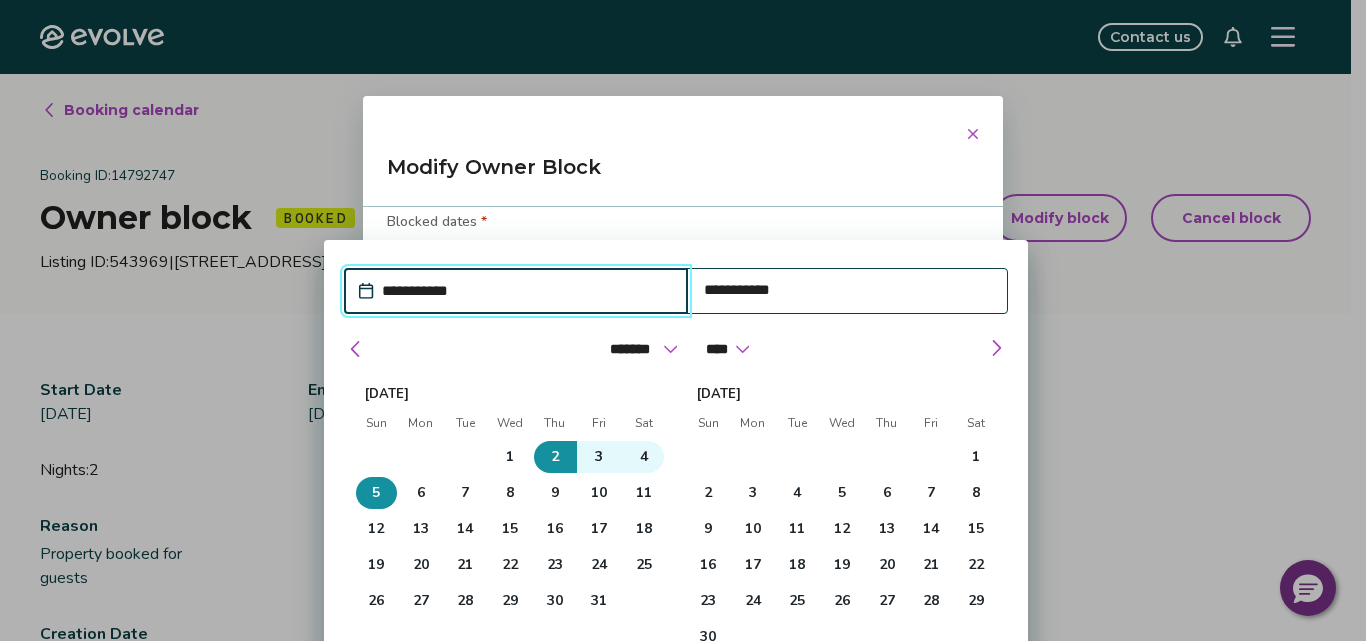 type on "*" 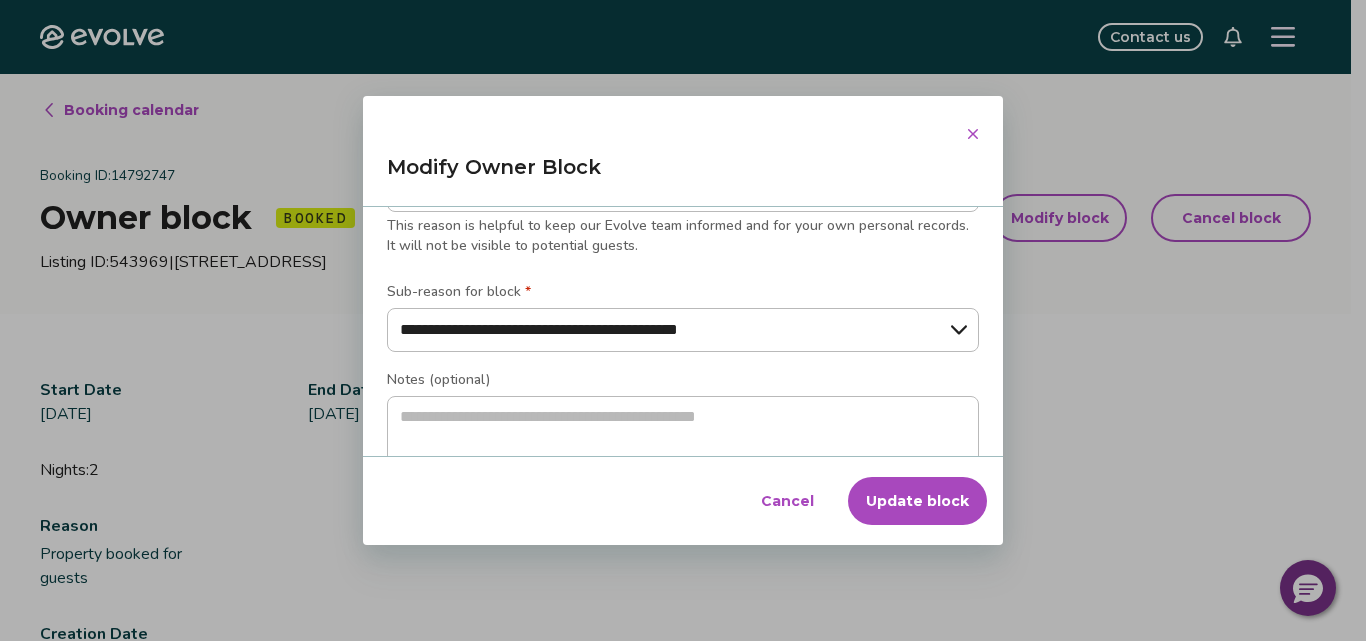 scroll, scrollTop: 419, scrollLeft: 0, axis: vertical 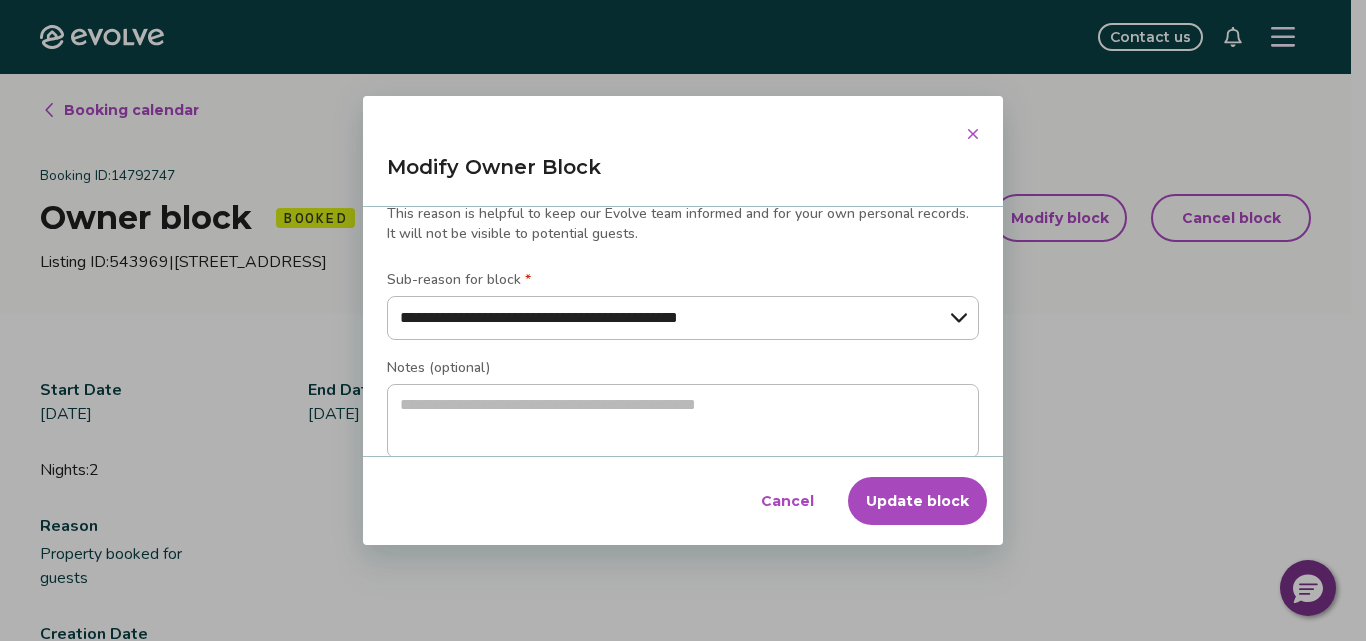 click on "**********" at bounding box center [683, 135] 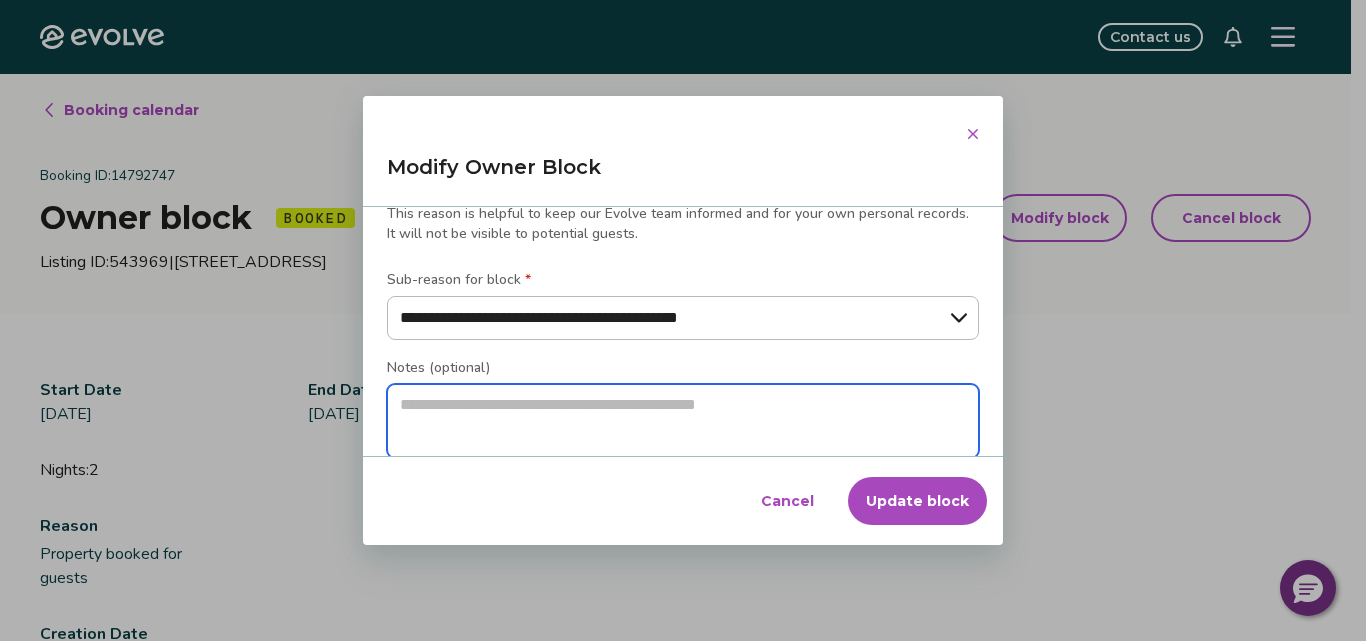 click at bounding box center [683, 421] 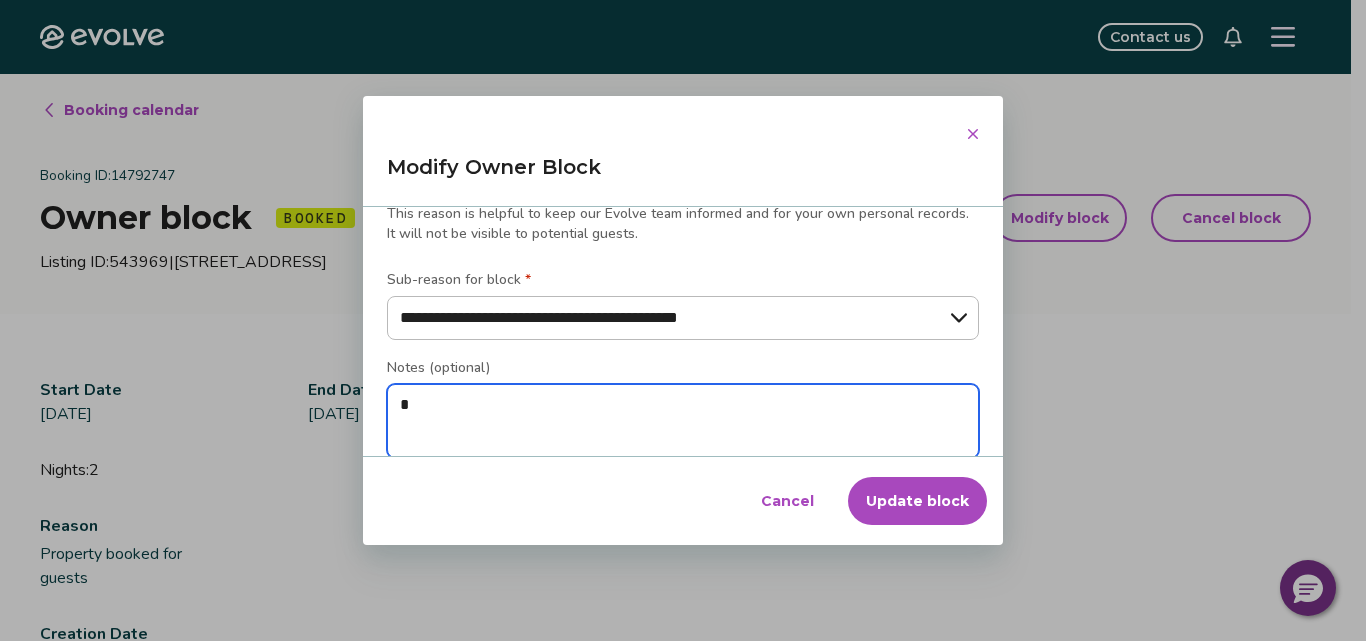 type on "*" 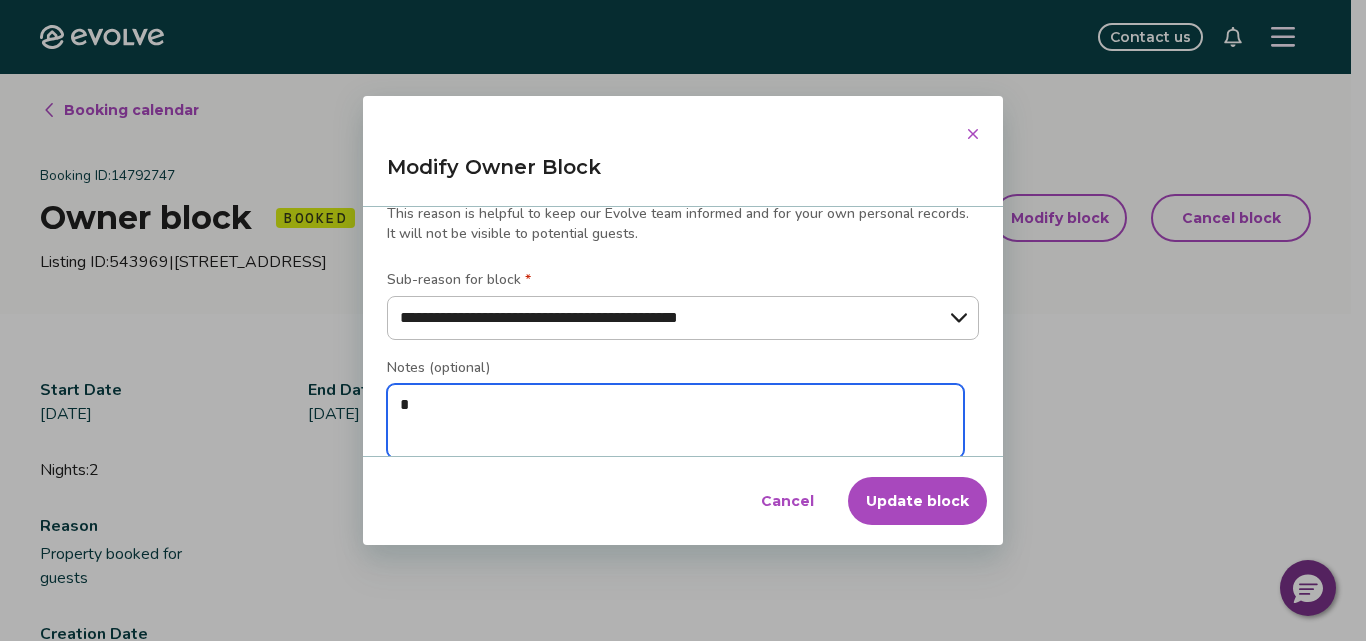 type on "**" 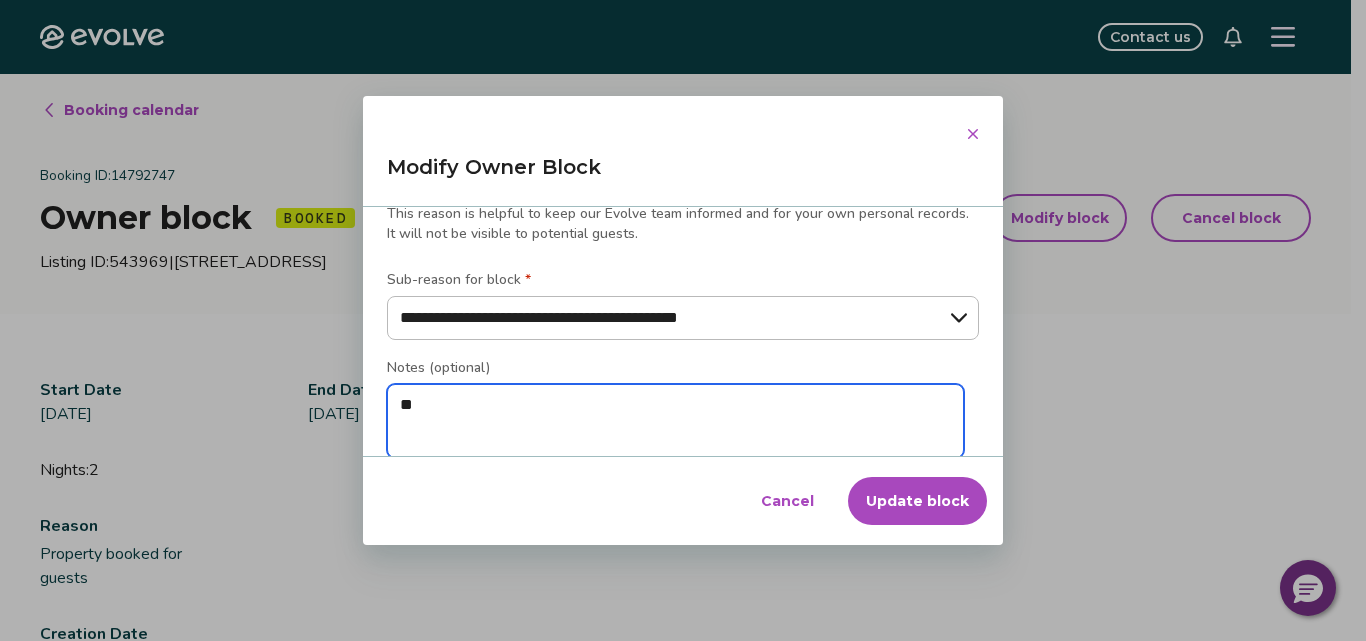 type on "***" 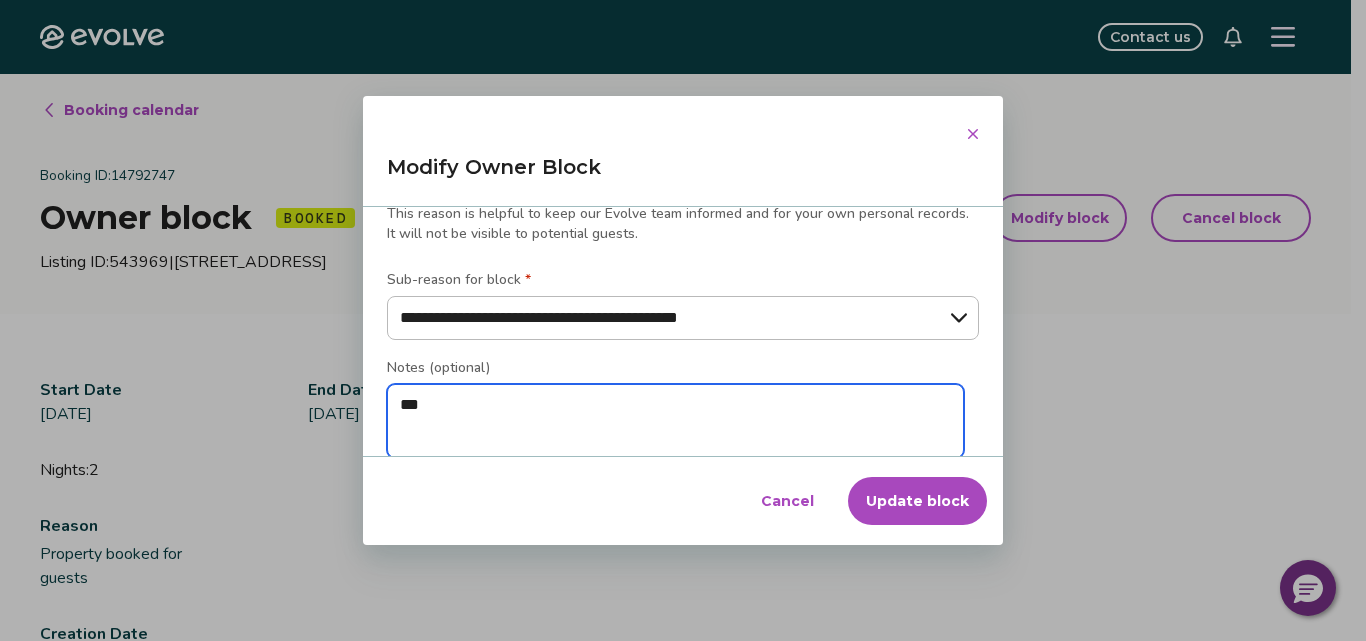 type on "****" 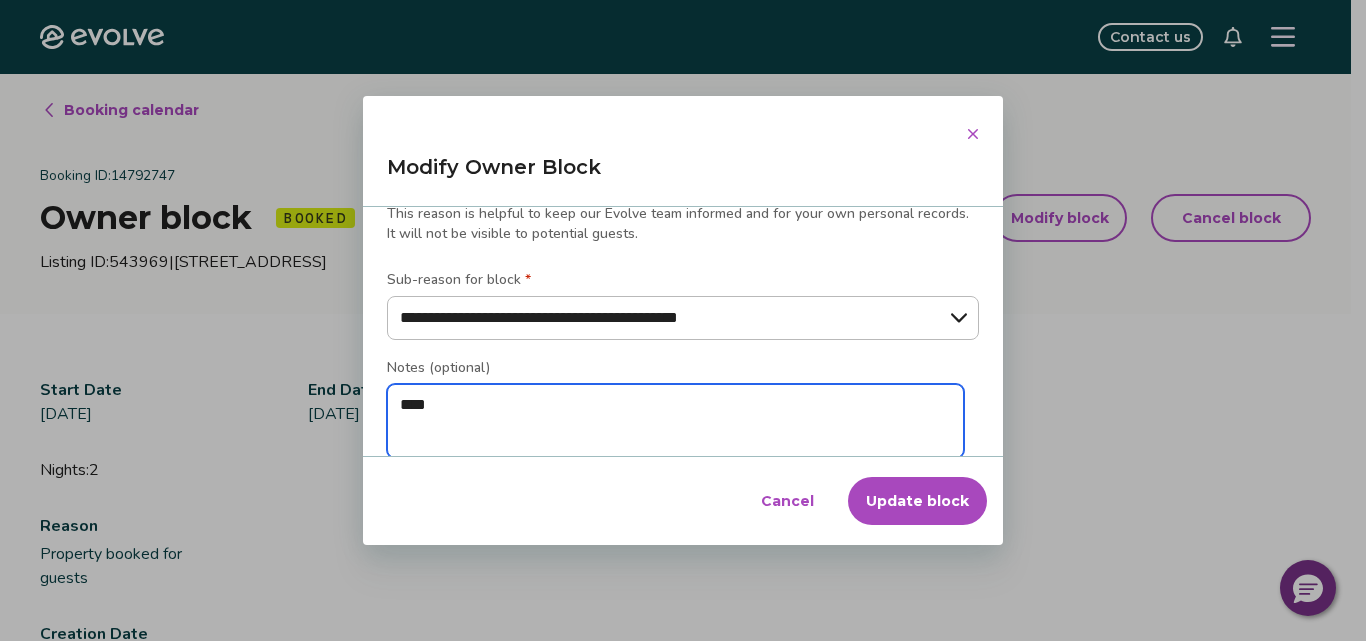type on "***" 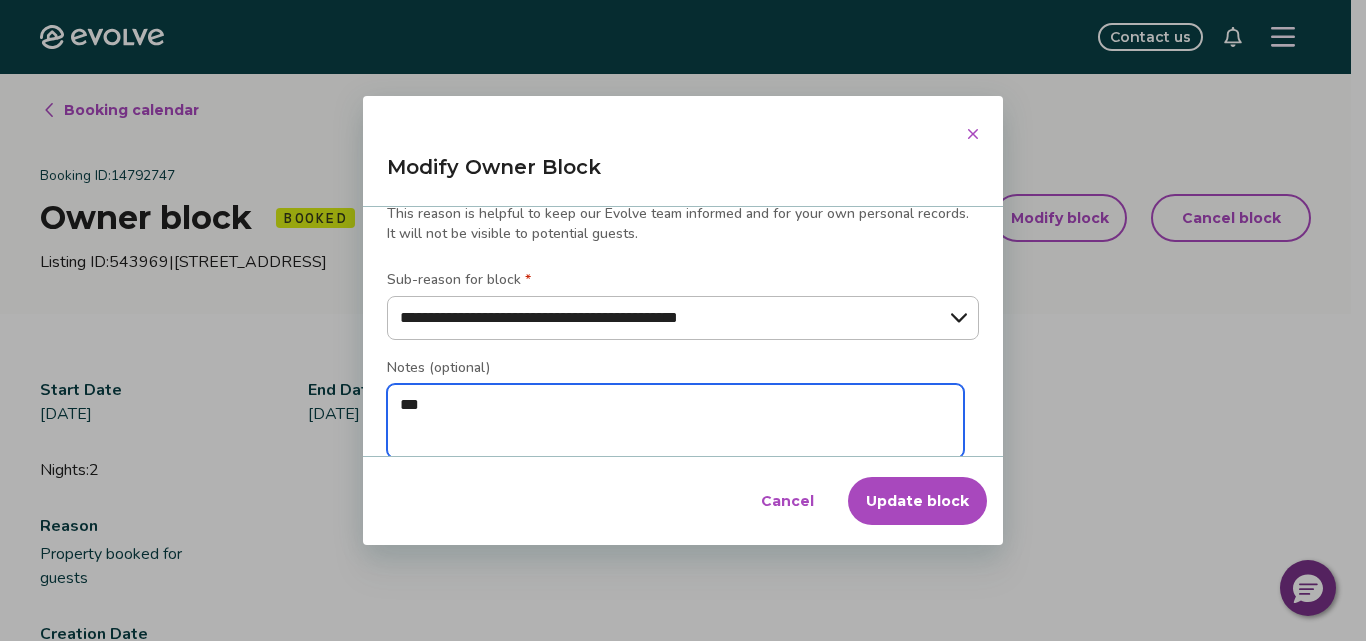 type on "**" 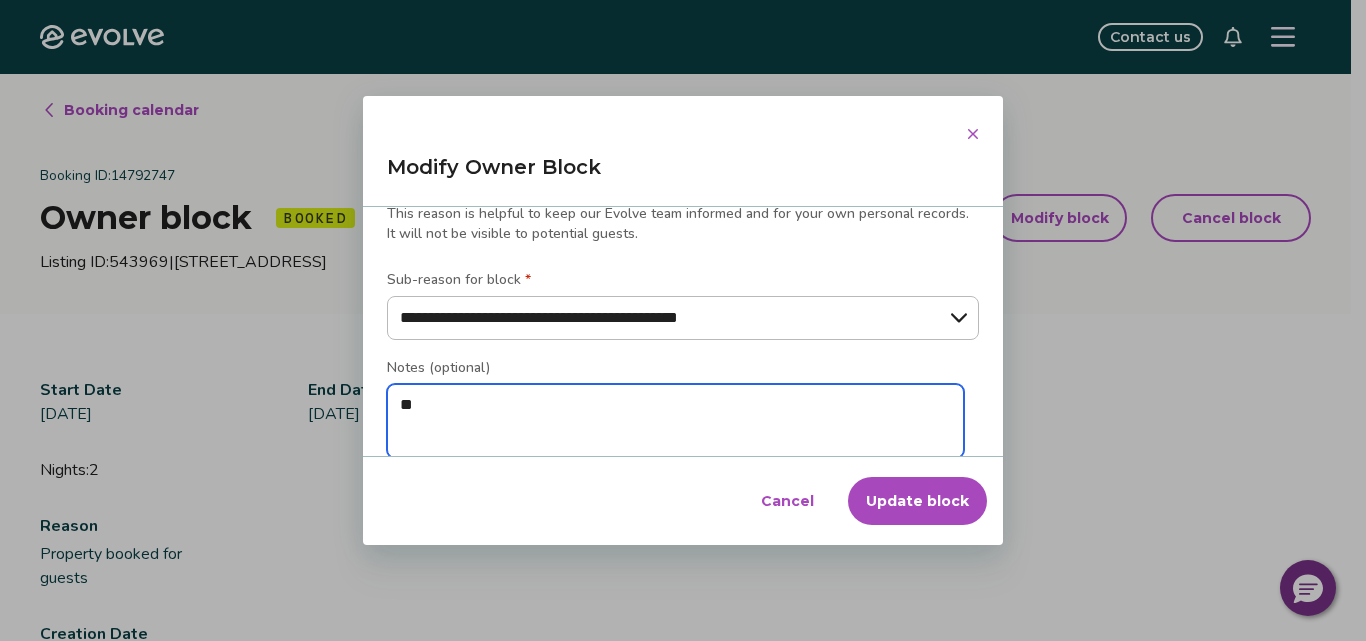 type on "*" 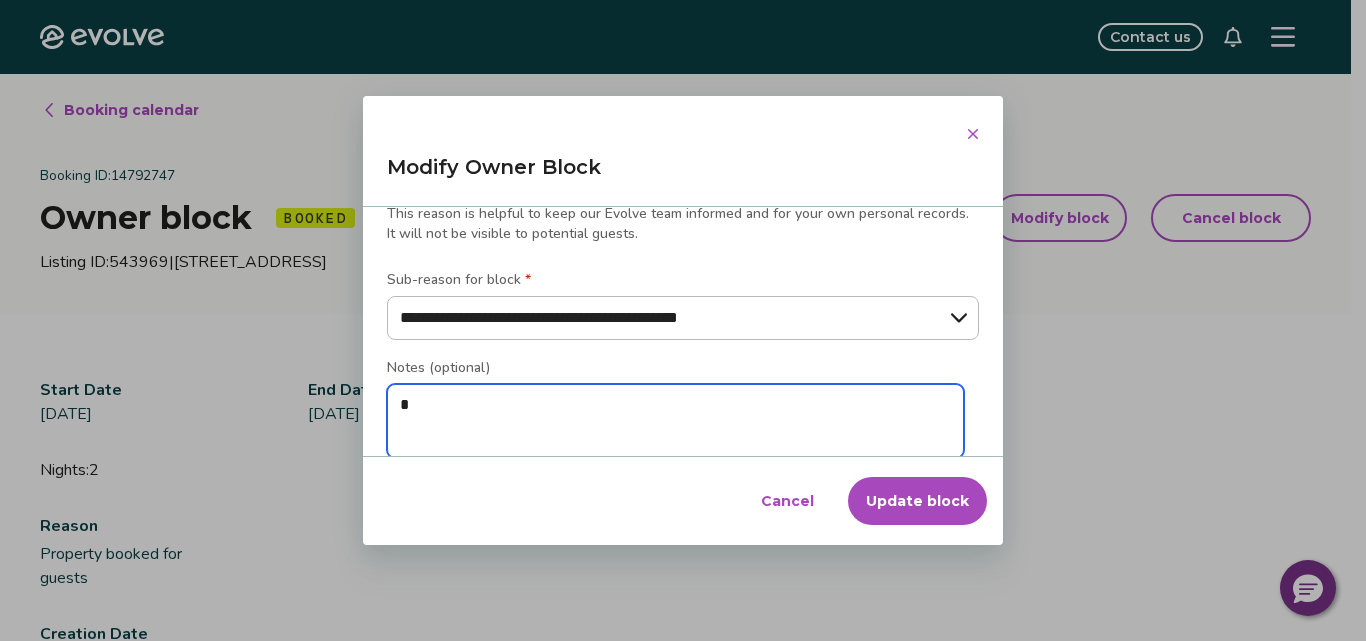 type on "**" 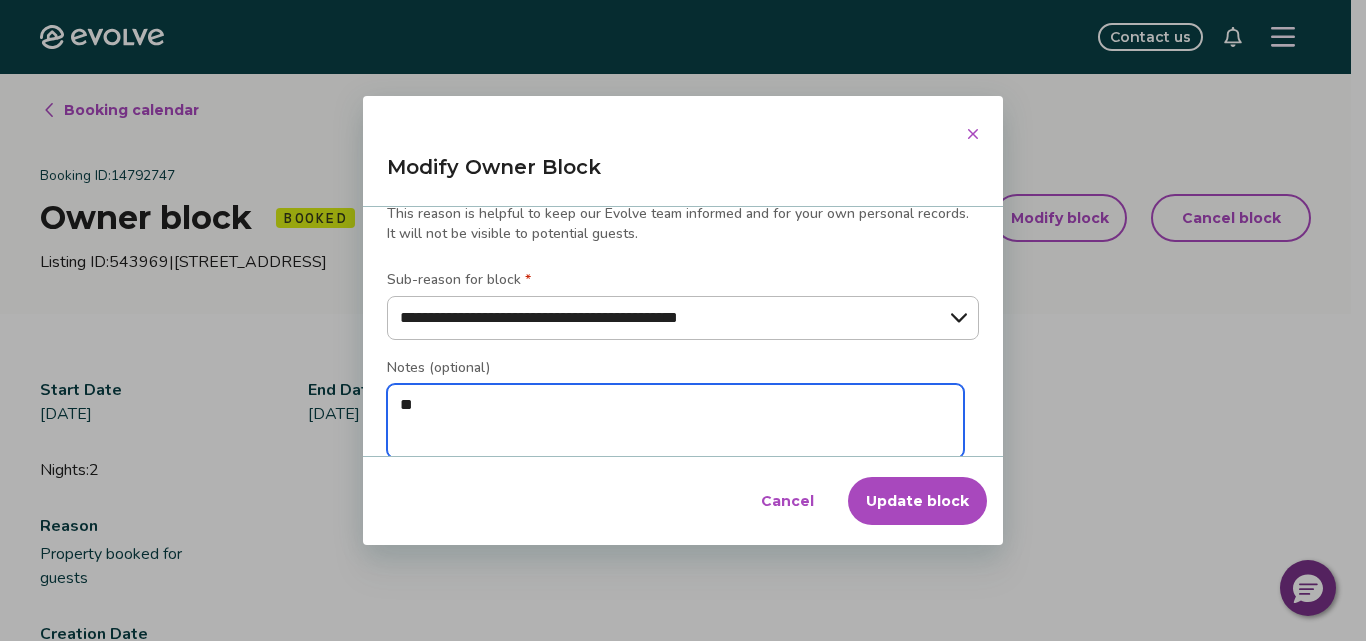 type on "***" 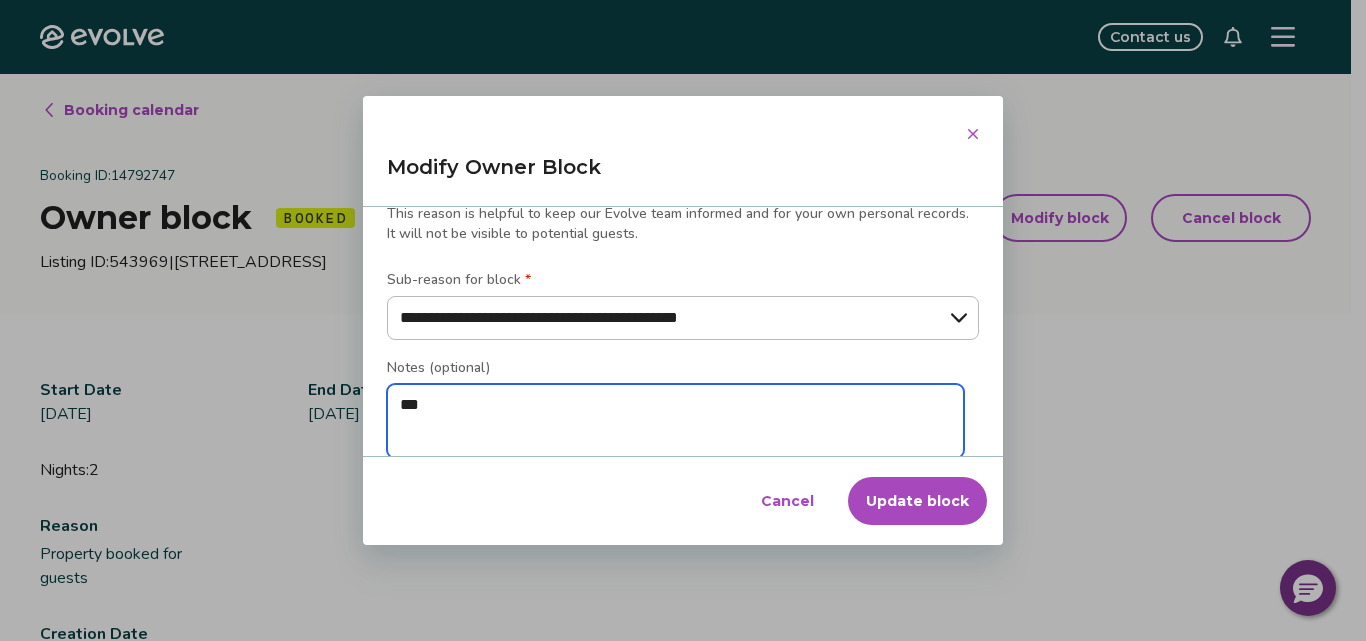 type on "****" 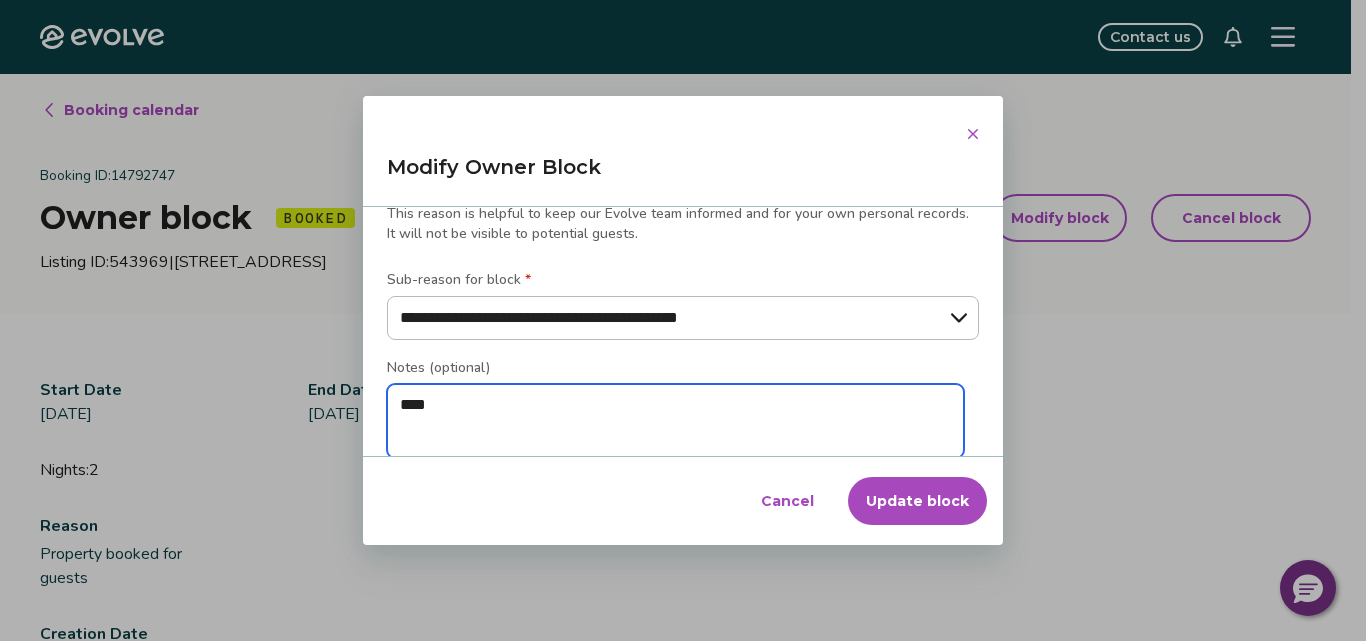 type on "***" 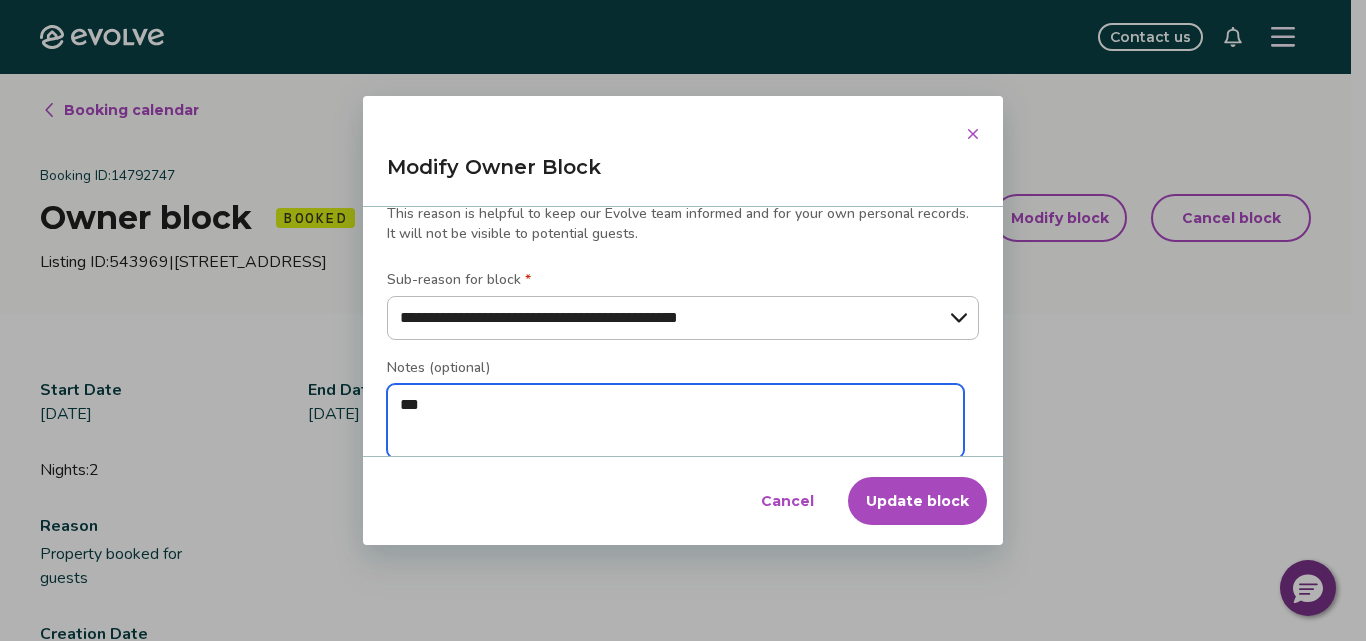 type on "**" 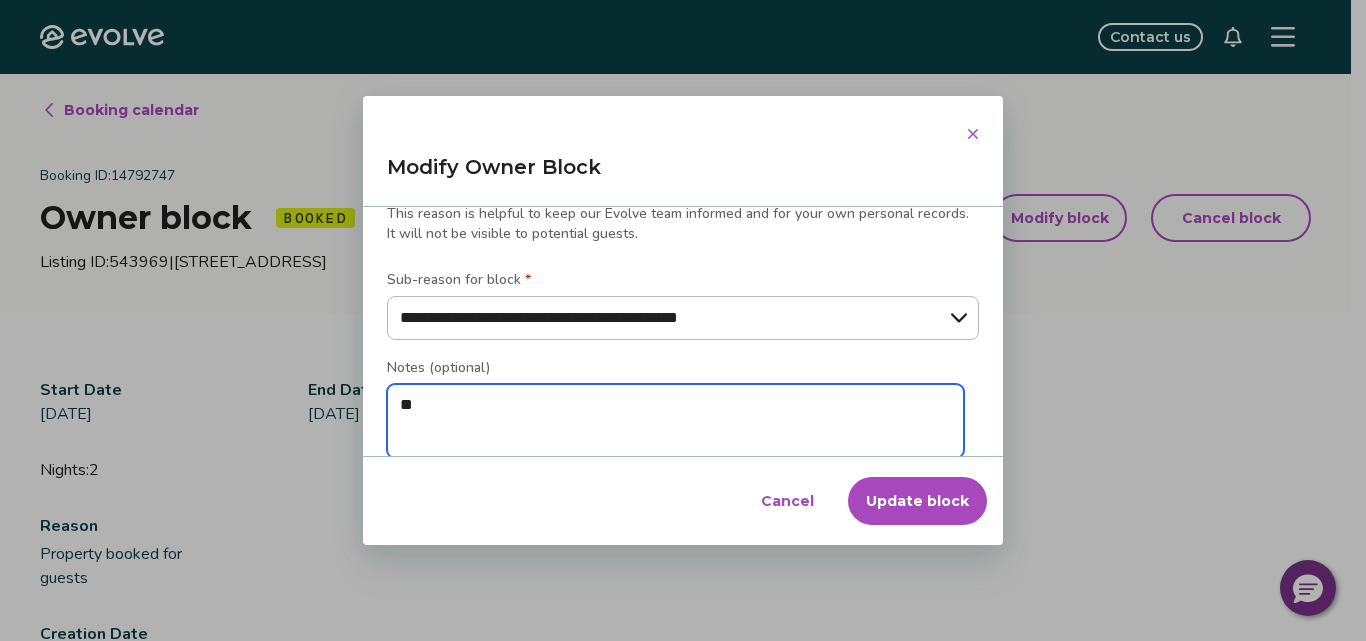 type on "*" 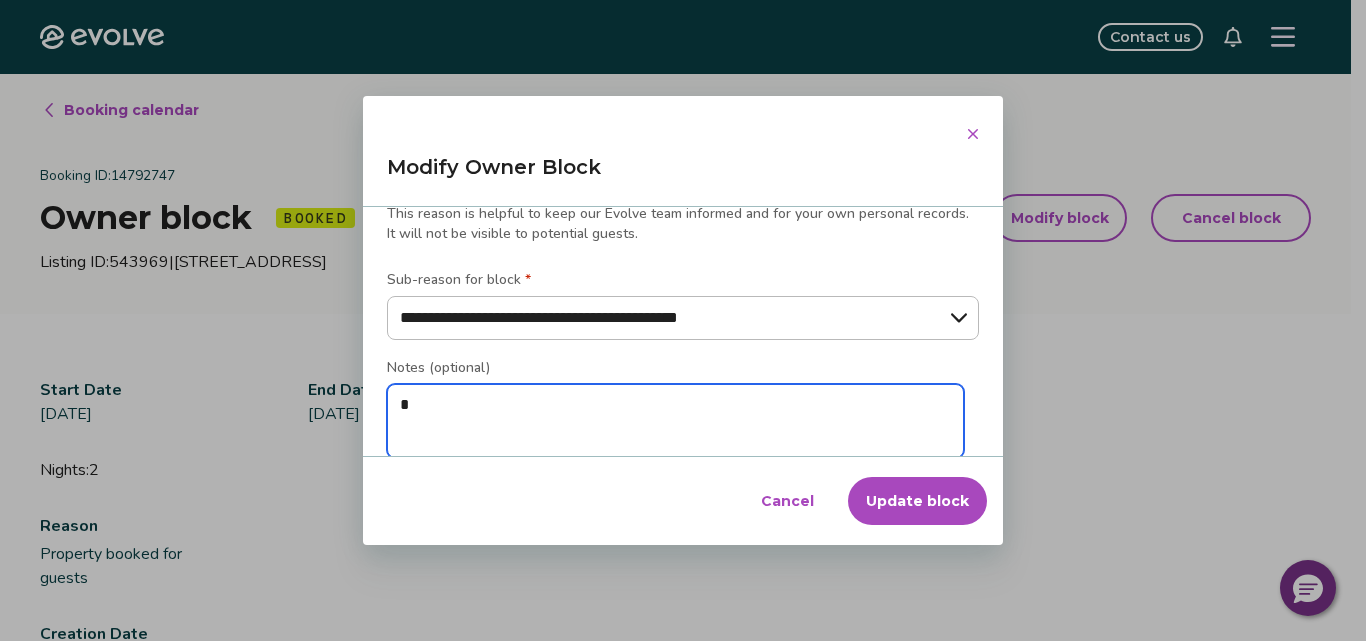 type on "**" 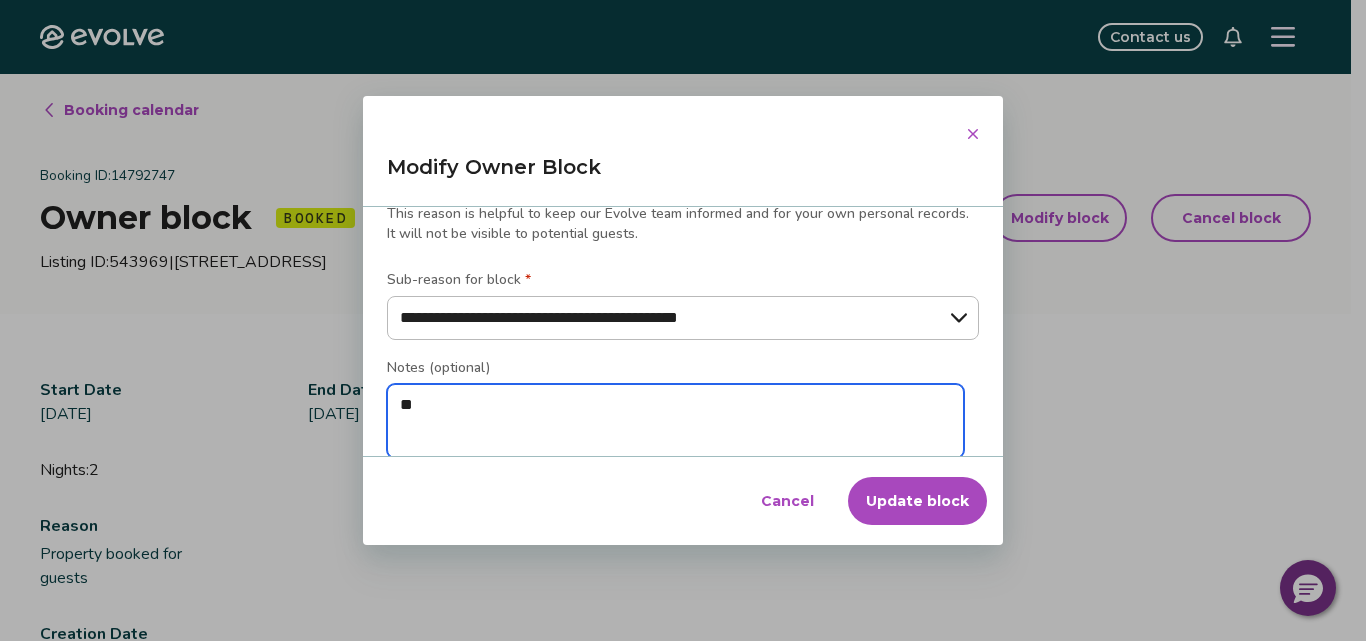 type on "***" 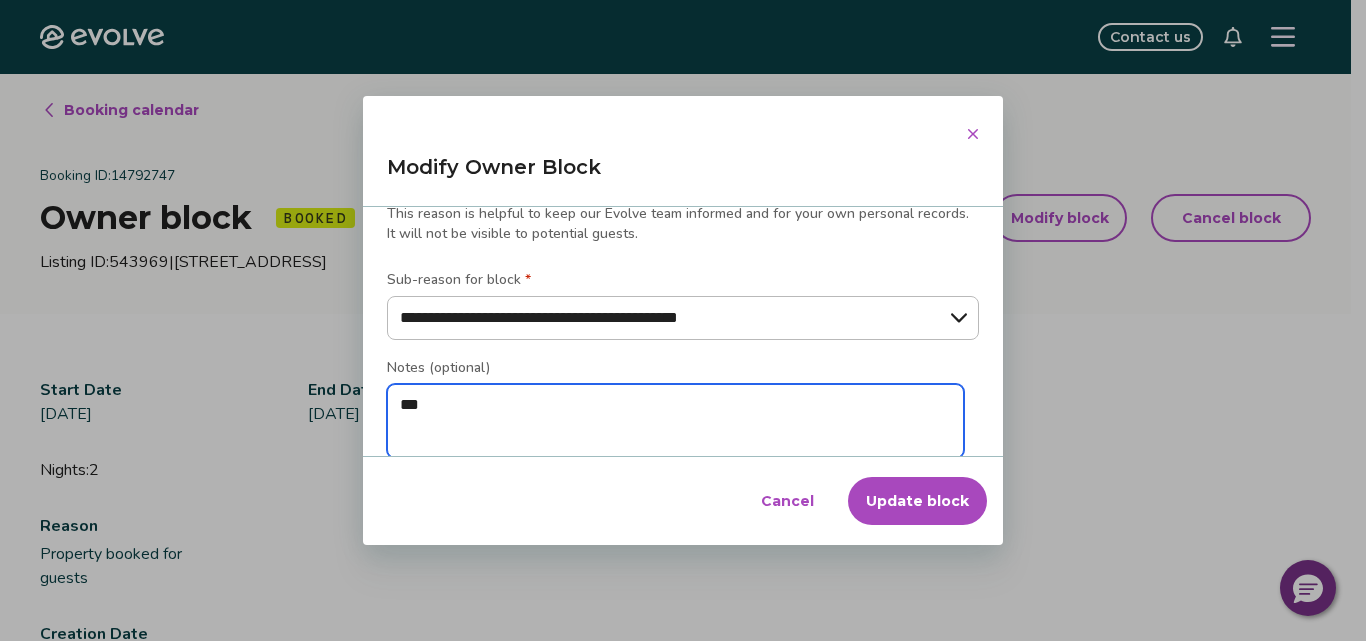 type on "****" 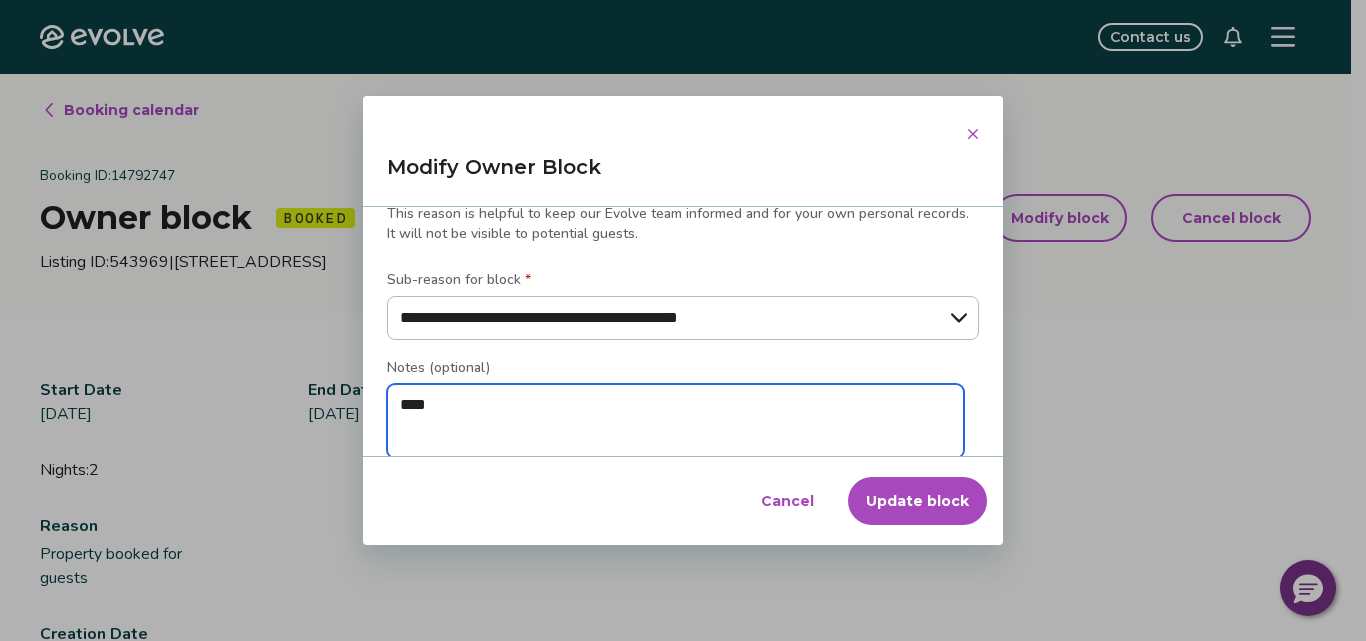 type on "*" 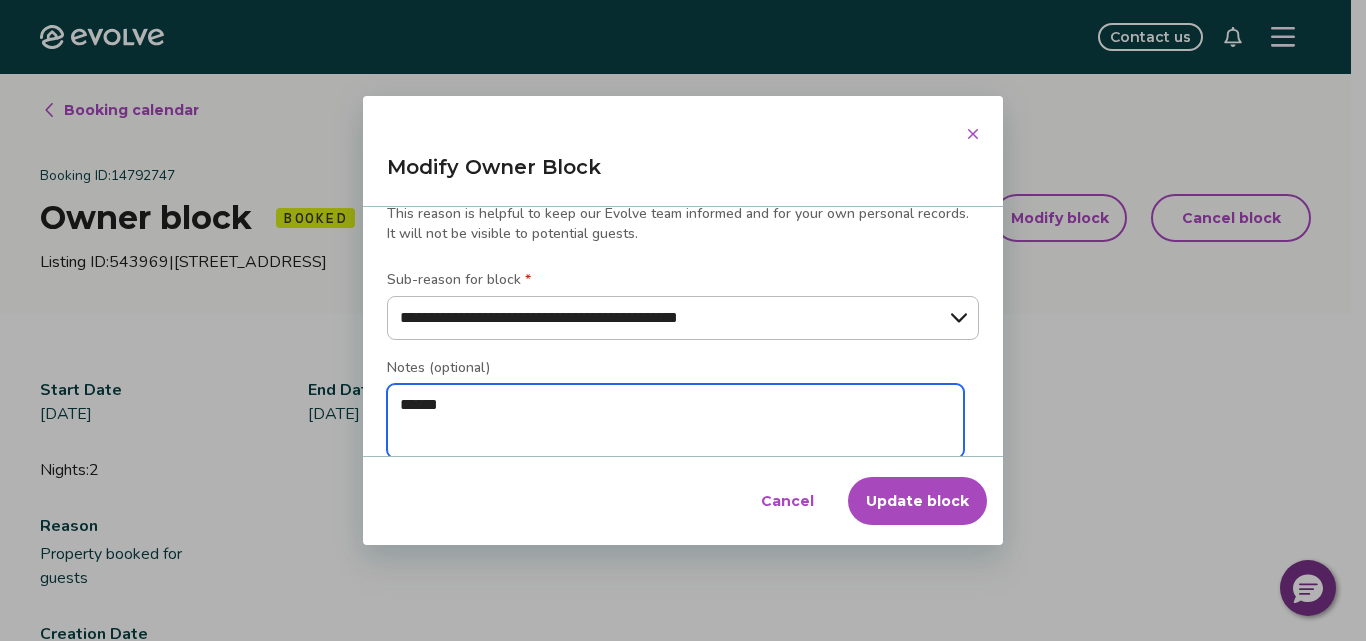 type on "*******" 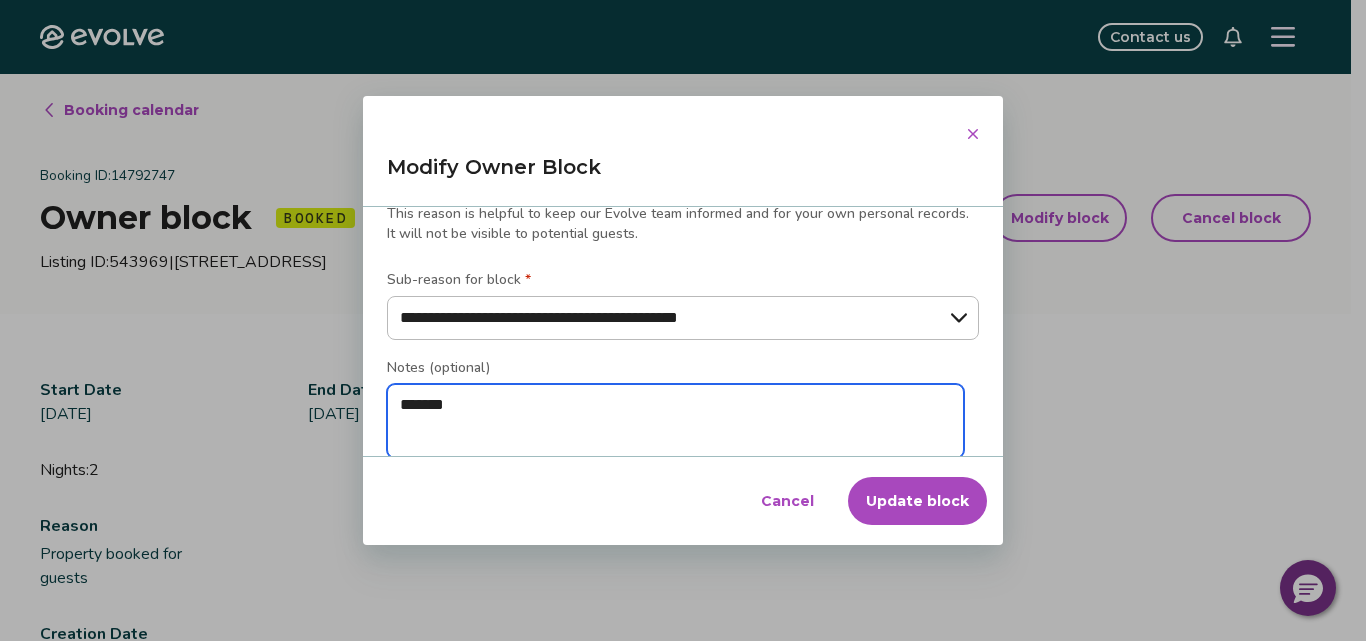 type on "********" 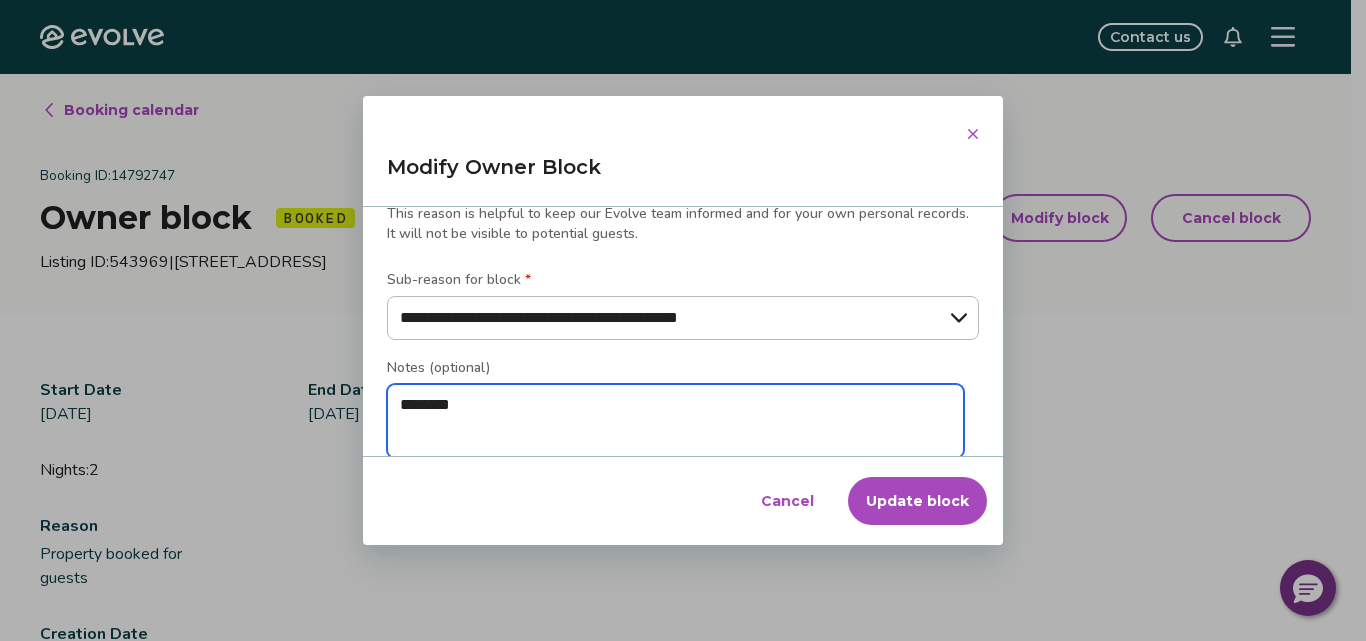 type on "*******" 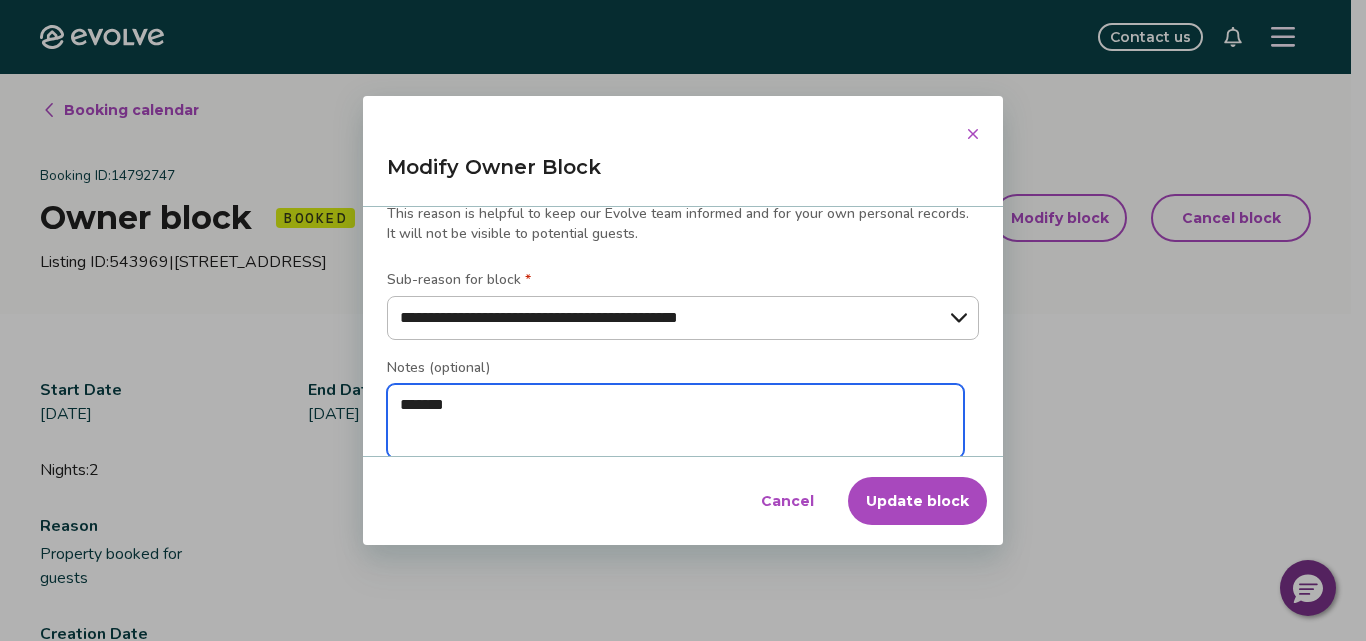 type on "******" 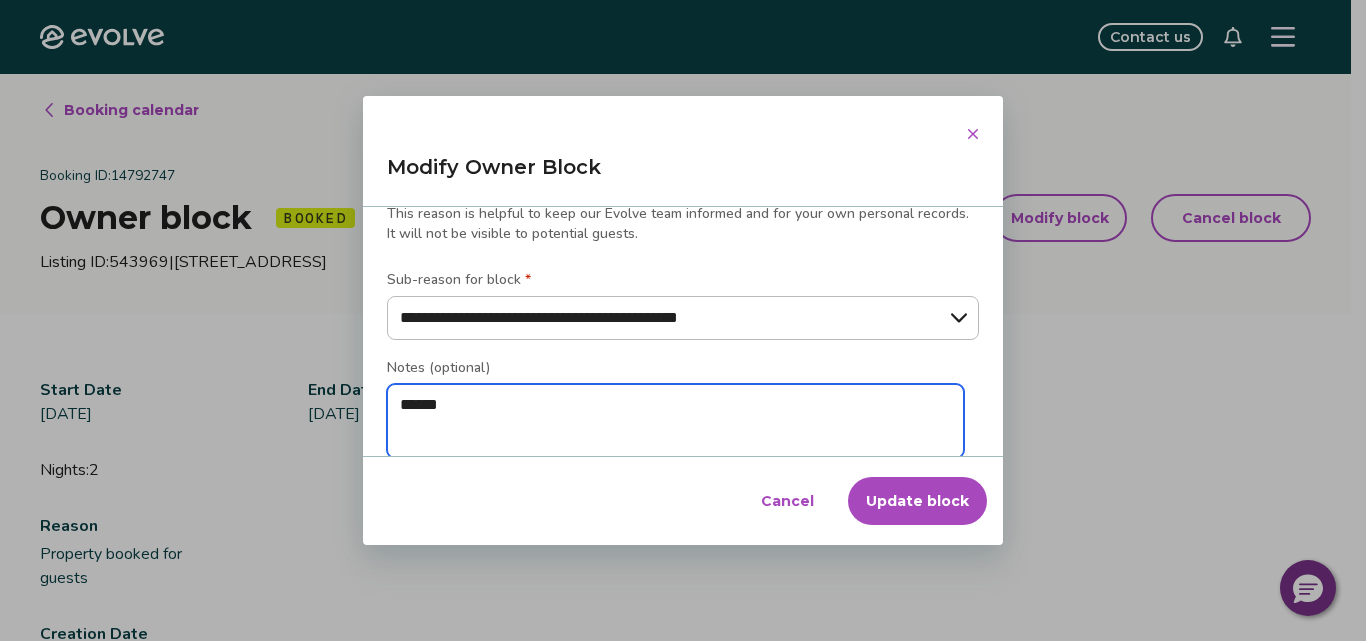 type on "*******" 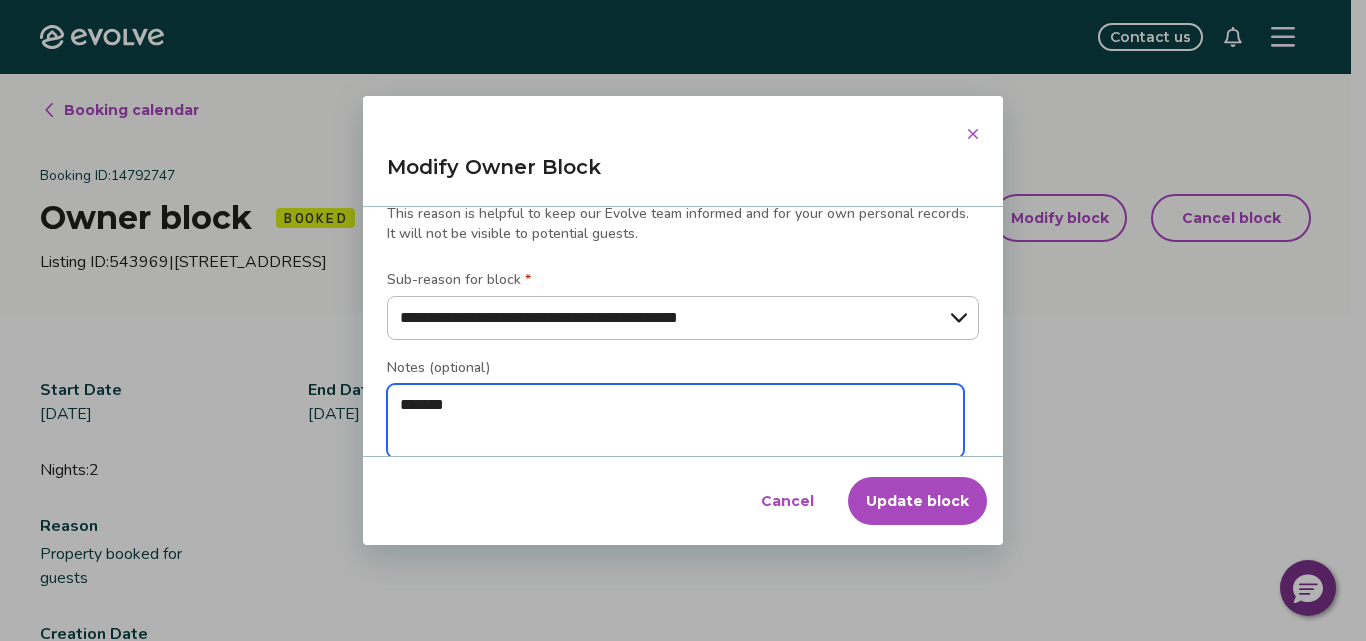 type on "********" 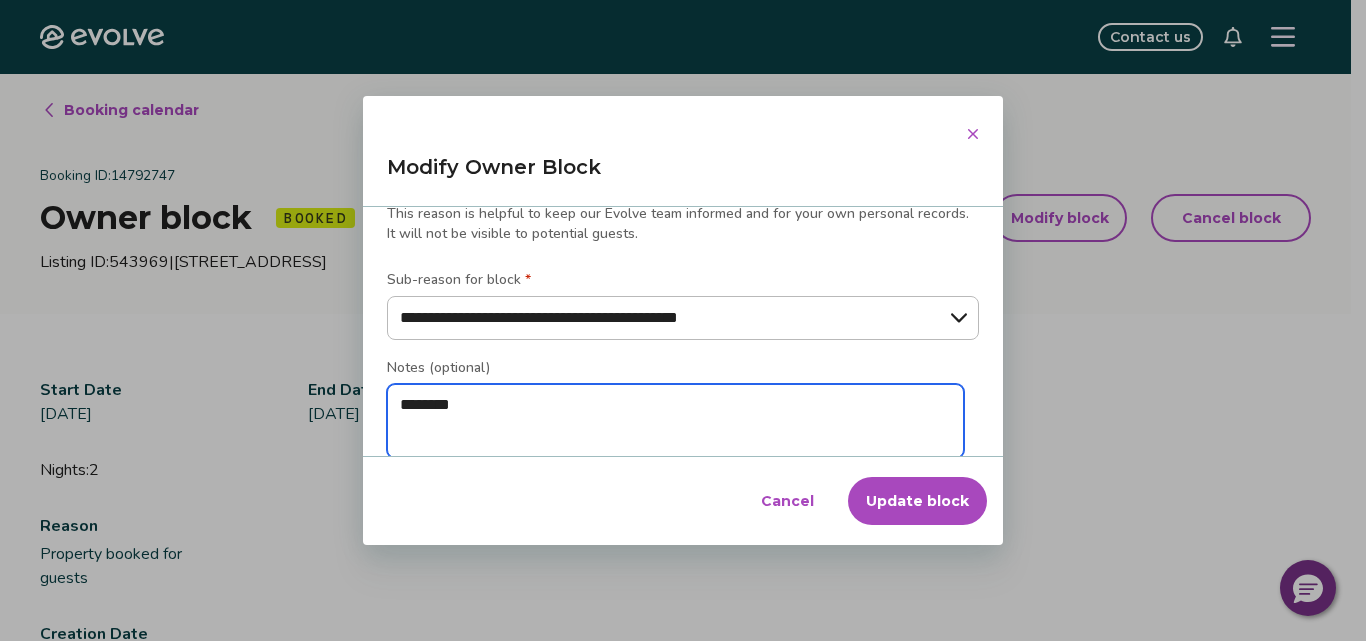 type on "*********" 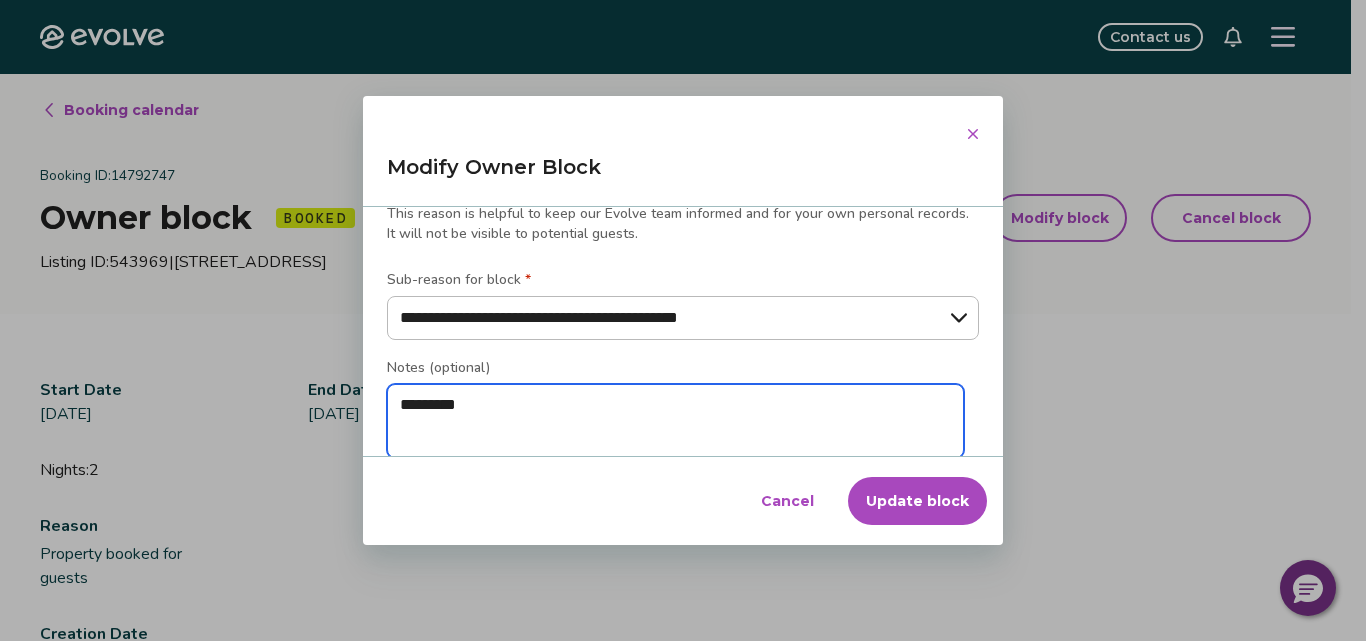 type on "**********" 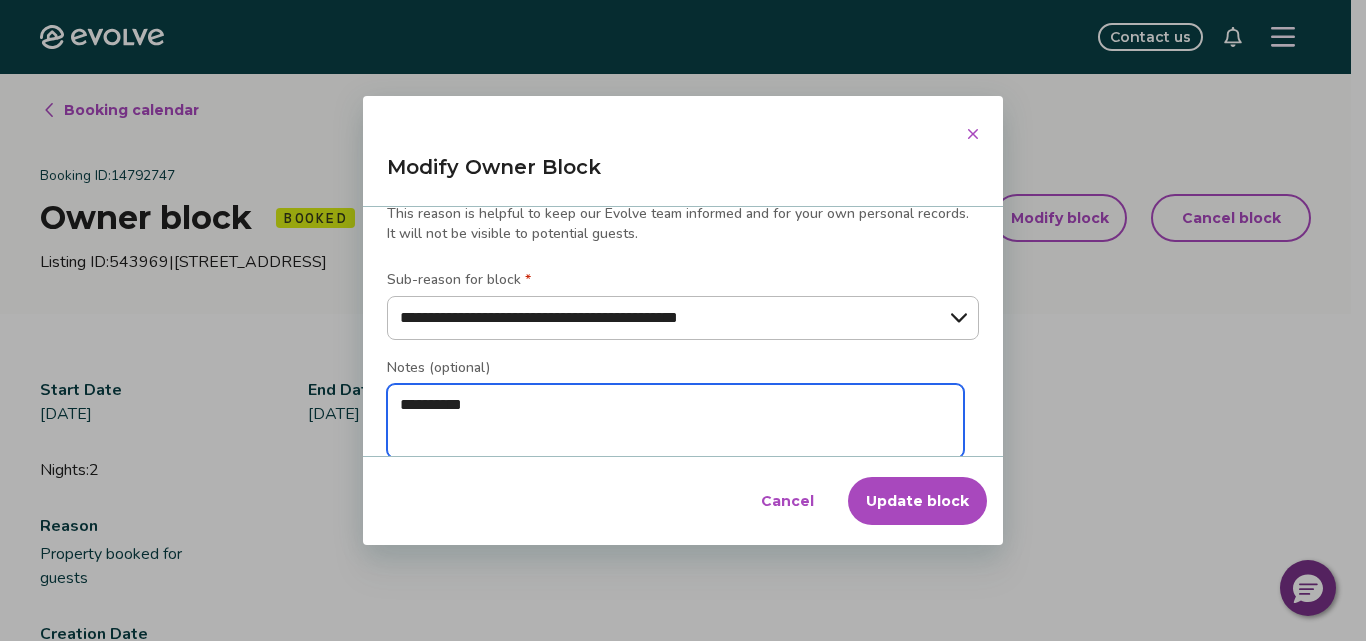 type on "**********" 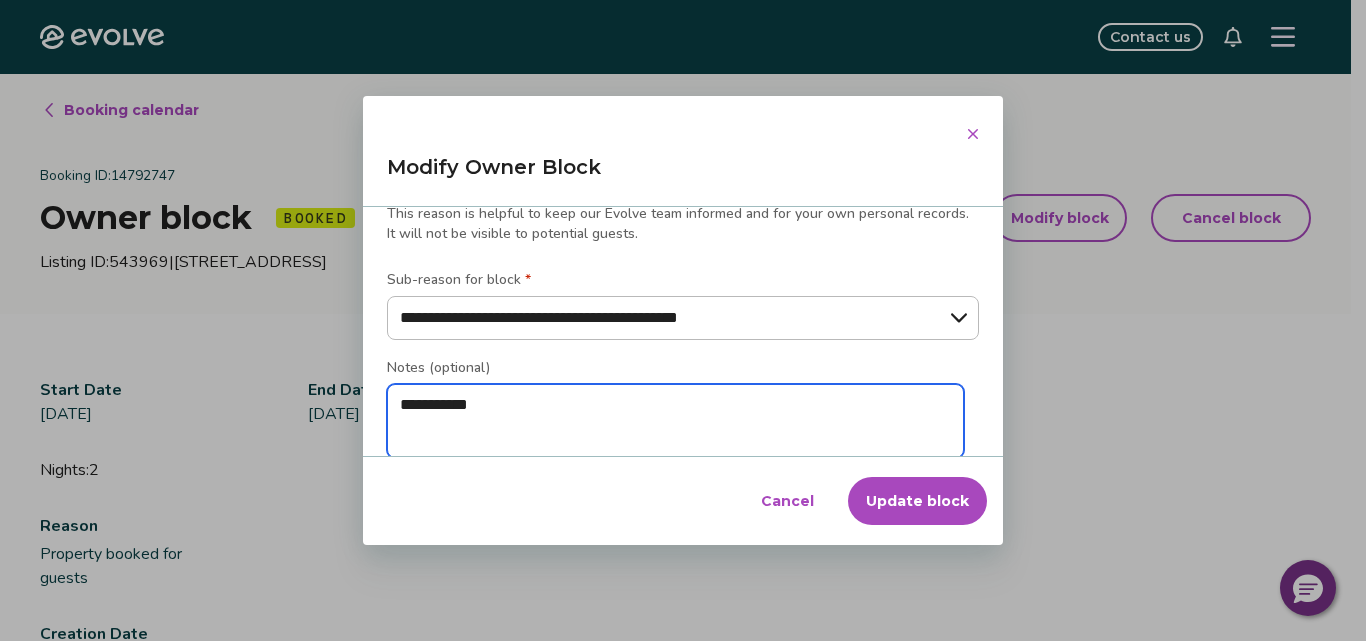 type on "**********" 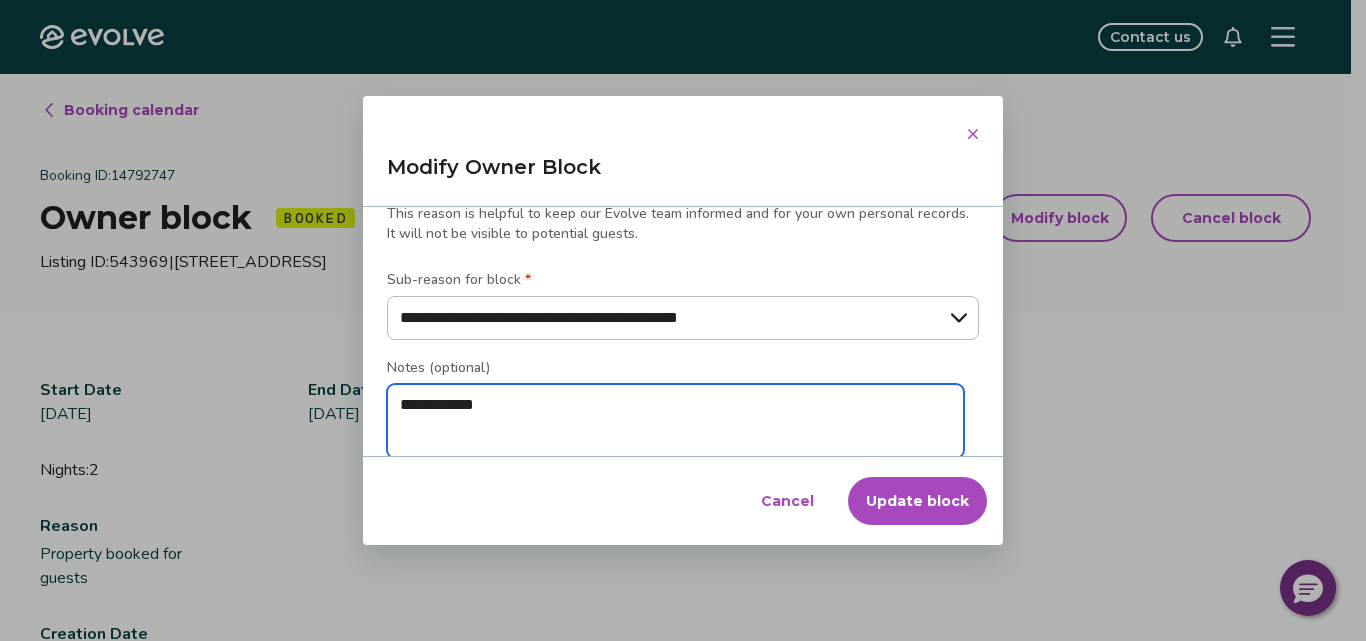 type on "**********" 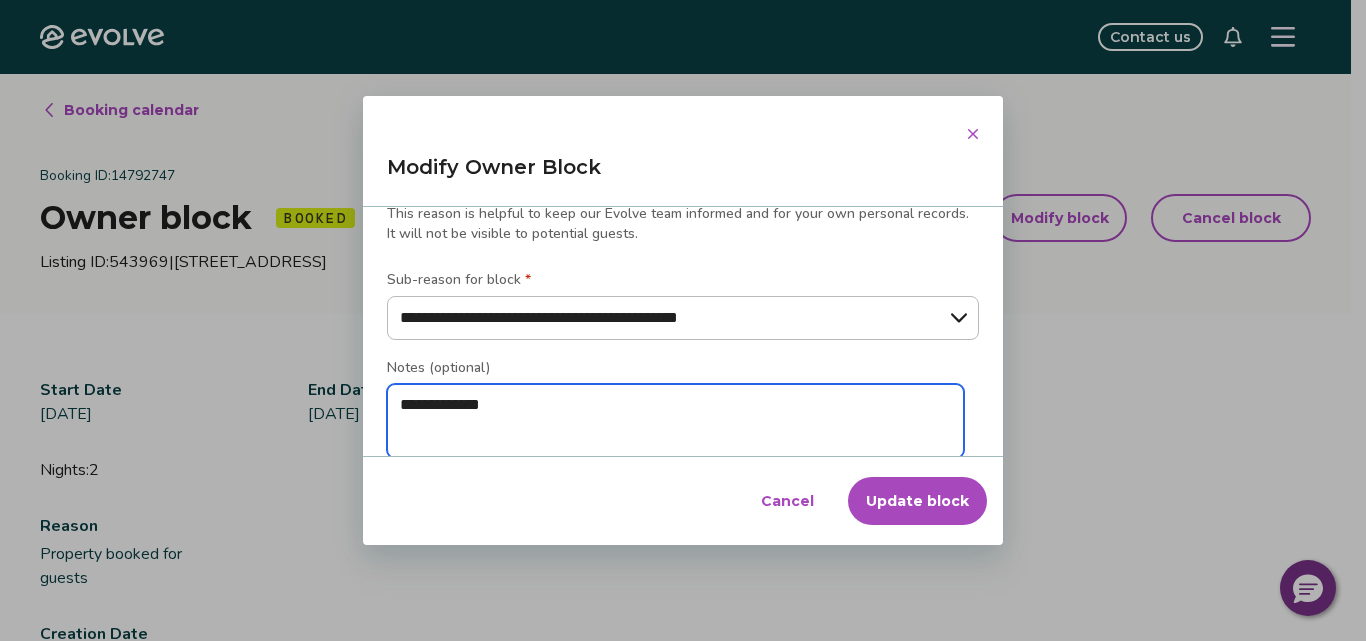 type on "*" 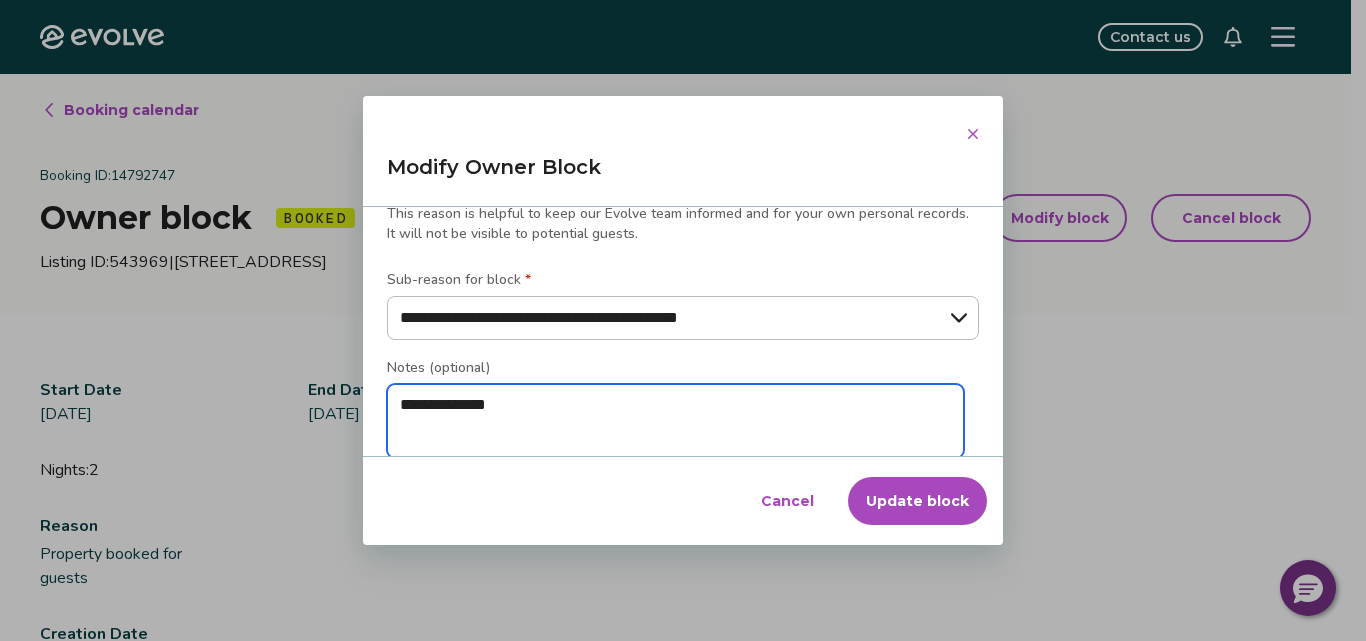 type on "*" 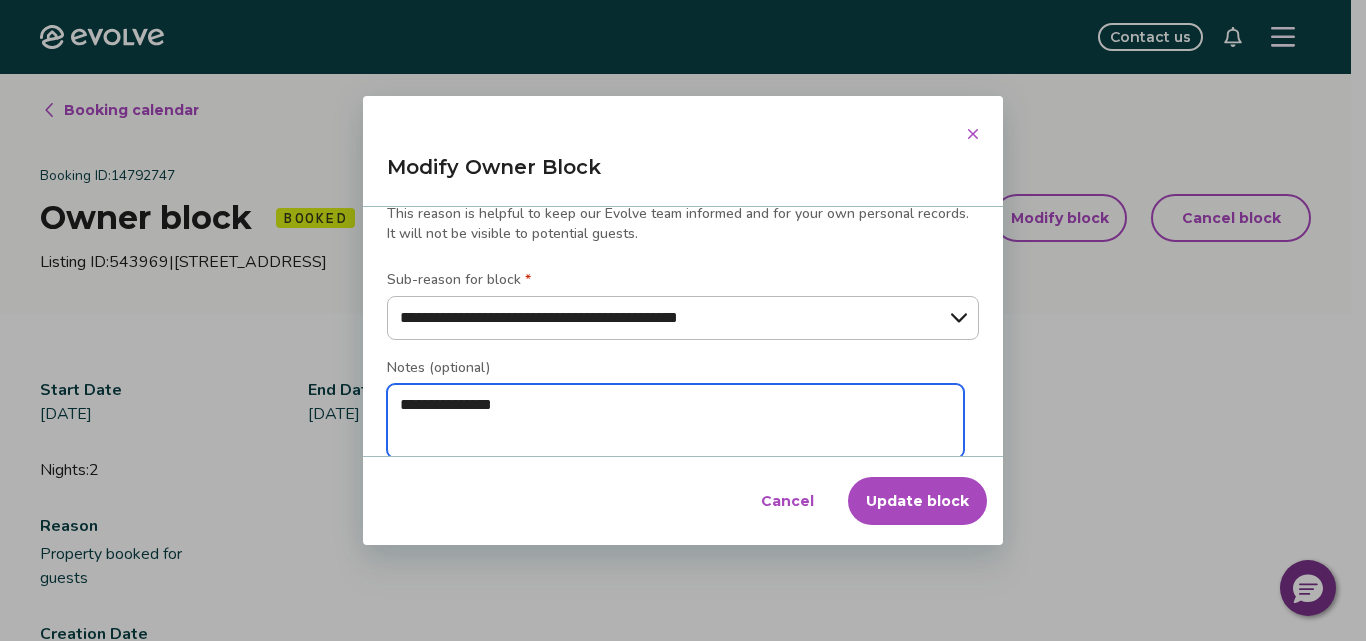 type on "**********" 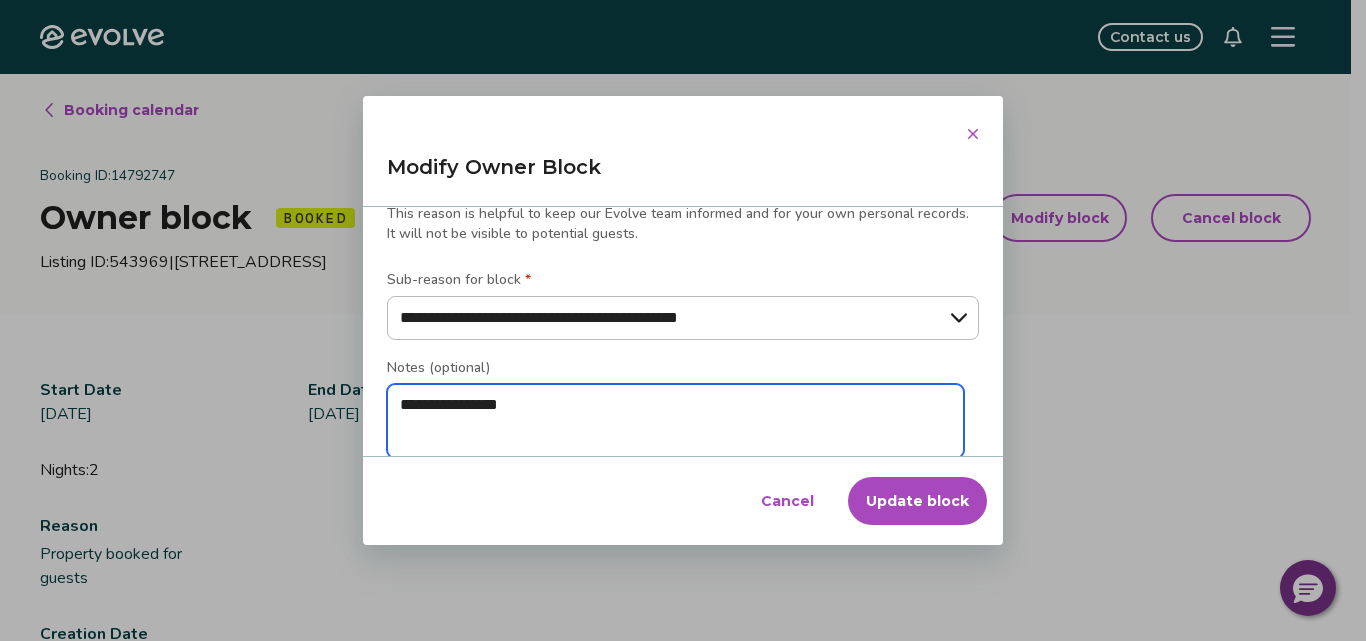 type on "**********" 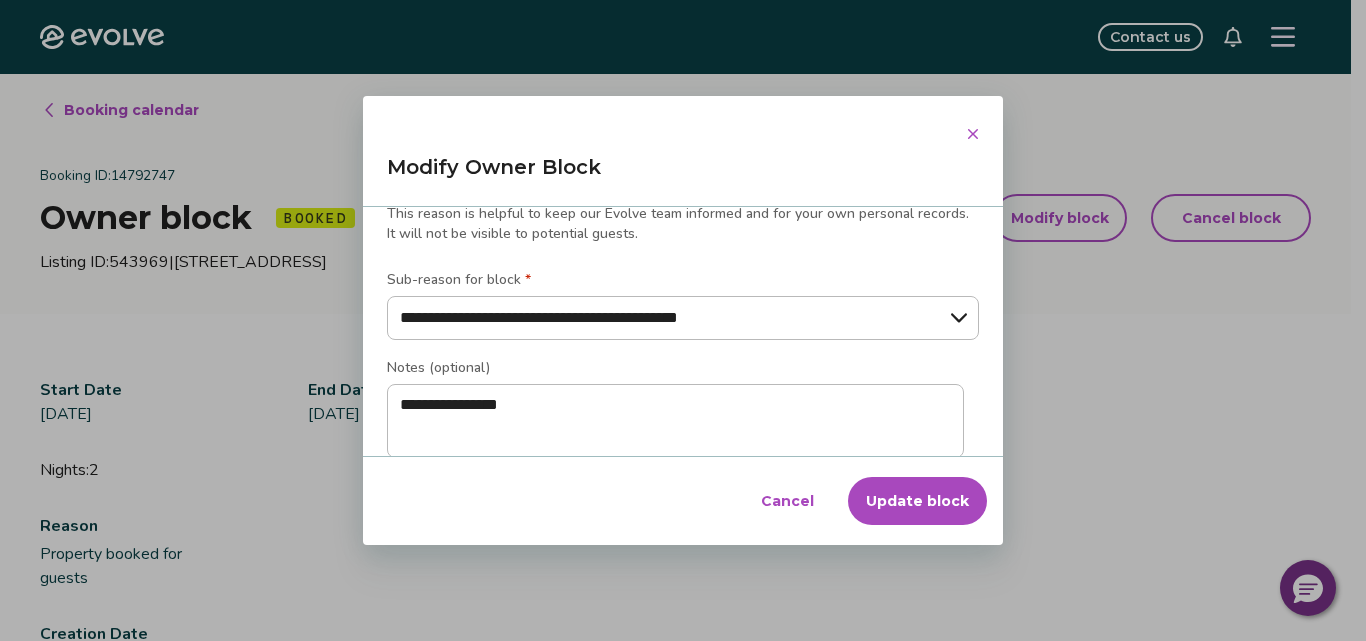 click on "Update block" at bounding box center [917, 501] 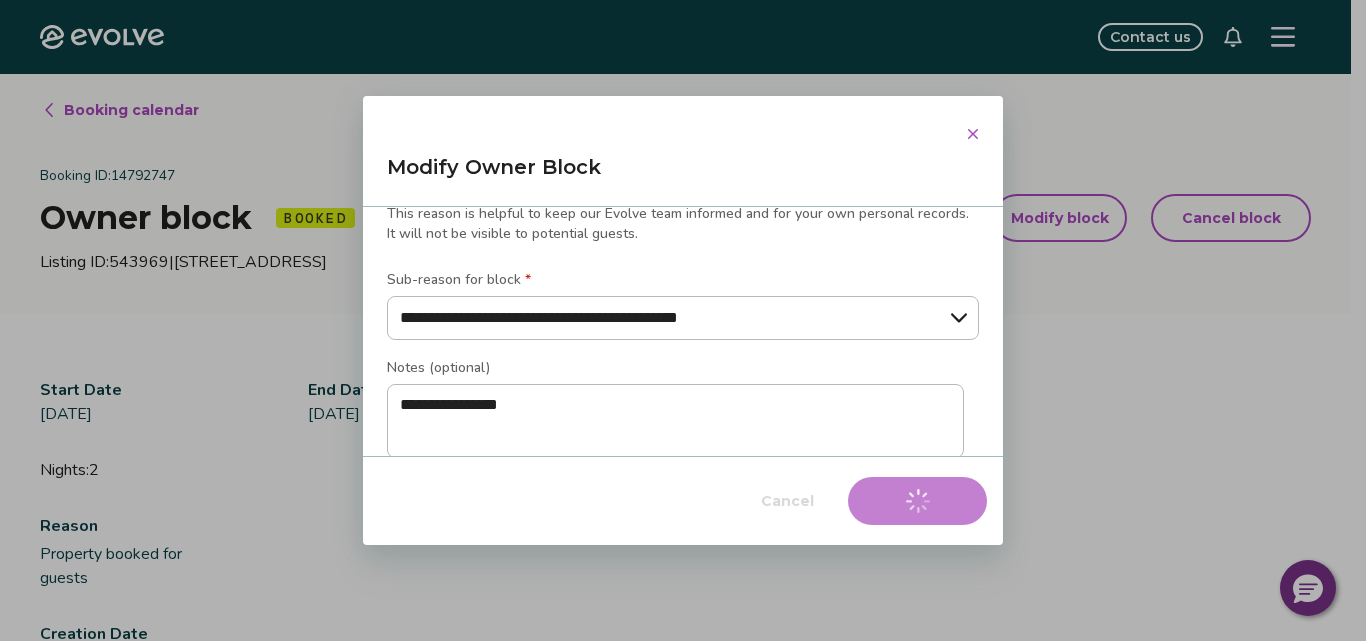 type on "*" 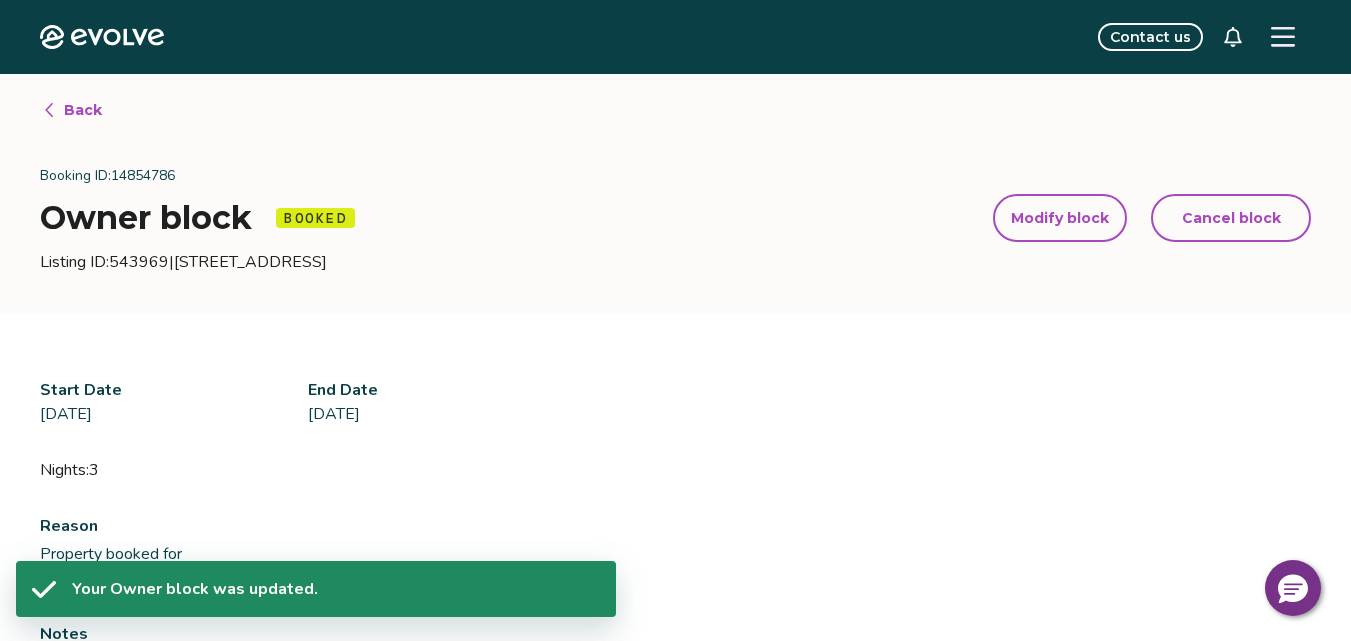click at bounding box center (1283, 37) 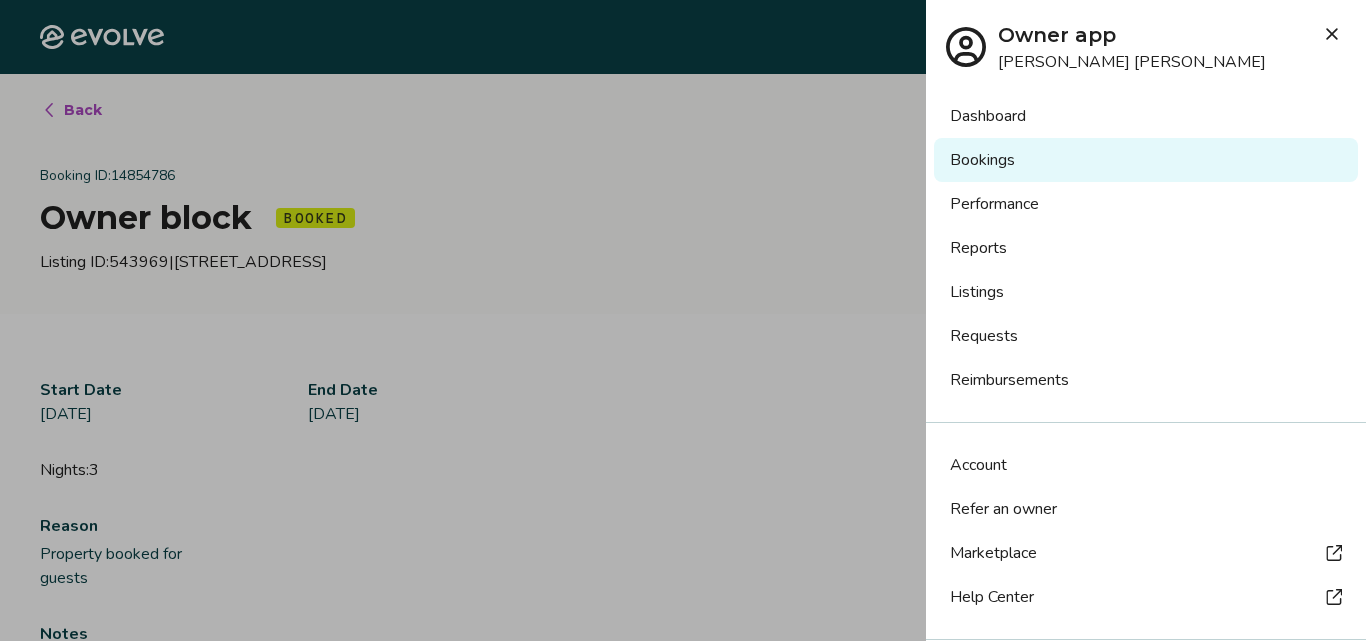 click on "Bookings" at bounding box center (1146, 160) 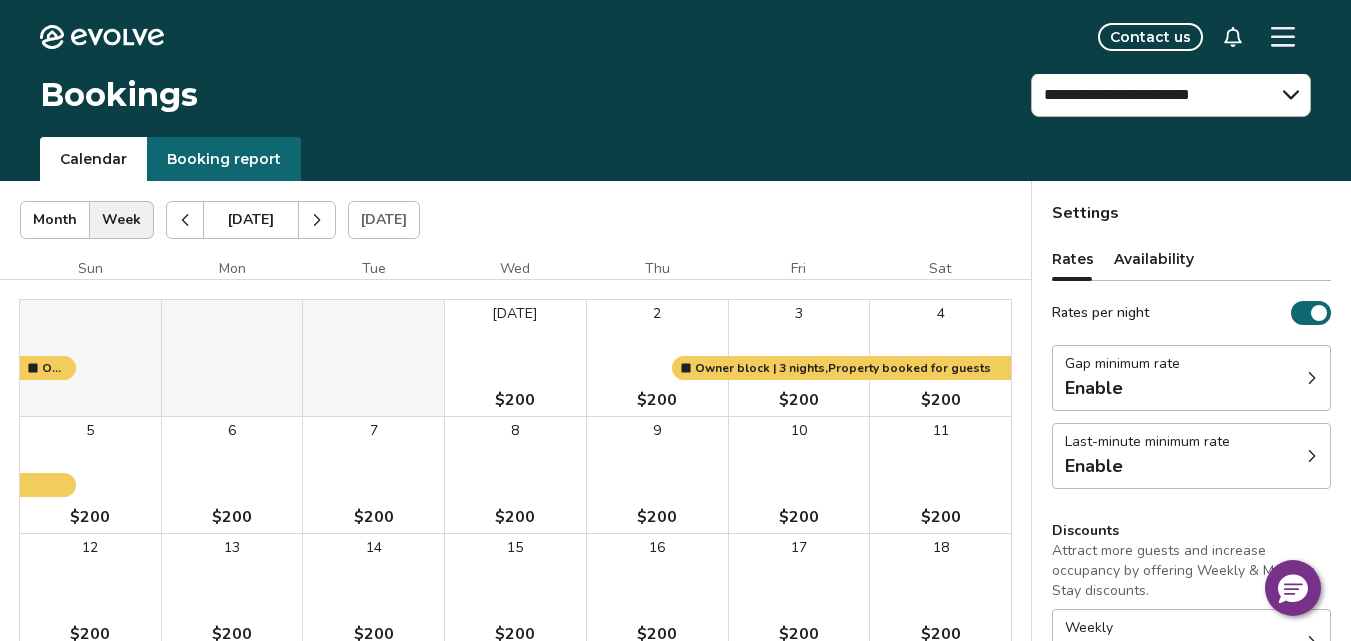 scroll, scrollTop: 0, scrollLeft: 0, axis: both 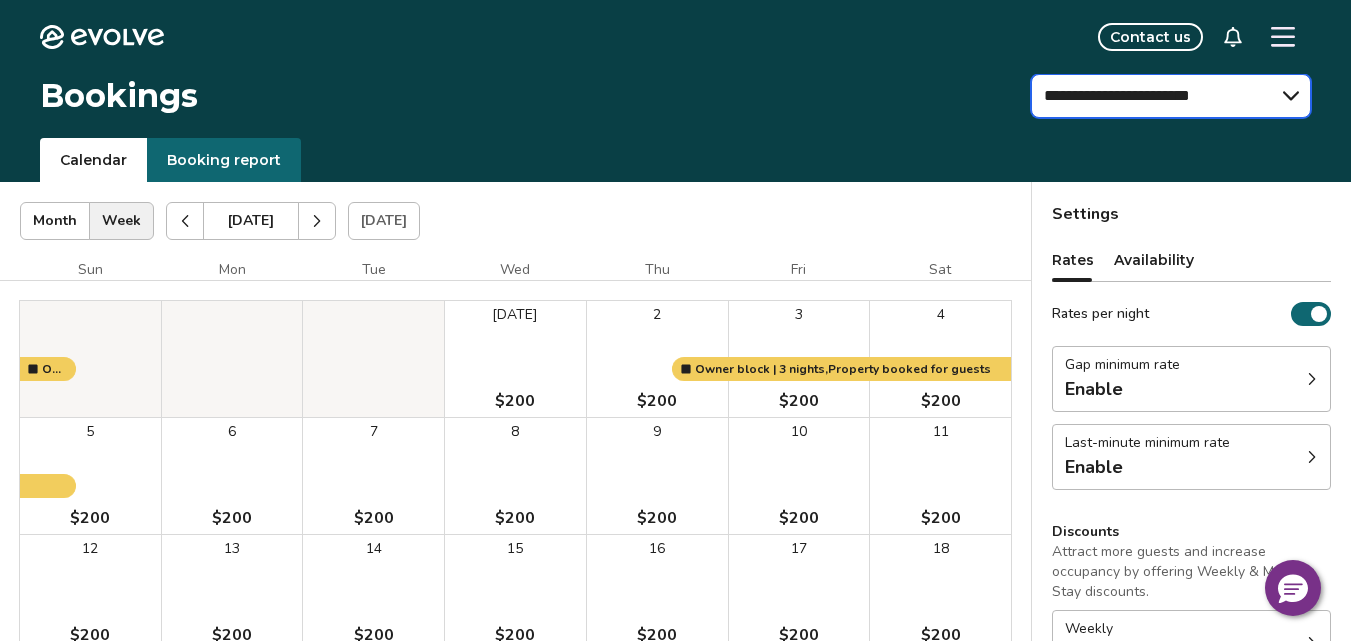 click on "**********" at bounding box center [1171, 96] 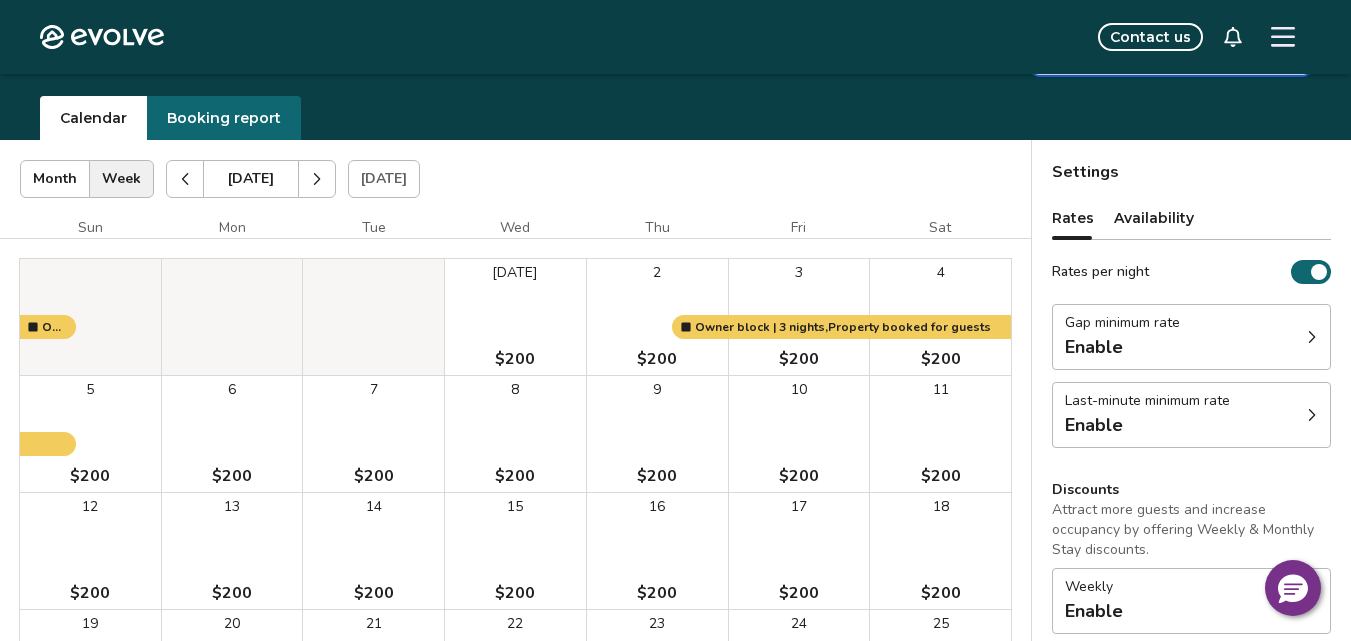 scroll, scrollTop: 0, scrollLeft: 0, axis: both 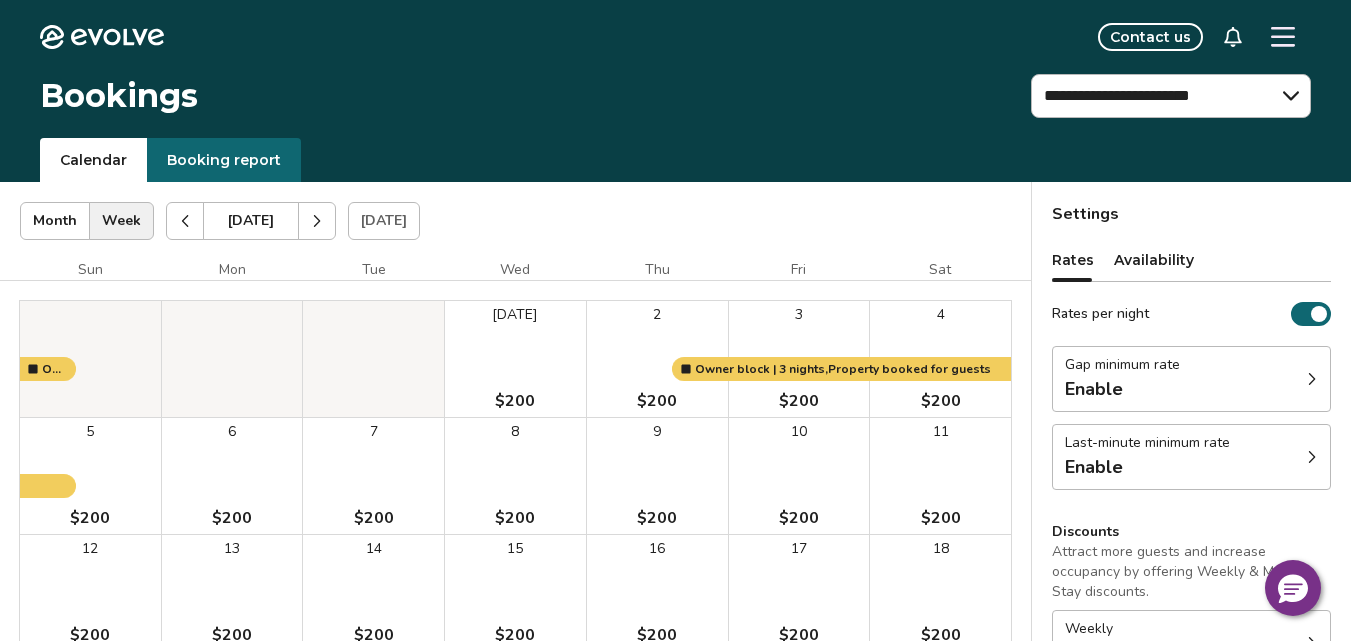 click at bounding box center [185, 221] 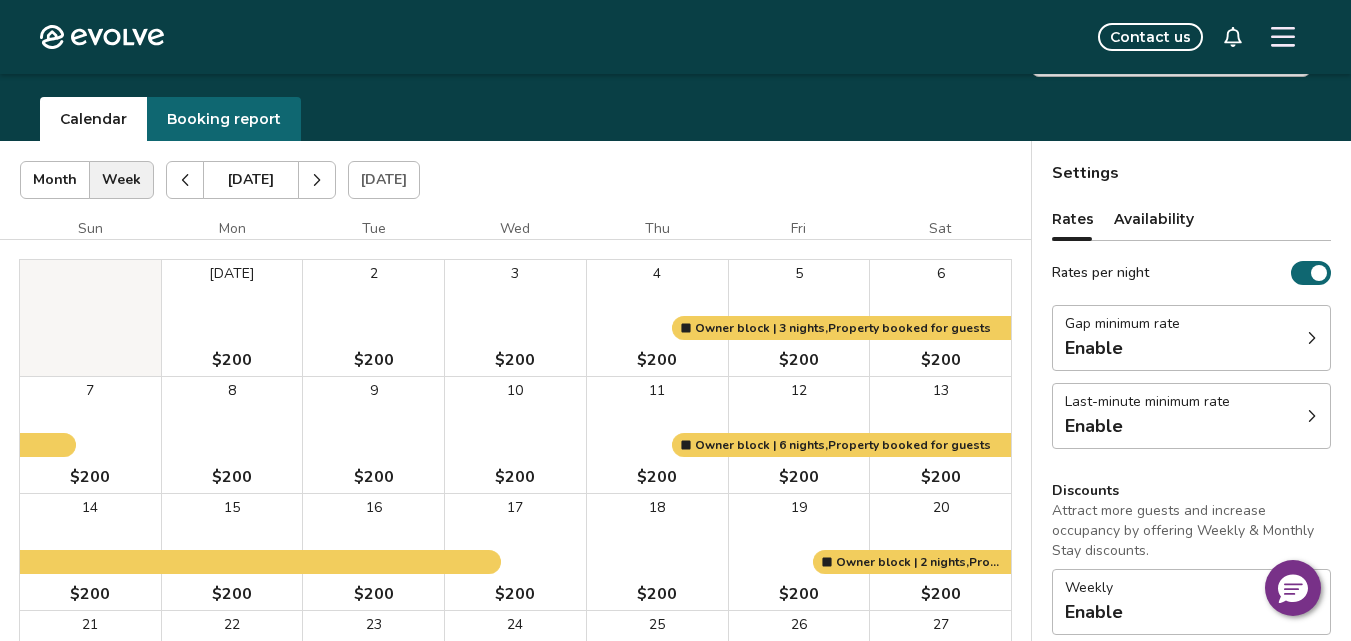 scroll, scrollTop: 69, scrollLeft: 0, axis: vertical 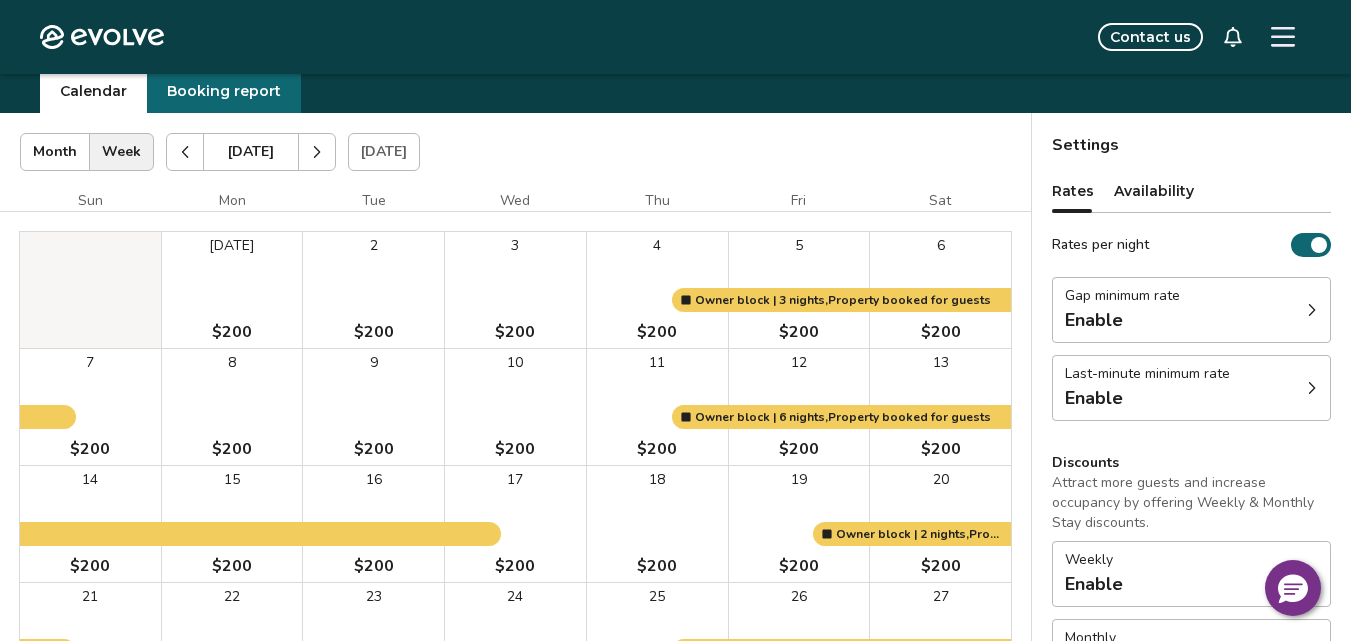 click on "2 $200" at bounding box center [373, 290] 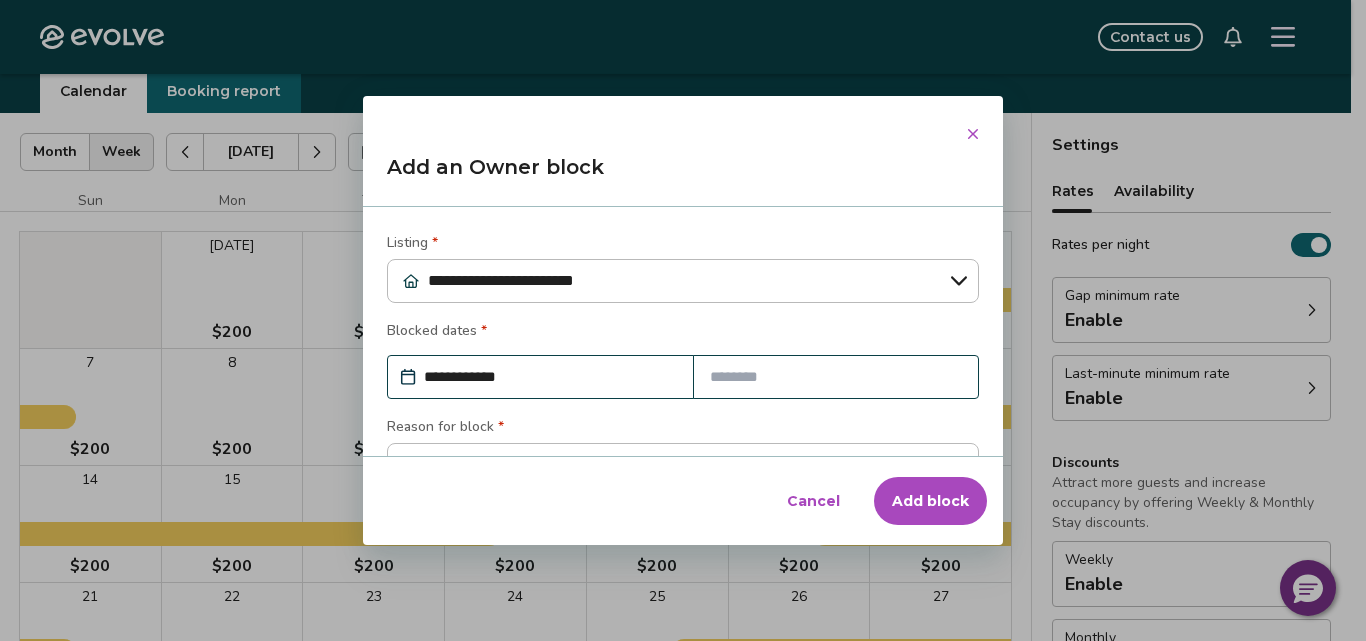 click on "Cancel" at bounding box center [813, 501] 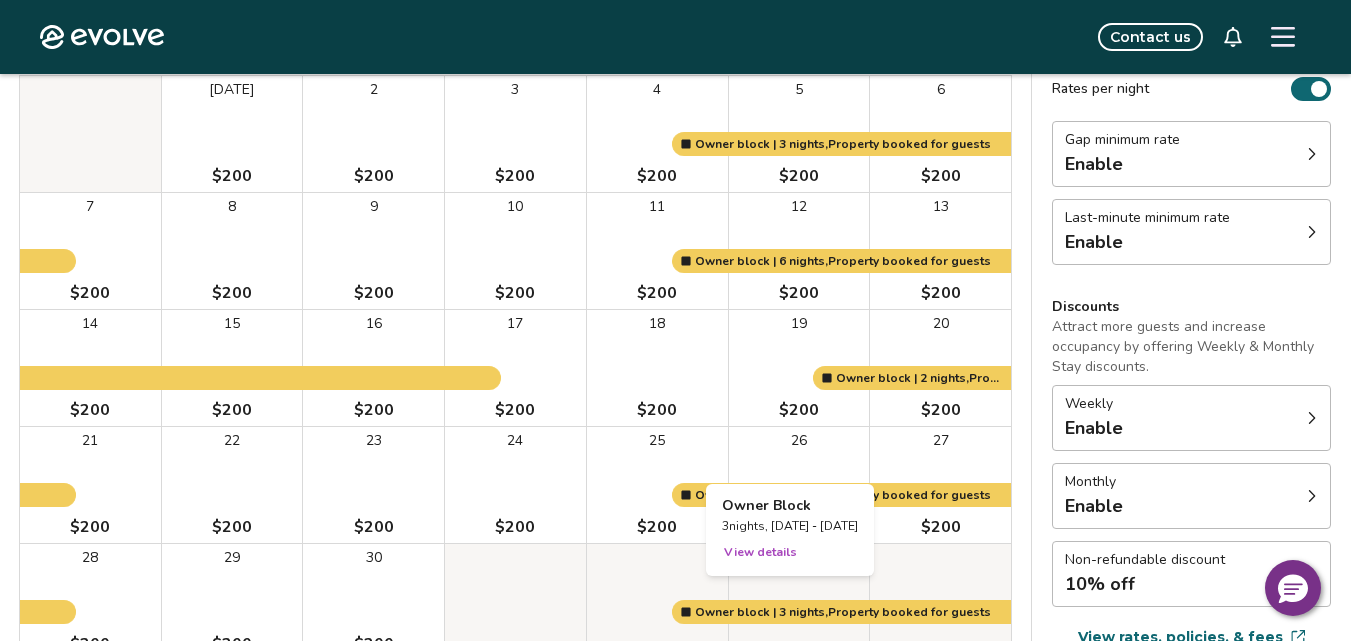 scroll, scrollTop: 216, scrollLeft: 0, axis: vertical 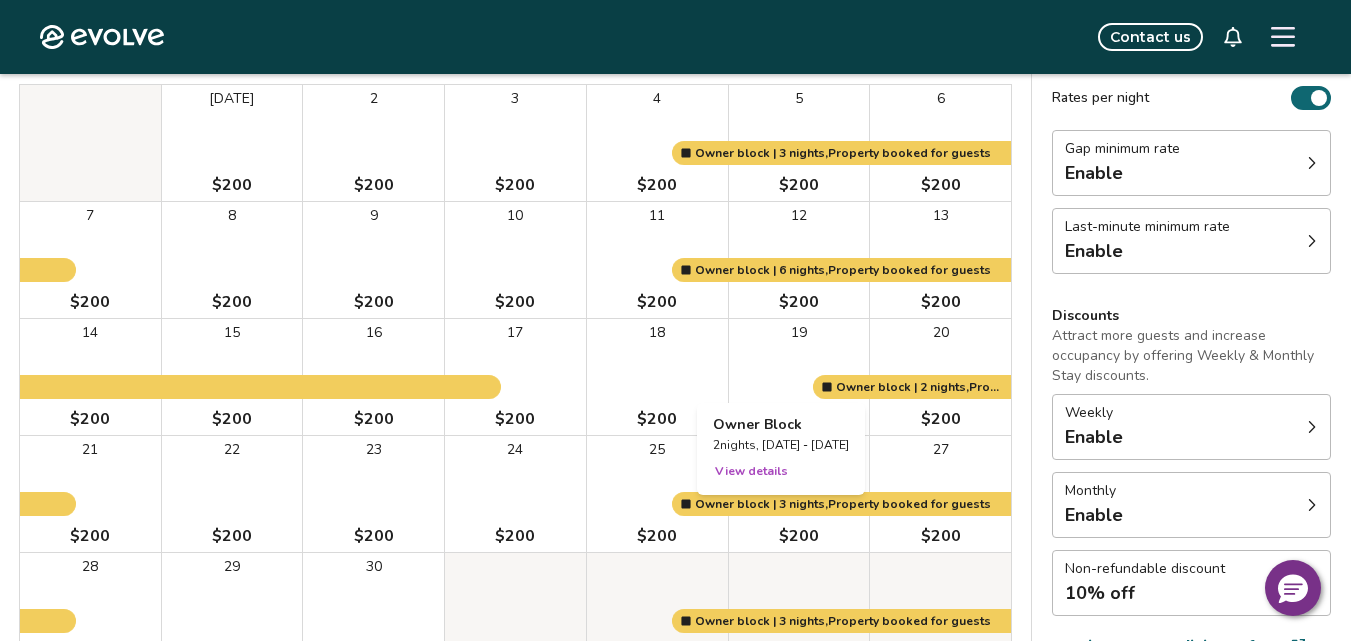 click at bounding box center (799, 377) 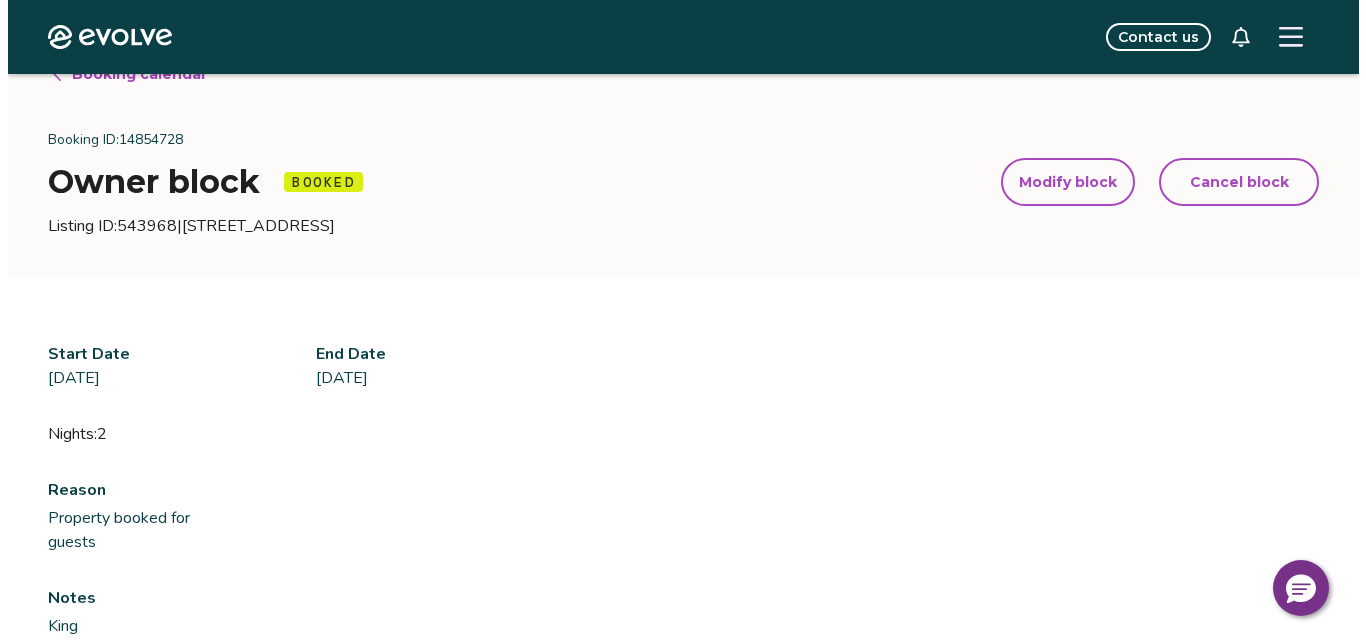 scroll, scrollTop: 8, scrollLeft: 0, axis: vertical 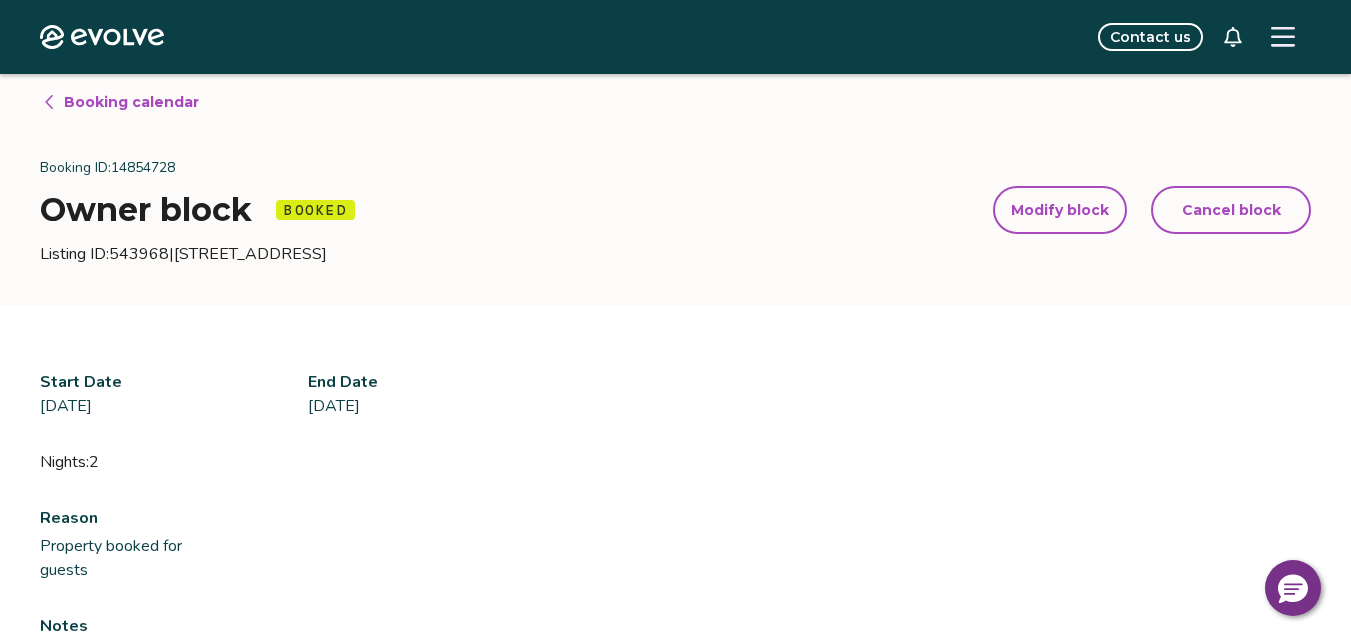 click on "Modify block" at bounding box center (1060, 210) 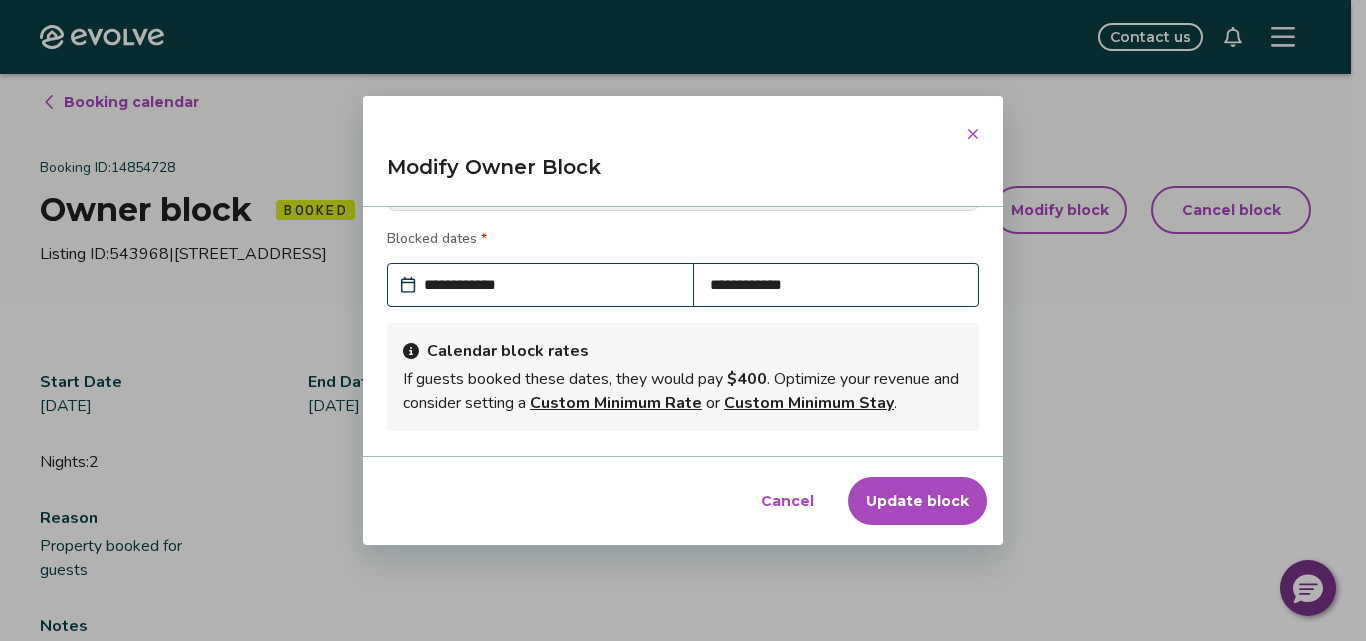 scroll, scrollTop: 91, scrollLeft: 0, axis: vertical 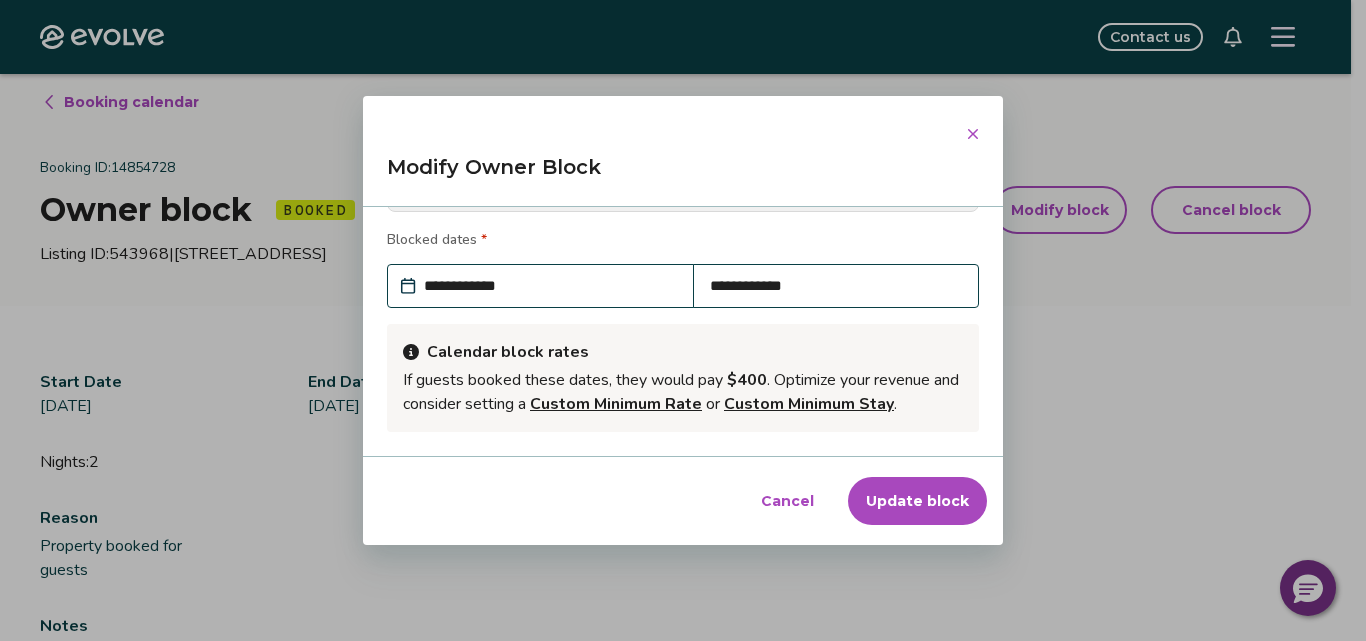 click at bounding box center (973, 134) 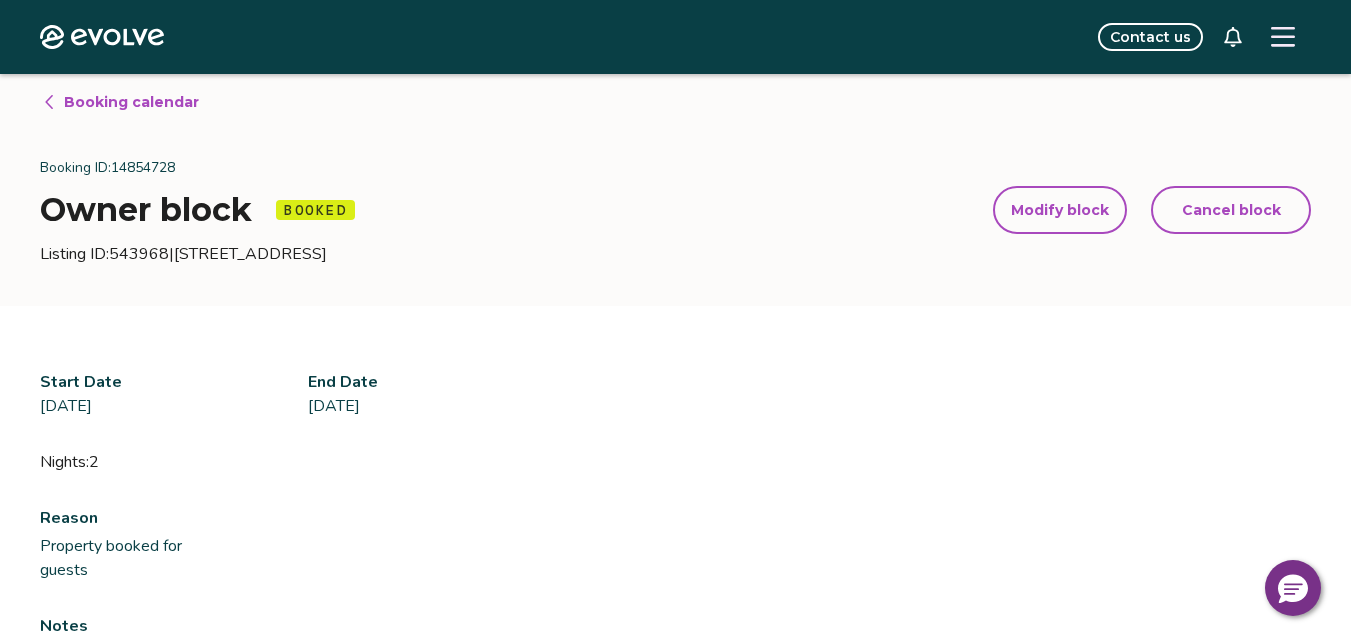 click on "Cancel block" at bounding box center [1231, 210] 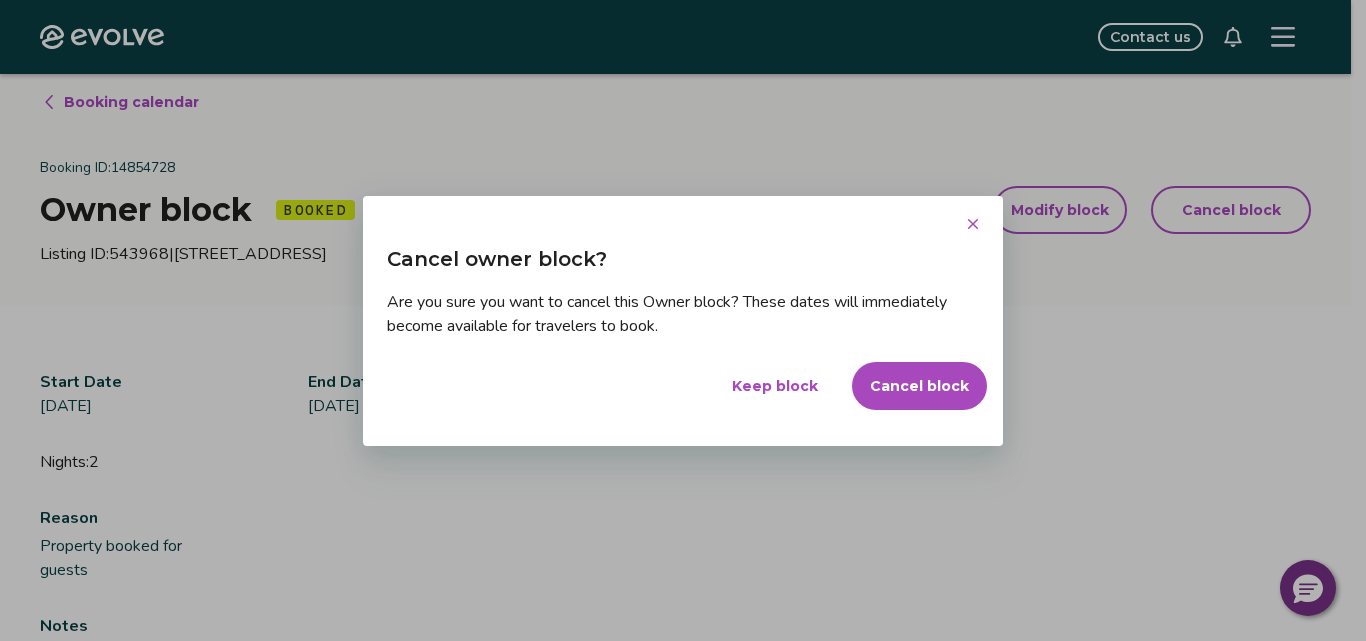 click on "Cancel block" at bounding box center (919, 386) 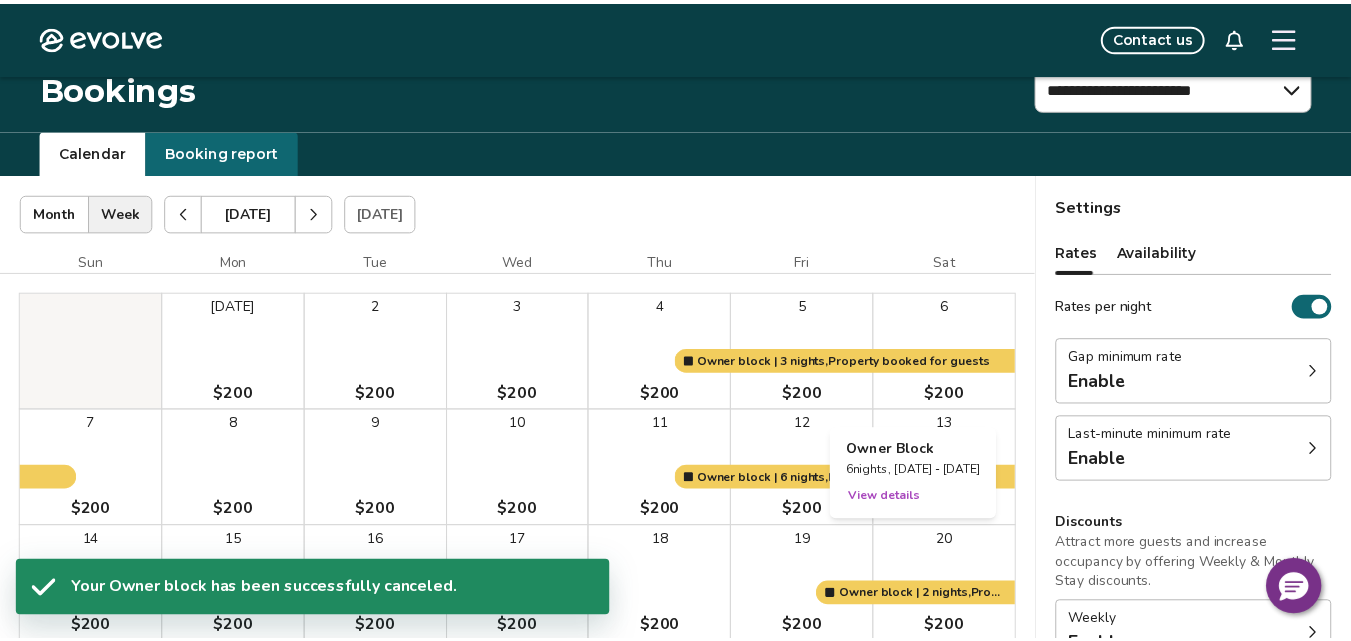 scroll, scrollTop: 74, scrollLeft: 0, axis: vertical 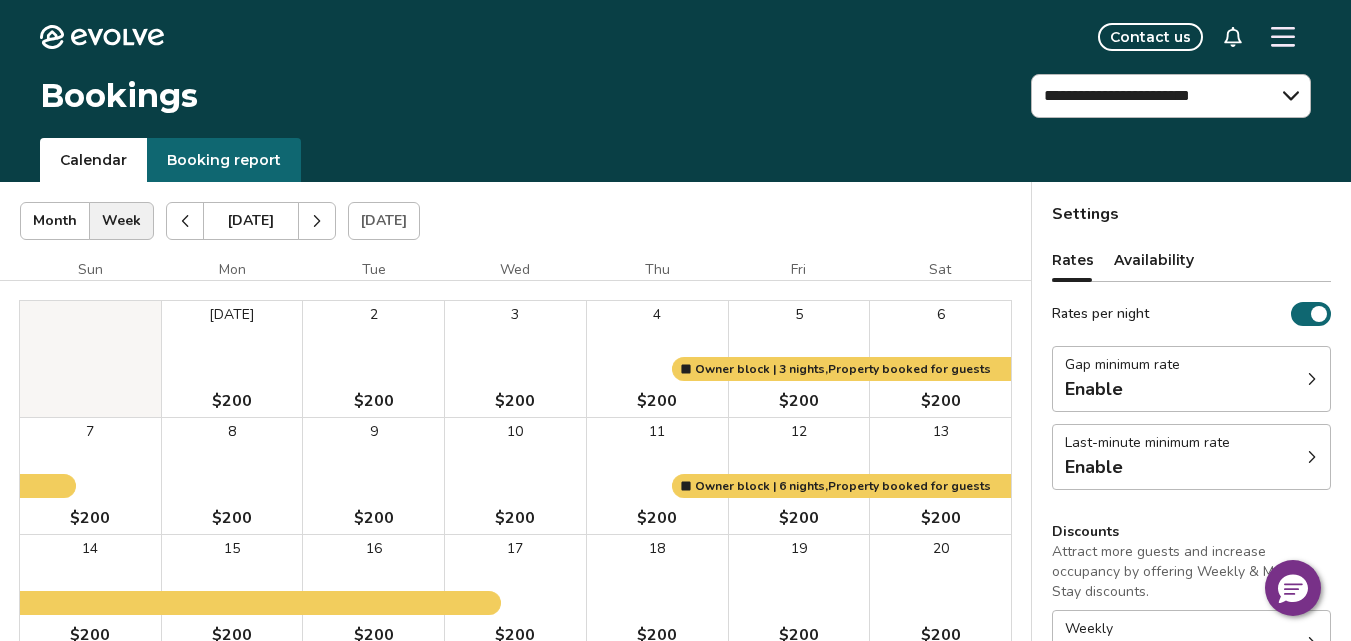 click at bounding box center [317, 221] 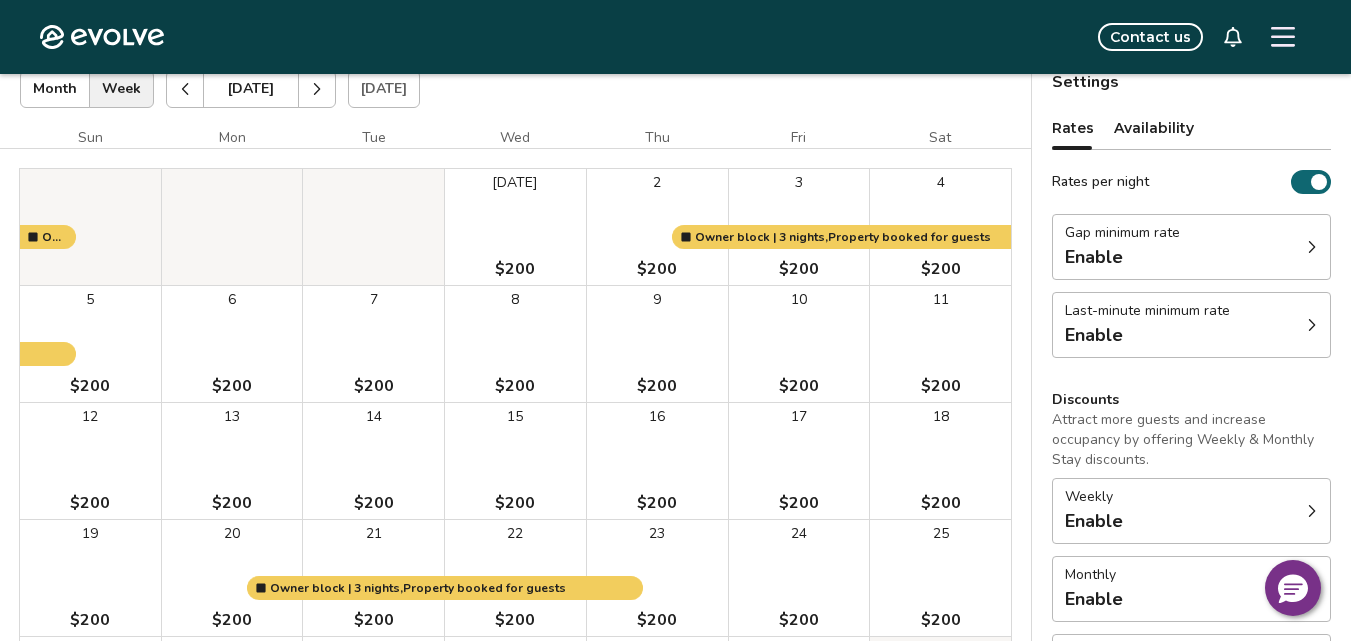 scroll, scrollTop: 0, scrollLeft: 0, axis: both 